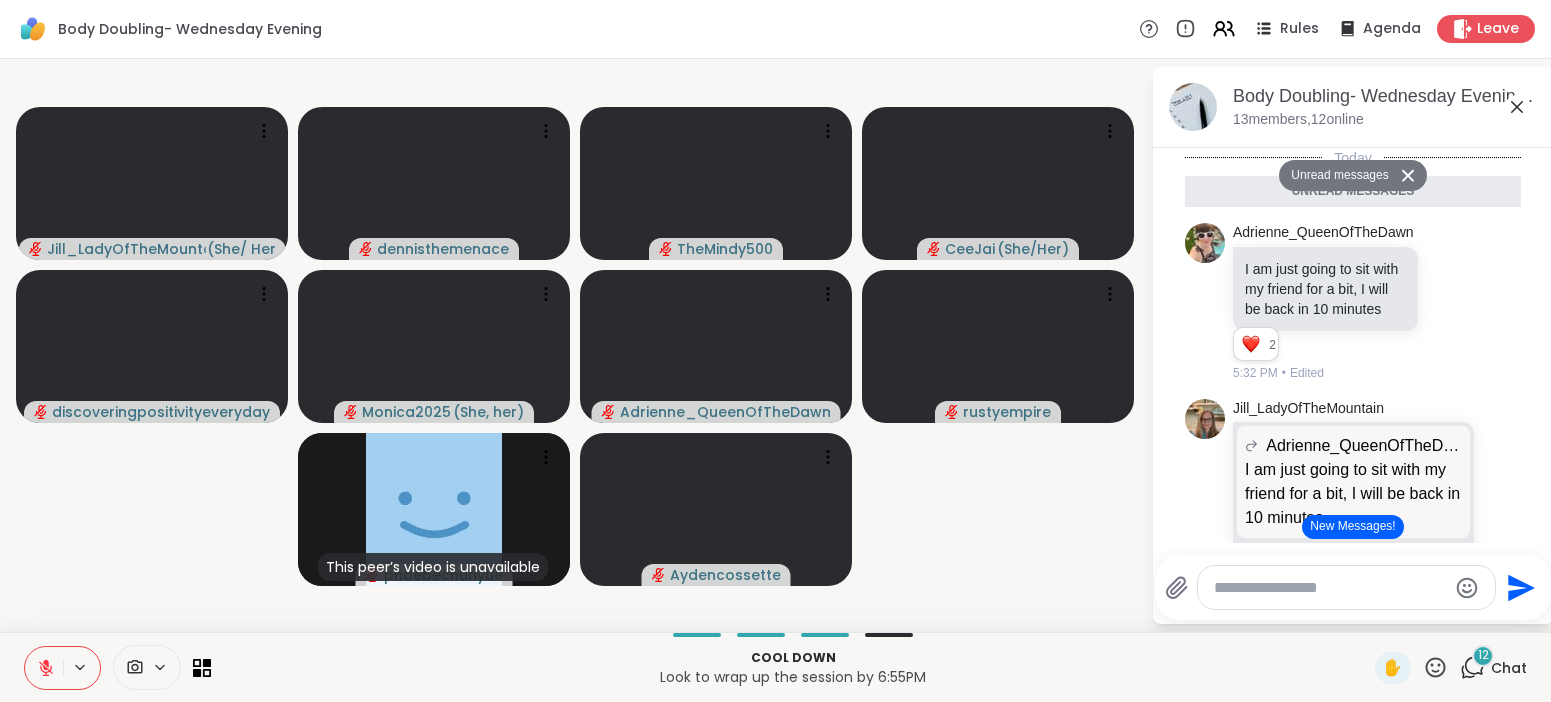 scroll, scrollTop: 0, scrollLeft: 0, axis: both 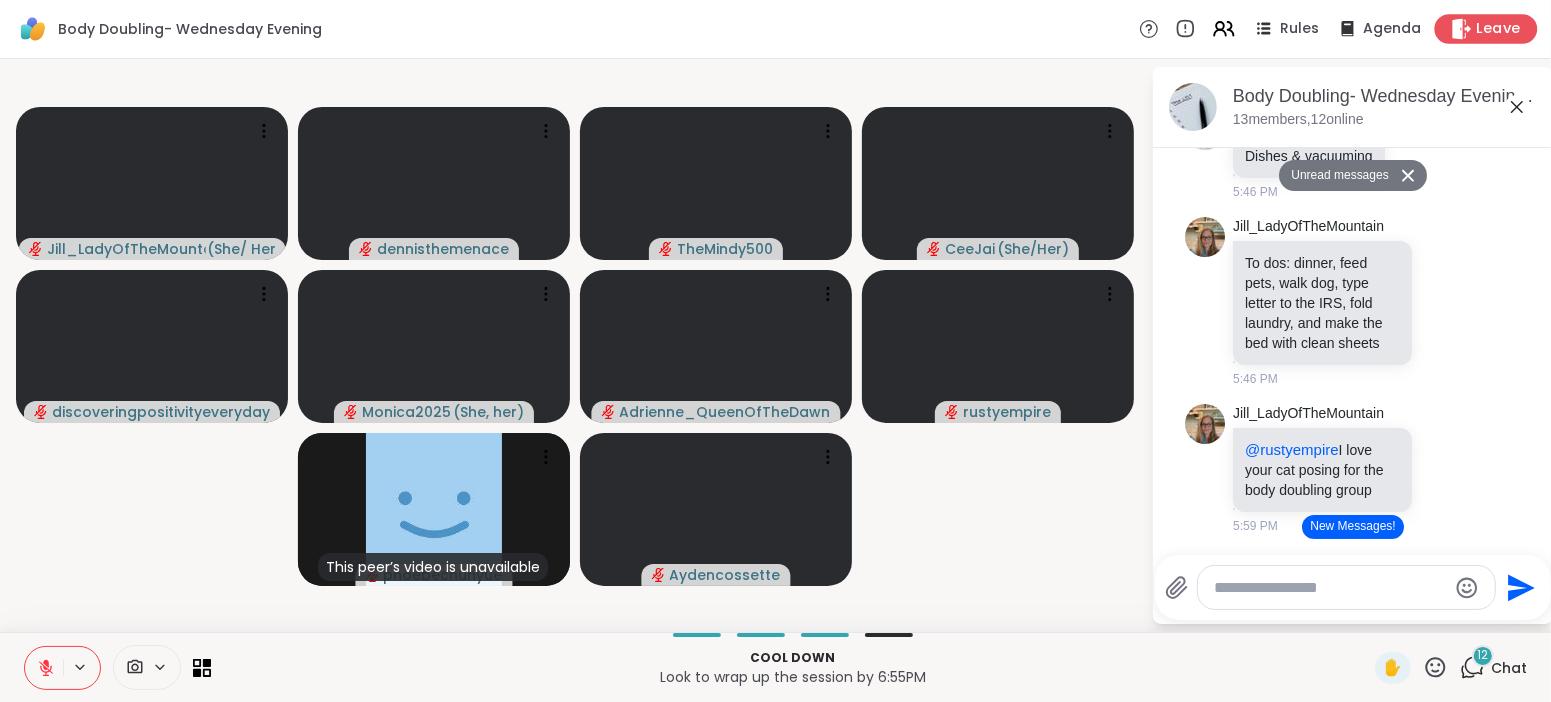click on "Leave" at bounding box center [1499, 29] 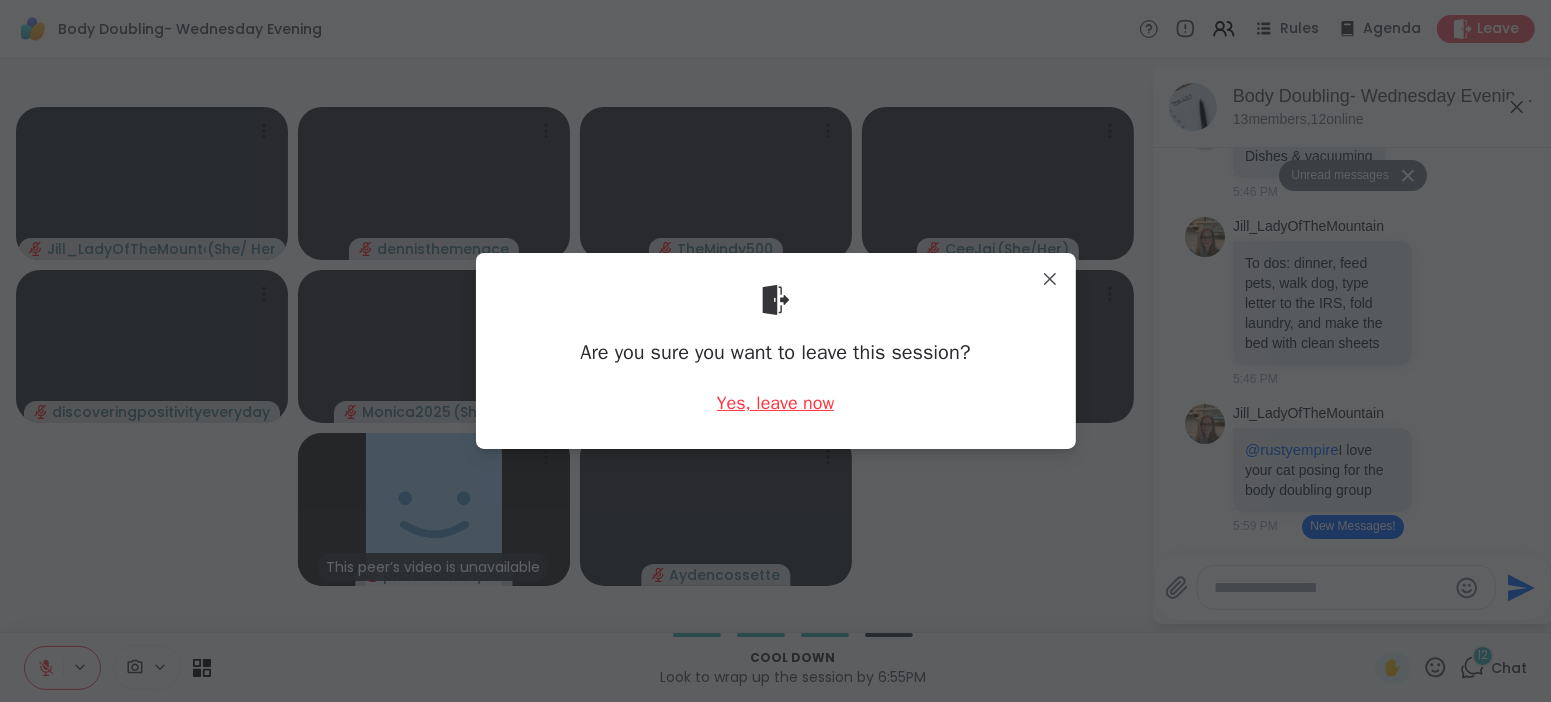 click on "Yes, leave now" at bounding box center (776, 403) 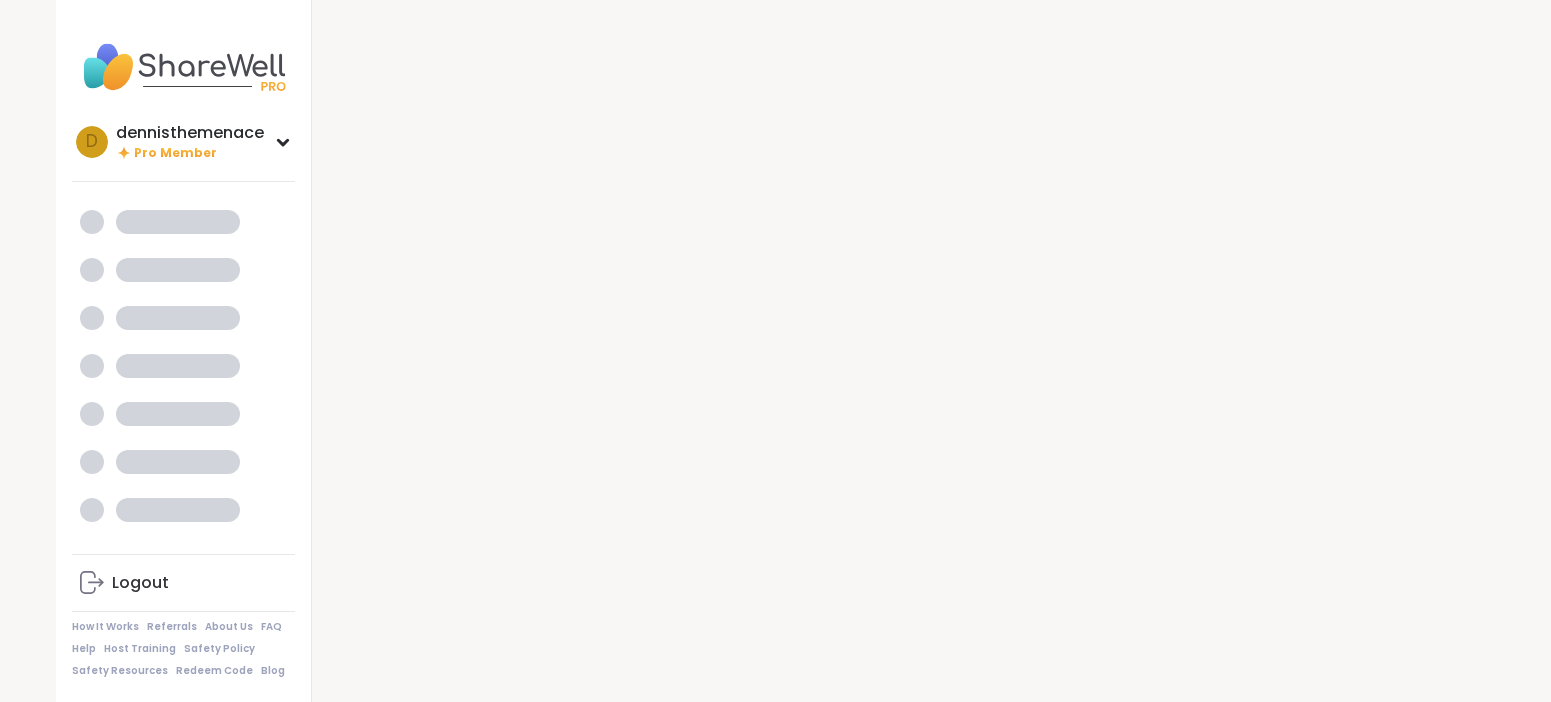 scroll, scrollTop: 0, scrollLeft: 0, axis: both 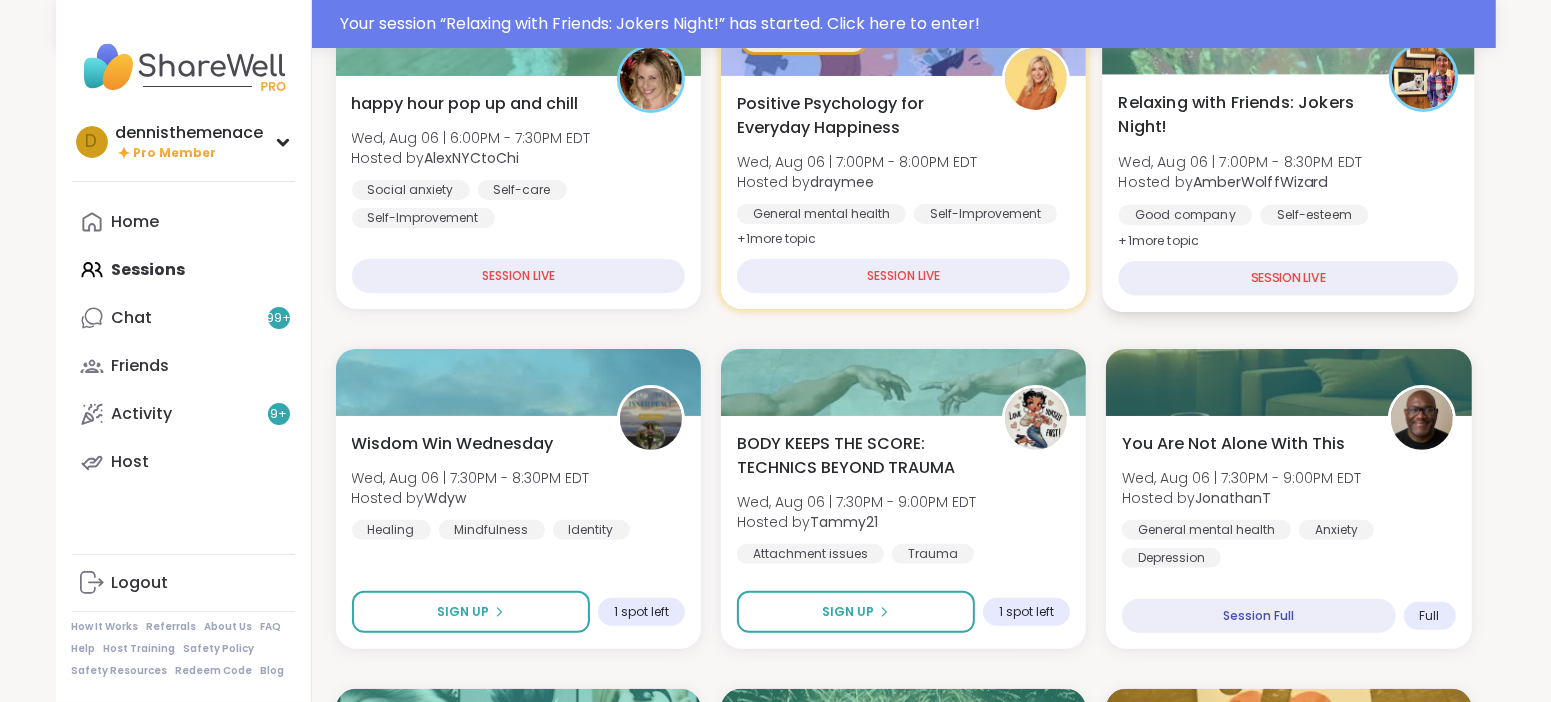 click on "Self-esteem" at bounding box center [1315, 215] 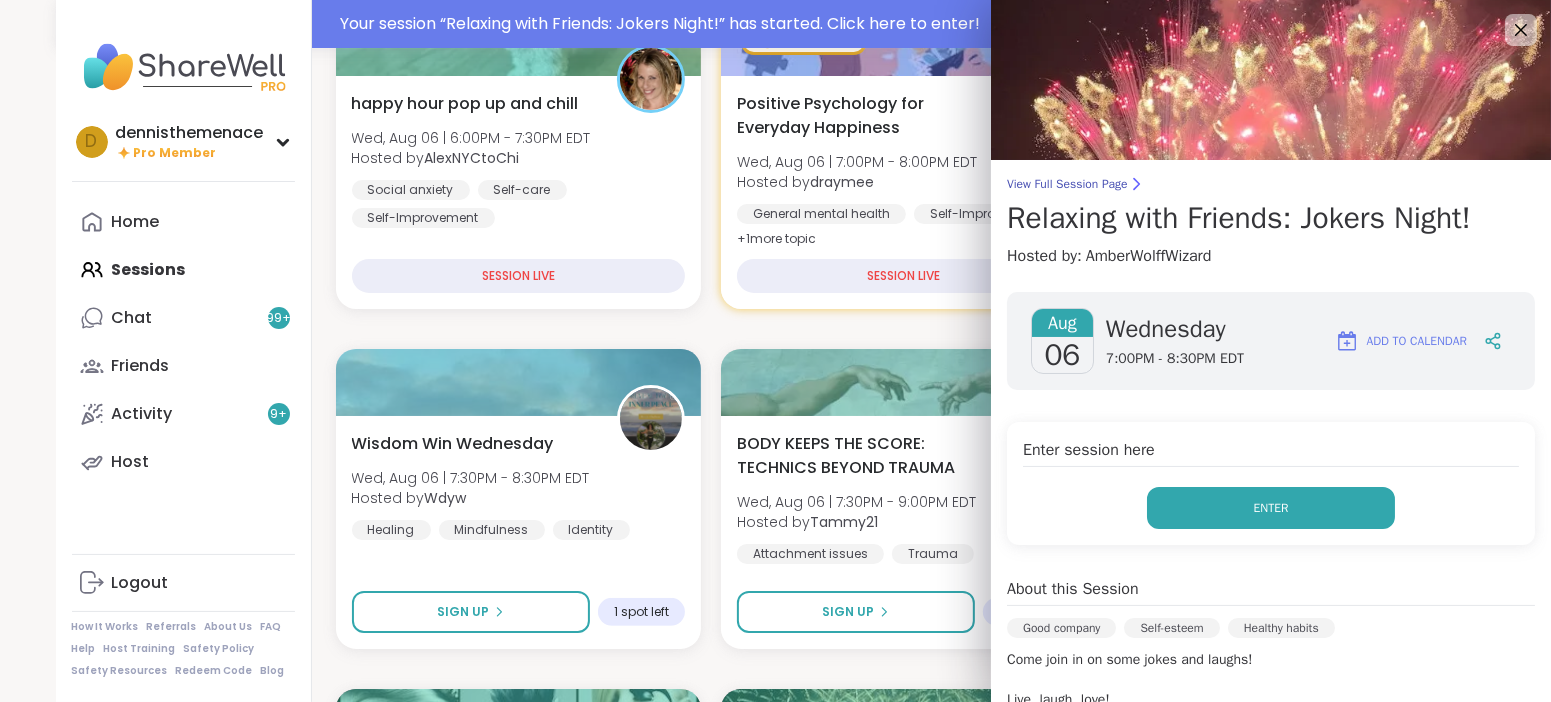 click on "Enter" at bounding box center [1271, 508] 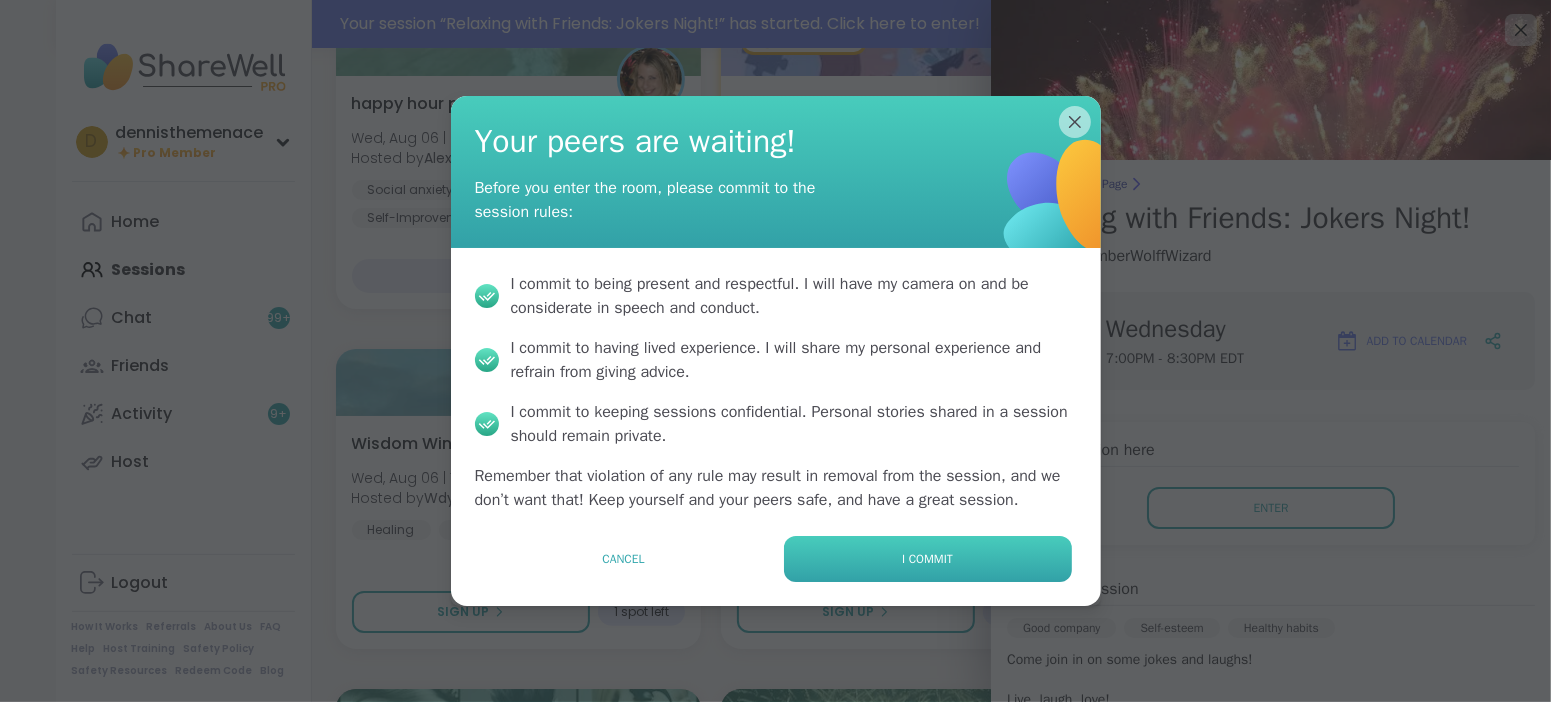 click on "I commit" at bounding box center [927, 559] 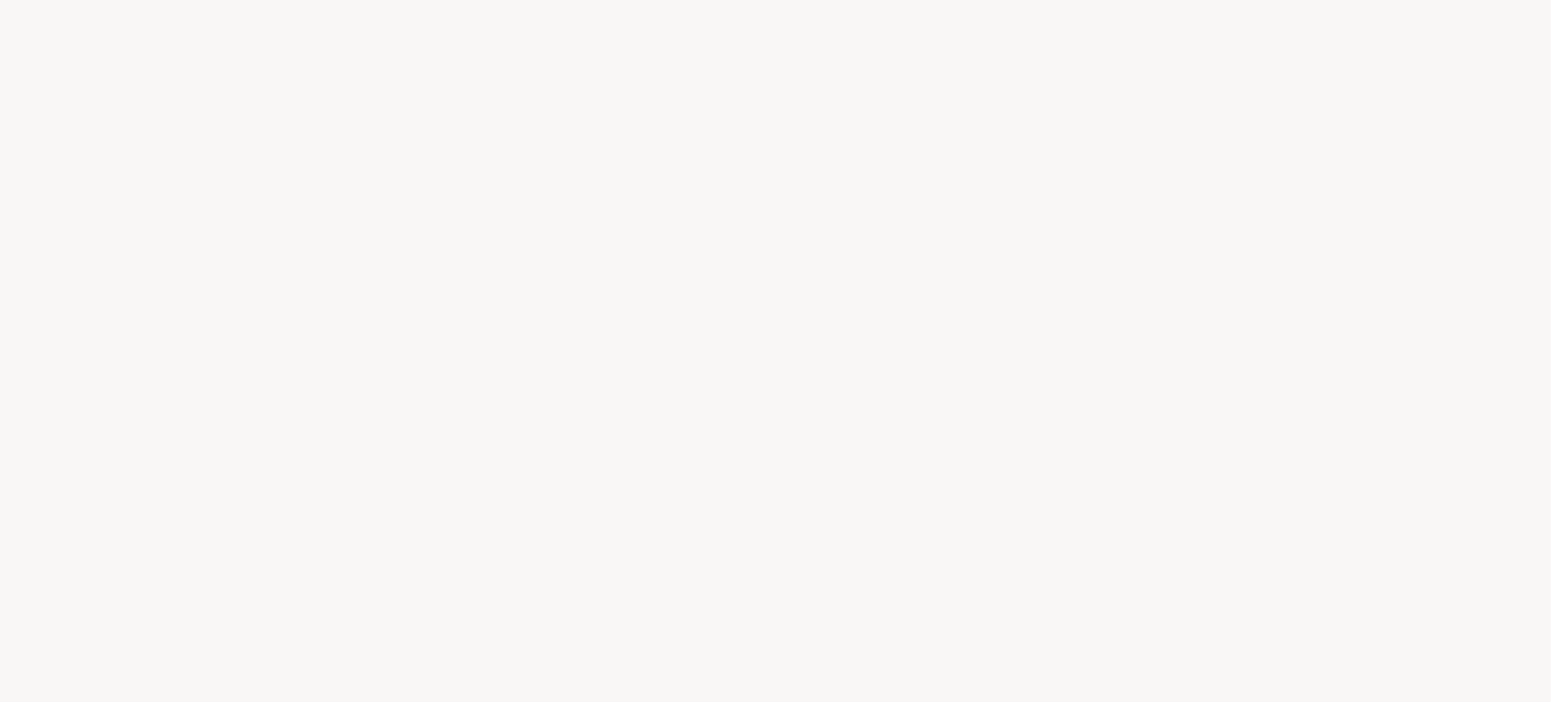 scroll, scrollTop: 0, scrollLeft: 0, axis: both 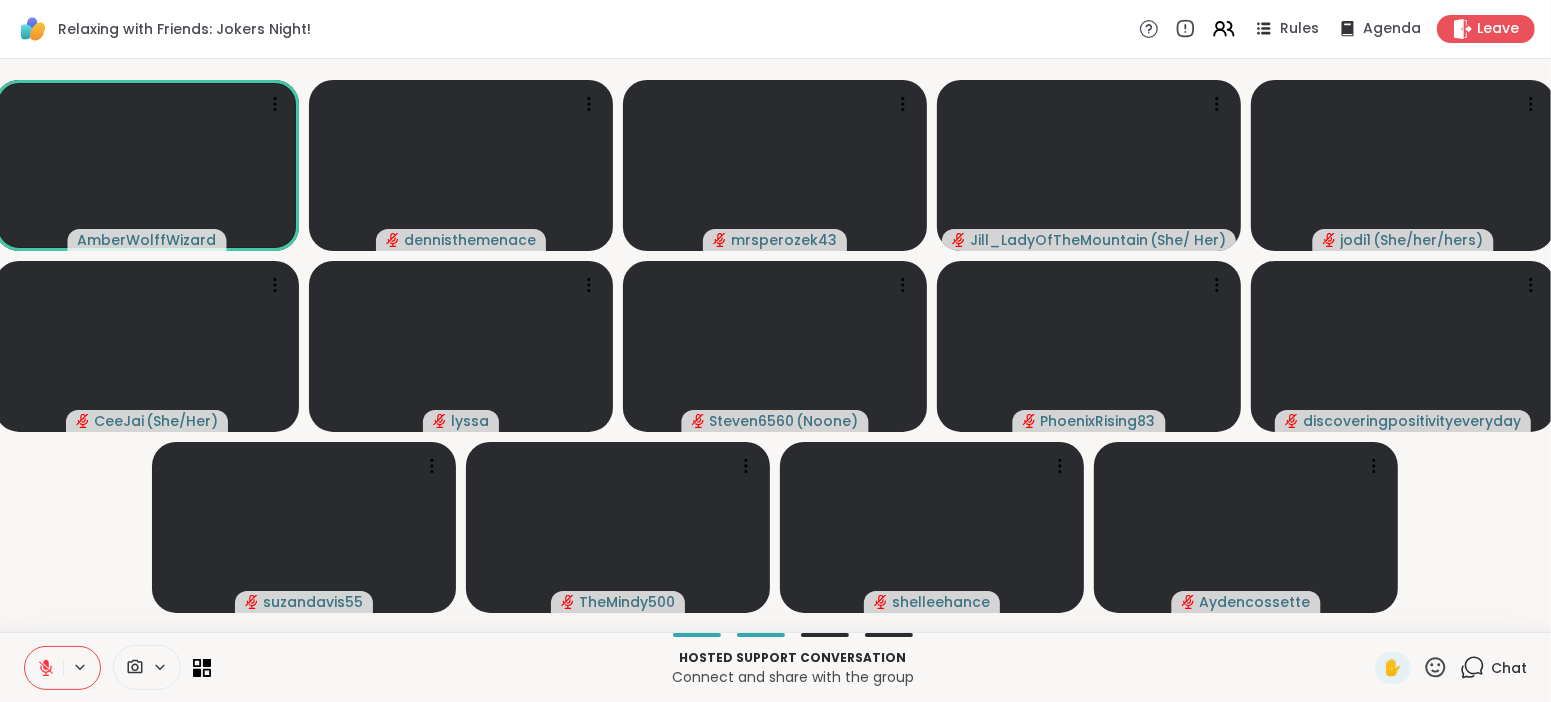 click on "[USERNAME] [USERNAME] [USERNAME] [USERNAME] ( [PRONOUN] ) [USERNAME] ( [PRONOUN] ) [USERNAME] [USERNAME] ( [PRONOUN] ) [USERNAME] [USERNAME] [USERNAME] [USERNAME] [USERNAME] [USERNAME] [USERNAME]" at bounding box center (775, 345) 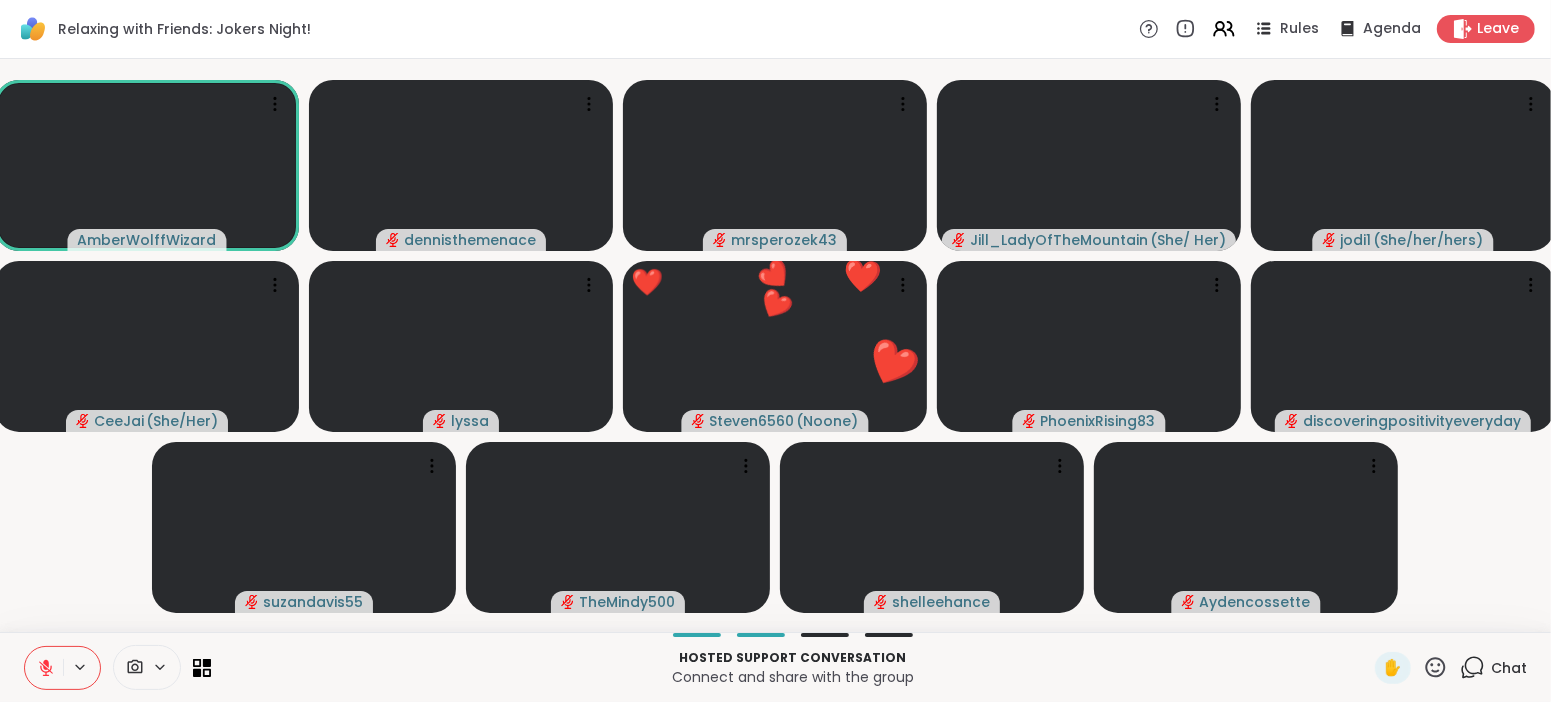click on "Chat" at bounding box center (1509, 668) 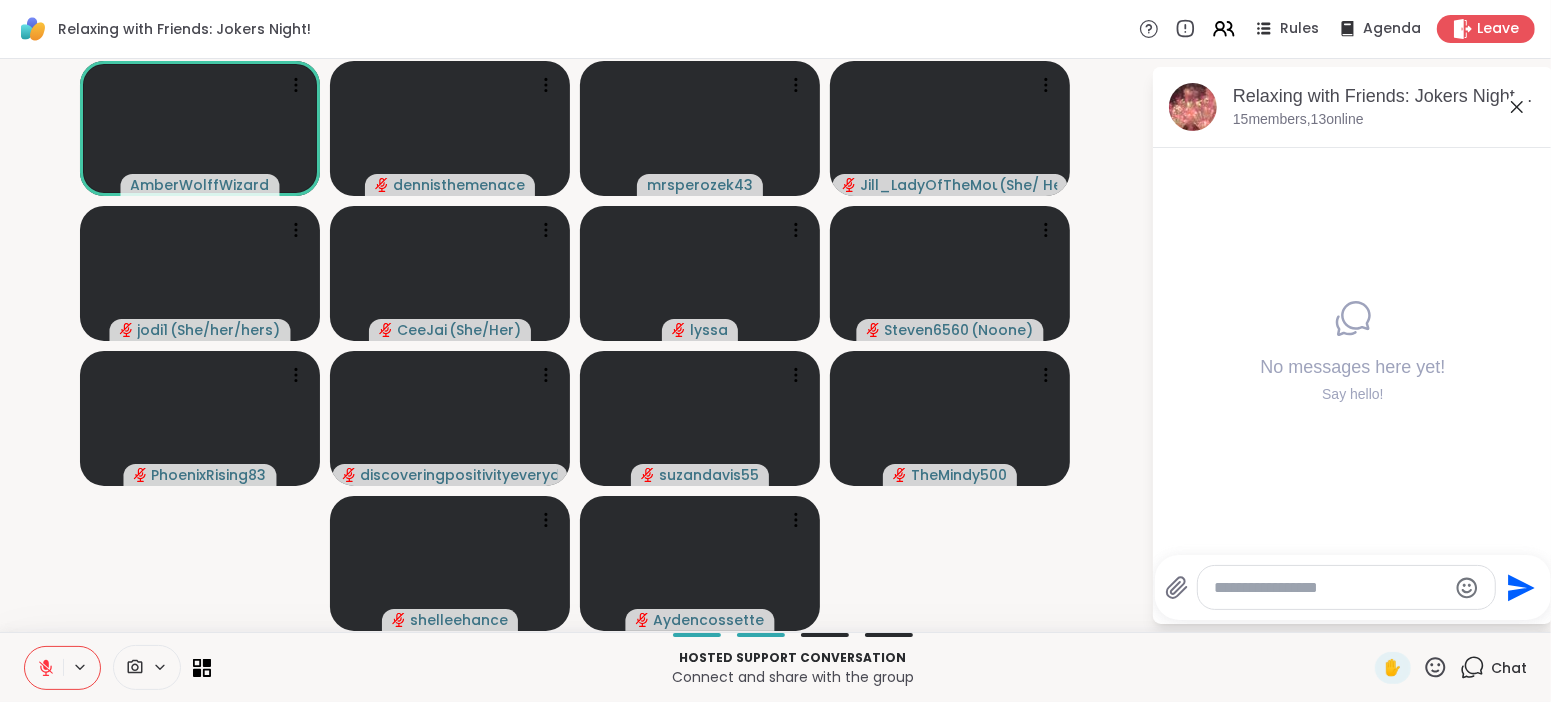 click at bounding box center [1330, 588] 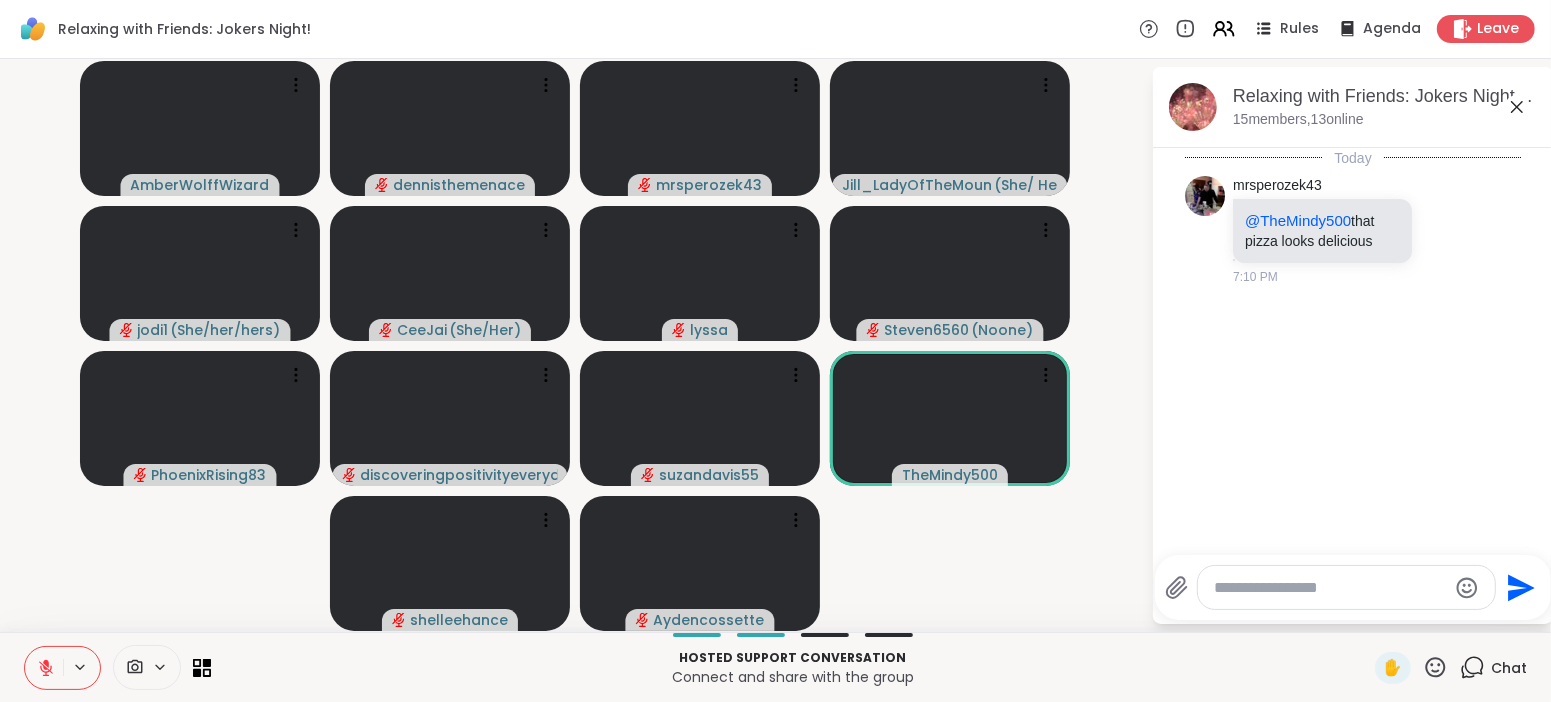 click on "Today [USERNAME] @[USERNAME] that pizza looks delicious [TIME]" at bounding box center [1353, 345] 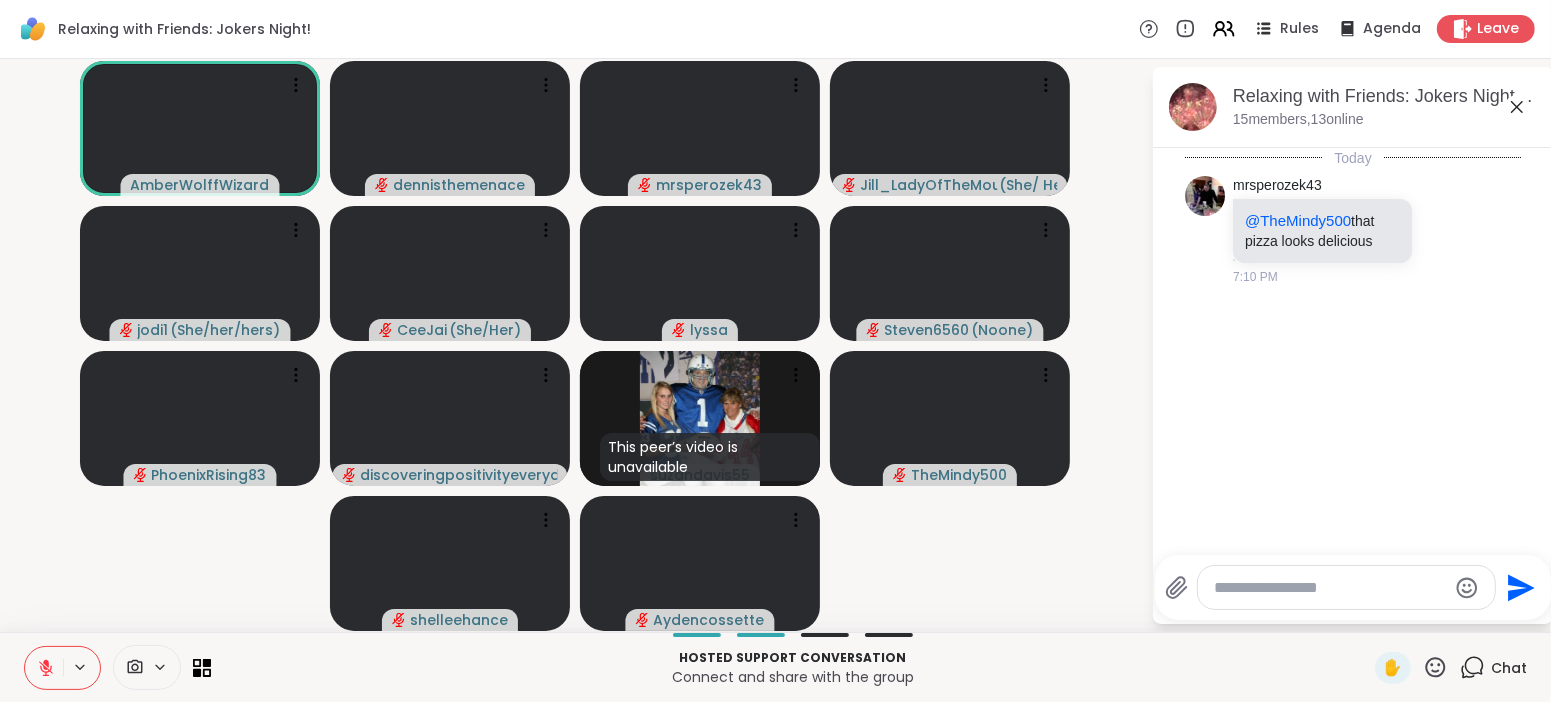 click 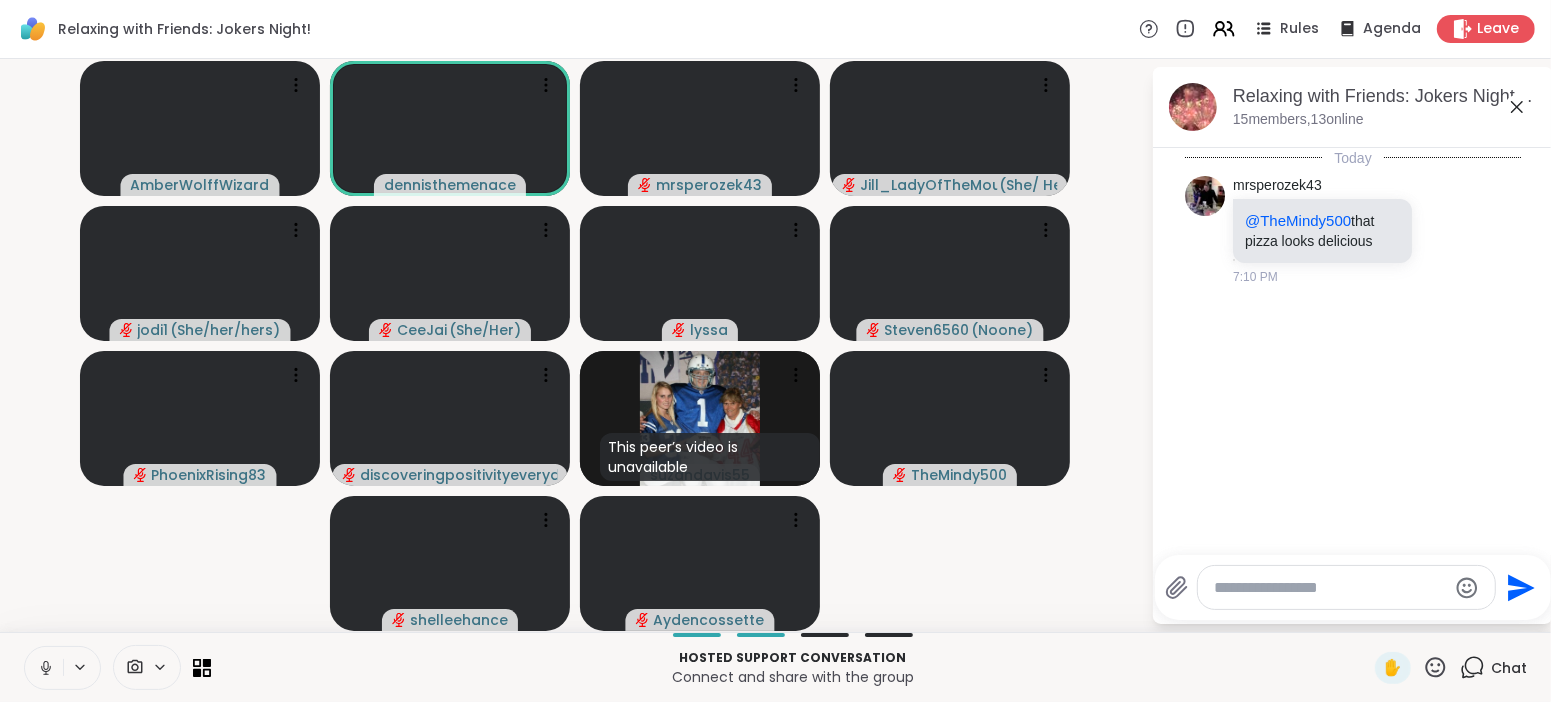 click 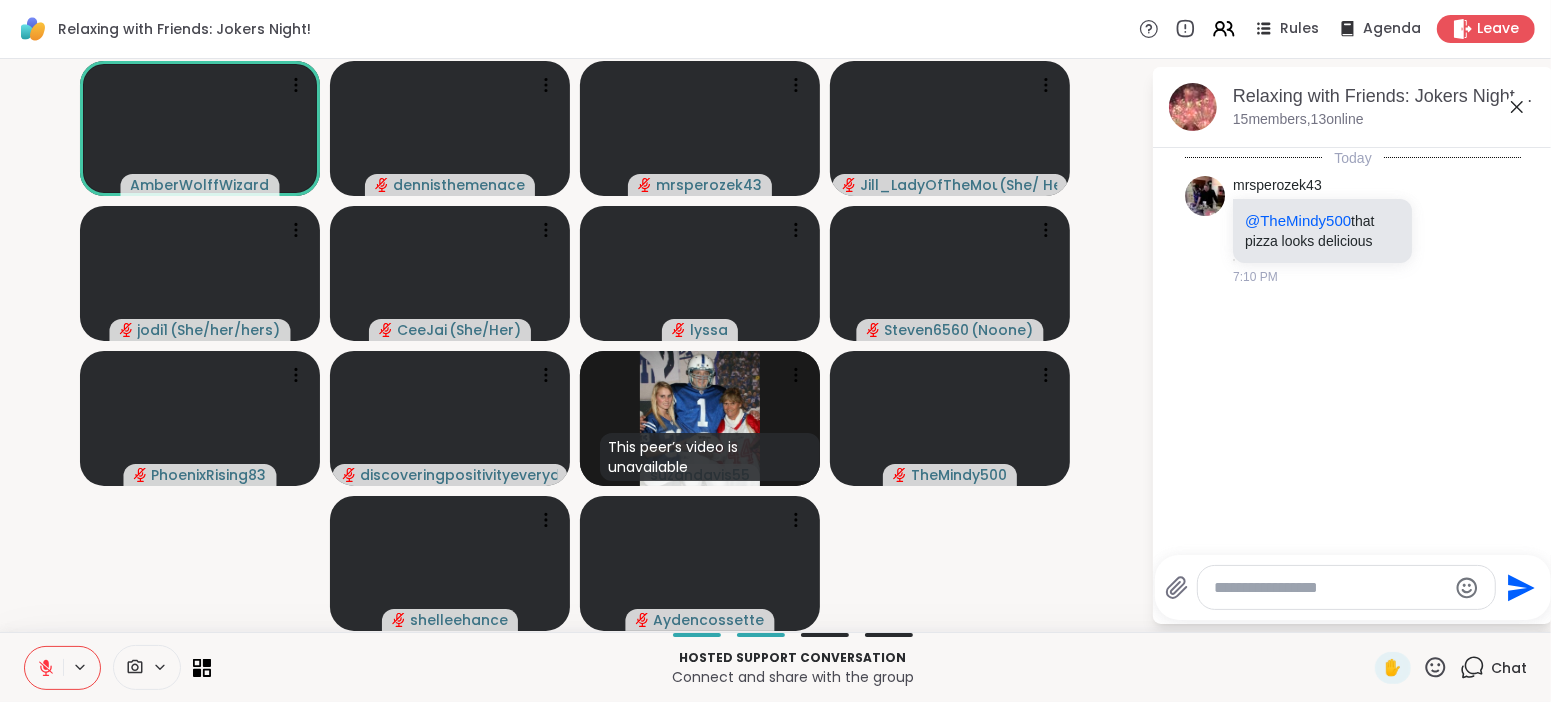 click 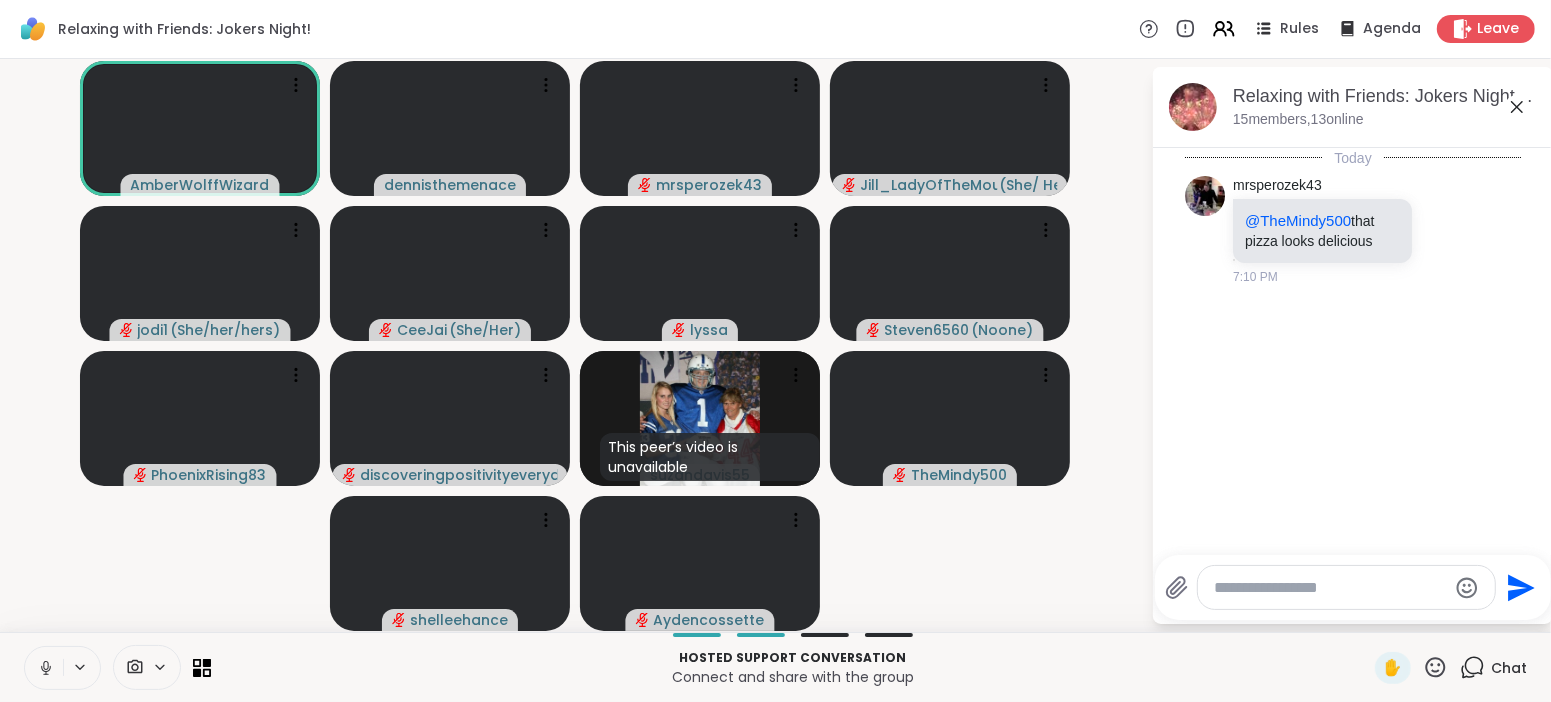 click 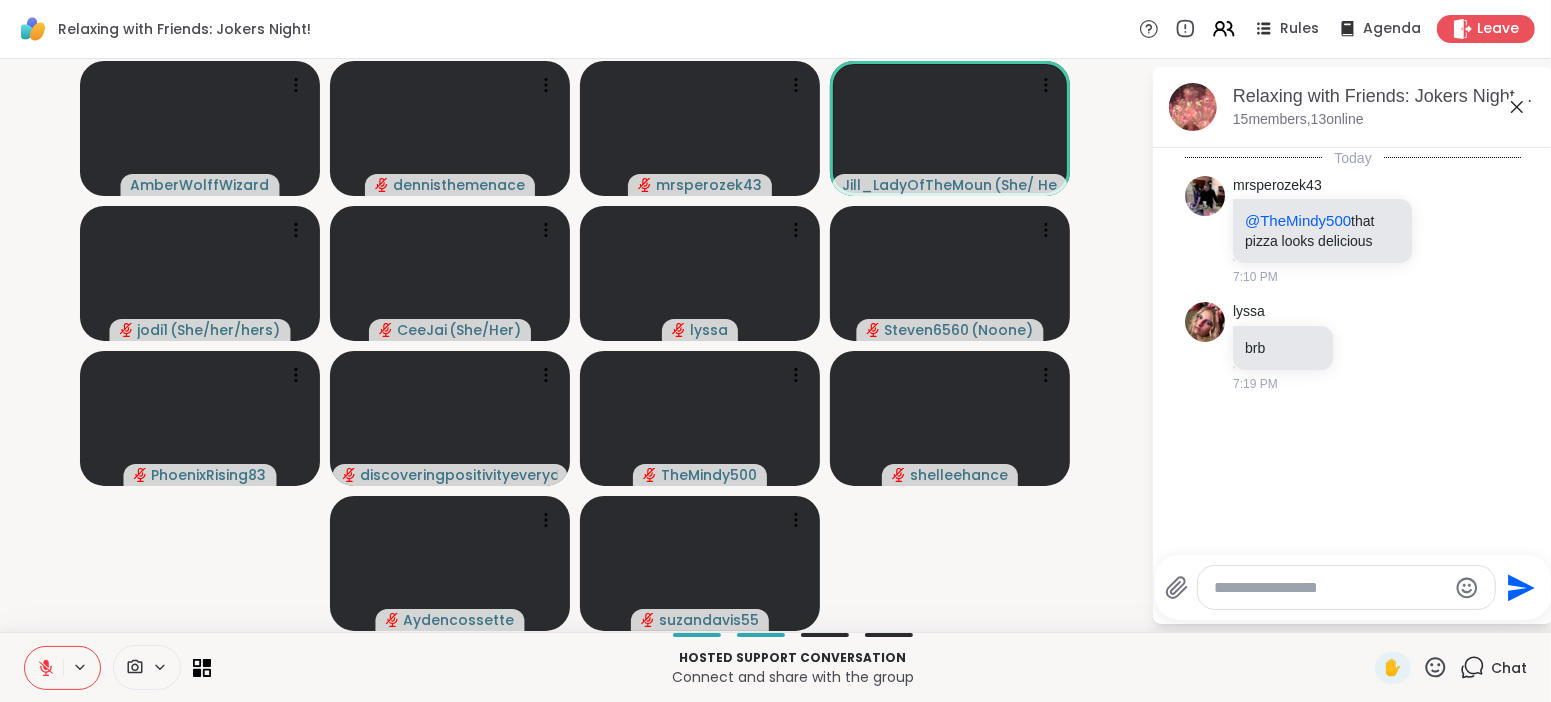 click 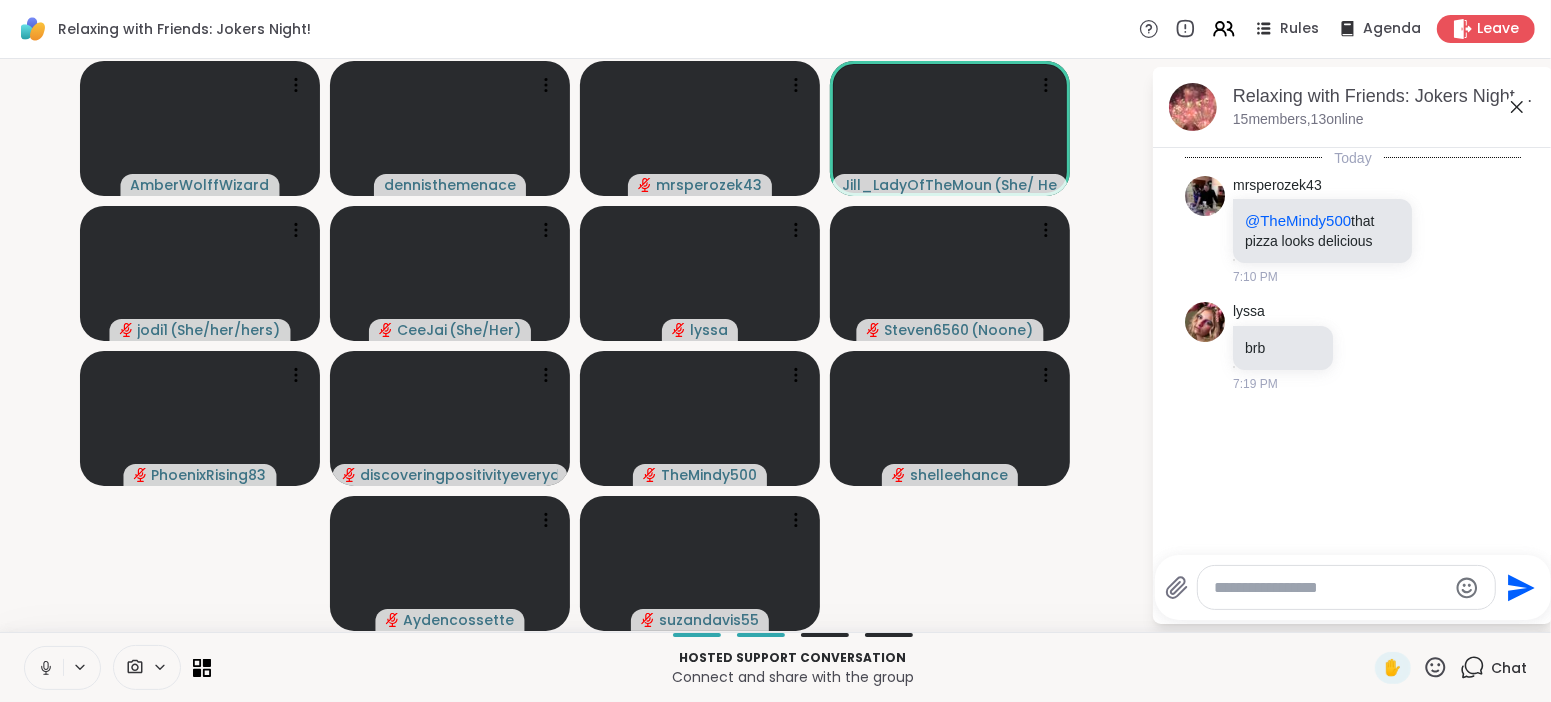 click 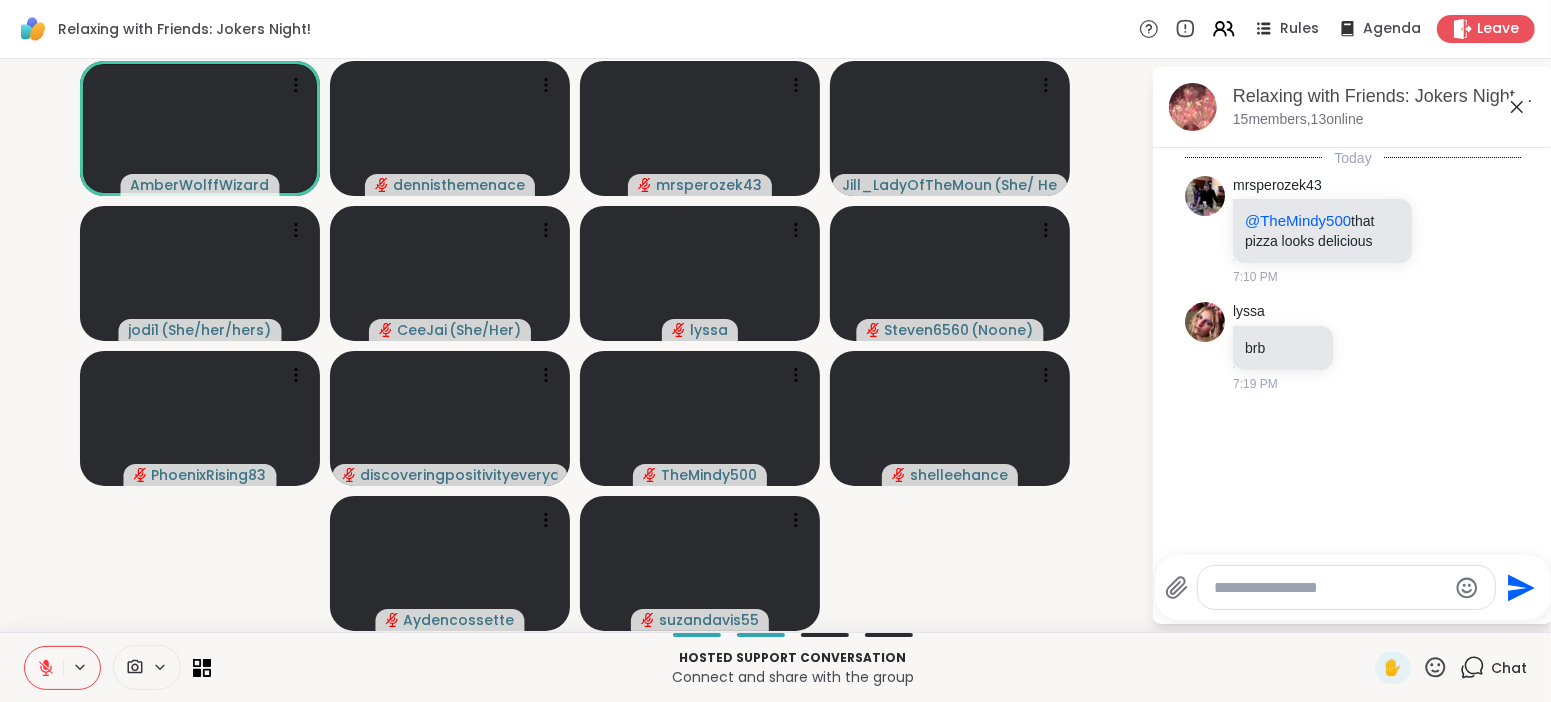 click 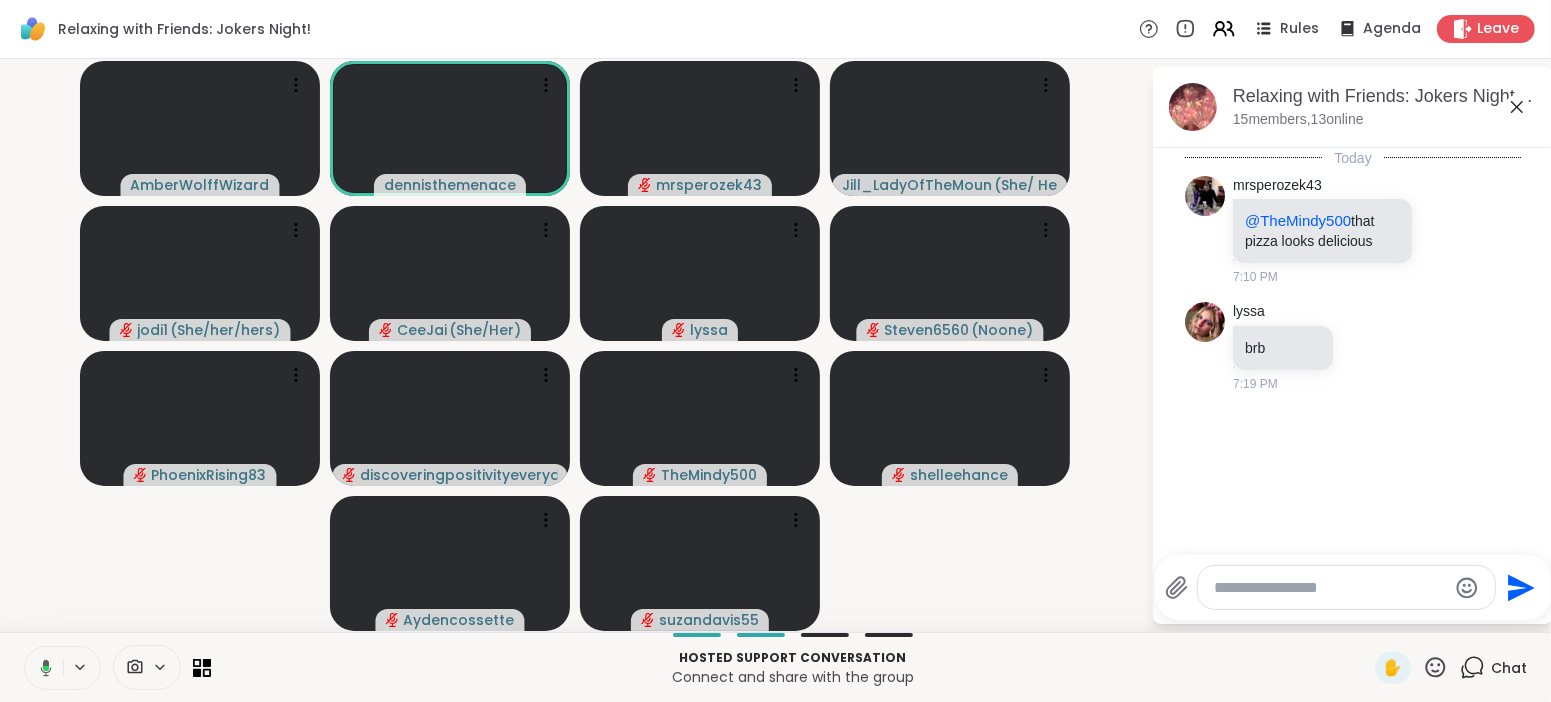 click 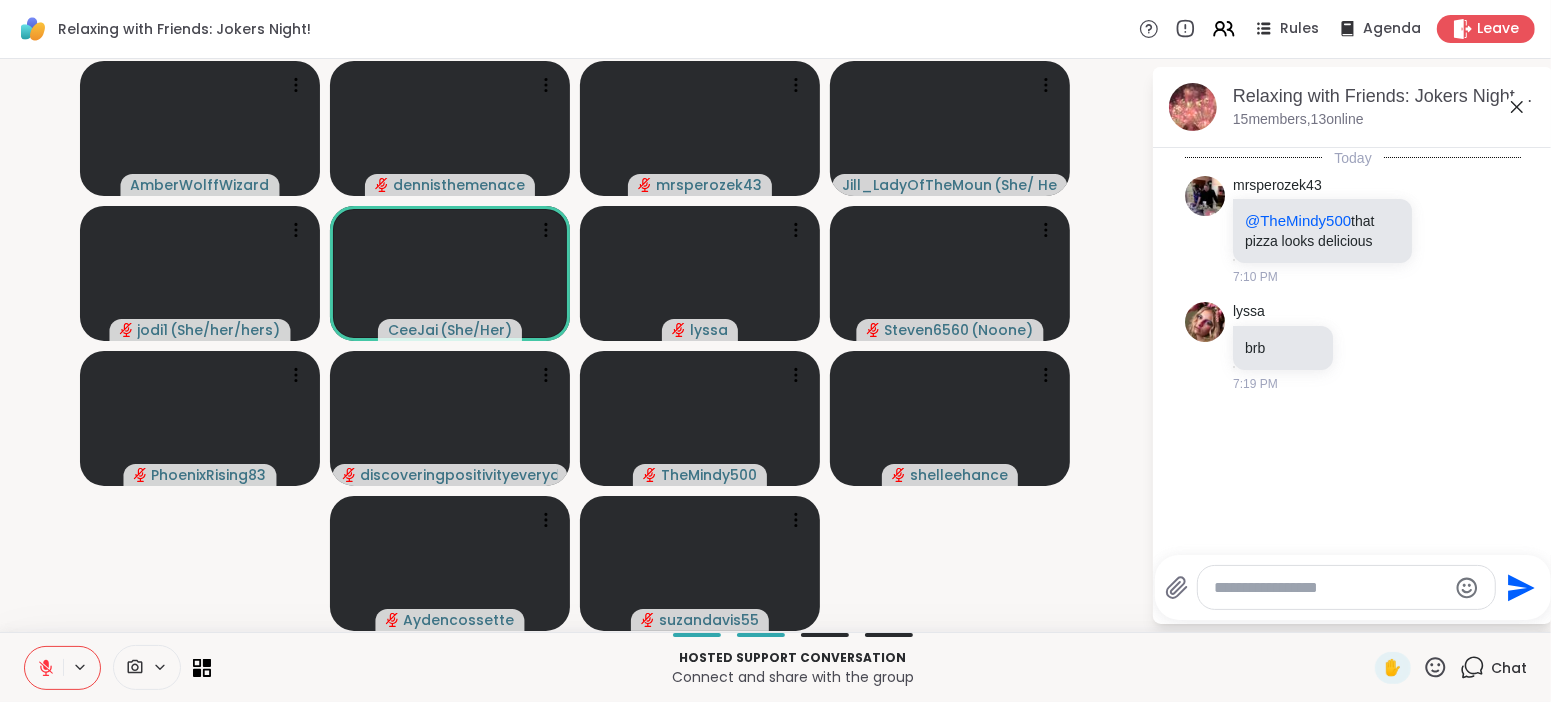 click 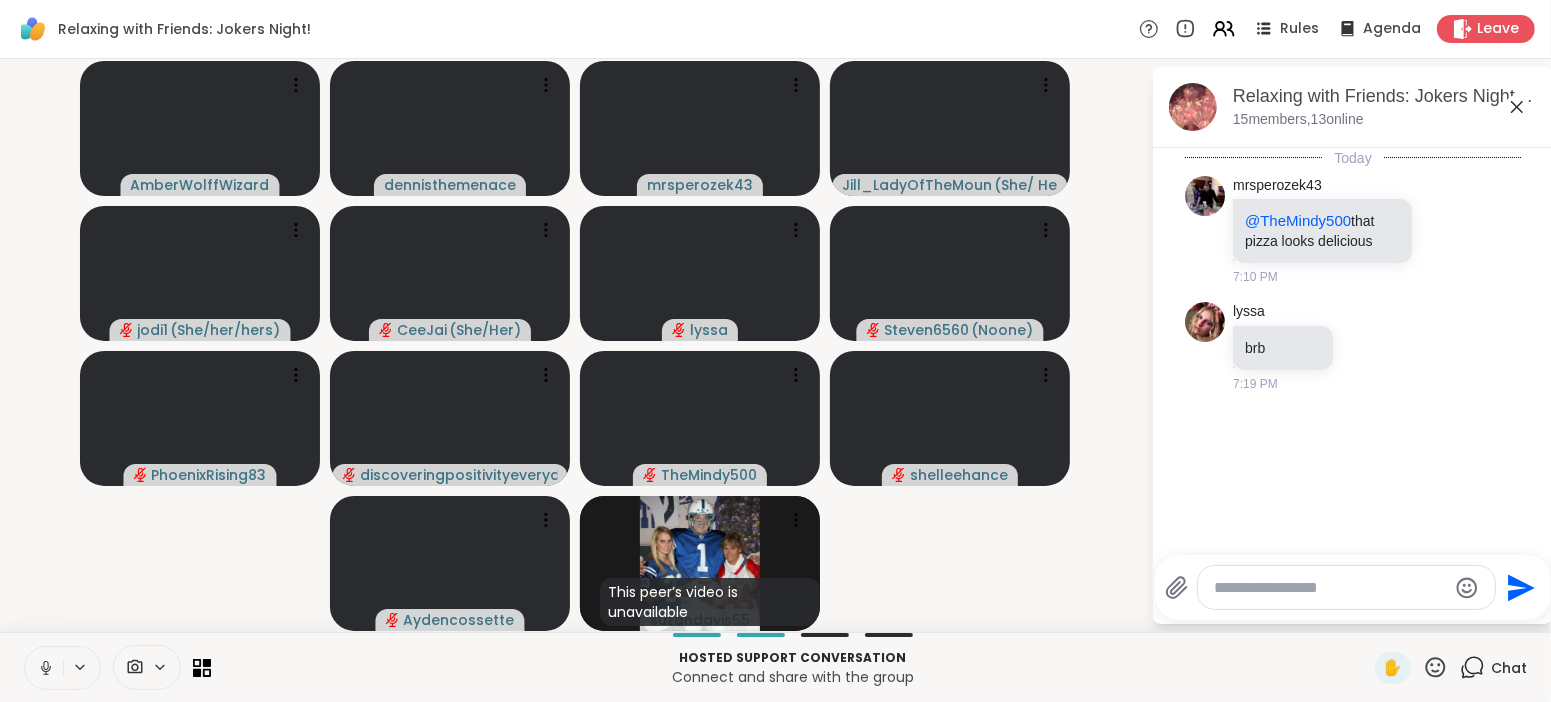 click 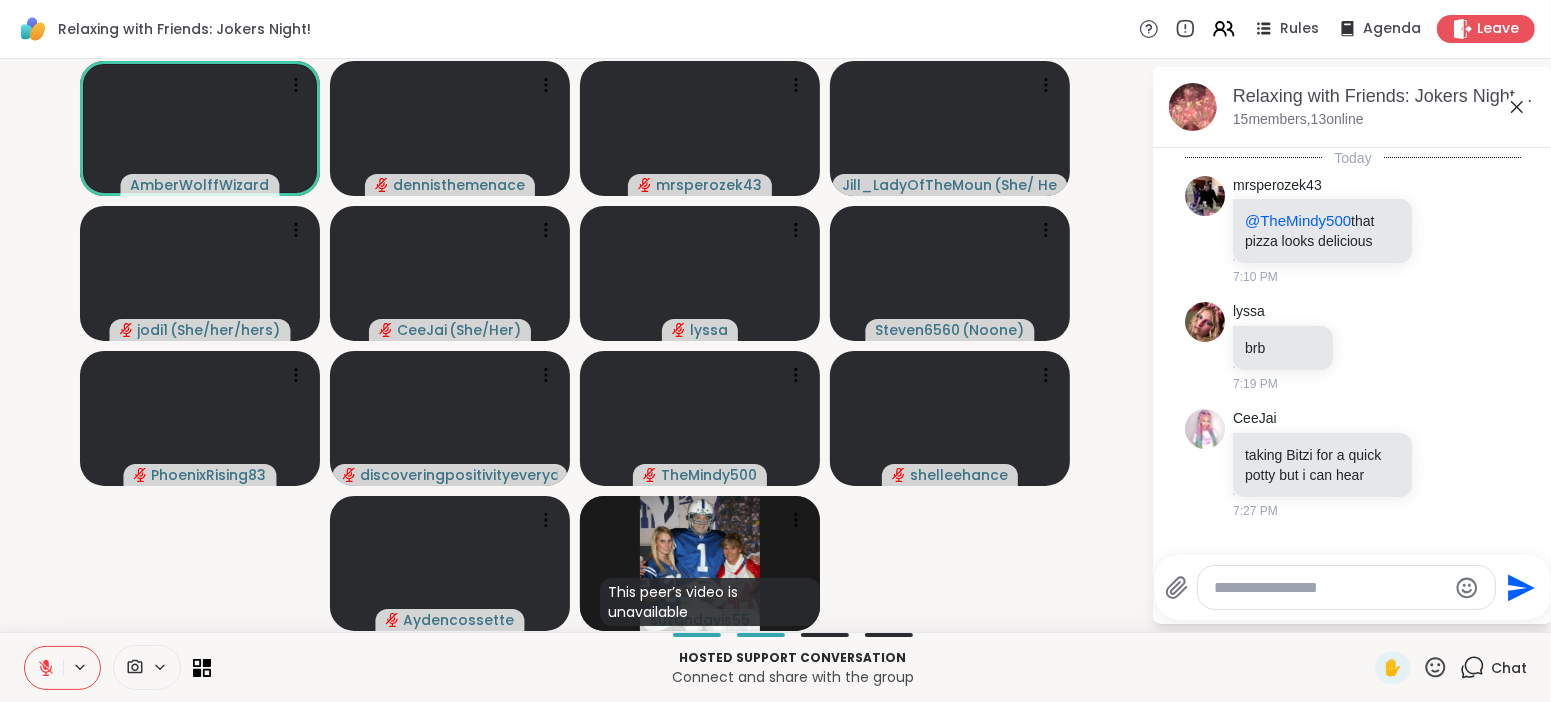 click 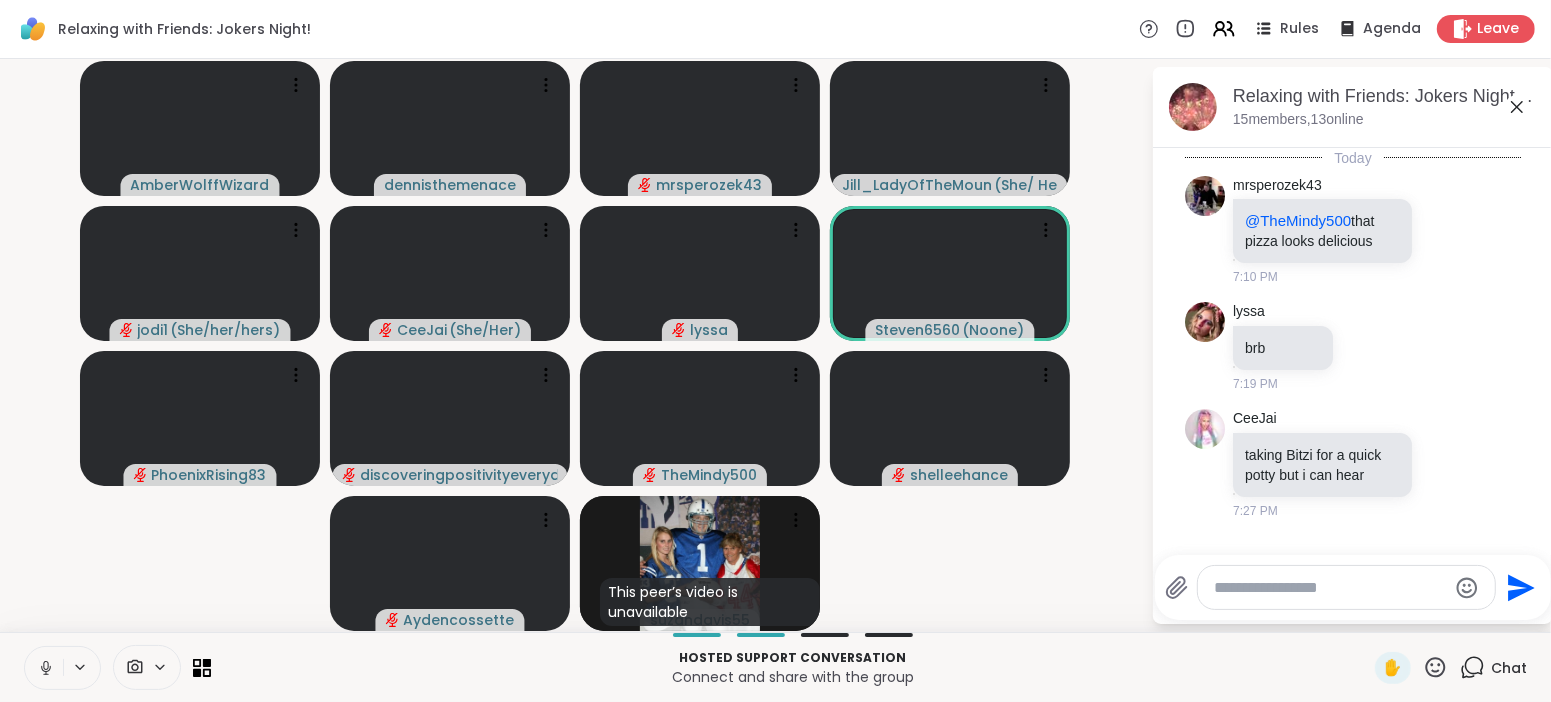 click 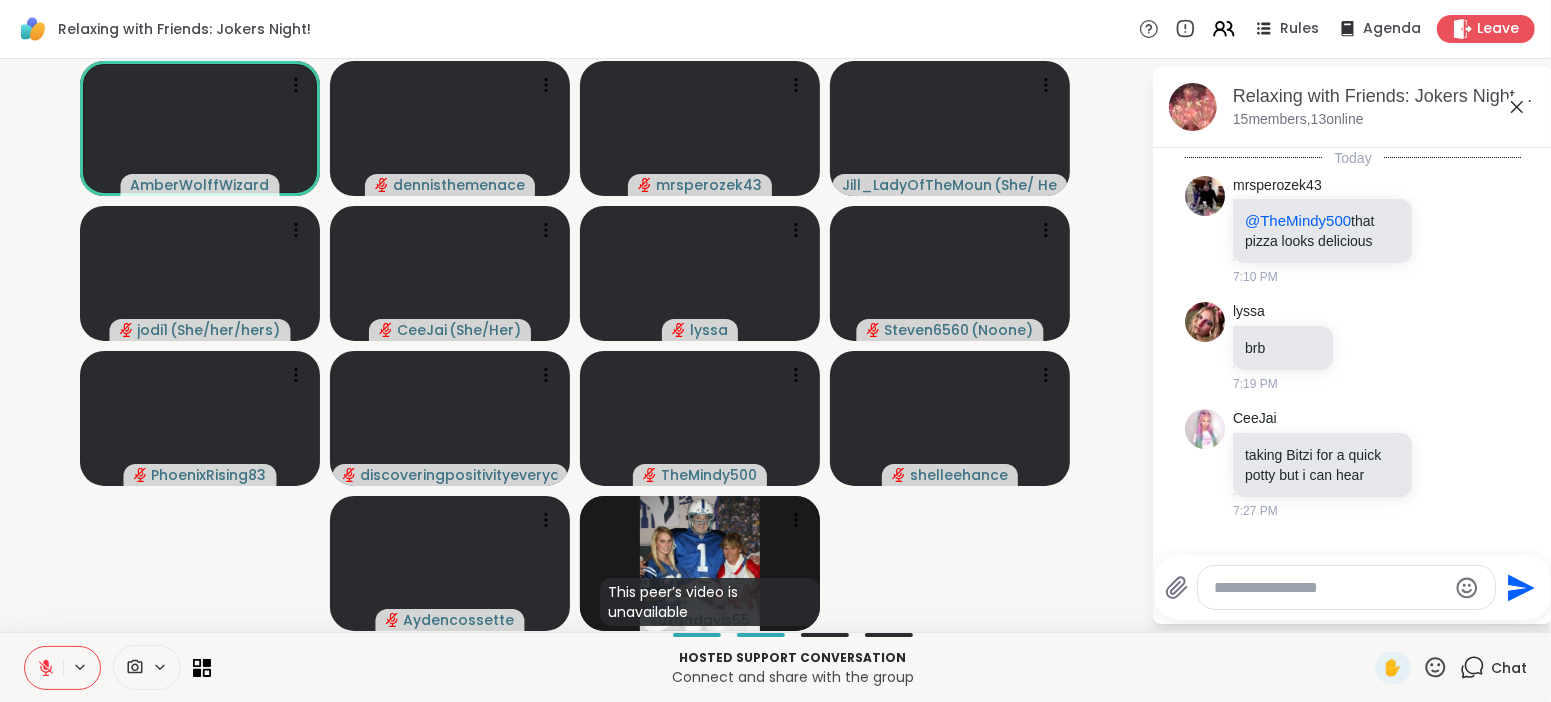 click 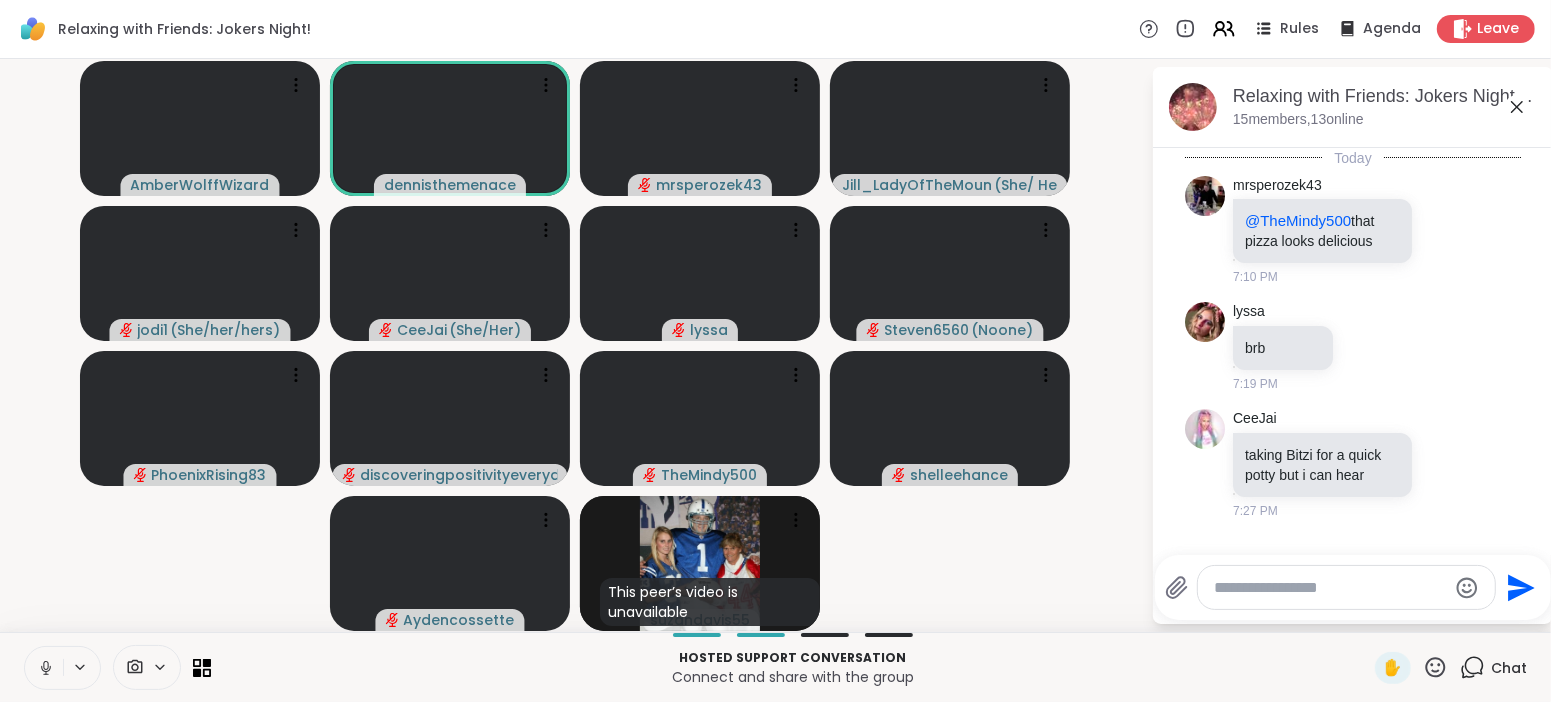 click 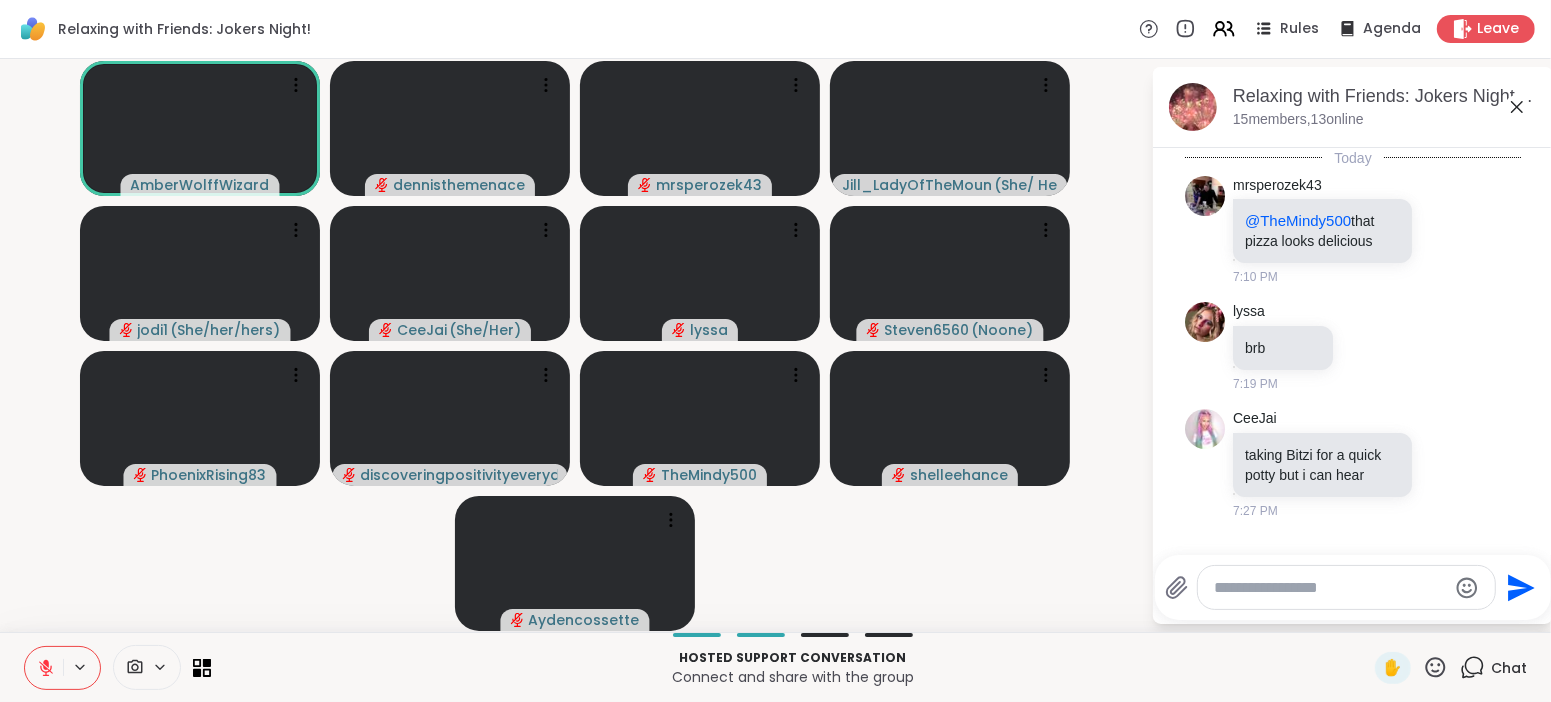 click 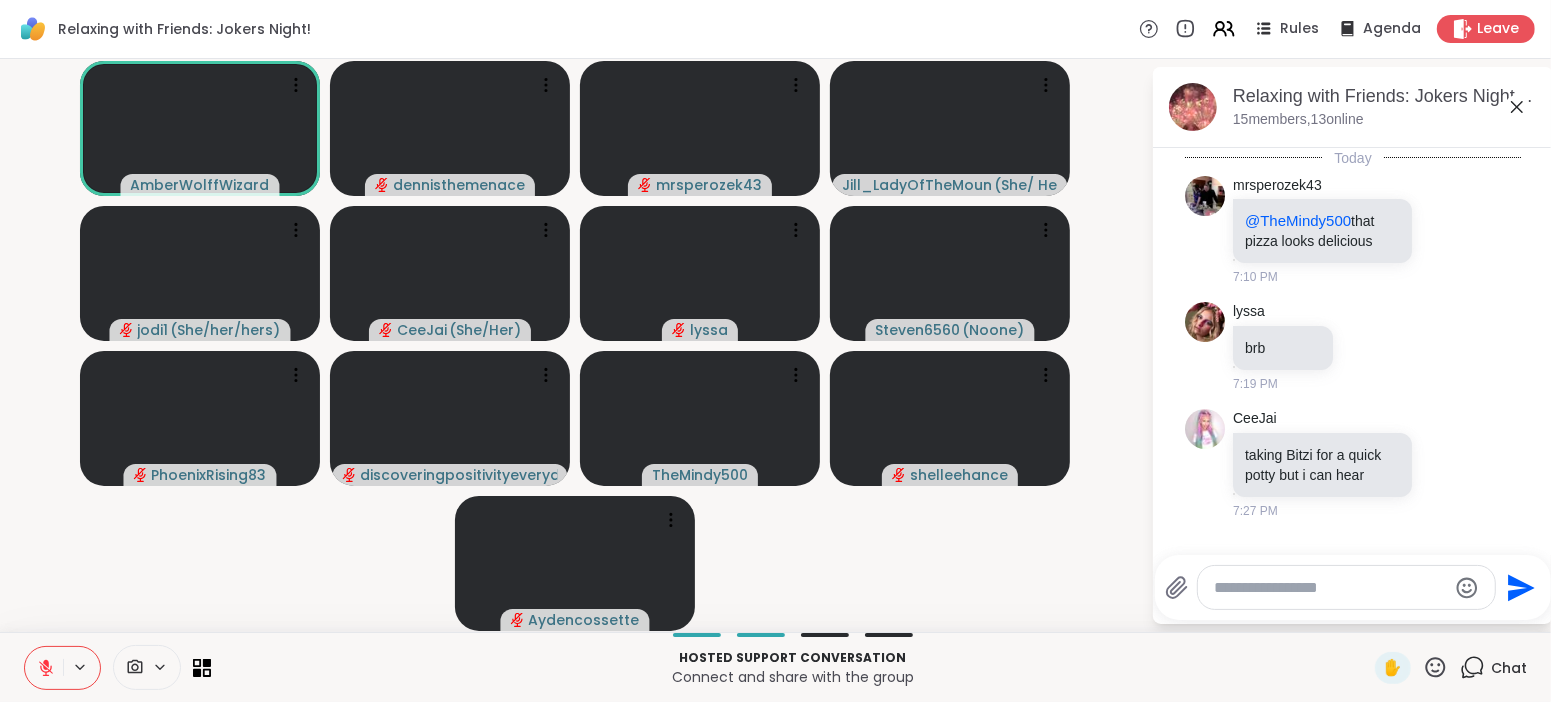 click 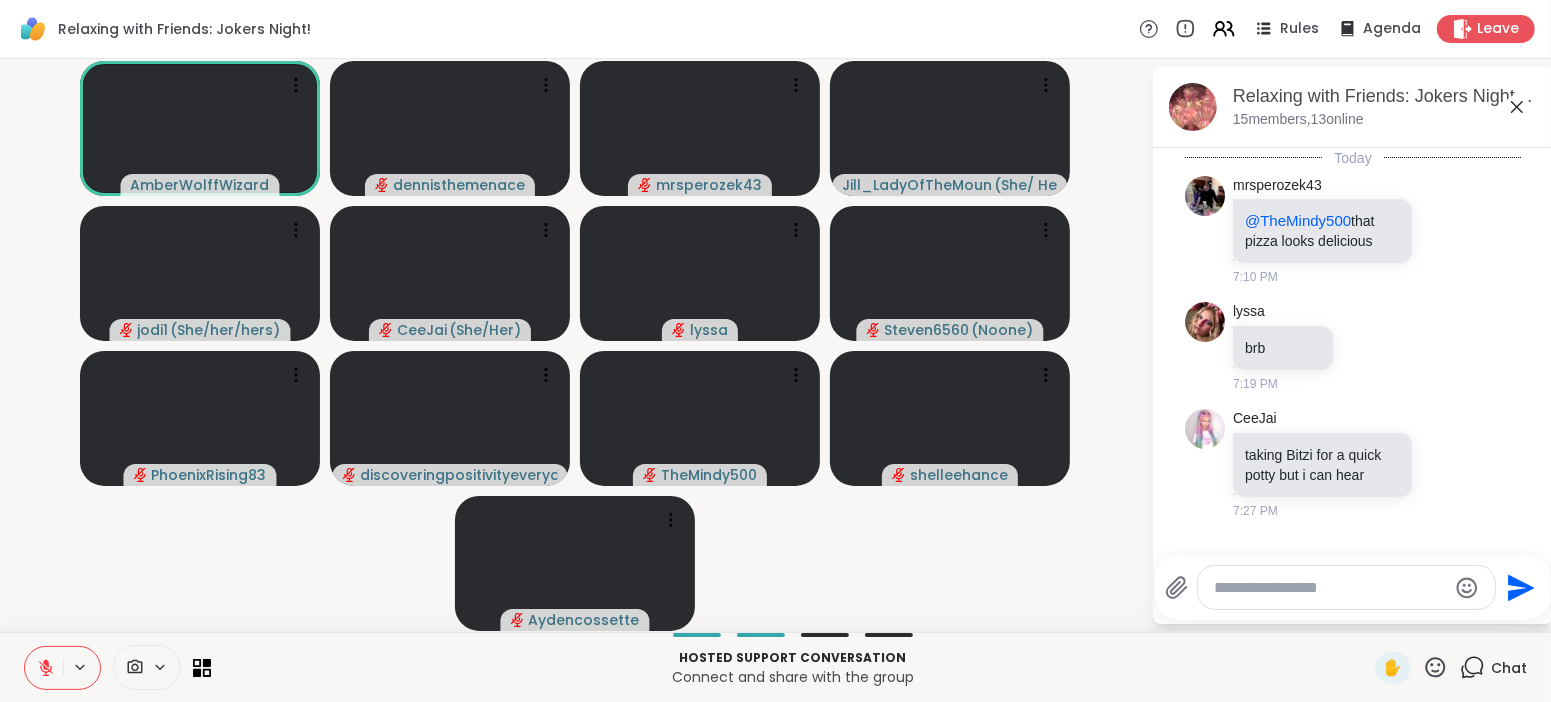 click 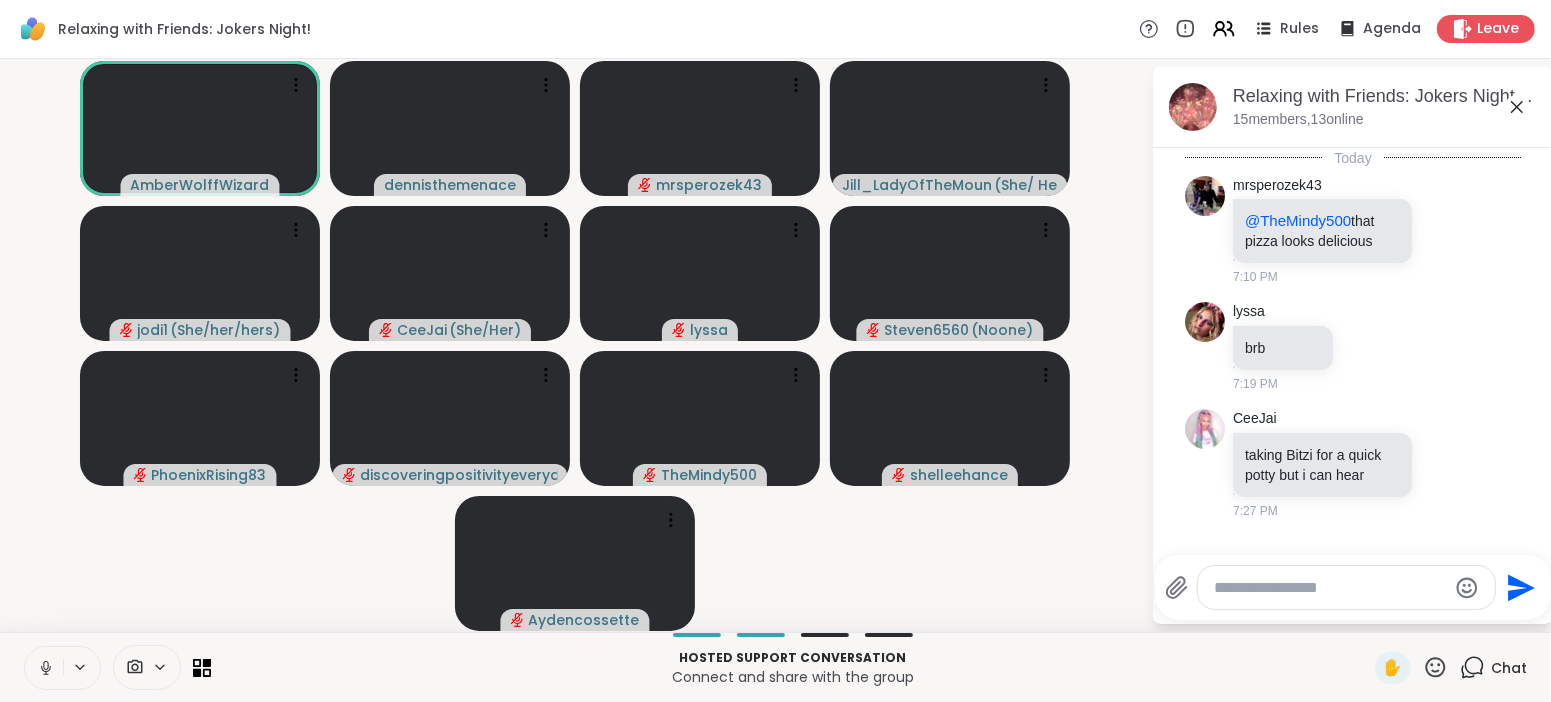 click 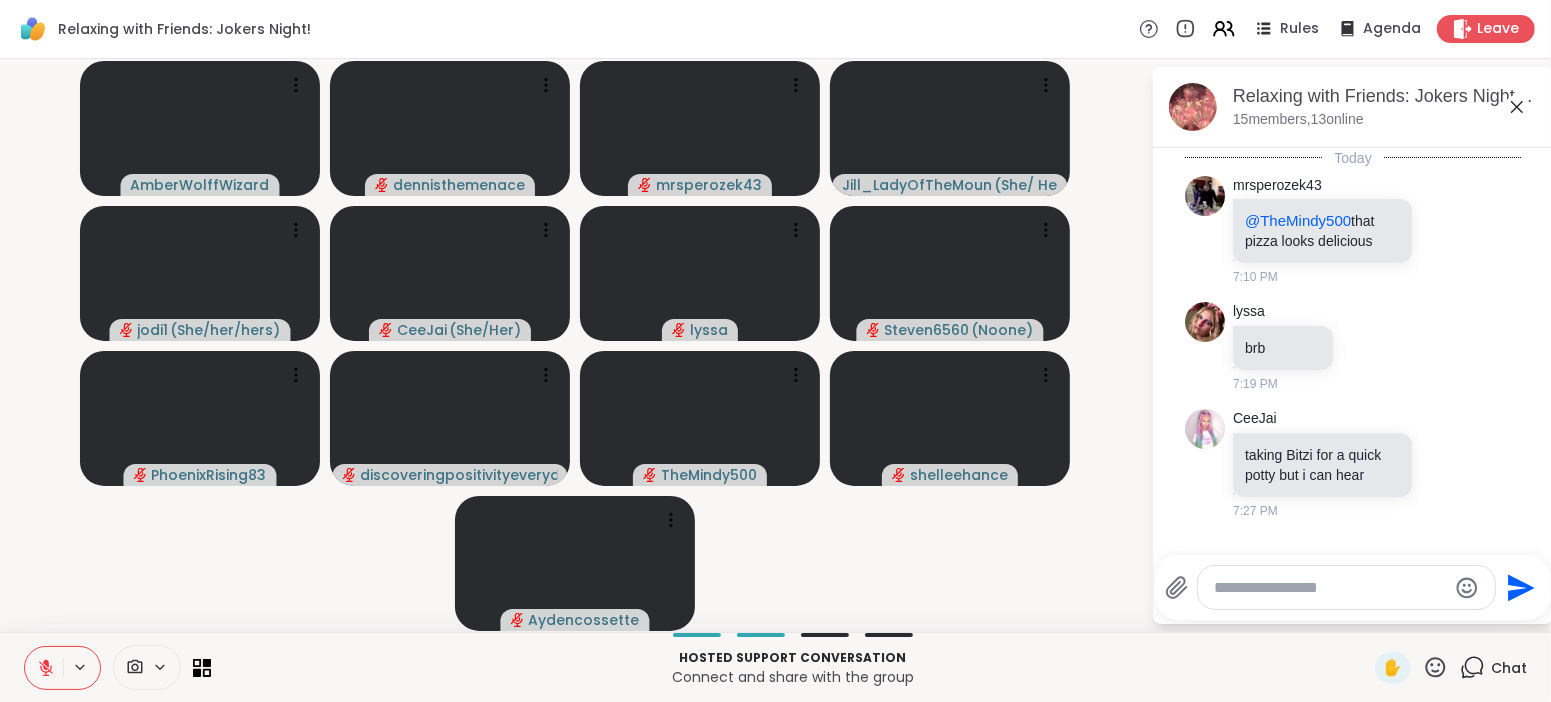 click 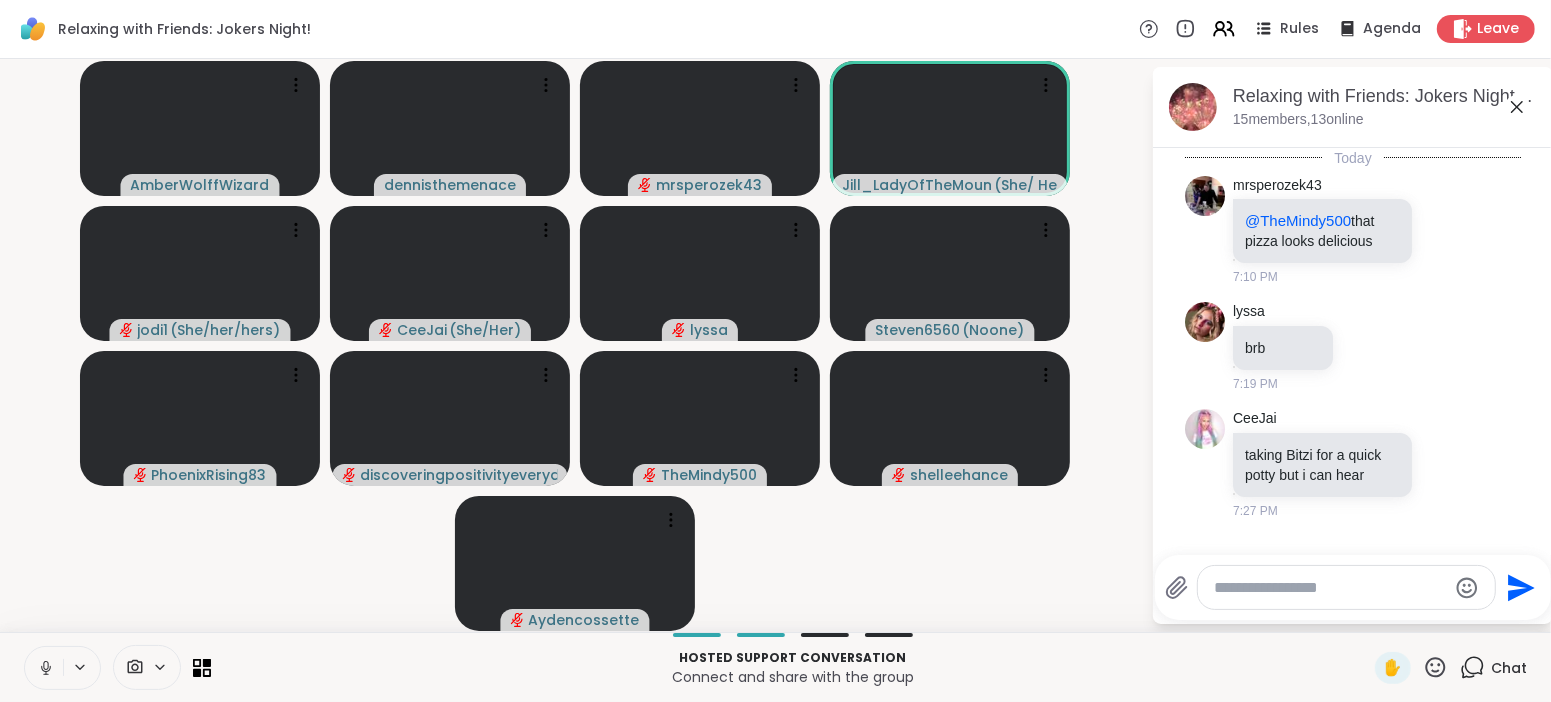 click 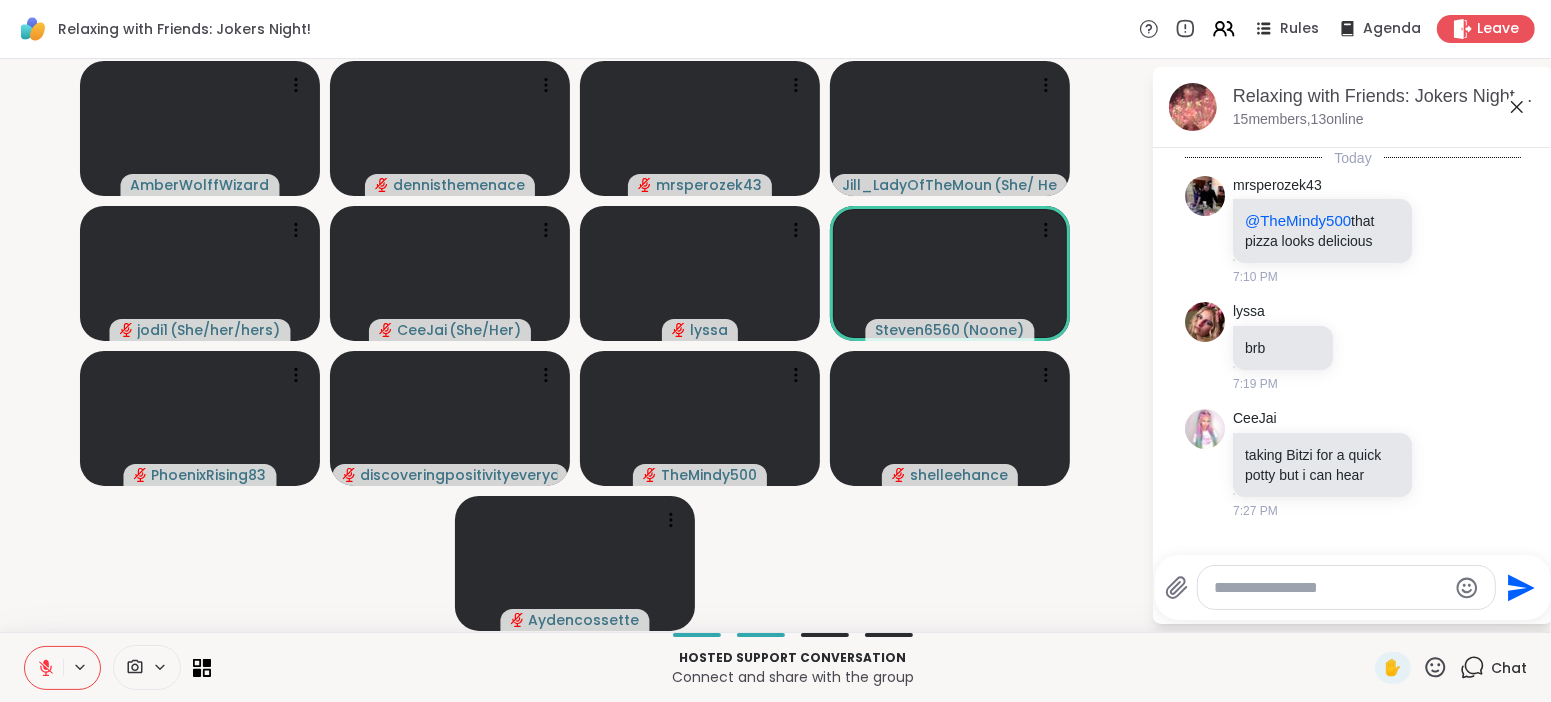 click 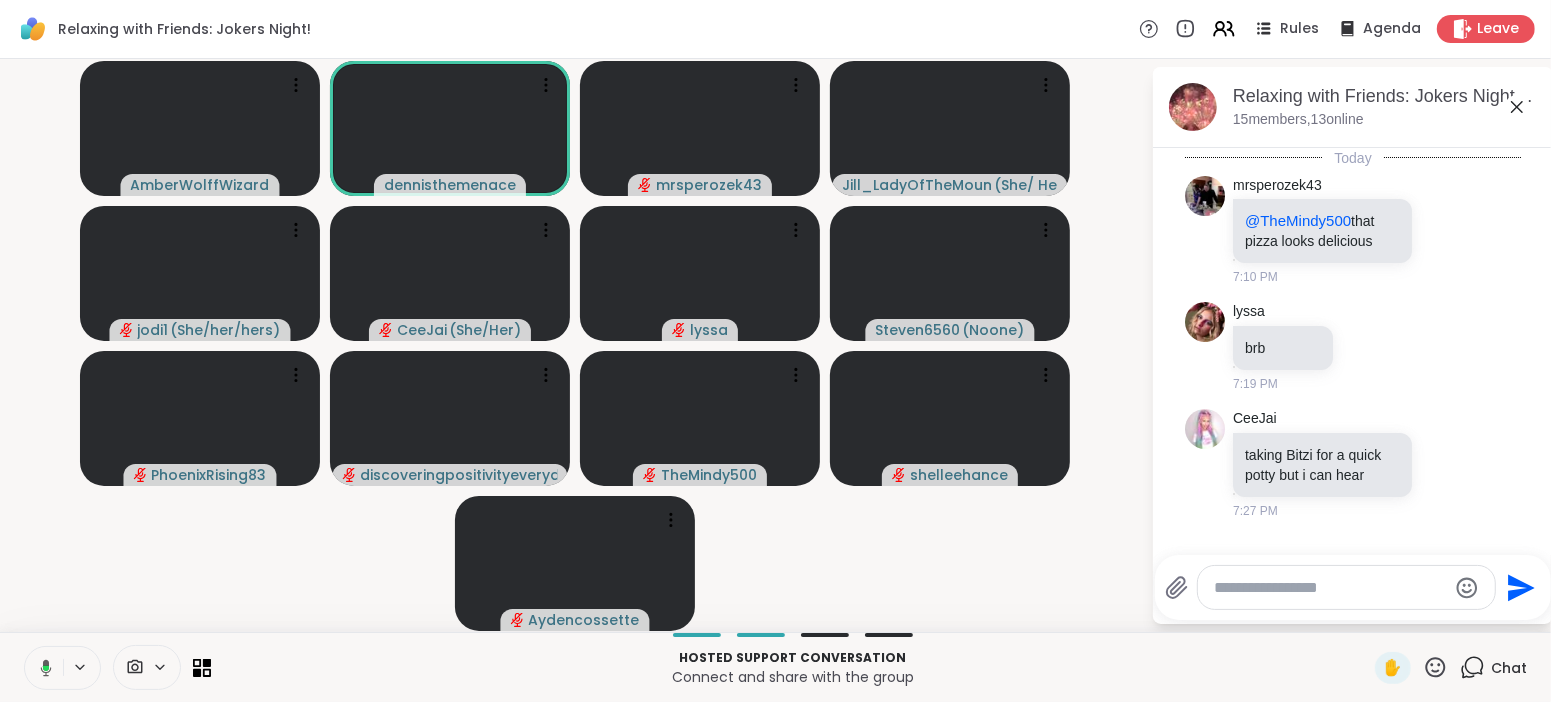 click 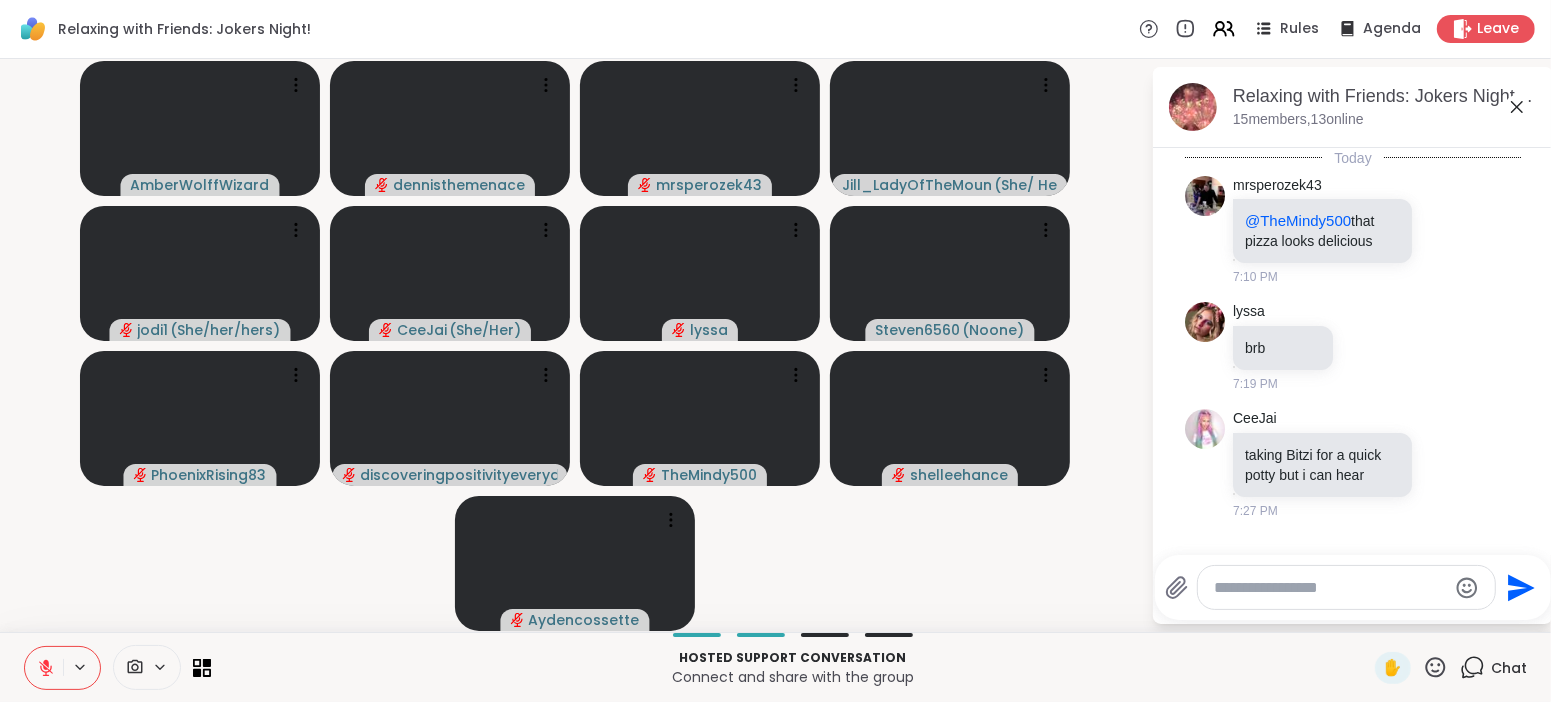 click 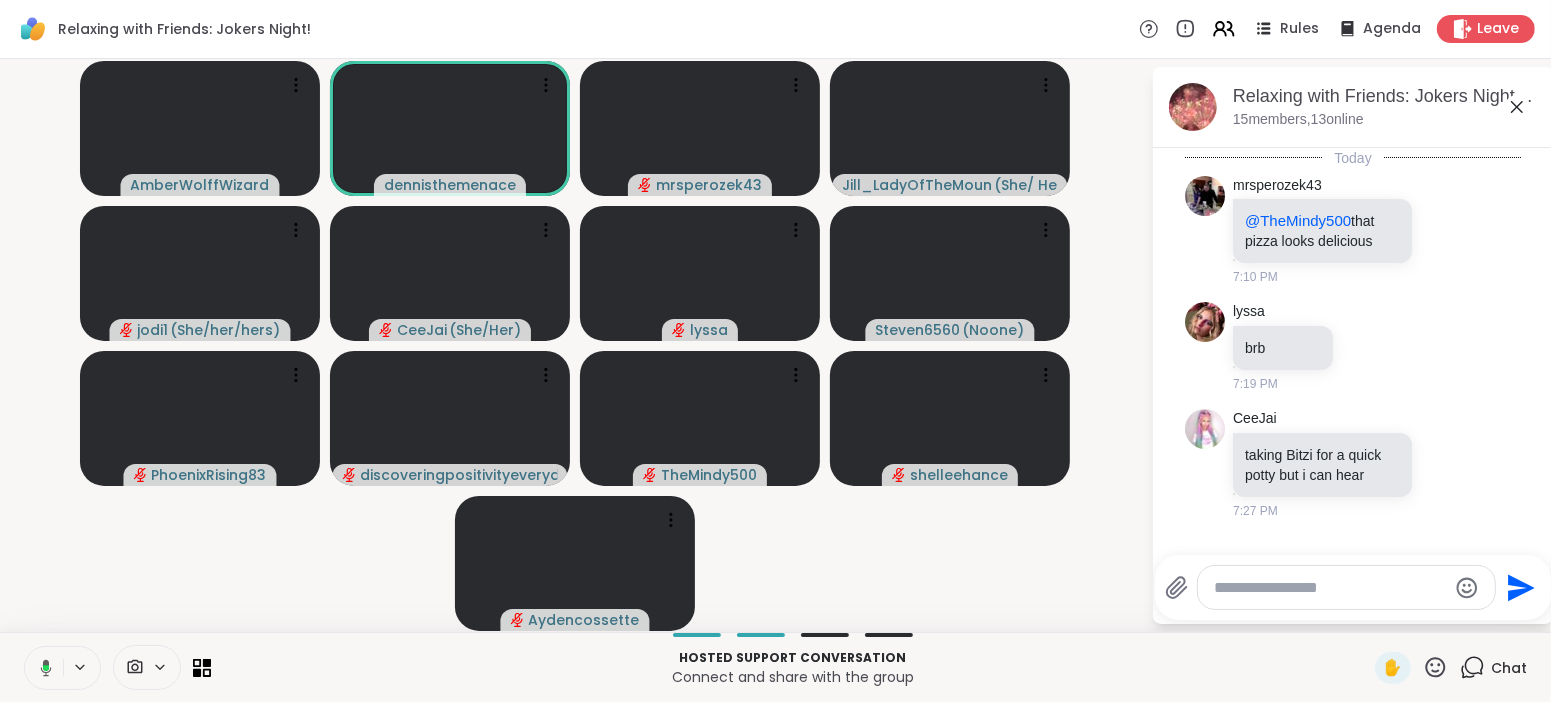 click 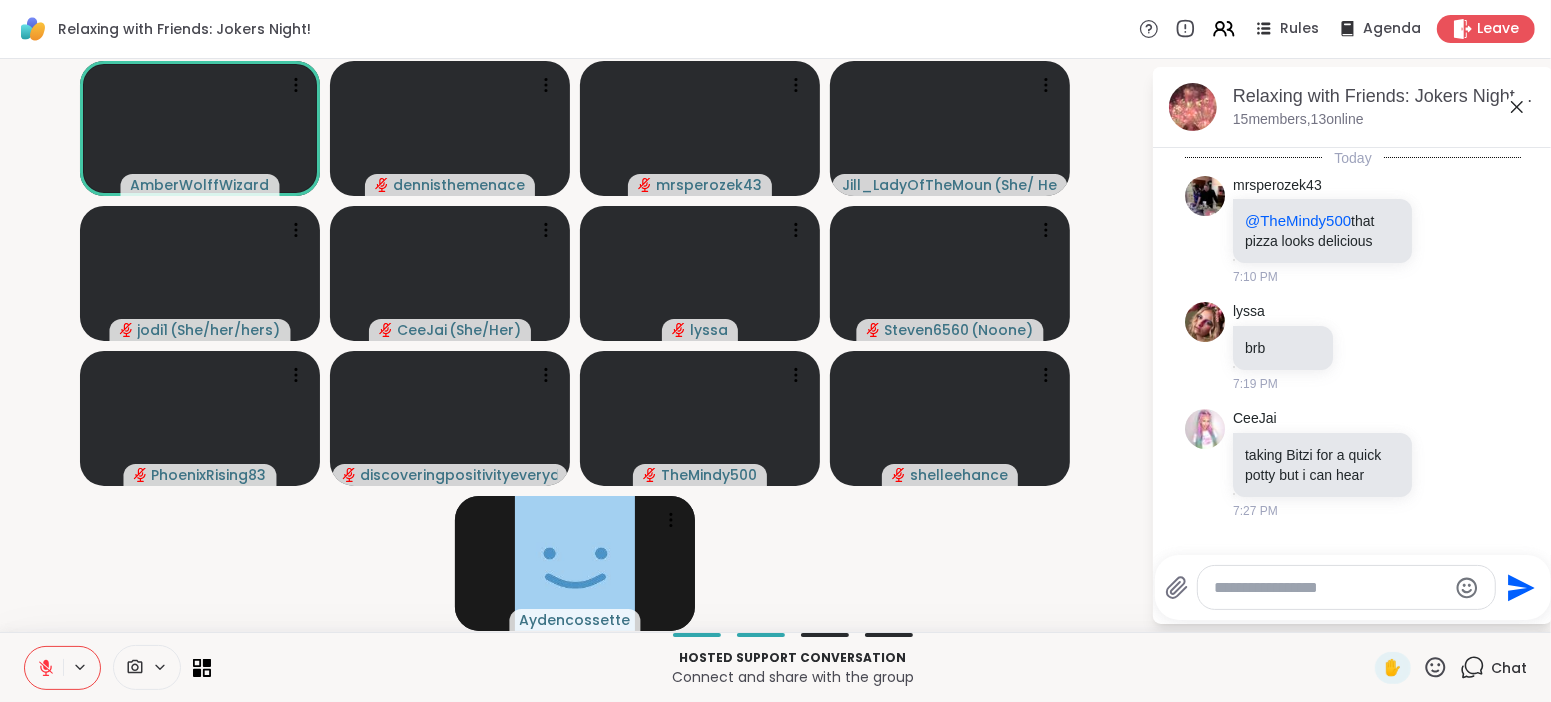 click 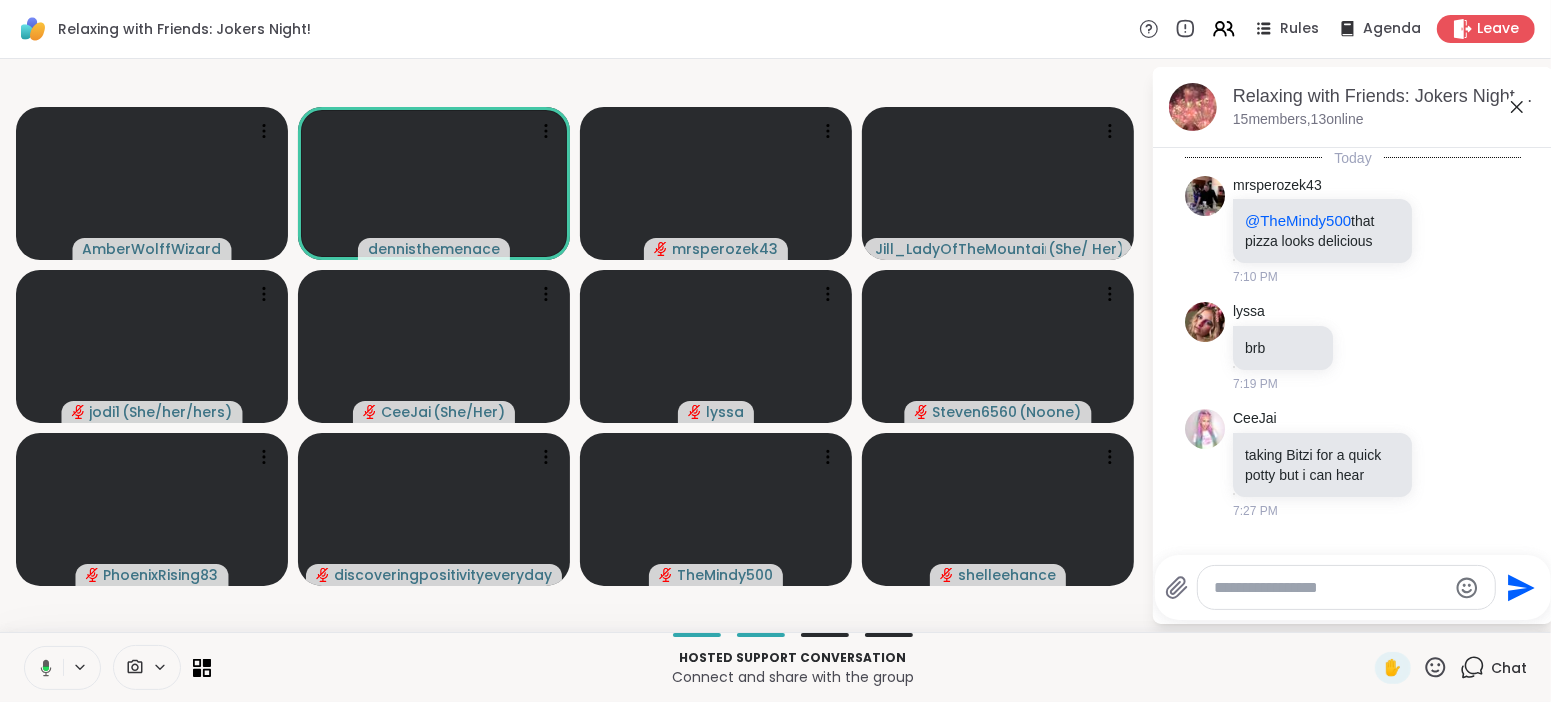 click 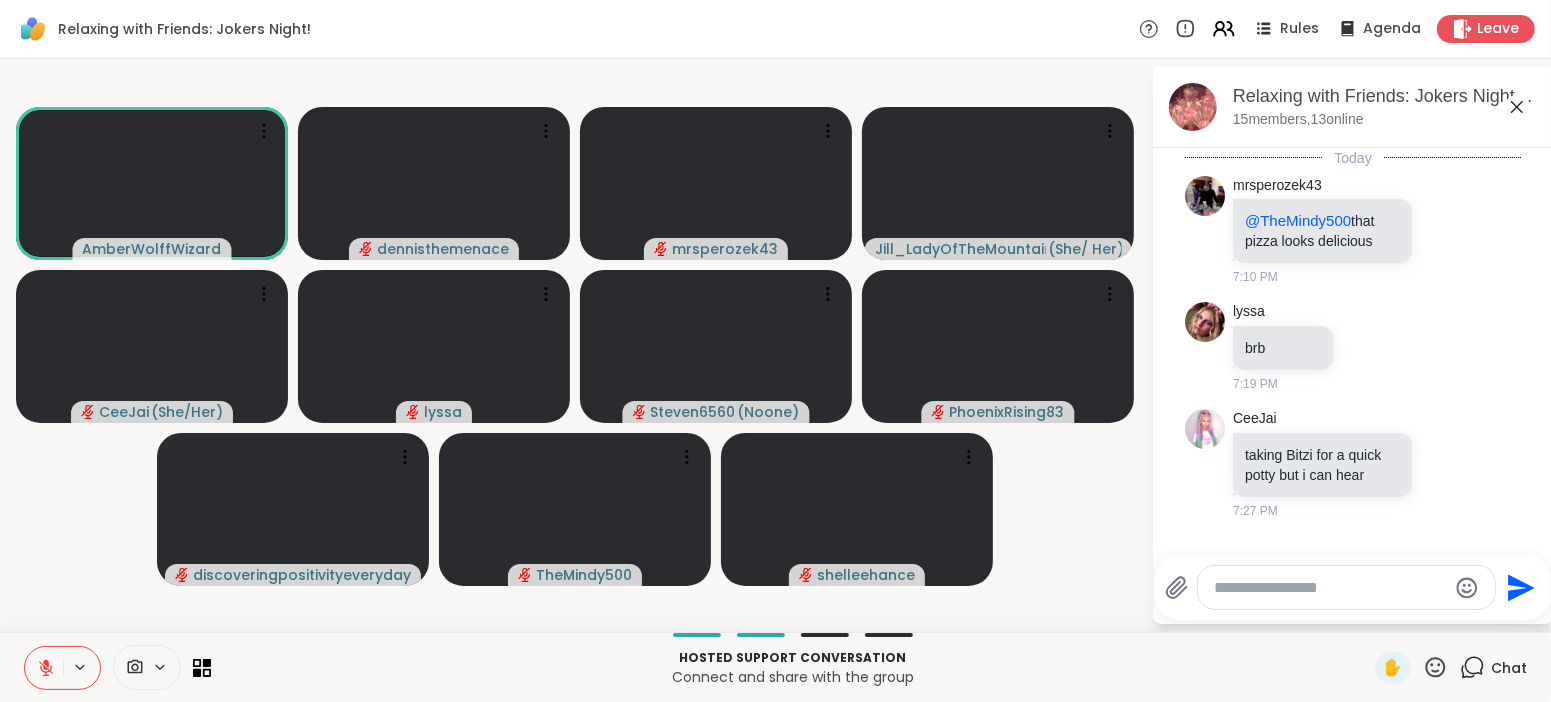 drag, startPoint x: 43, startPoint y: 667, endPoint x: 51, endPoint y: 719, distance: 52.611786 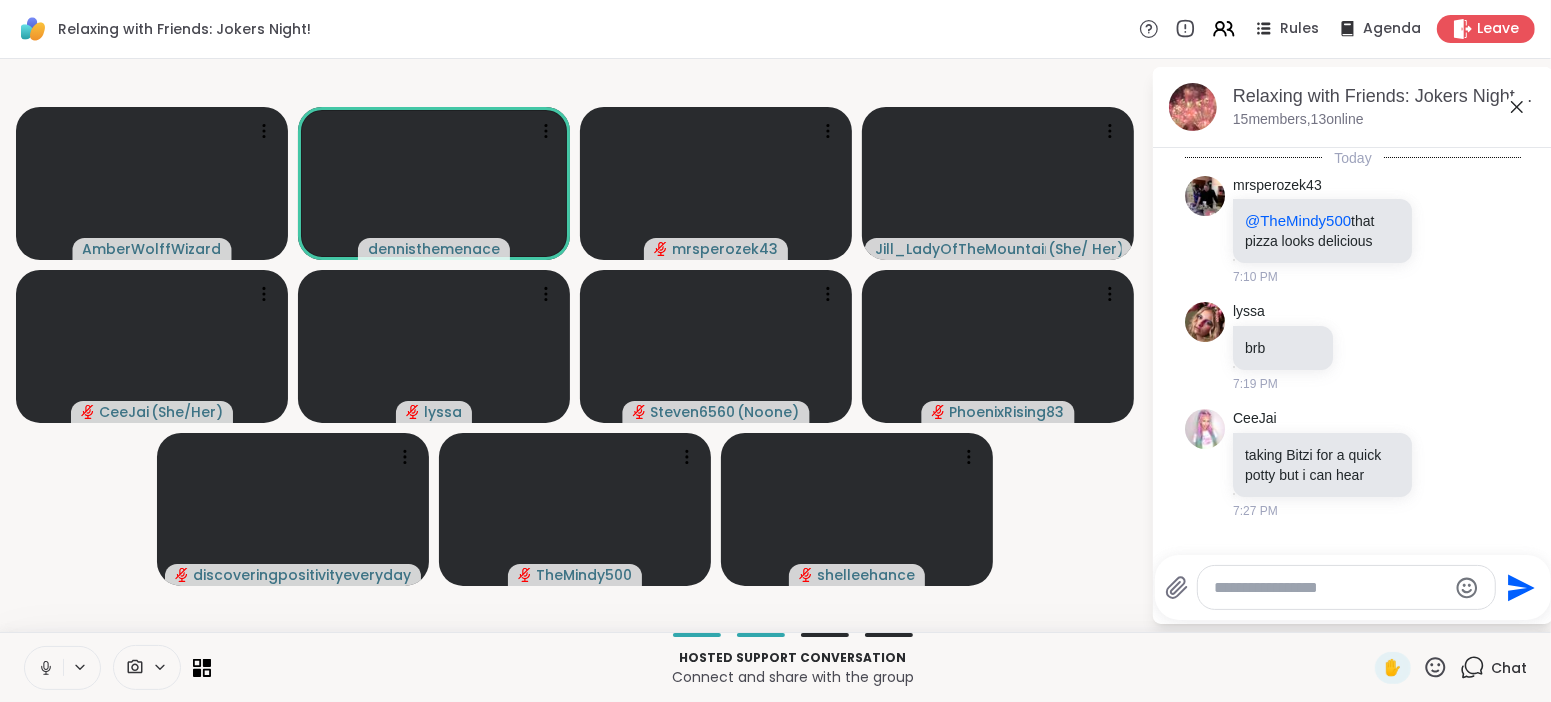 click 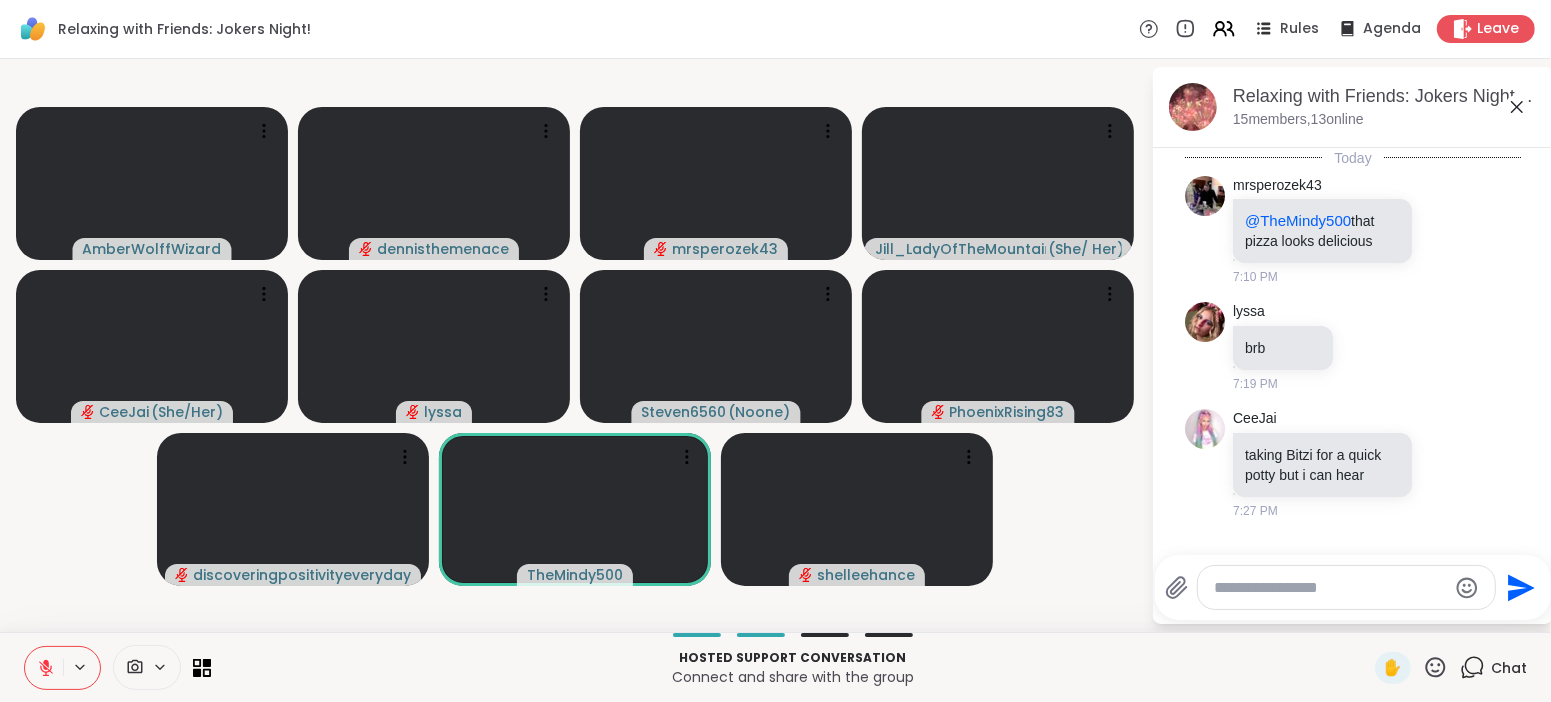 click 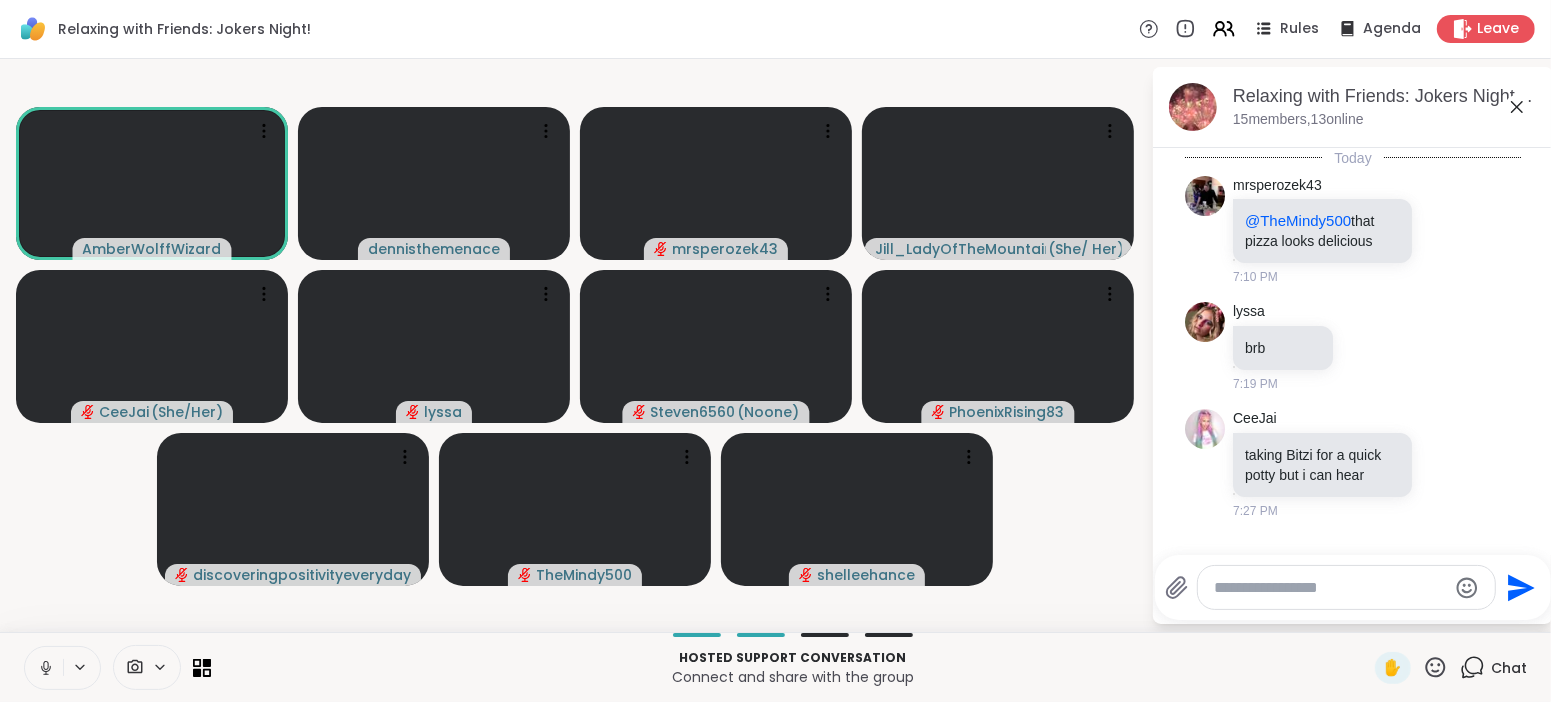 click 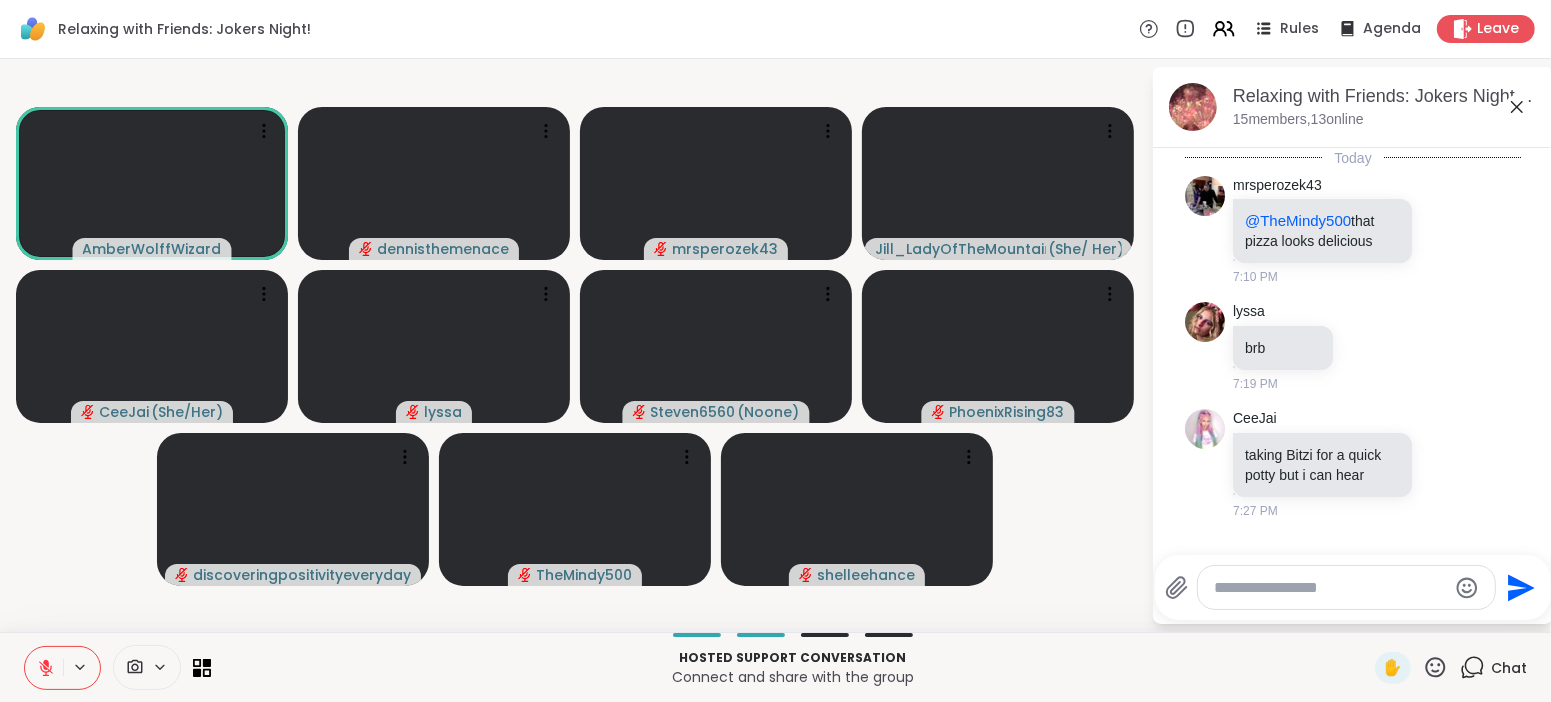 click at bounding box center (44, 668) 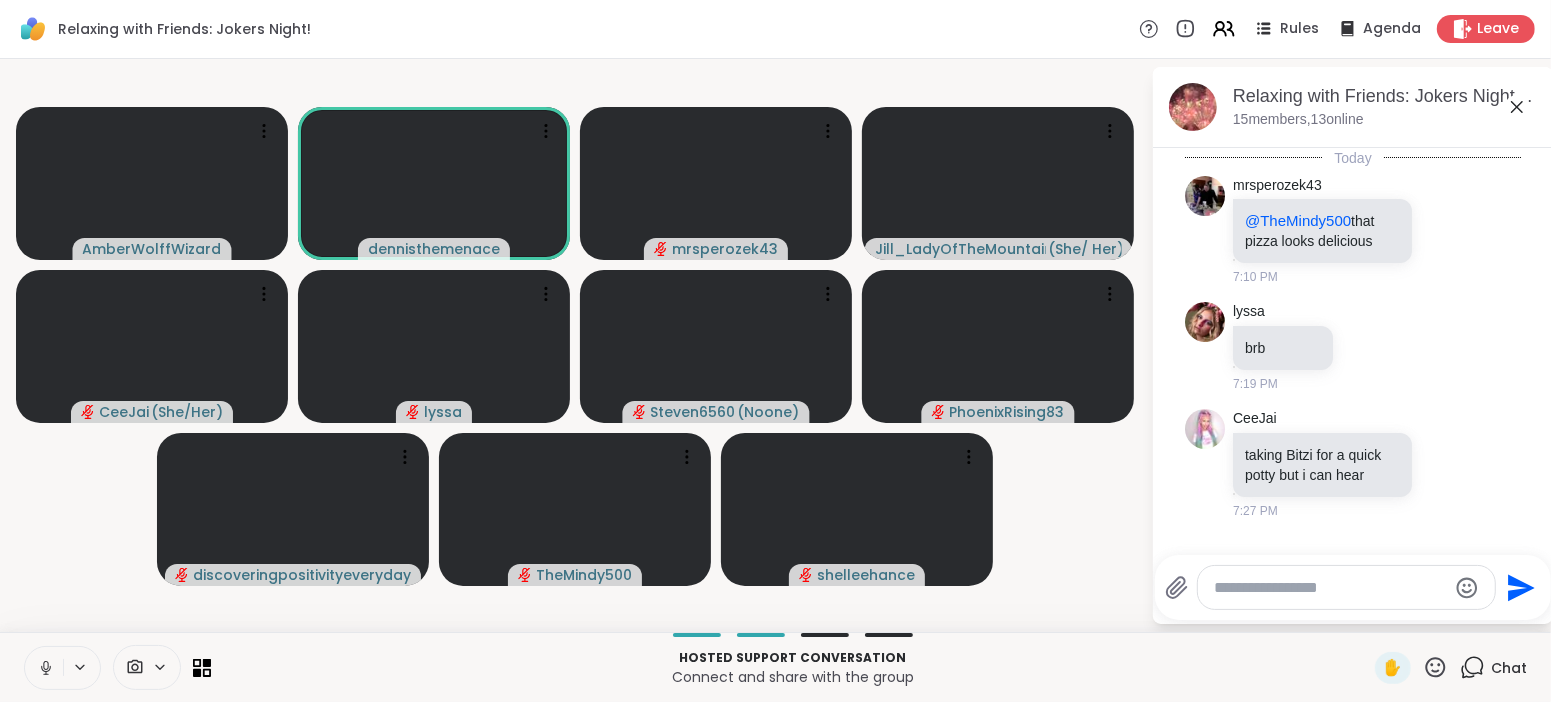 click 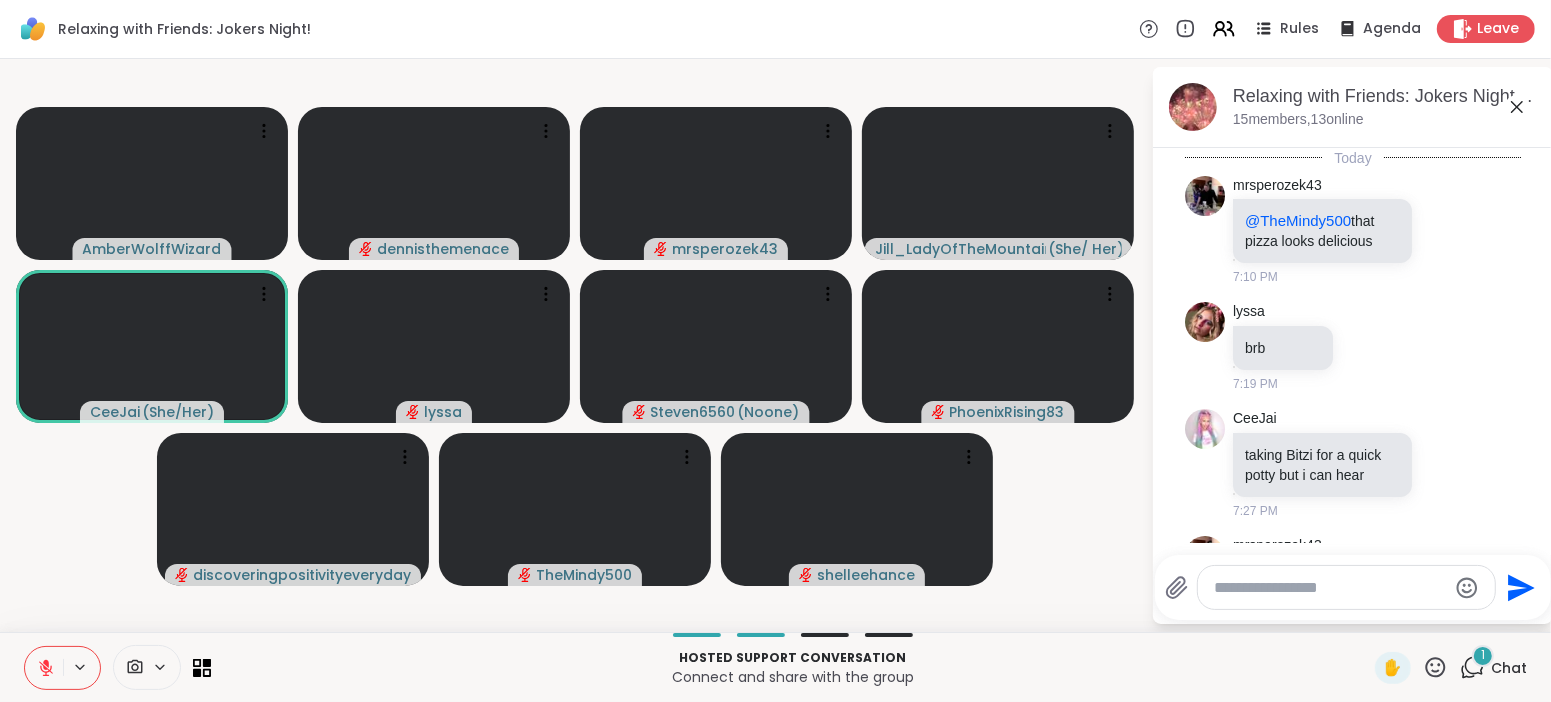 scroll, scrollTop: 91, scrollLeft: 0, axis: vertical 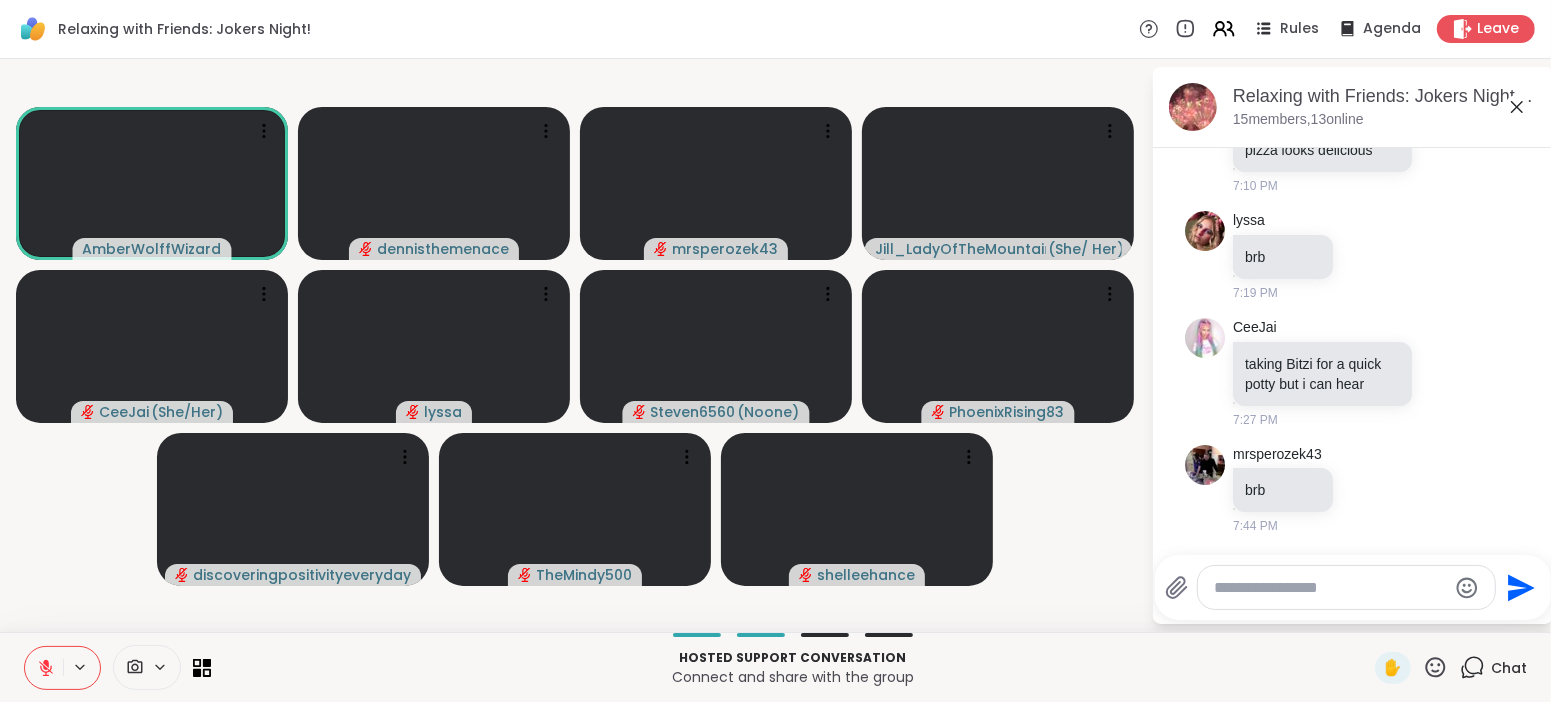 click 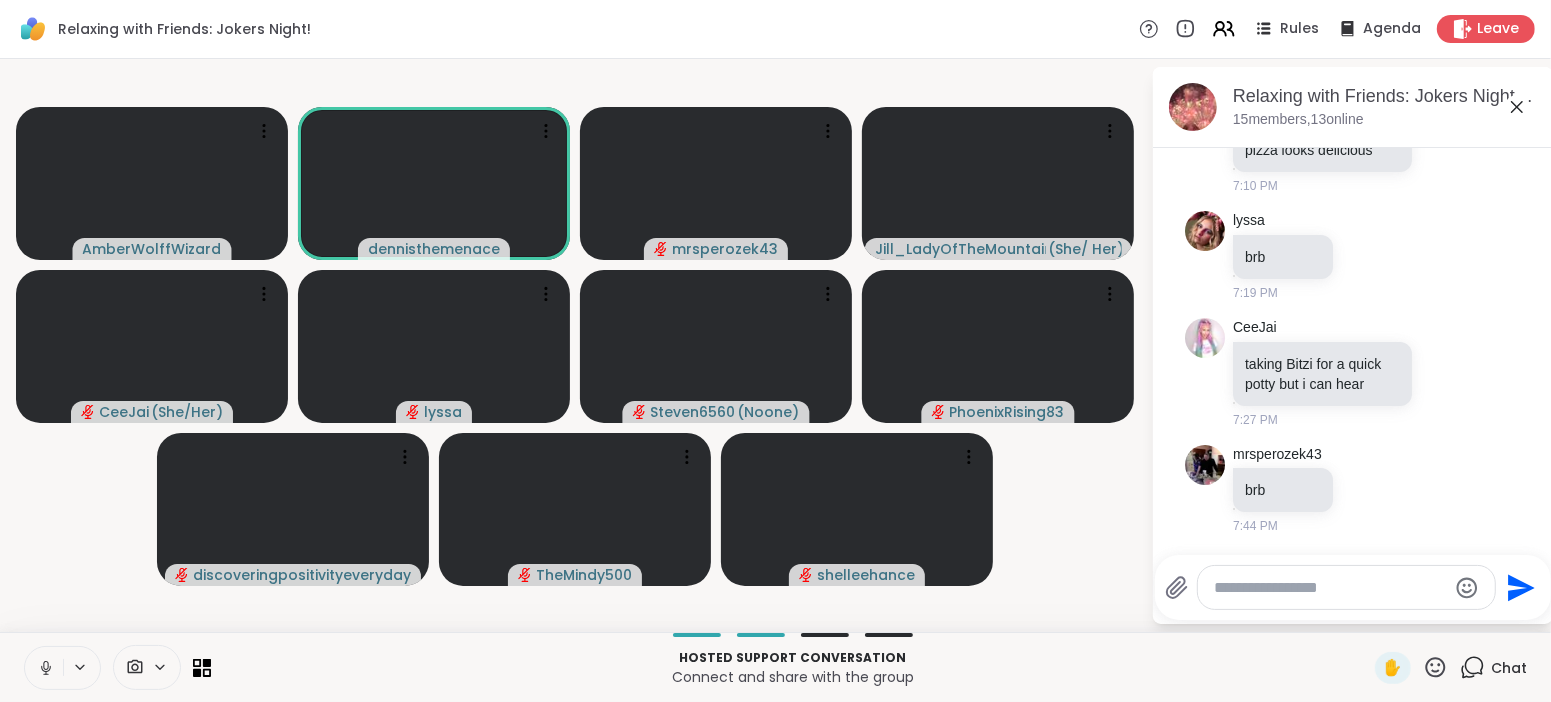 click 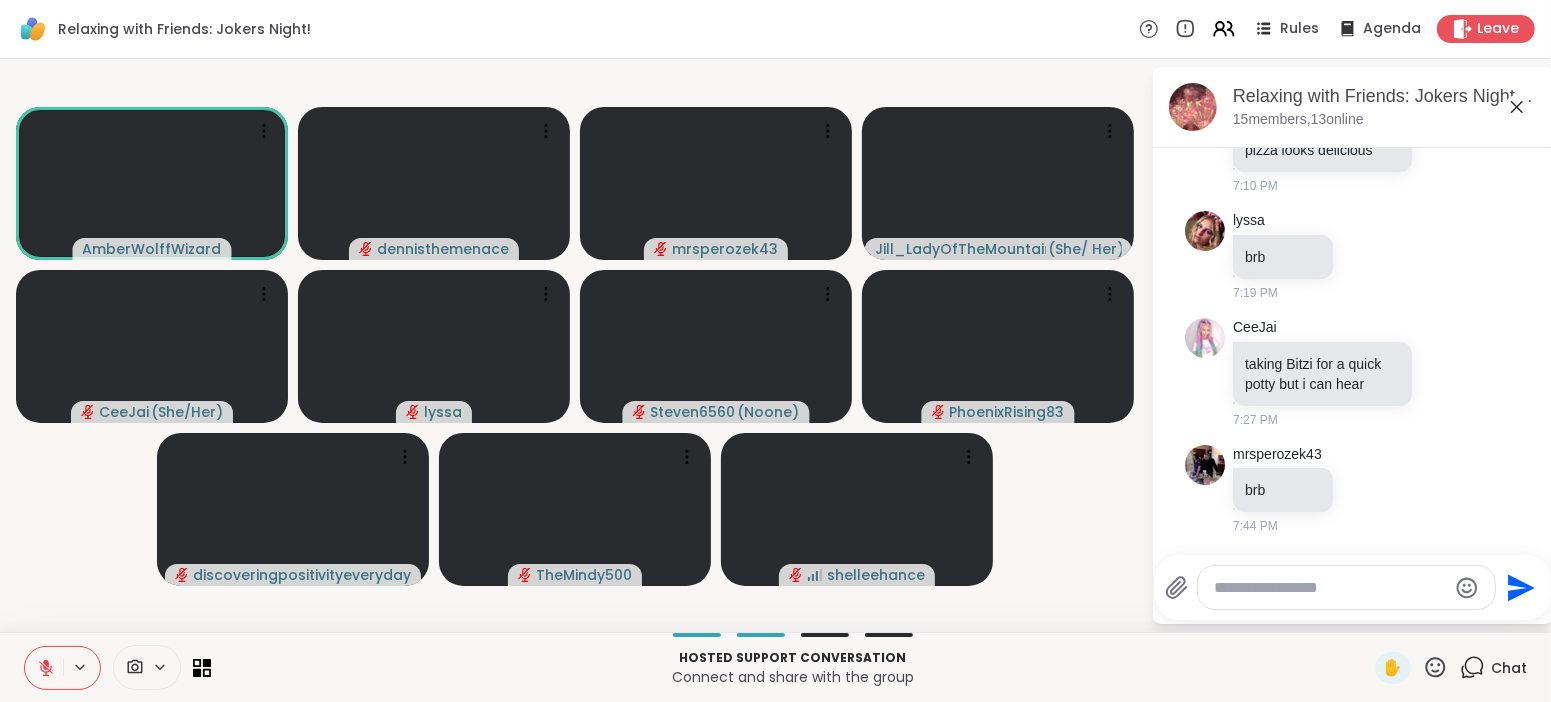drag, startPoint x: 45, startPoint y: 669, endPoint x: 79, endPoint y: 690, distance: 39.962482 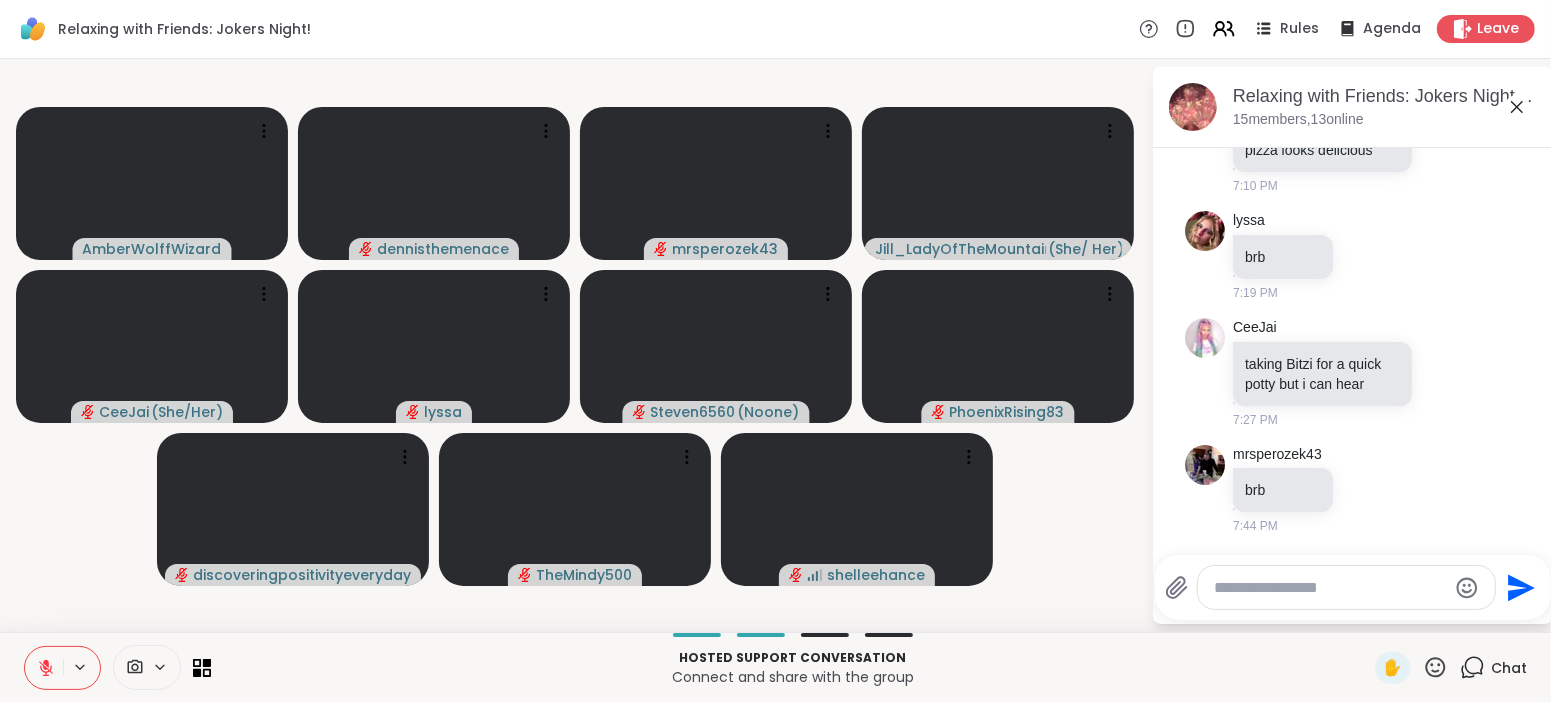 drag, startPoint x: 49, startPoint y: 667, endPoint x: 64, endPoint y: 697, distance: 33.54102 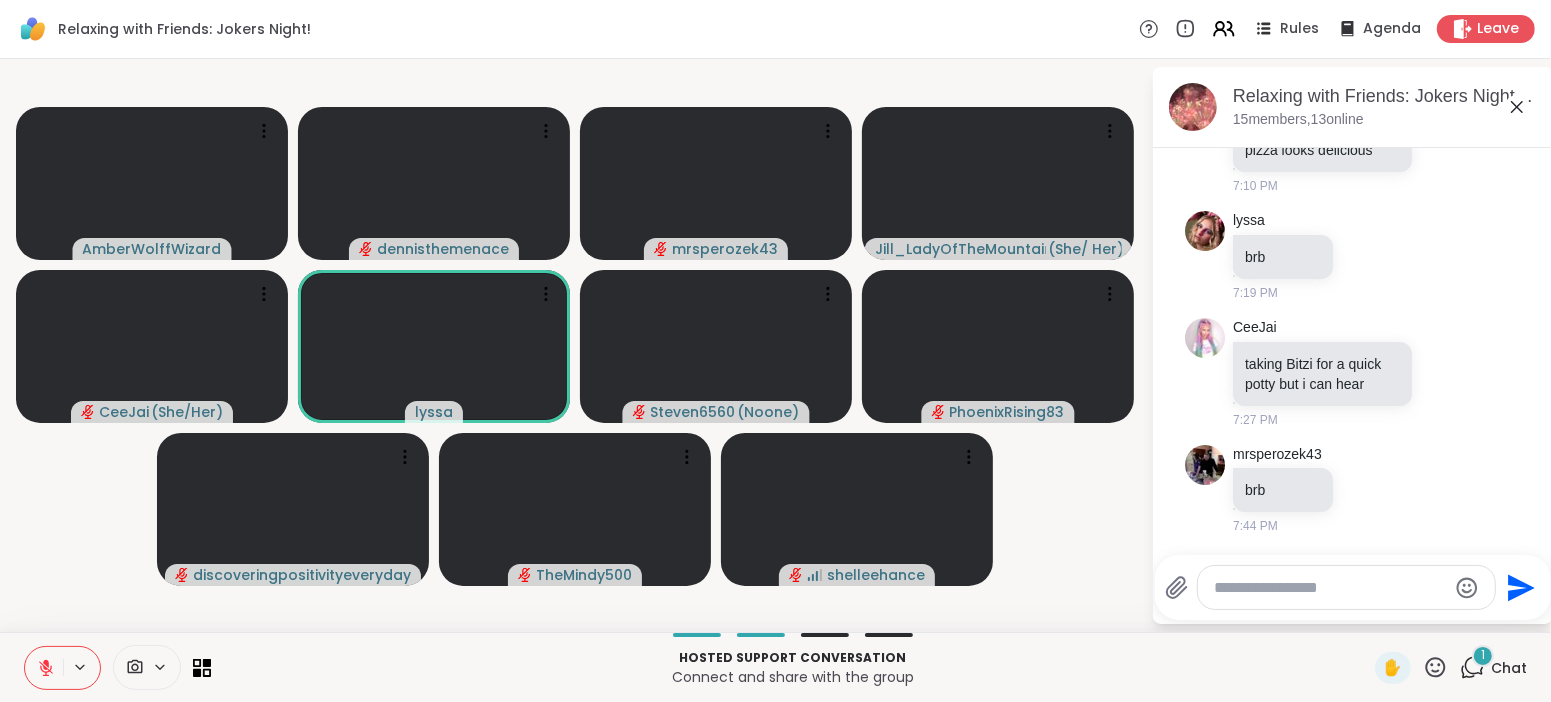 scroll, scrollTop: 219, scrollLeft: 0, axis: vertical 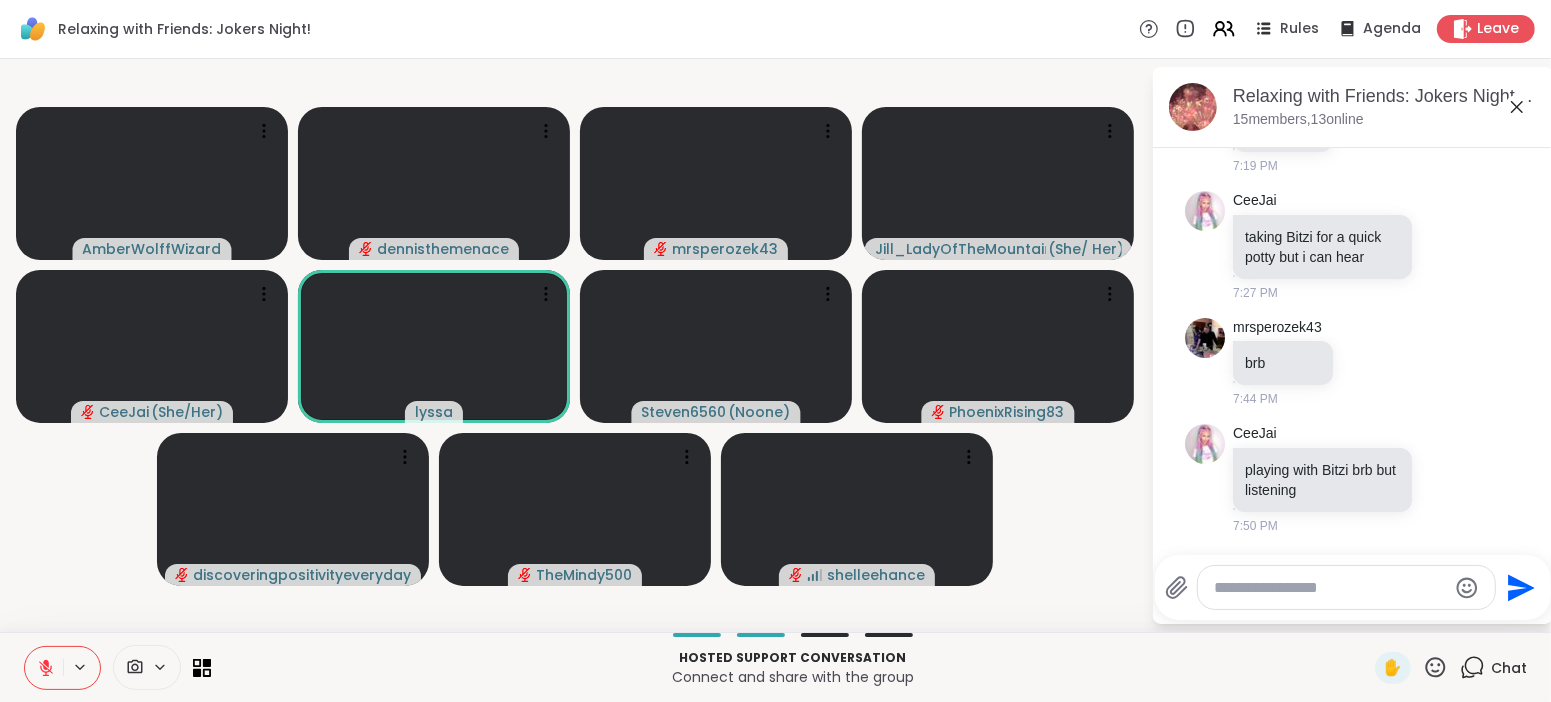 click 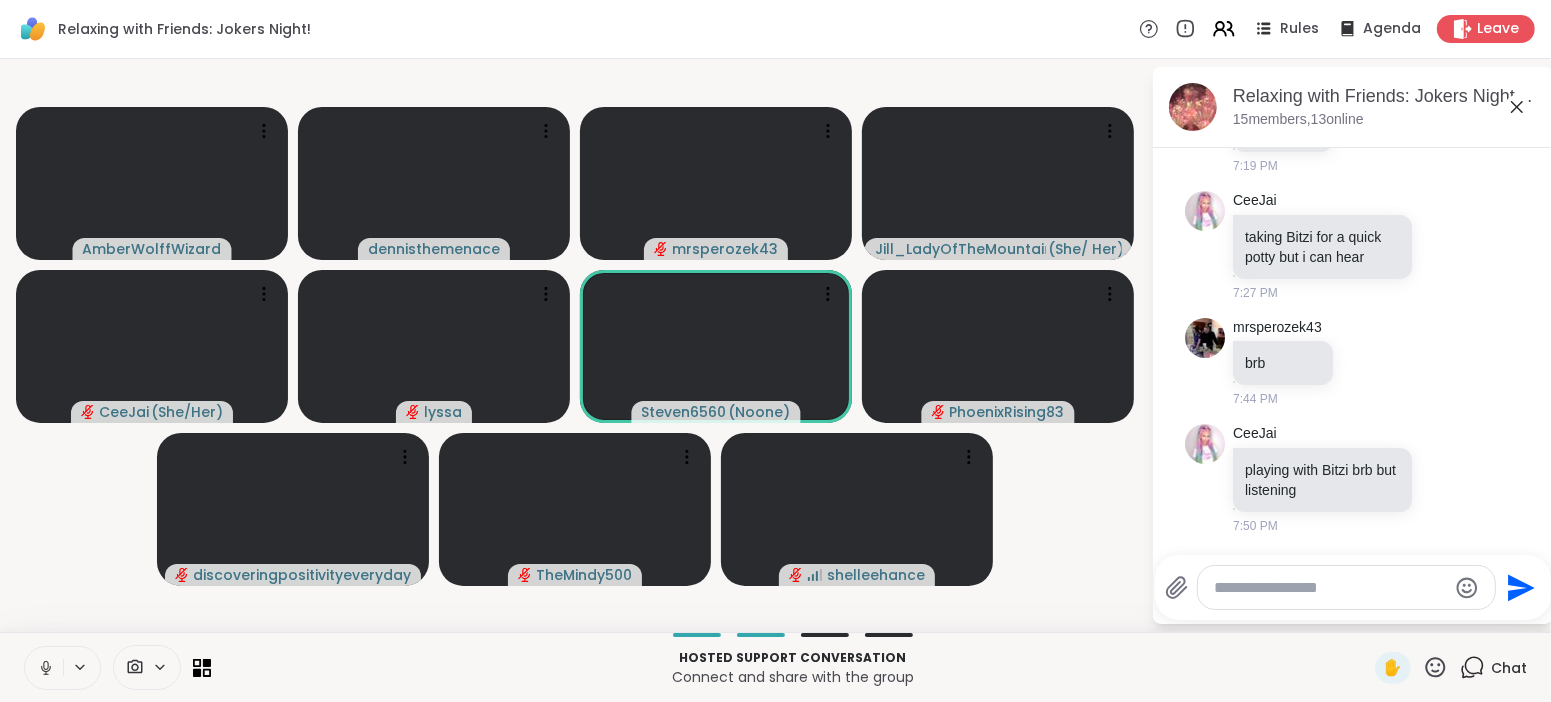 click 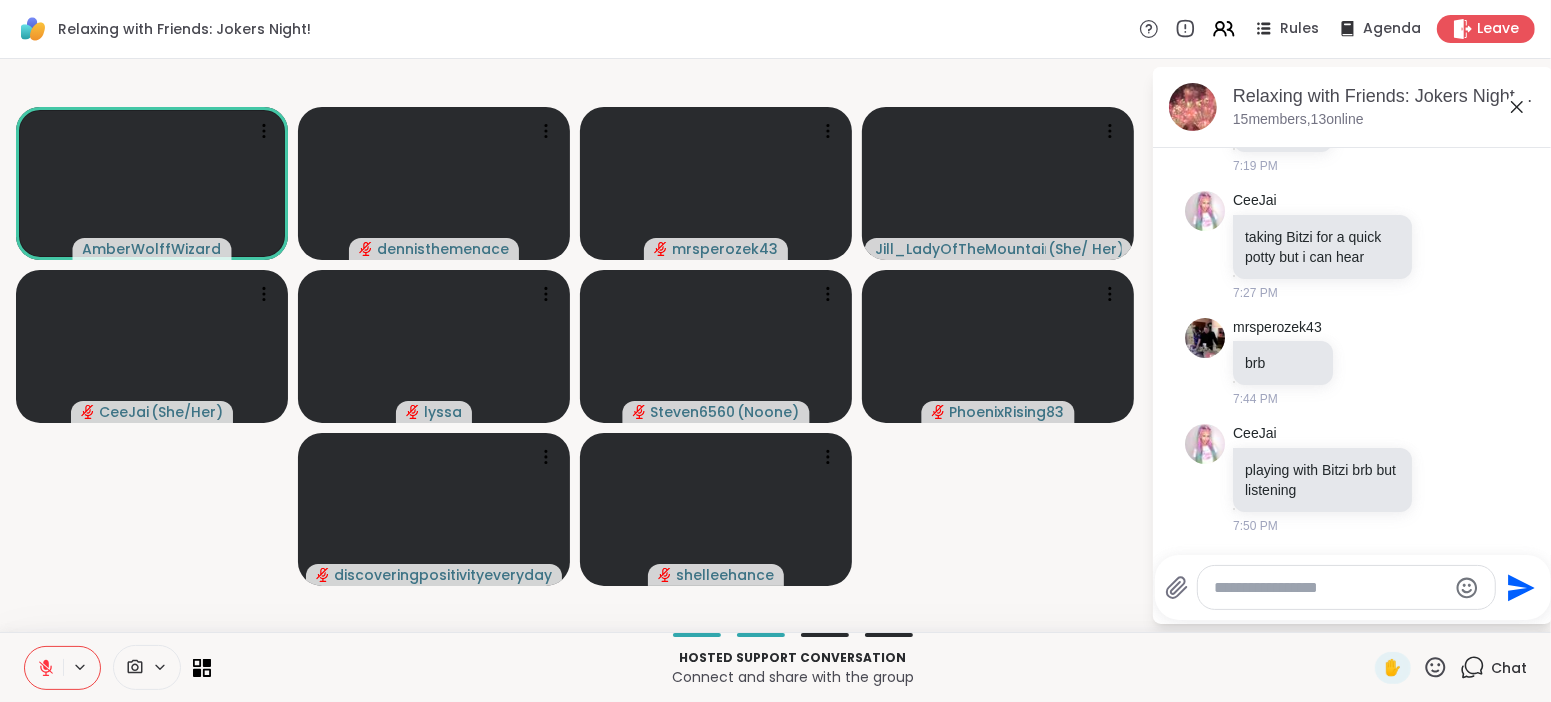 click 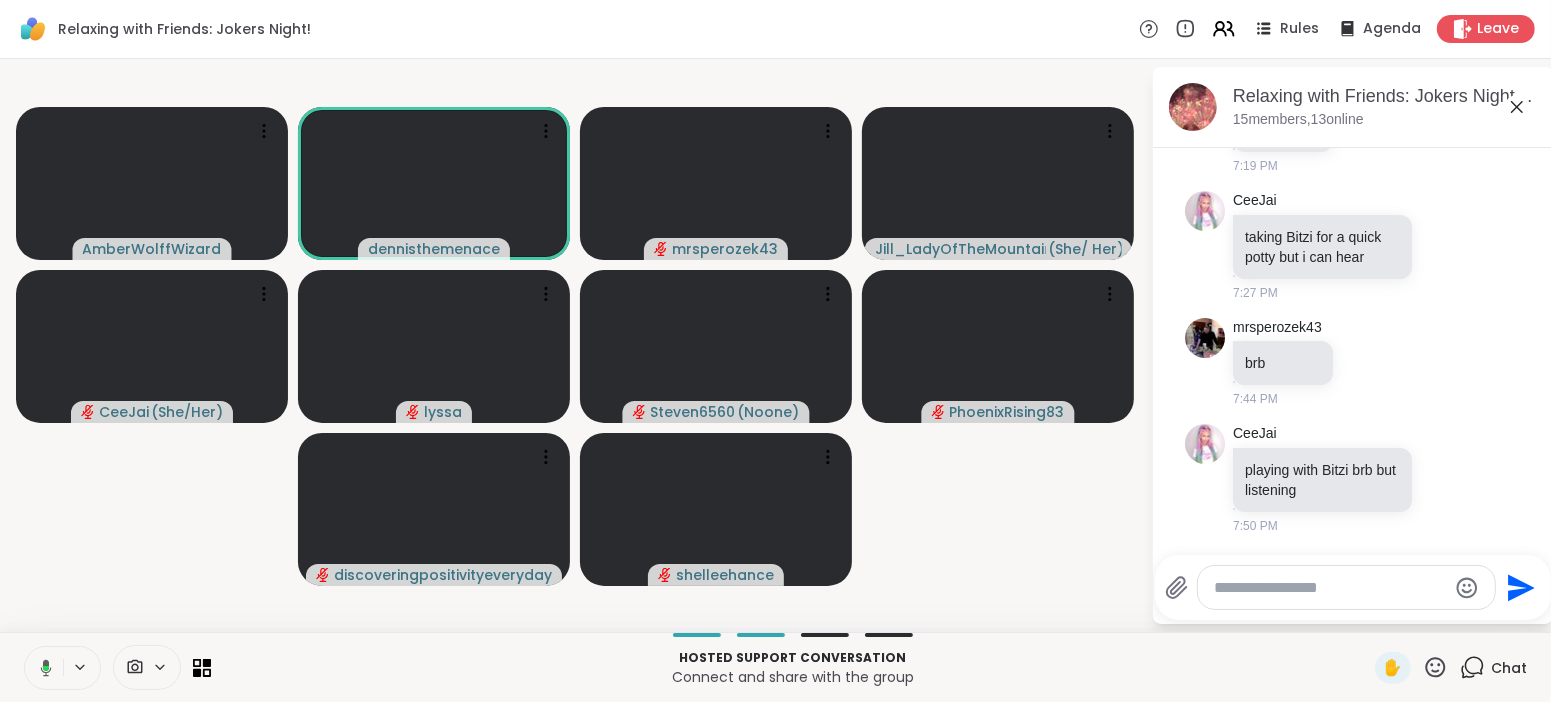 click 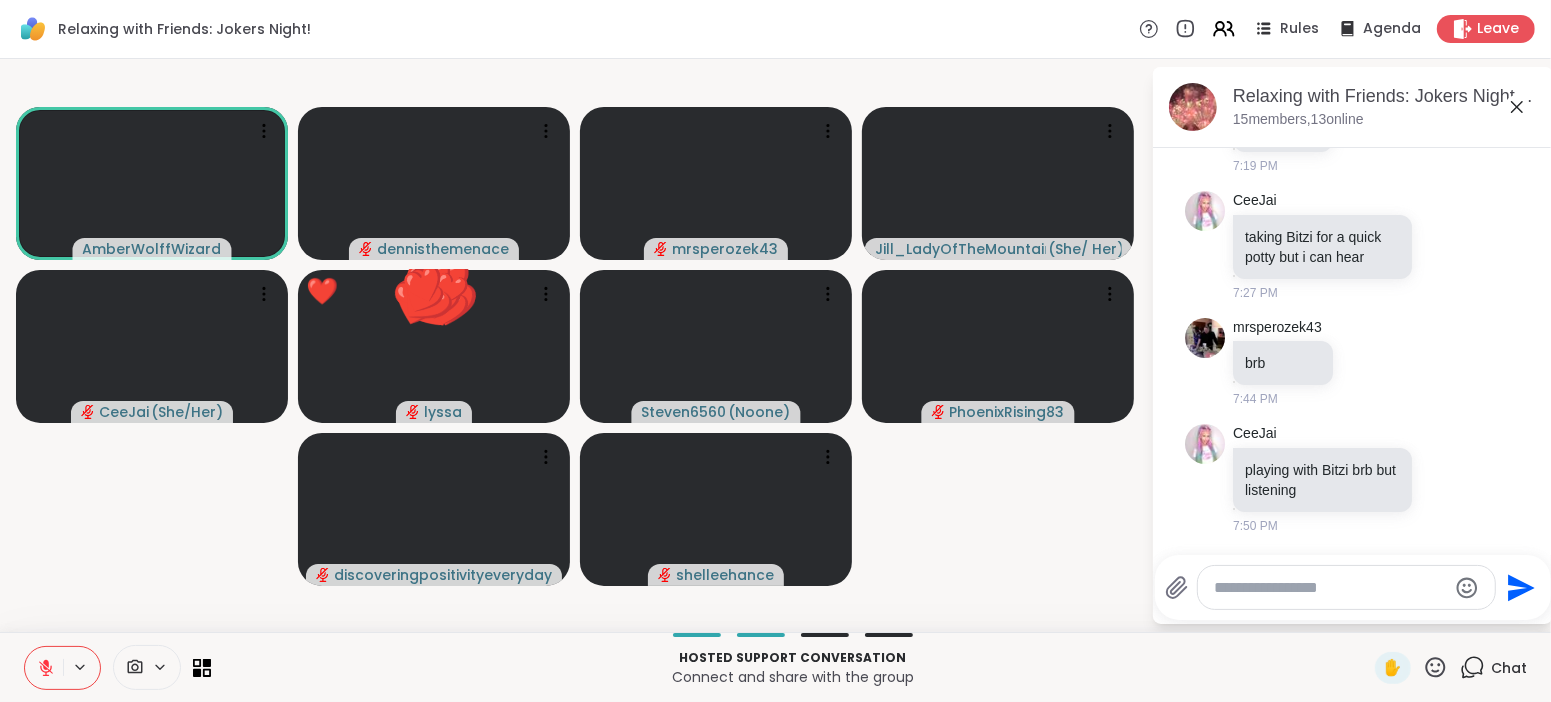click 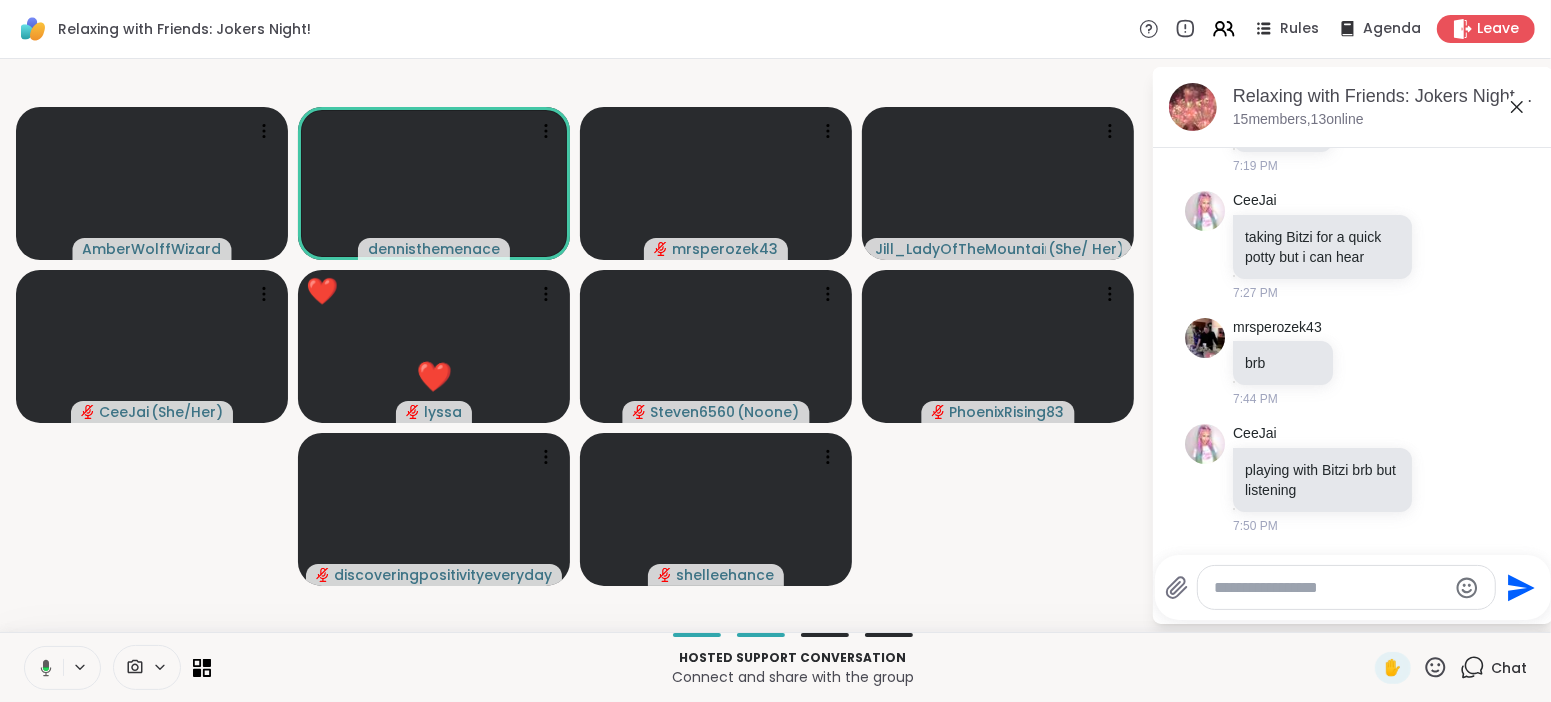 click 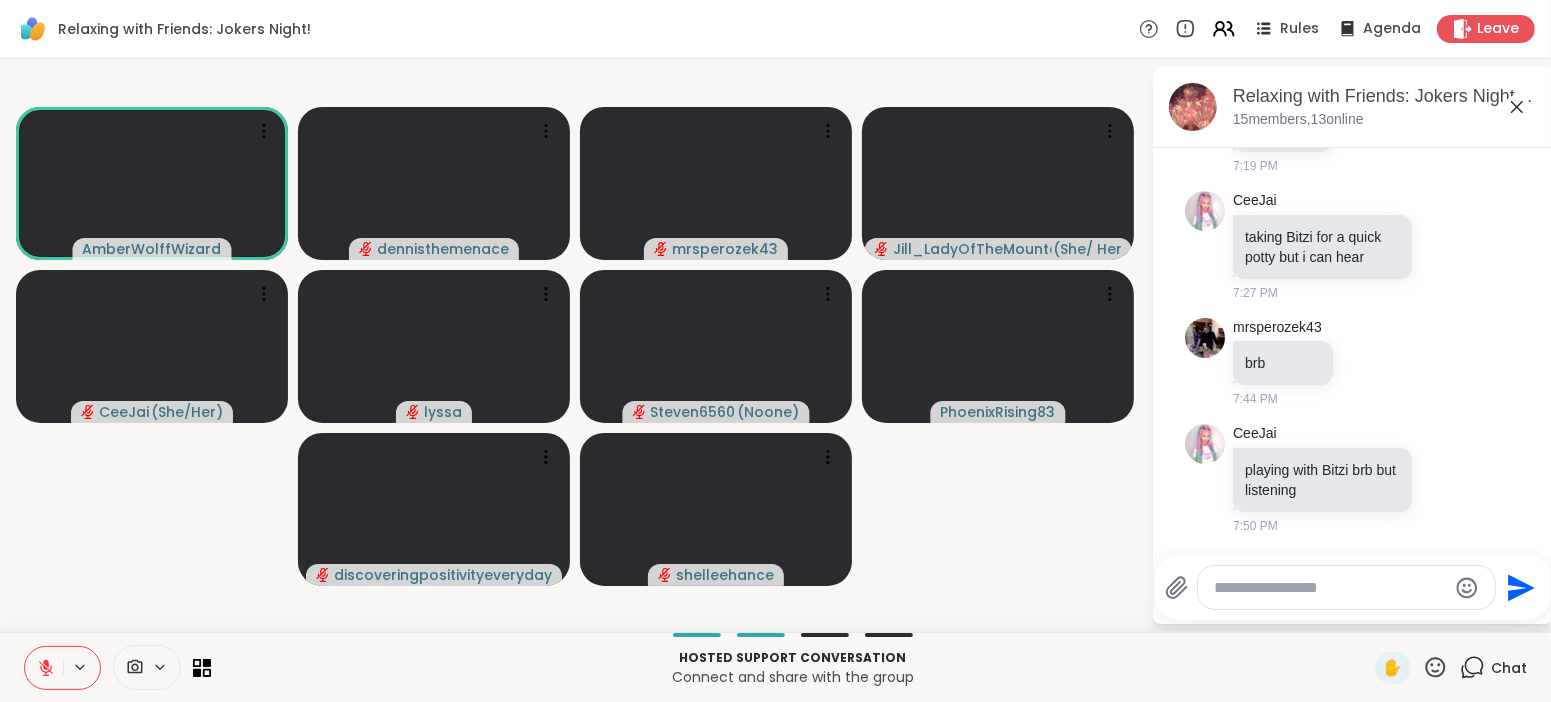 scroll, scrollTop: 386, scrollLeft: 0, axis: vertical 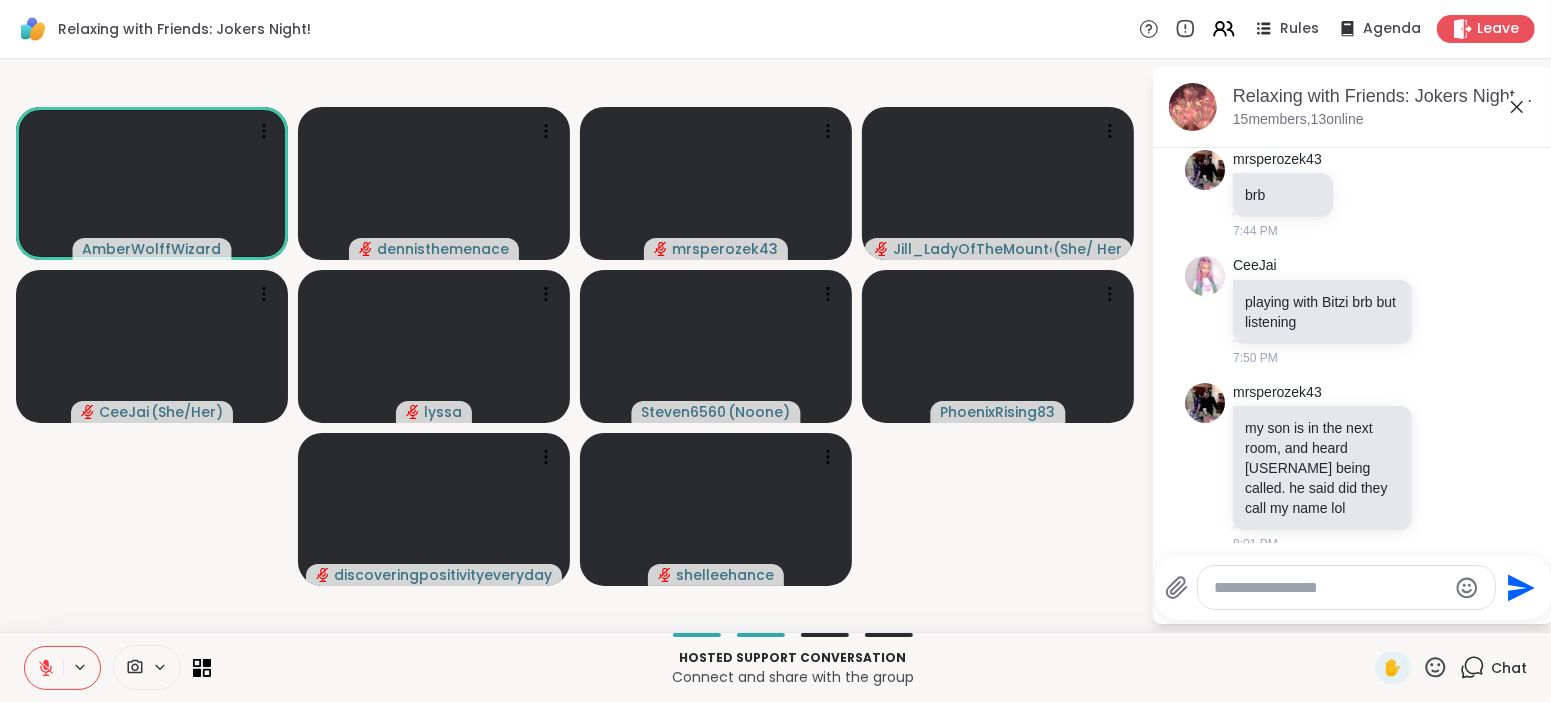 click 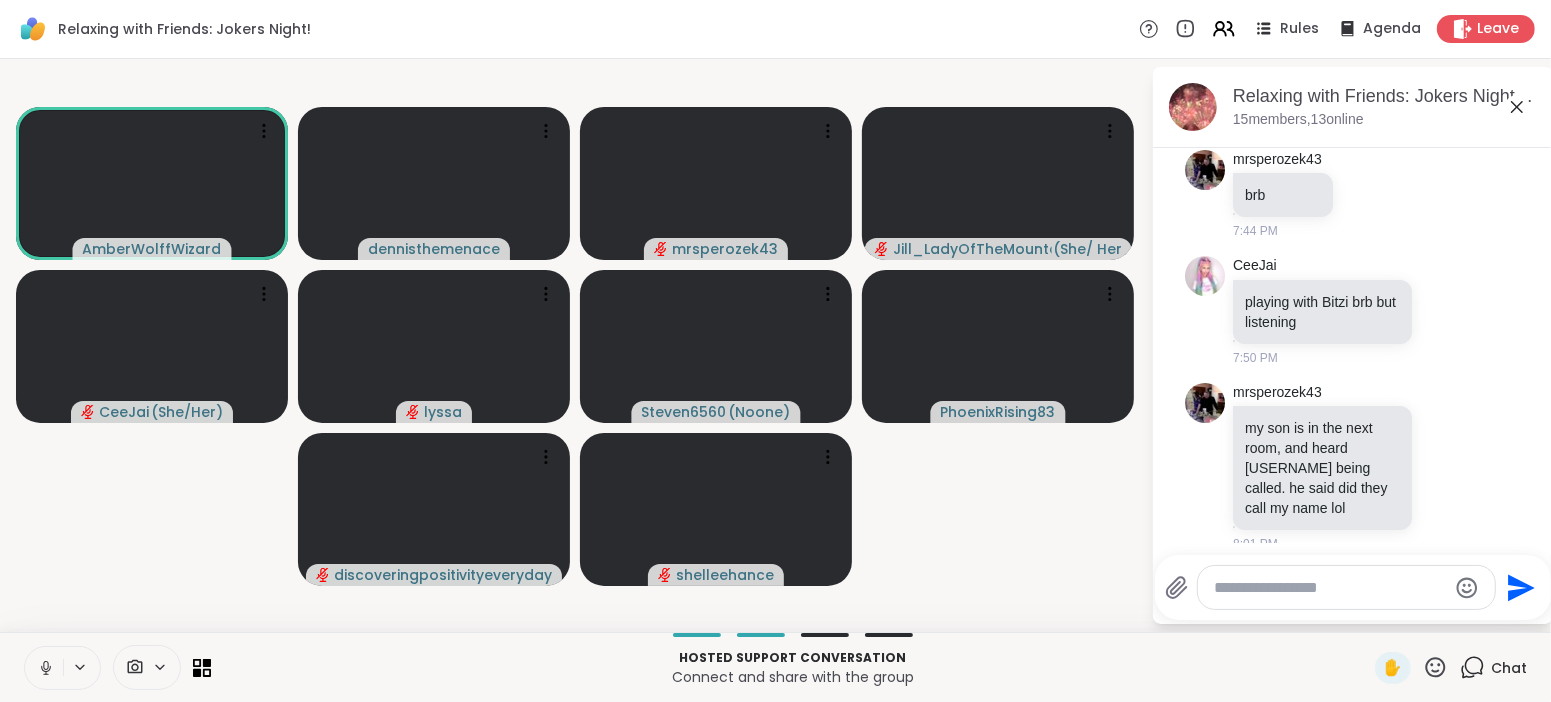 click 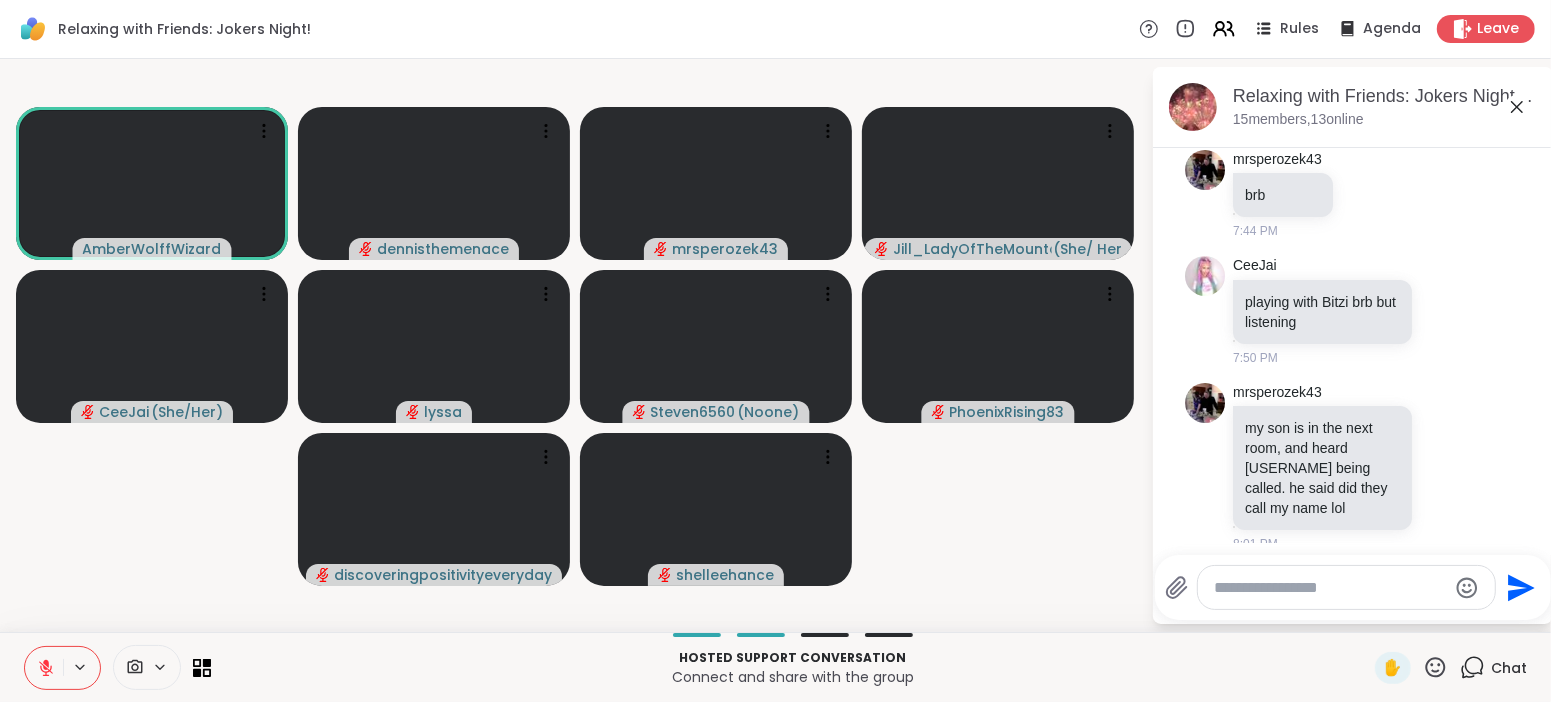 click 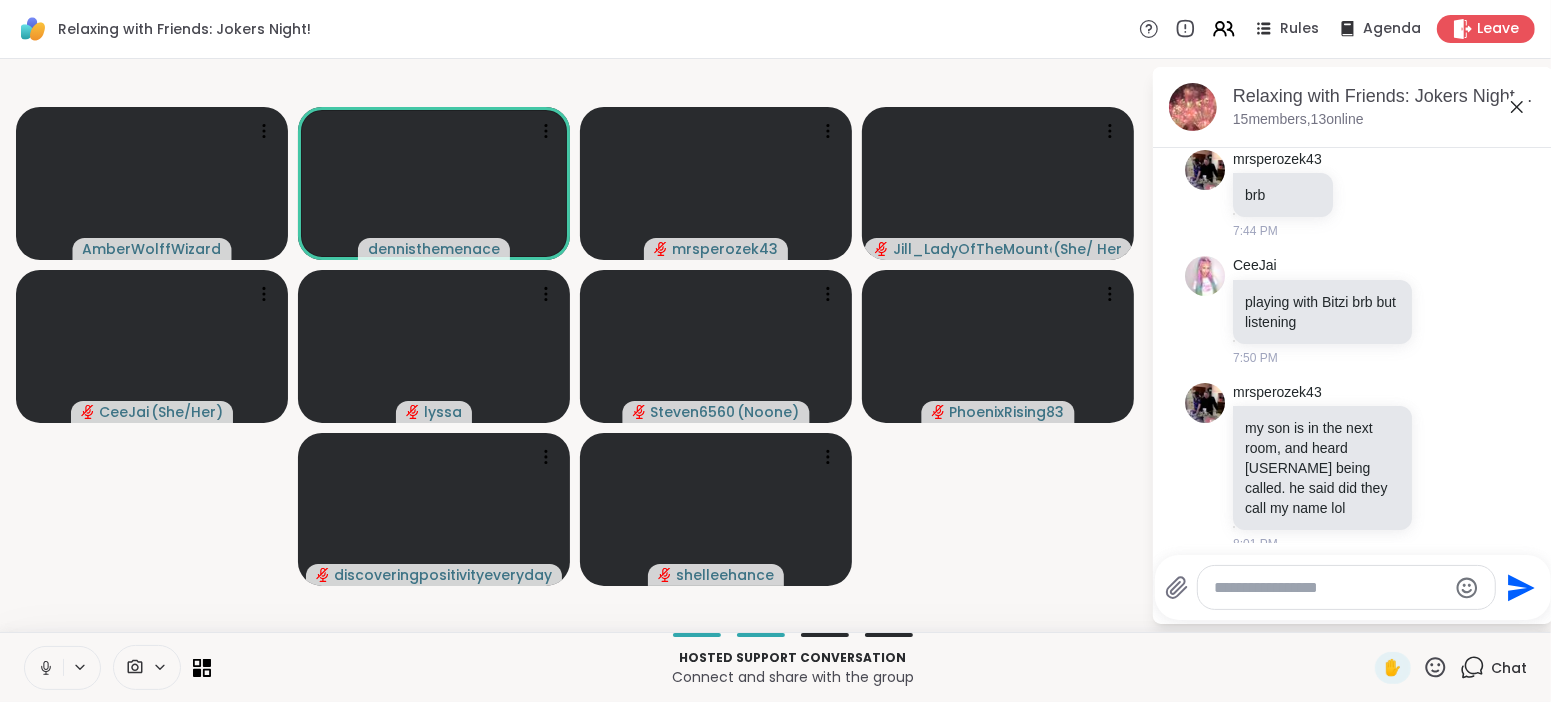 click 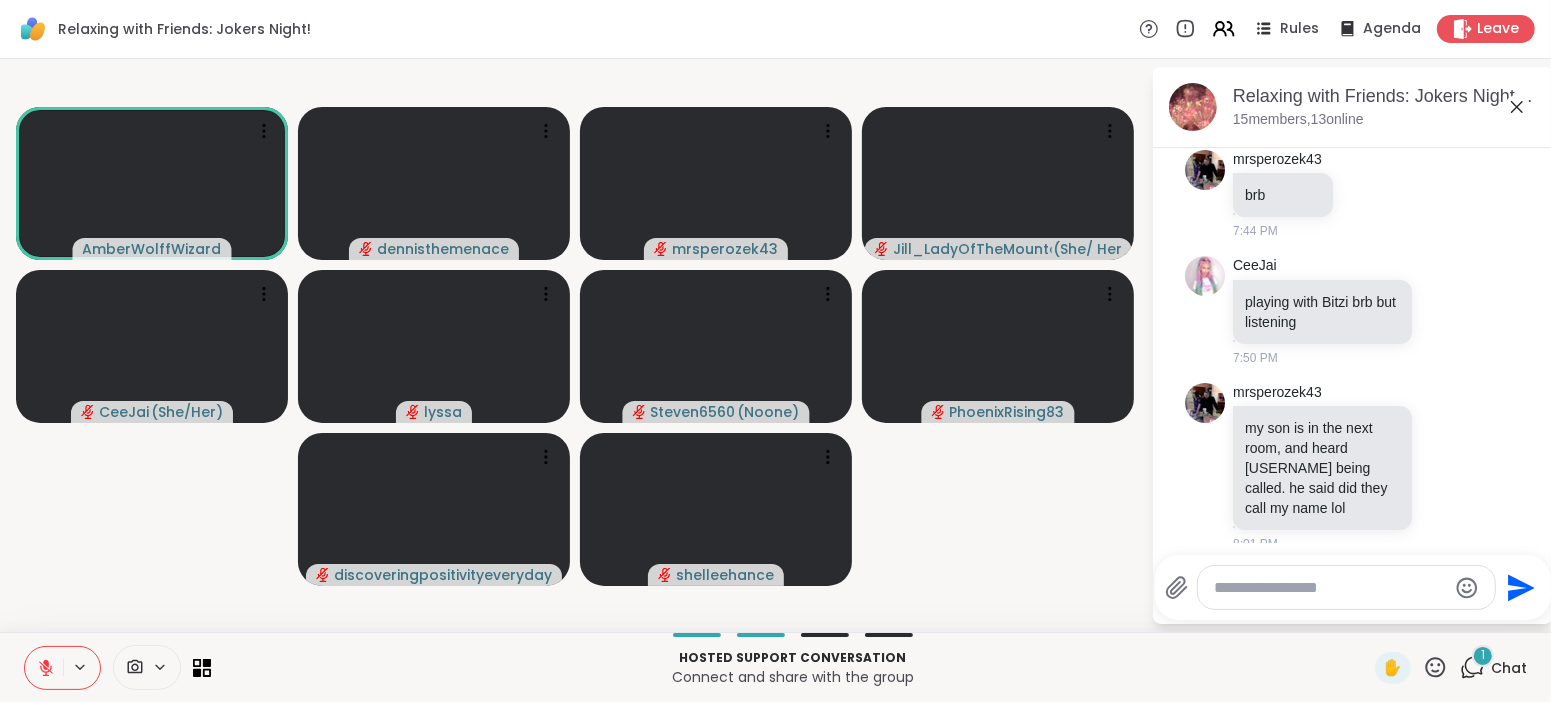 scroll, scrollTop: 492, scrollLeft: 0, axis: vertical 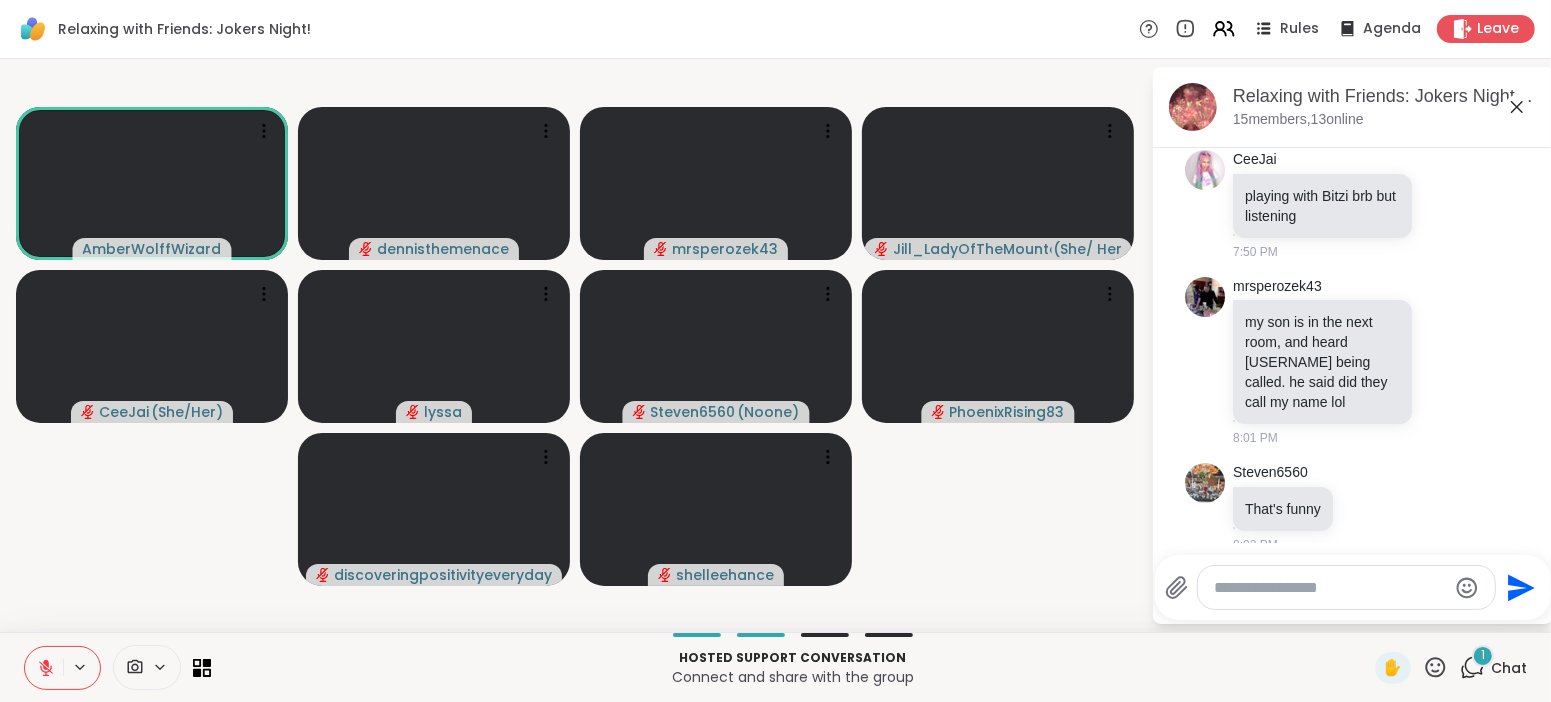 click 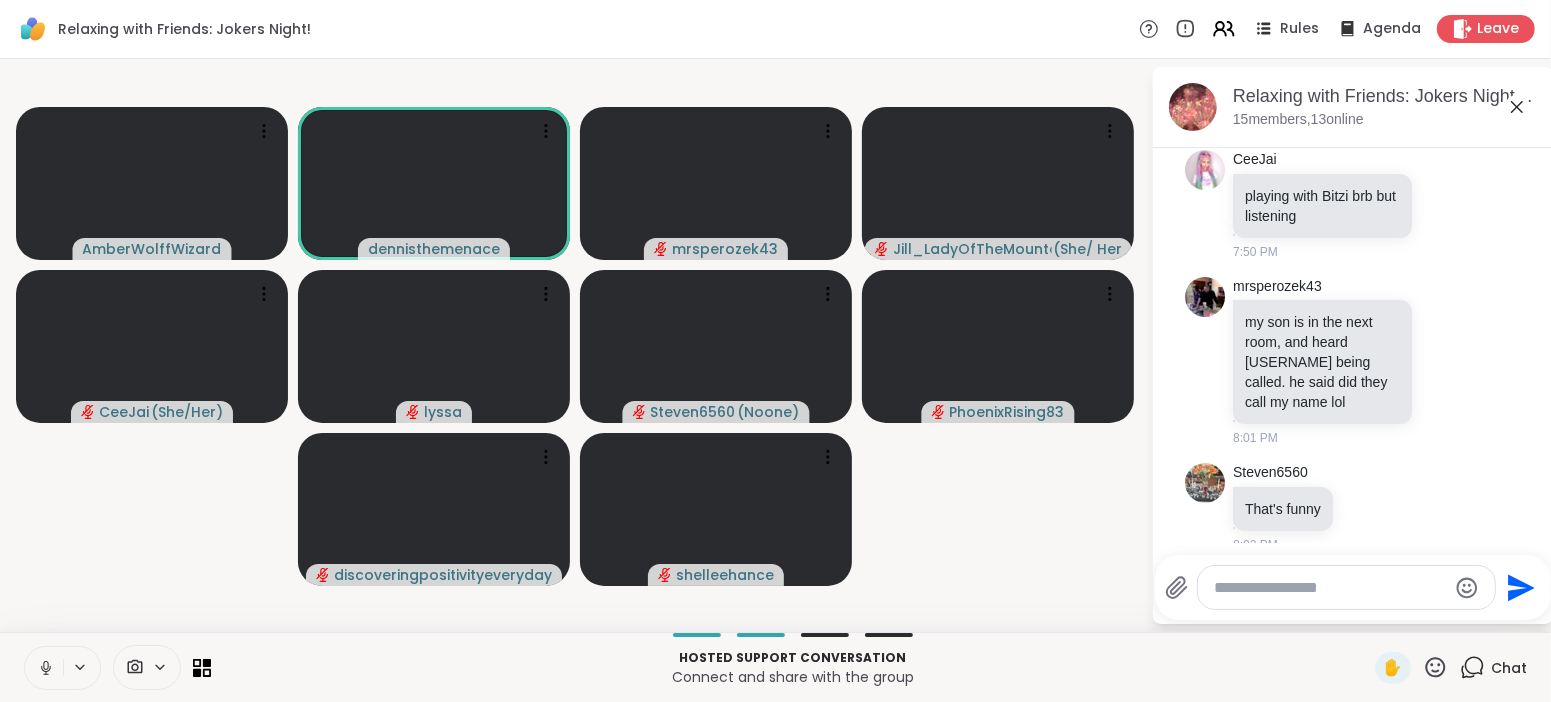 drag, startPoint x: 39, startPoint y: 662, endPoint x: 36, endPoint y: 614, distance: 48.09366 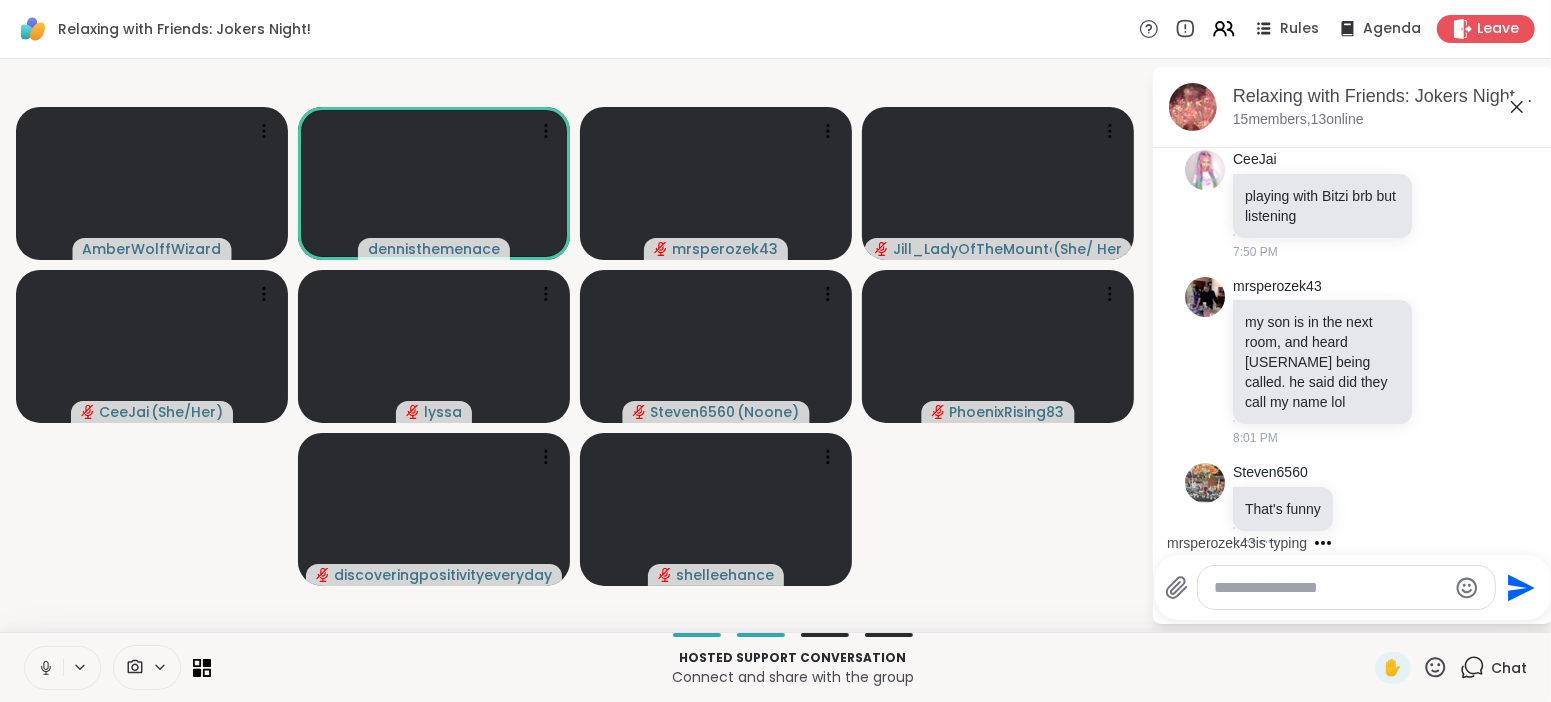 click on "[USERNAME] [USERNAME] [USERNAME] [USERNAME] ( [PRONOUN] ) [USERNAME] ( [PRONOUN] ) [USERNAME] [USERNAME] ( [PRONOUN] ) [USERNAME] [USERNAME] [USERNAME]" at bounding box center [575, 345] 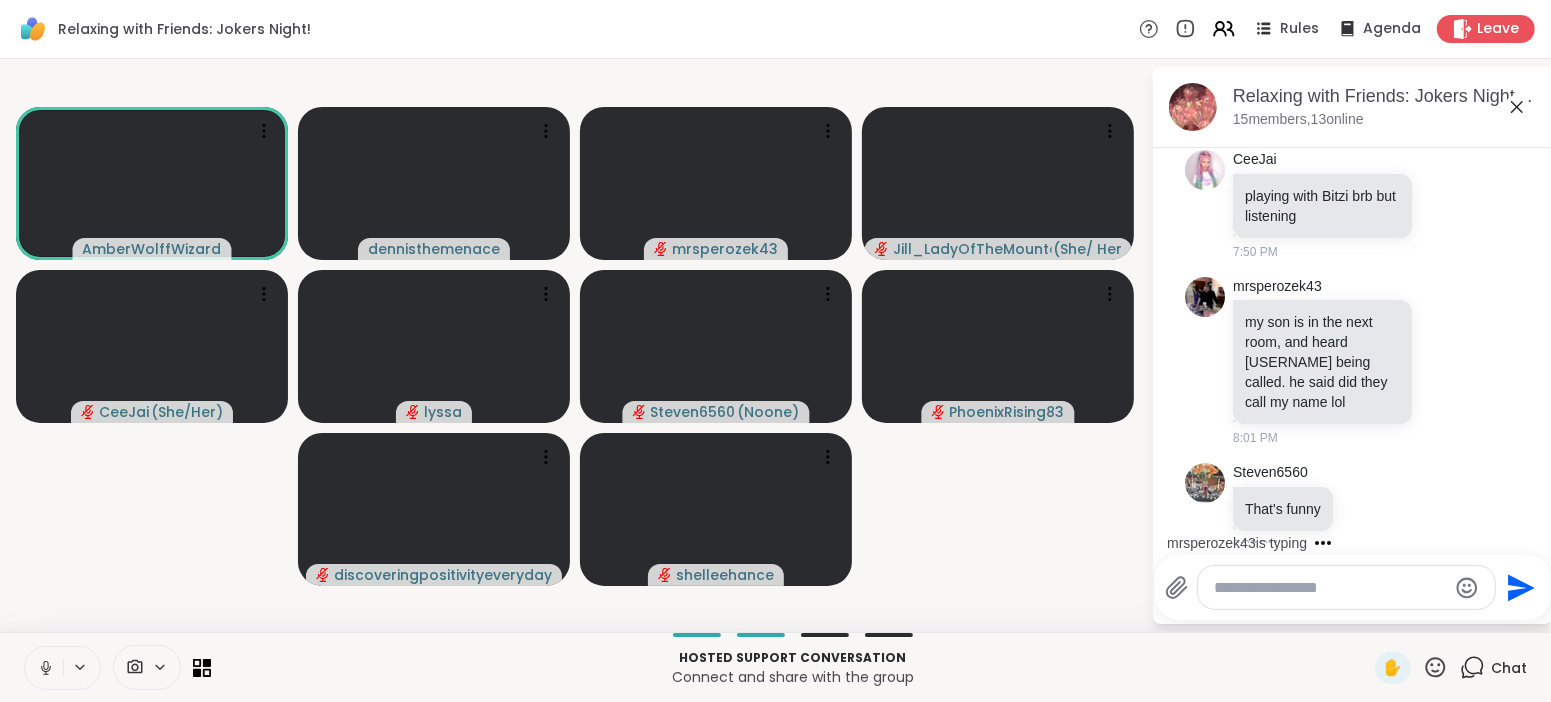 click on "[USERNAME] [USERNAME] [USERNAME] [USERNAME] ( [PRONOUN] ) [USERNAME] ( [PRONOUN] ) [USERNAME] [USERNAME] ( [PRONOUN] ) [USERNAME] [USERNAME] [USERNAME]" at bounding box center (575, 345) 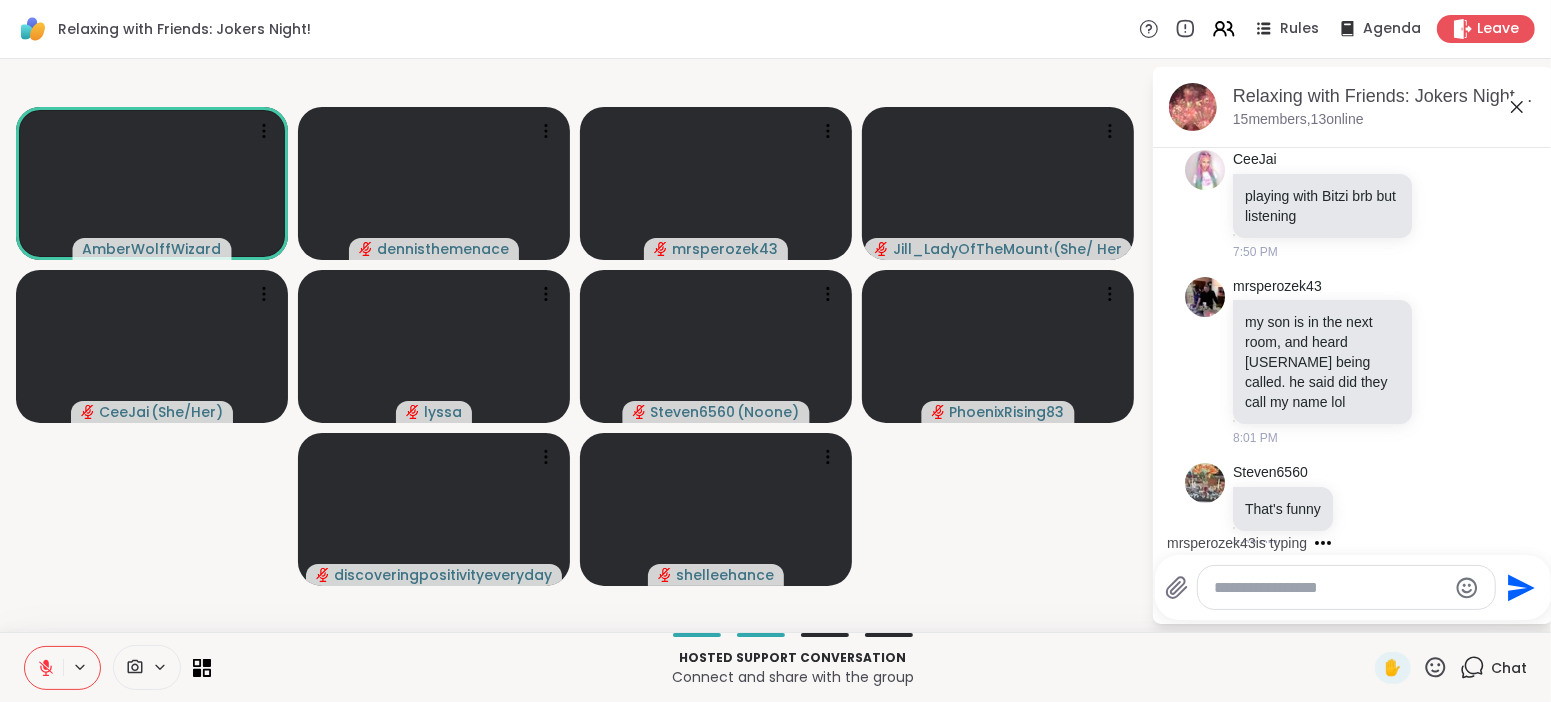 click 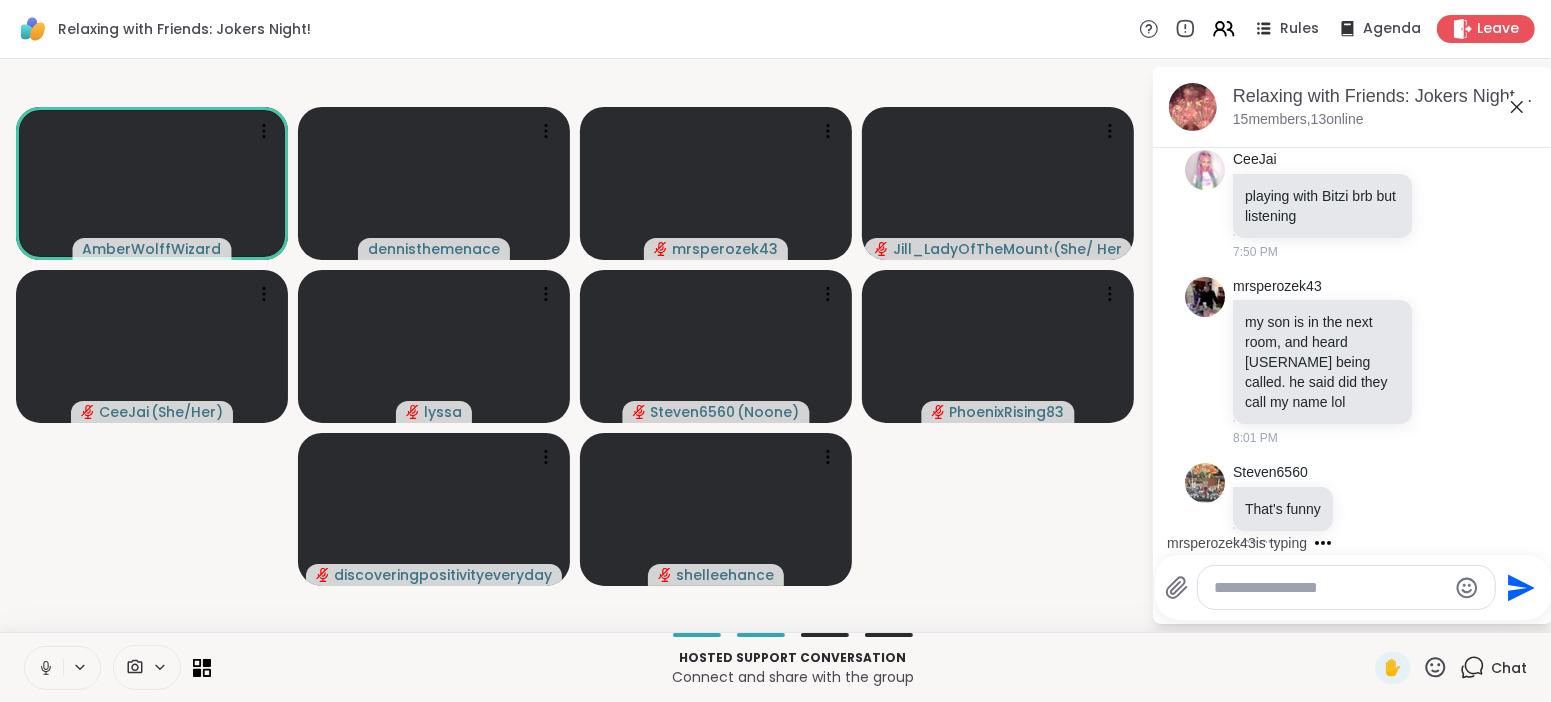 drag, startPoint x: 38, startPoint y: 680, endPoint x: 42, endPoint y: 668, distance: 12.649111 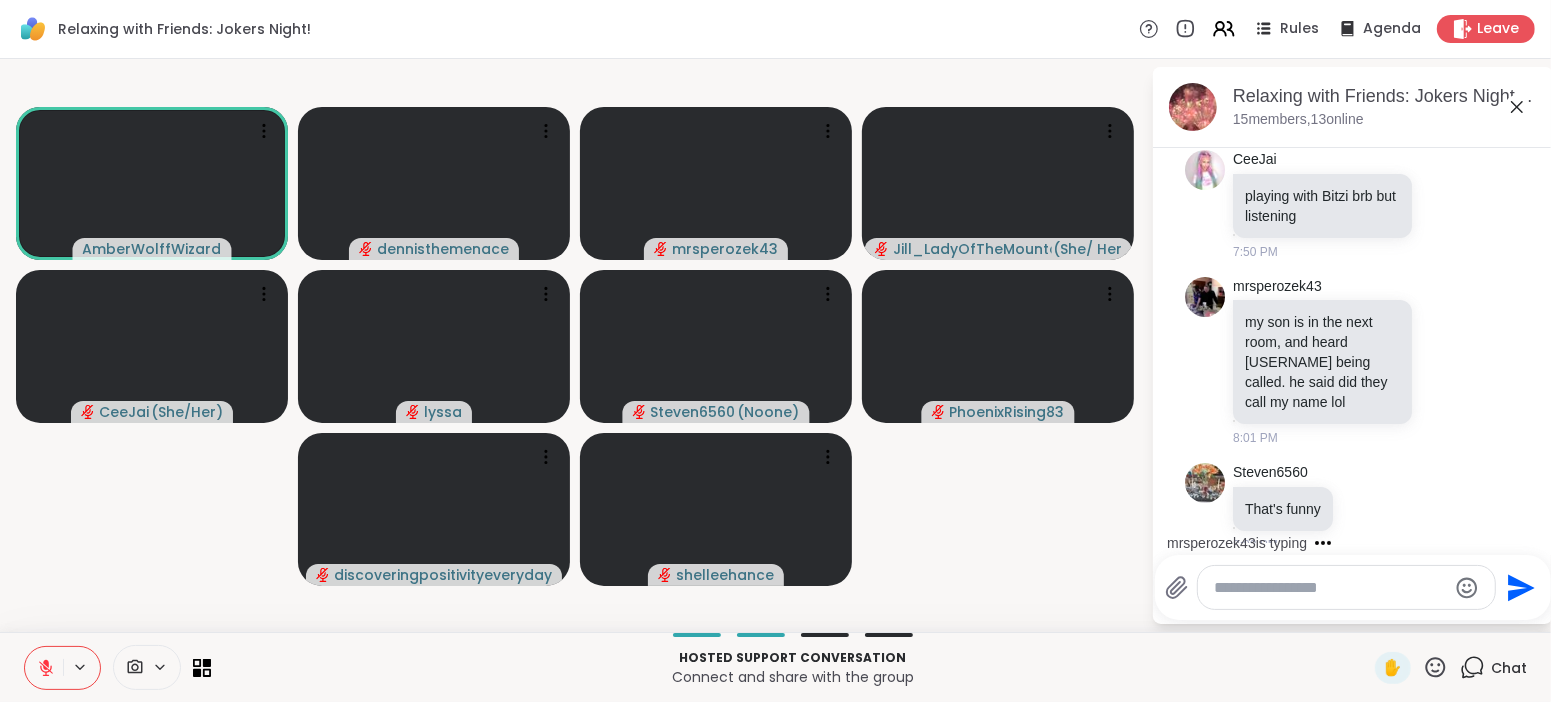 click 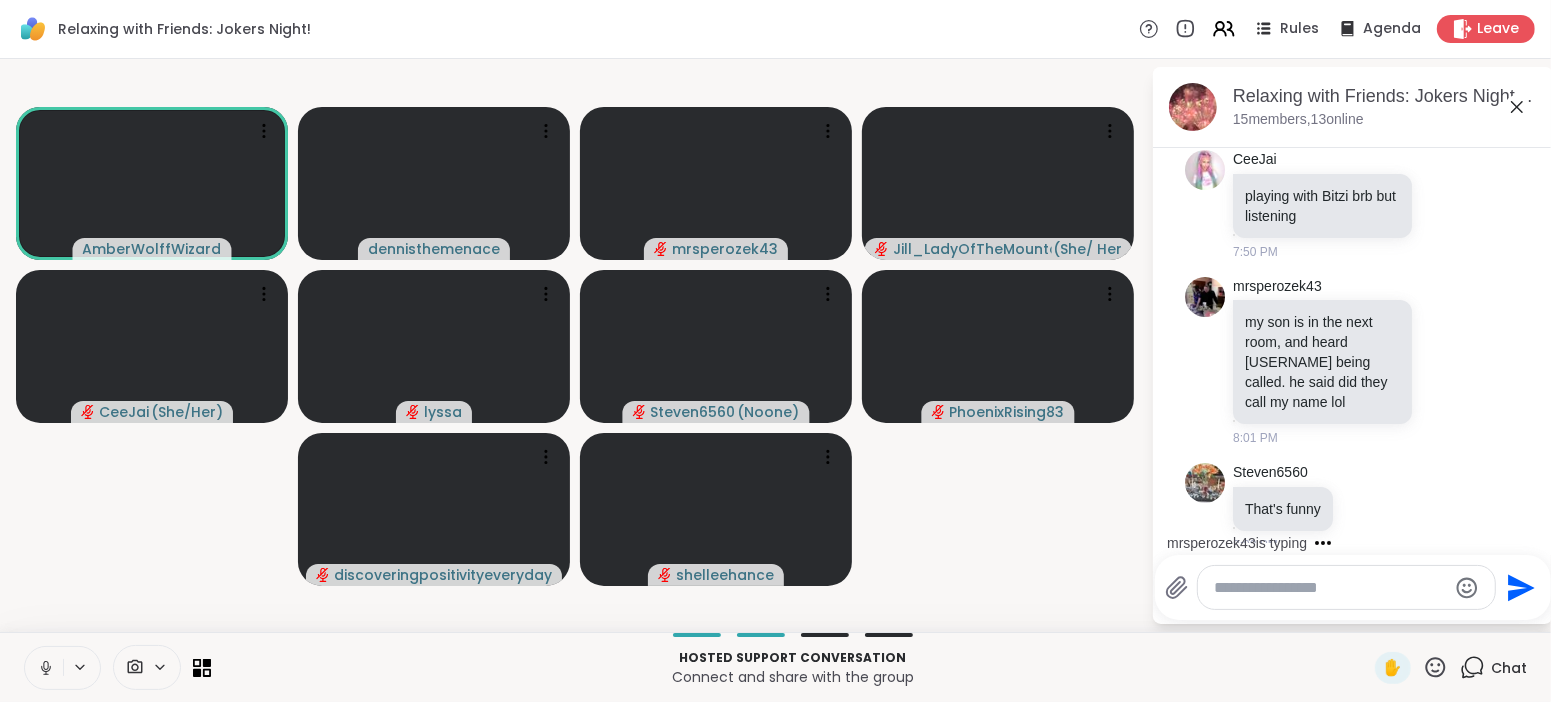 click 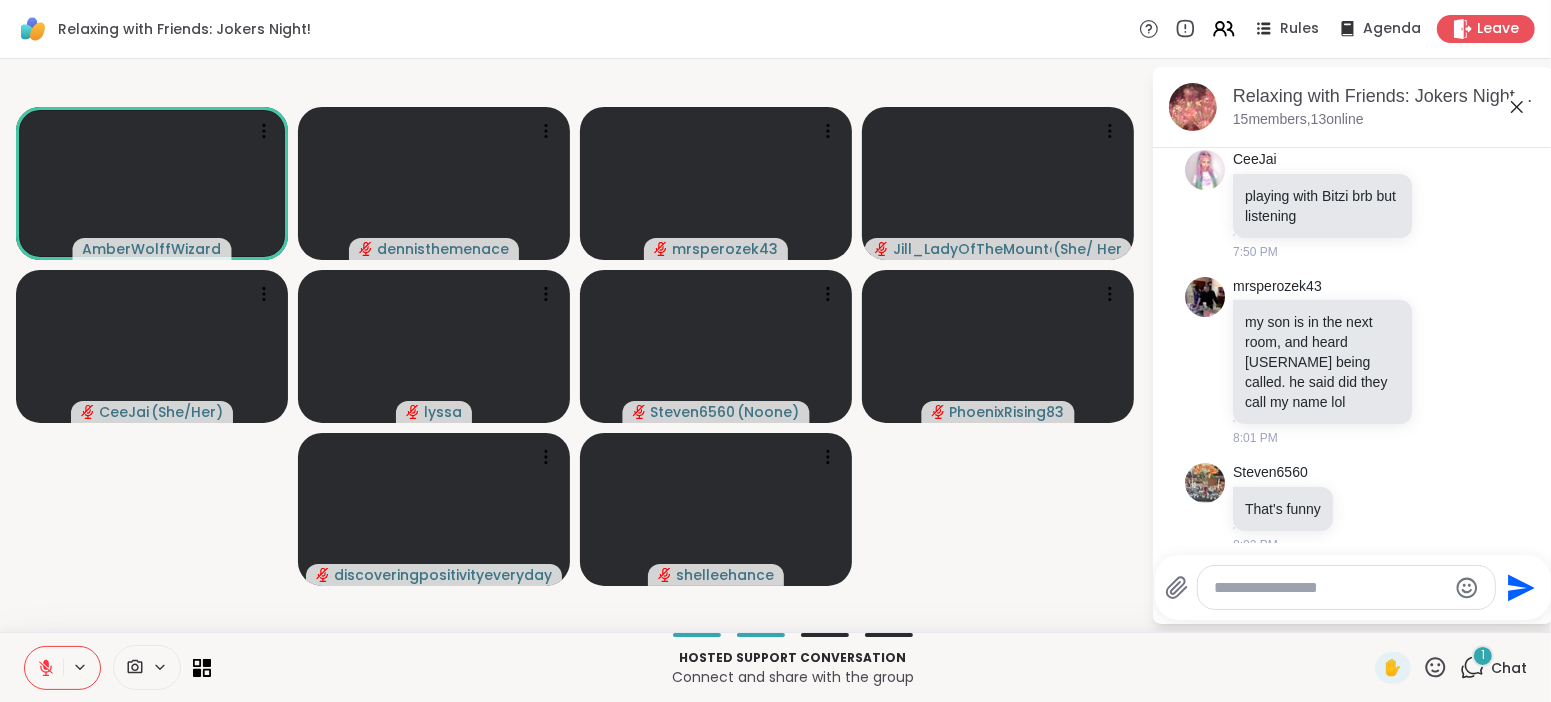 scroll, scrollTop: 707, scrollLeft: 0, axis: vertical 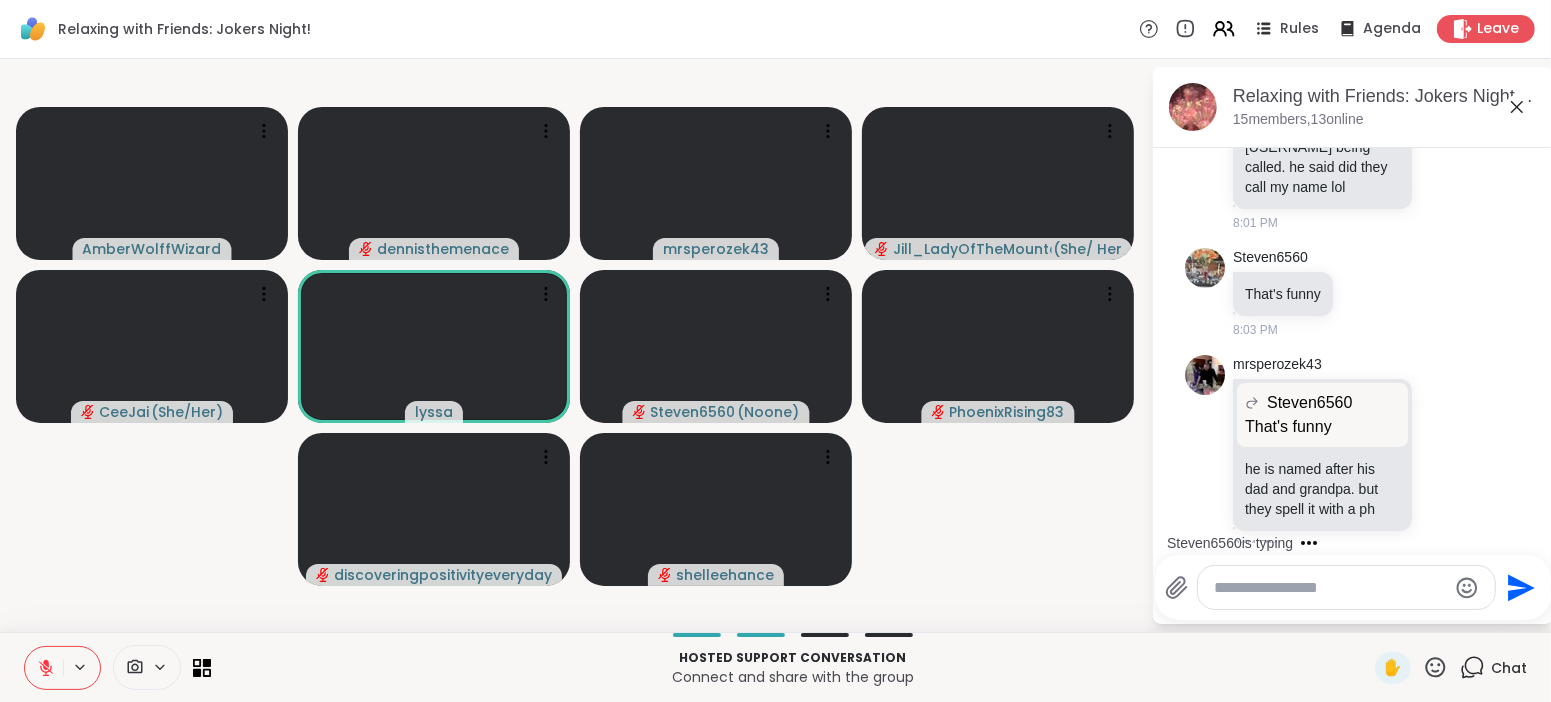 click 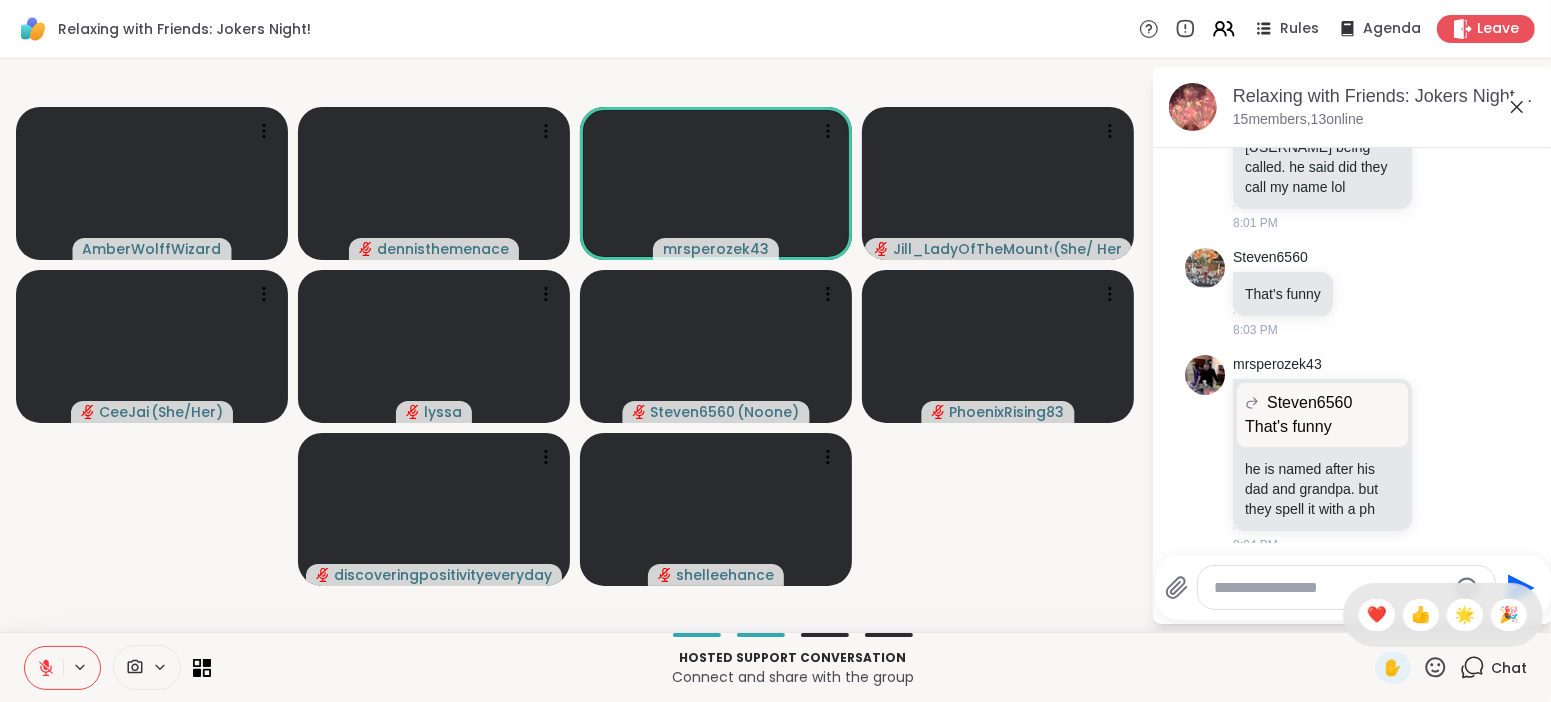 click on "✋ ❤️ 👍 🌟 🎉" at bounding box center (1443, 615) 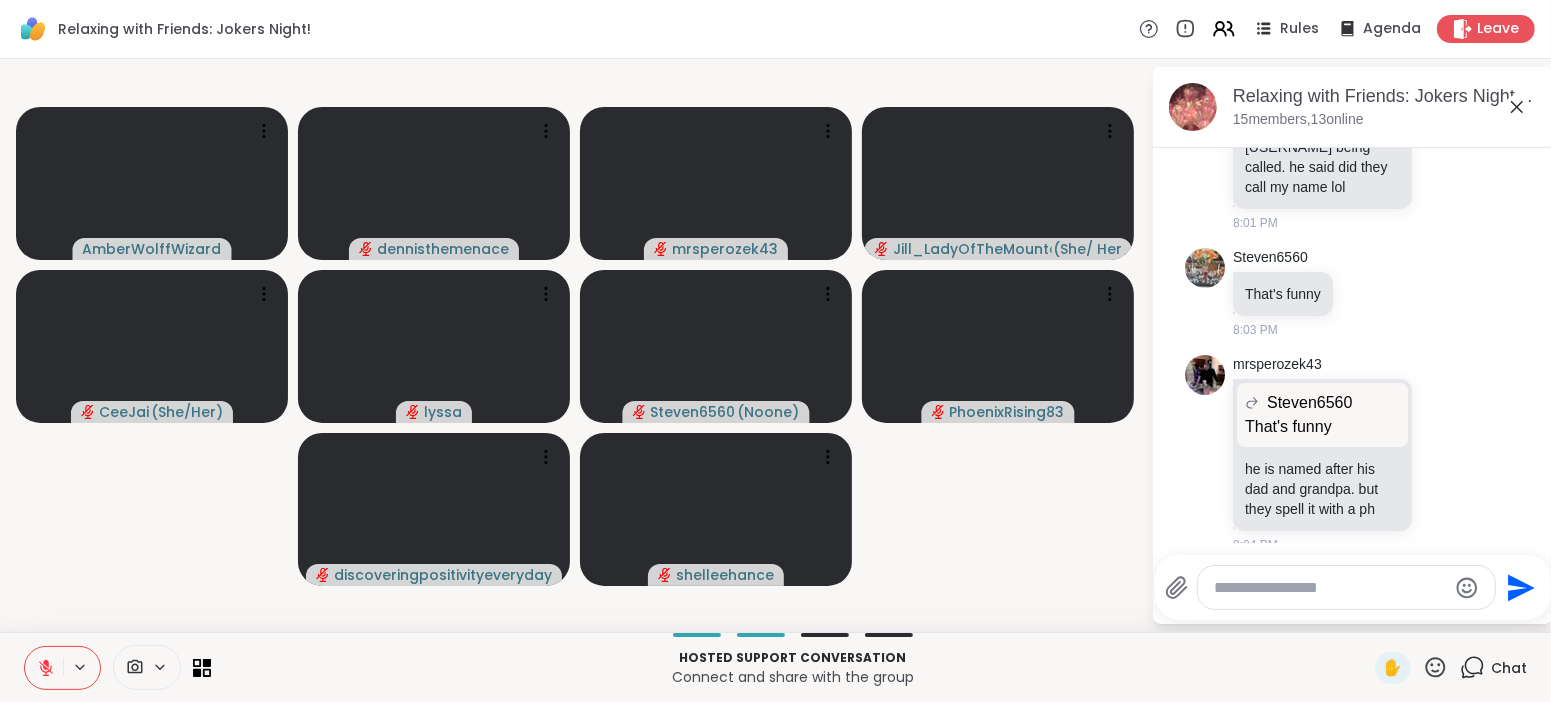 click on "[USERNAME] [USERNAME] [USERNAME] [USERNAME] ( [PRONOUN] ) [USERNAME] ( [PRONOUN] ) [USERNAME] [USERNAME] ( [PRONOUN] ) [USERNAME] [USERNAME] [USERNAME] Relaxing with Friends: Jokers Night! , [DATE] [NUMBER] members, [NUMBER] online Today [USERNAME] @[USERNAME] that pizza looks delicious [TIME] [USERNAME] brb [TIME] [USERNAME] taking Bitzi for a quick potty but i can hear [TIME] [USERNAME] brb [TIME] [USERNAME] playing with Bitzi brb but listening [TIME] [USERNAME] my son is in the next room, and heard [USERNAME] being called. he said did they call my name lol [TIME] [USERNAME] That's funny [TIME] [USERNAME] That's funny That's funny he is named after his dad and grandpa. but they spell it with a ph [TIME] Send" at bounding box center (775, 345) 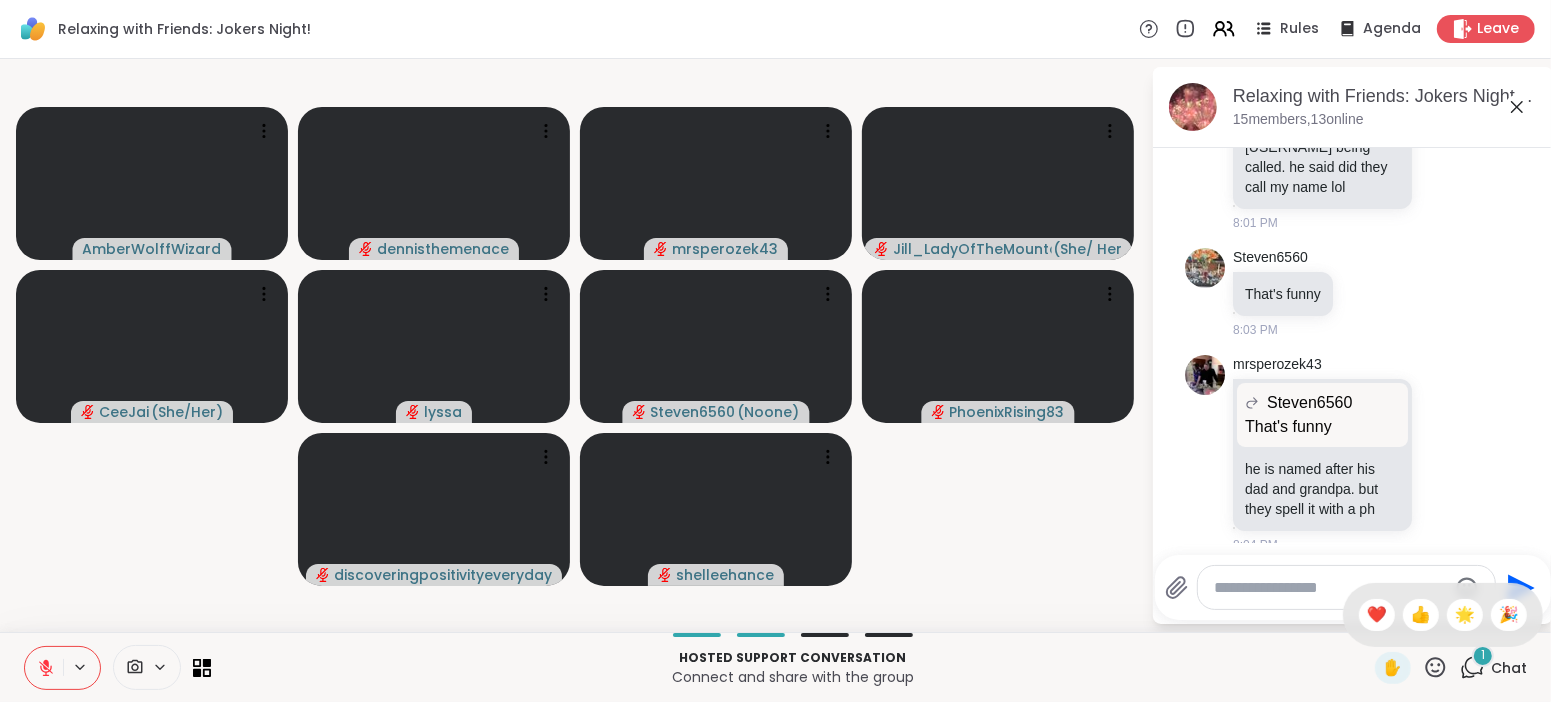scroll, scrollTop: 853, scrollLeft: 0, axis: vertical 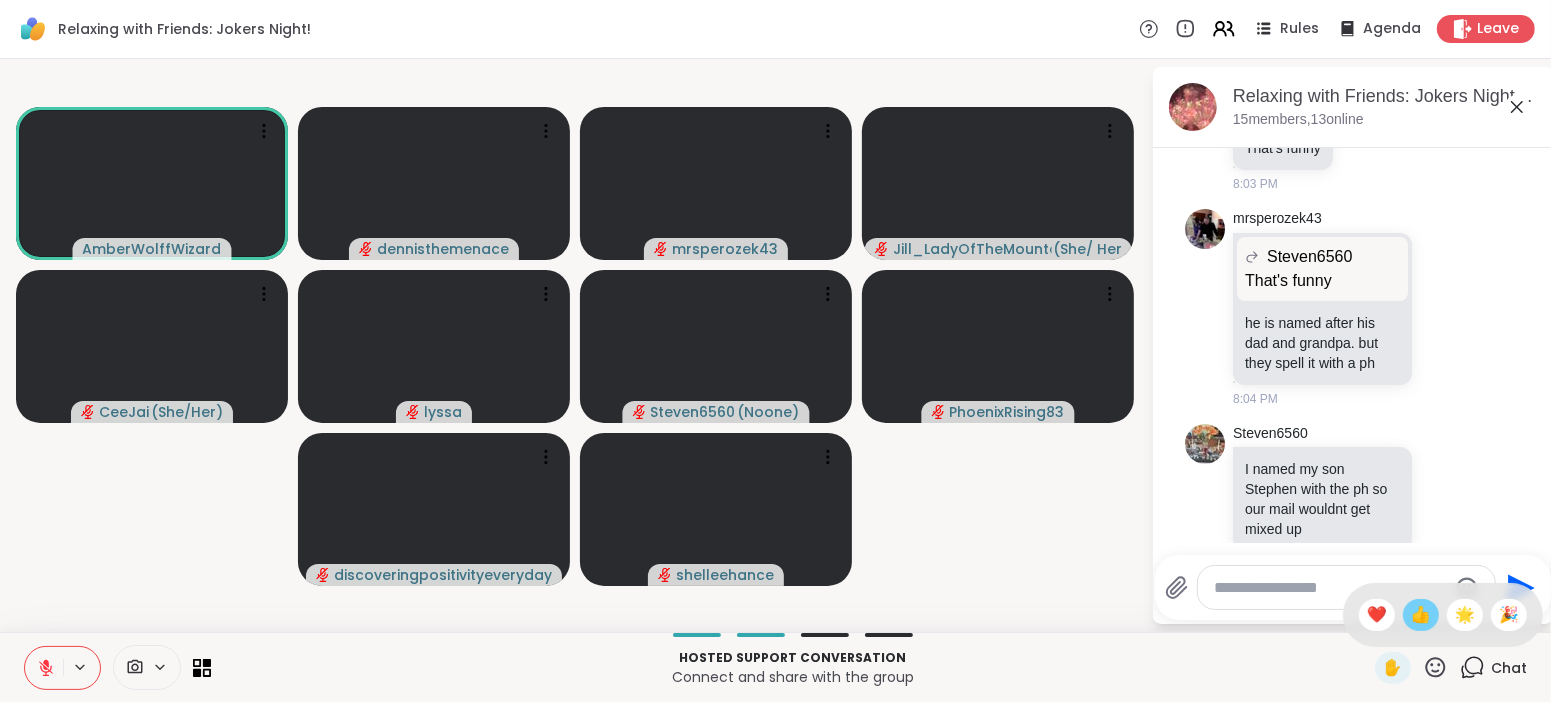 click on "👍" at bounding box center [1421, 615] 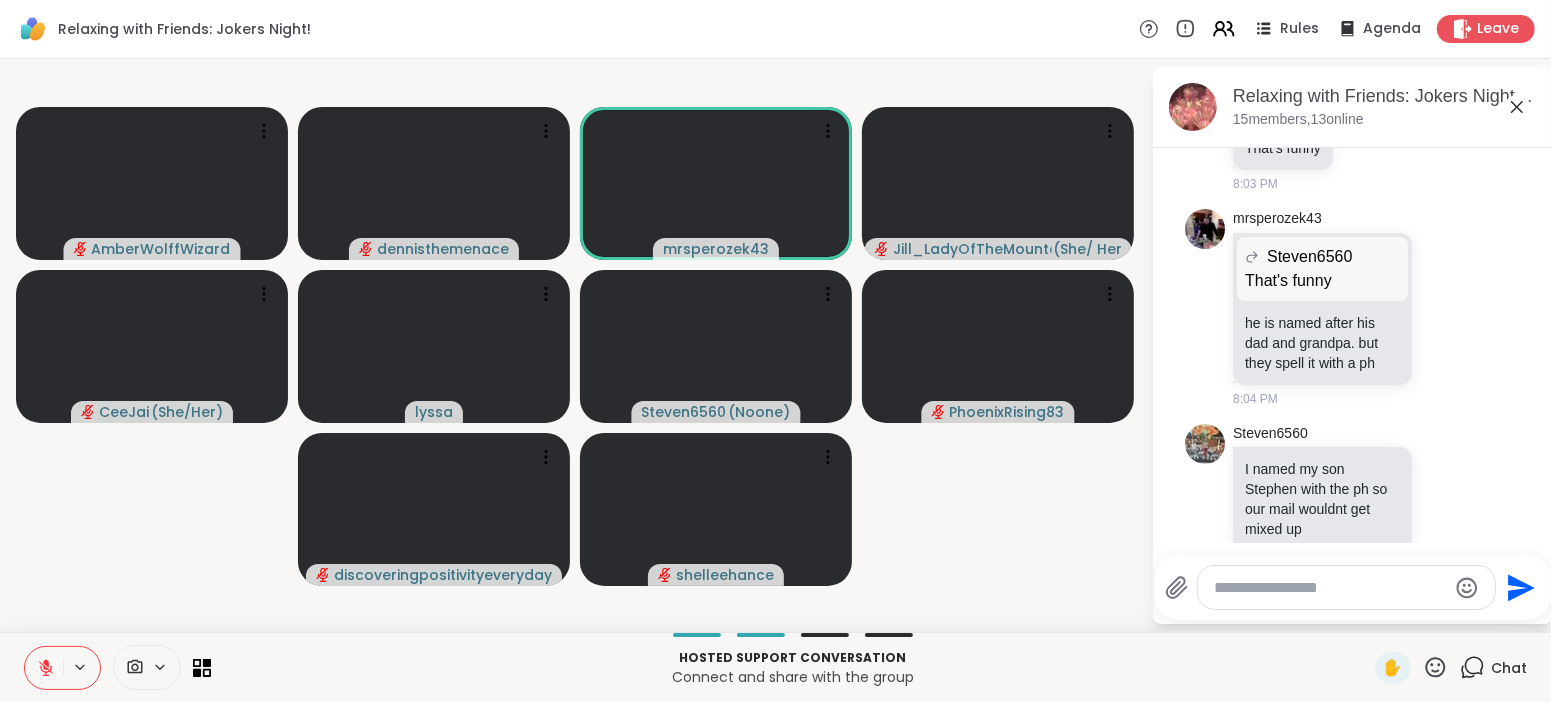 click 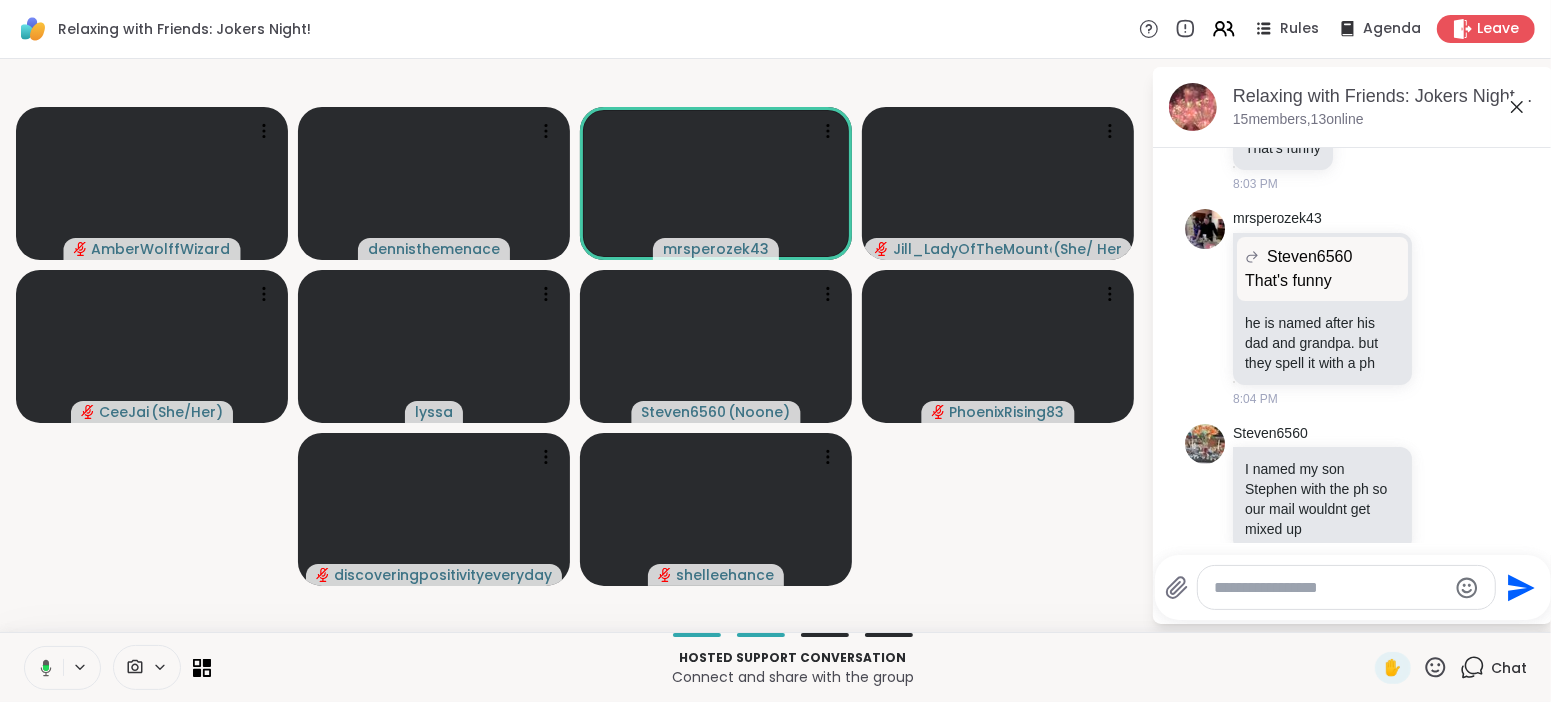 click 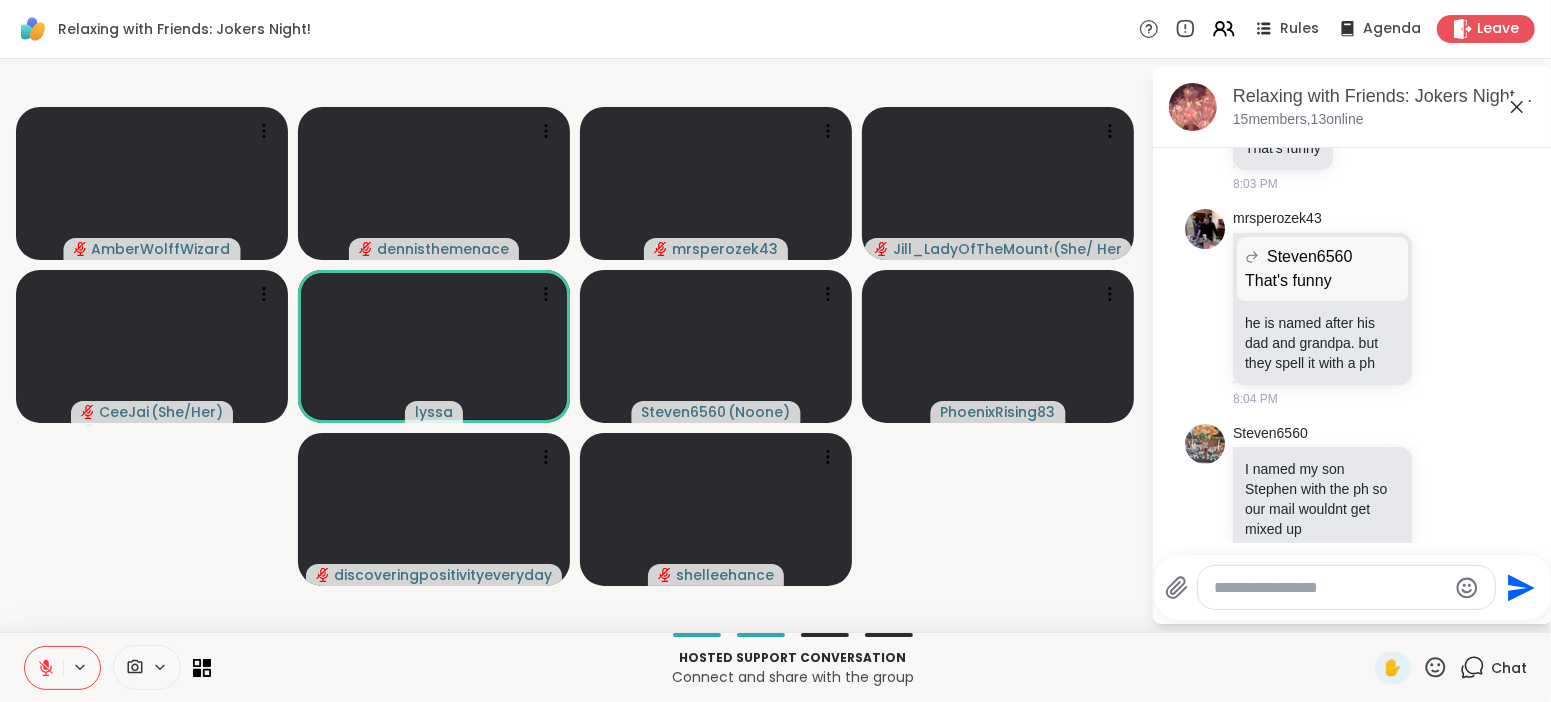 click 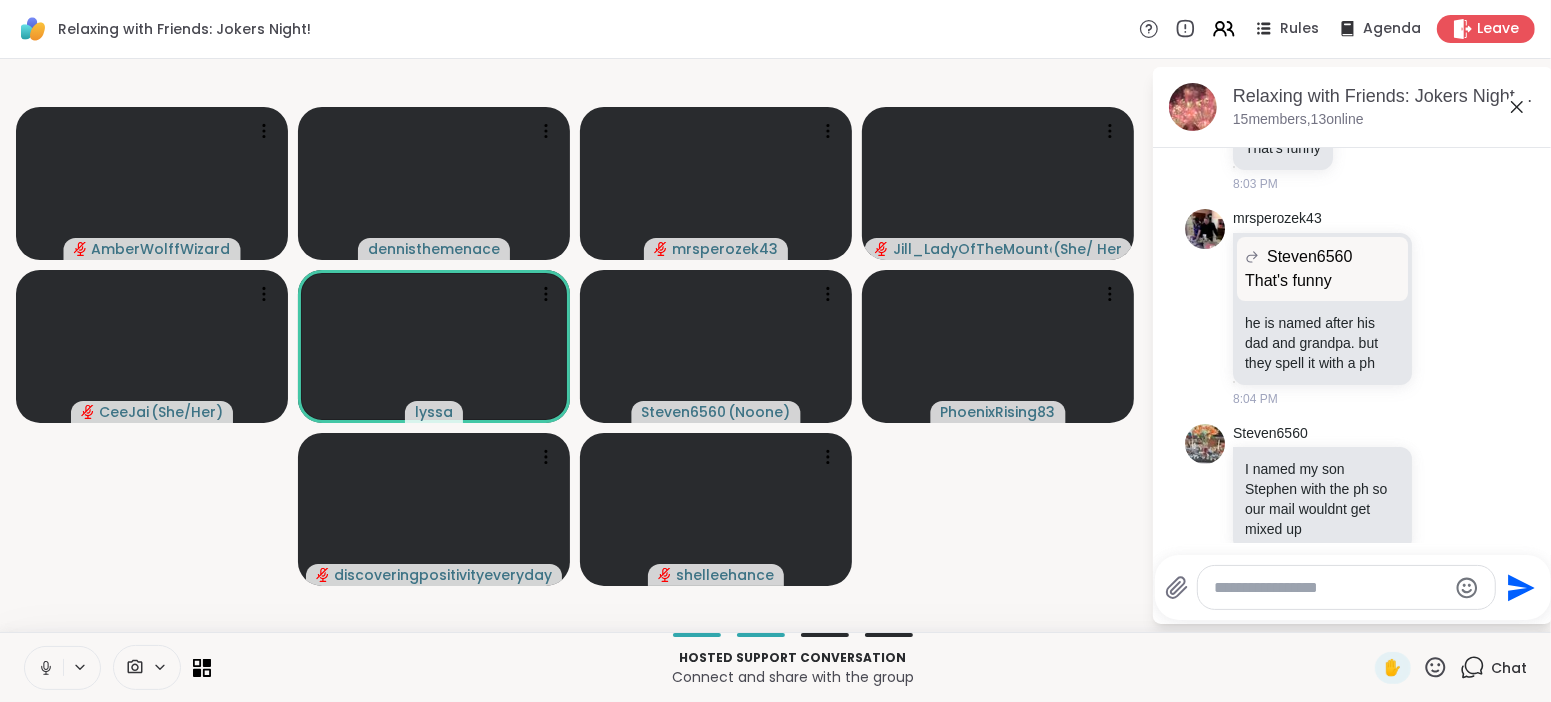 click 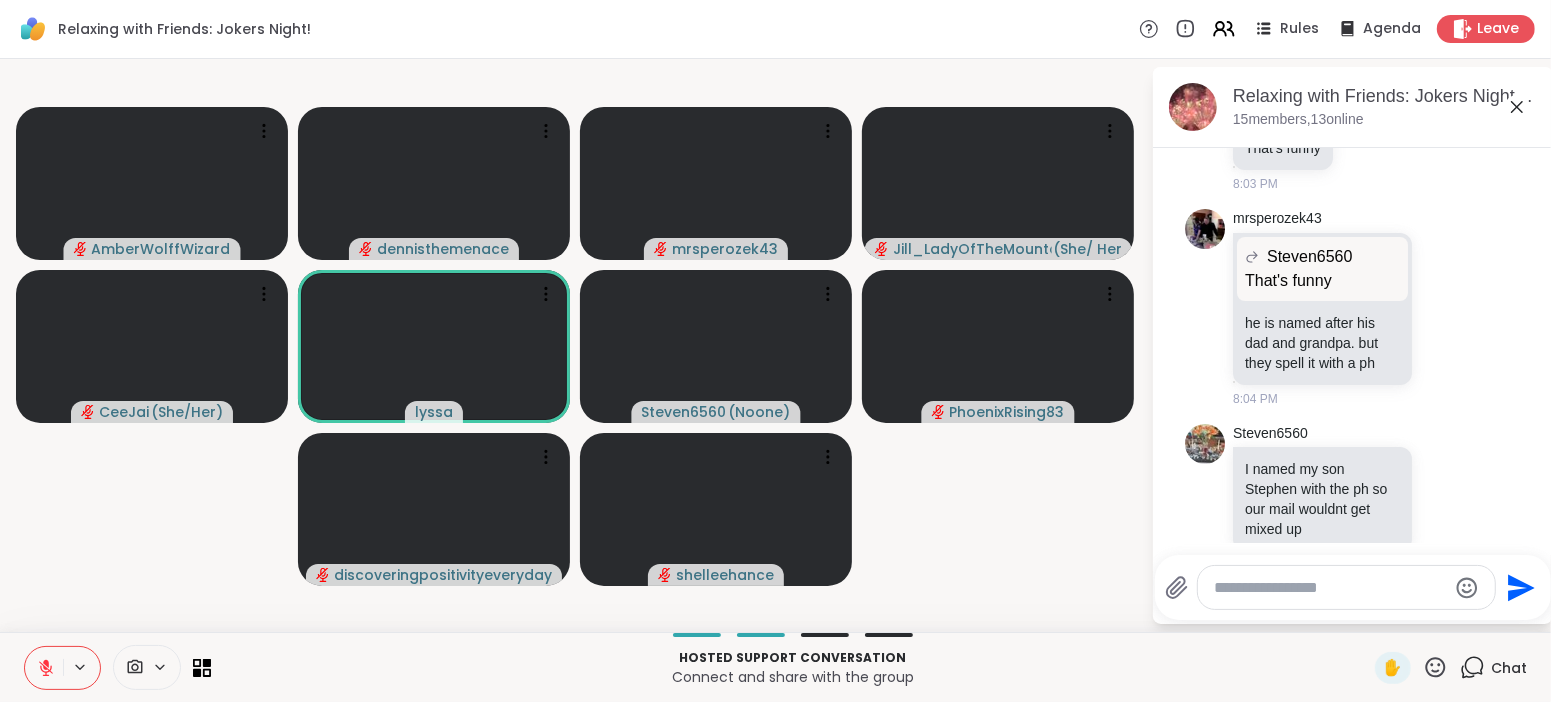 click 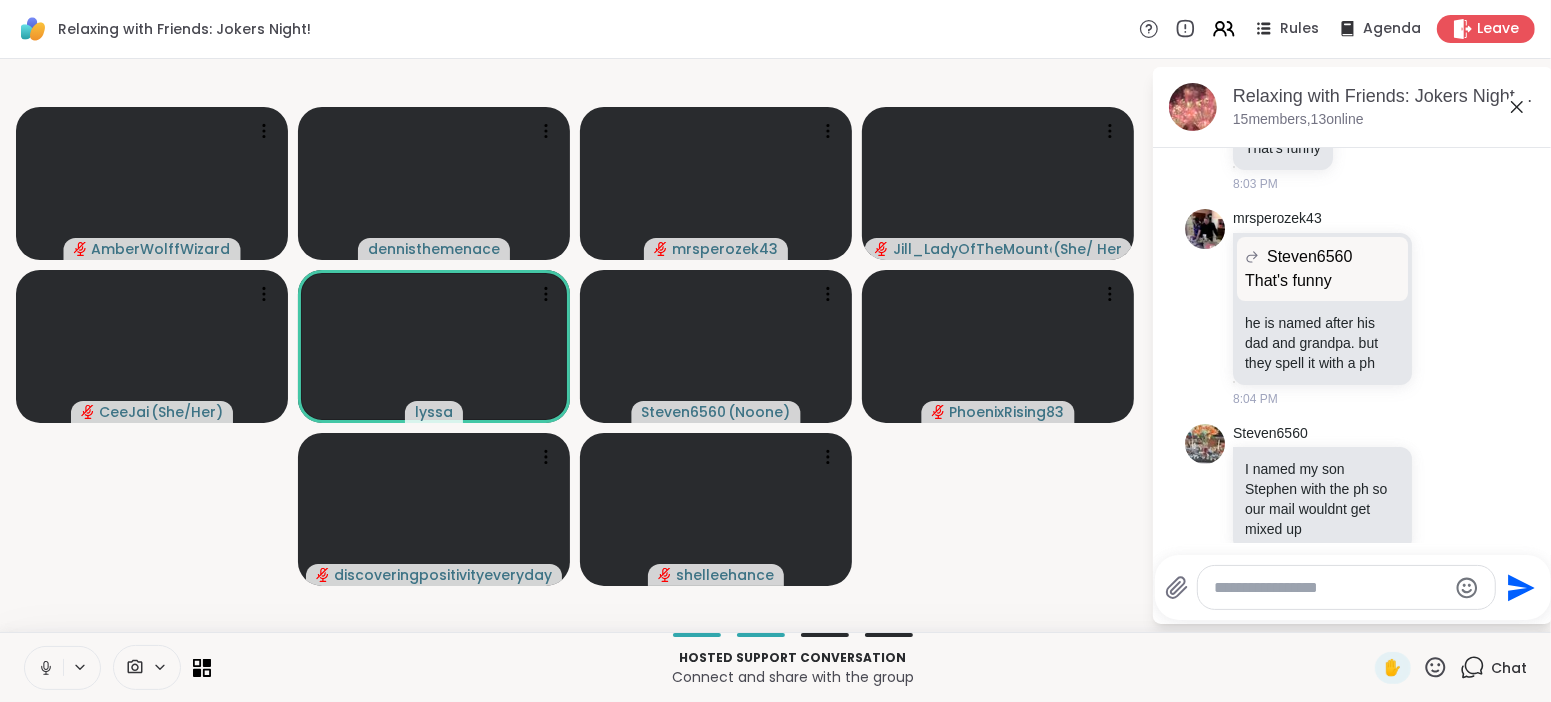 click 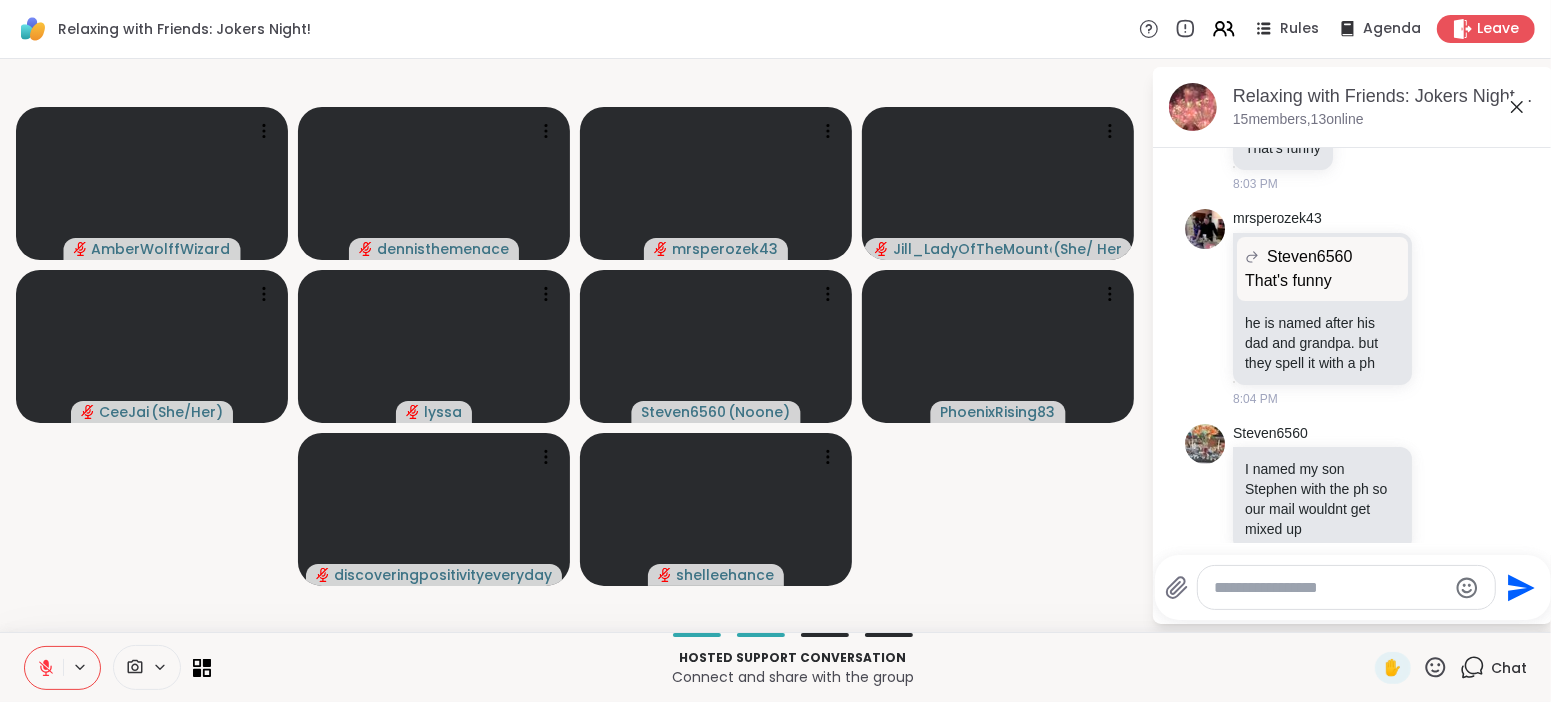 click 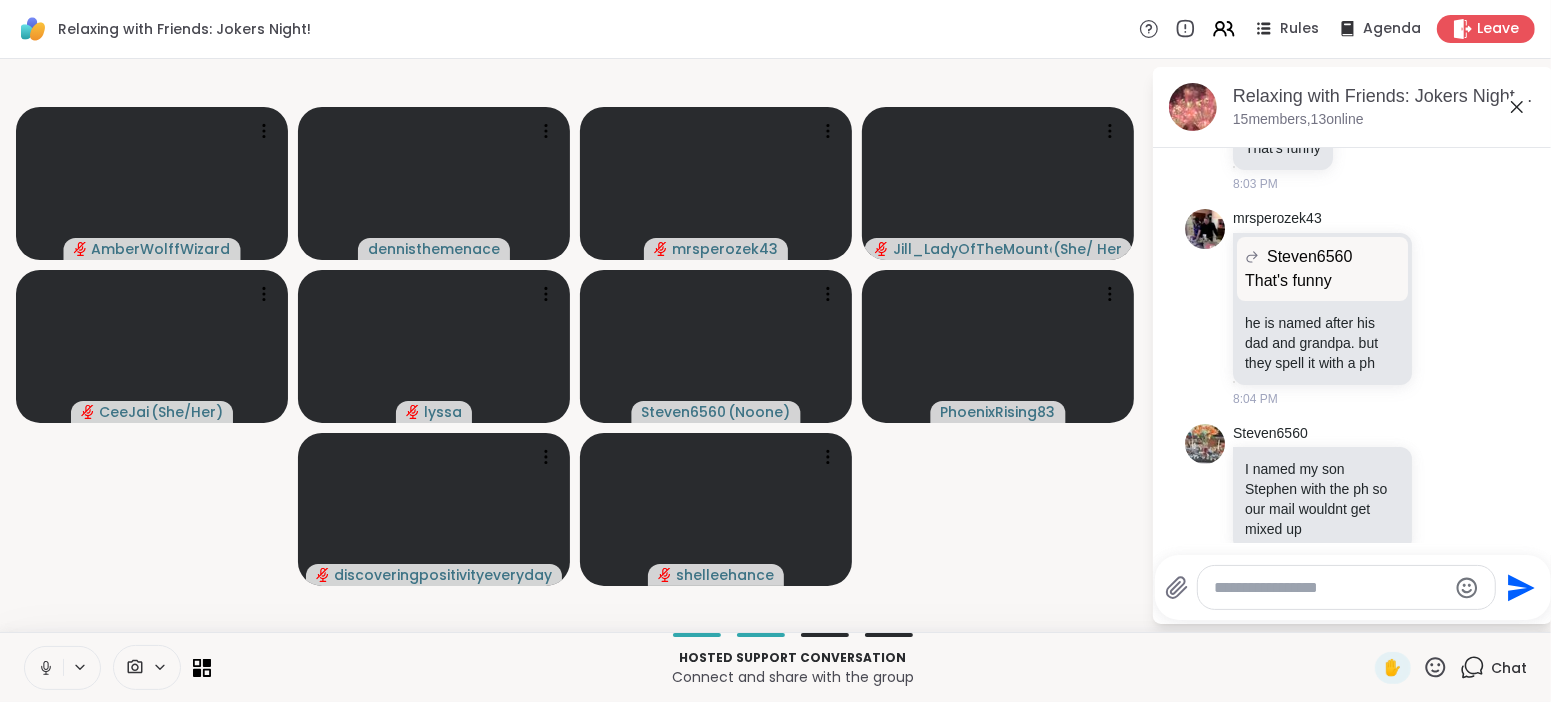 click 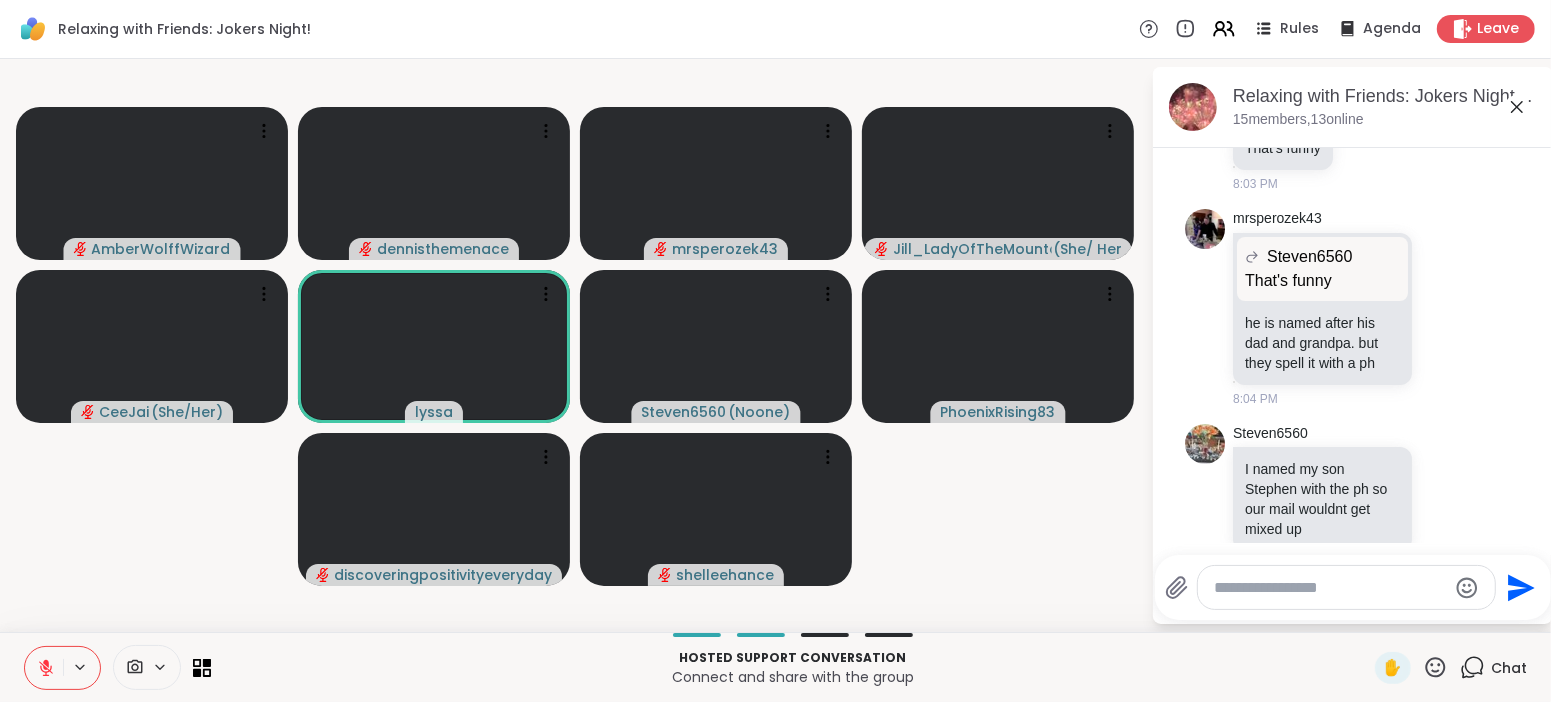 click on "[USERNAME] [USERNAME] [USERNAME] [USERNAME] ( [PRONOUN] ) [USERNAME] ( [PRONOUN] ) [USERNAME] [USERNAME] ( [PRONOUN] ) [USERNAME] [USERNAME] [USERNAME]" at bounding box center (575, 345) 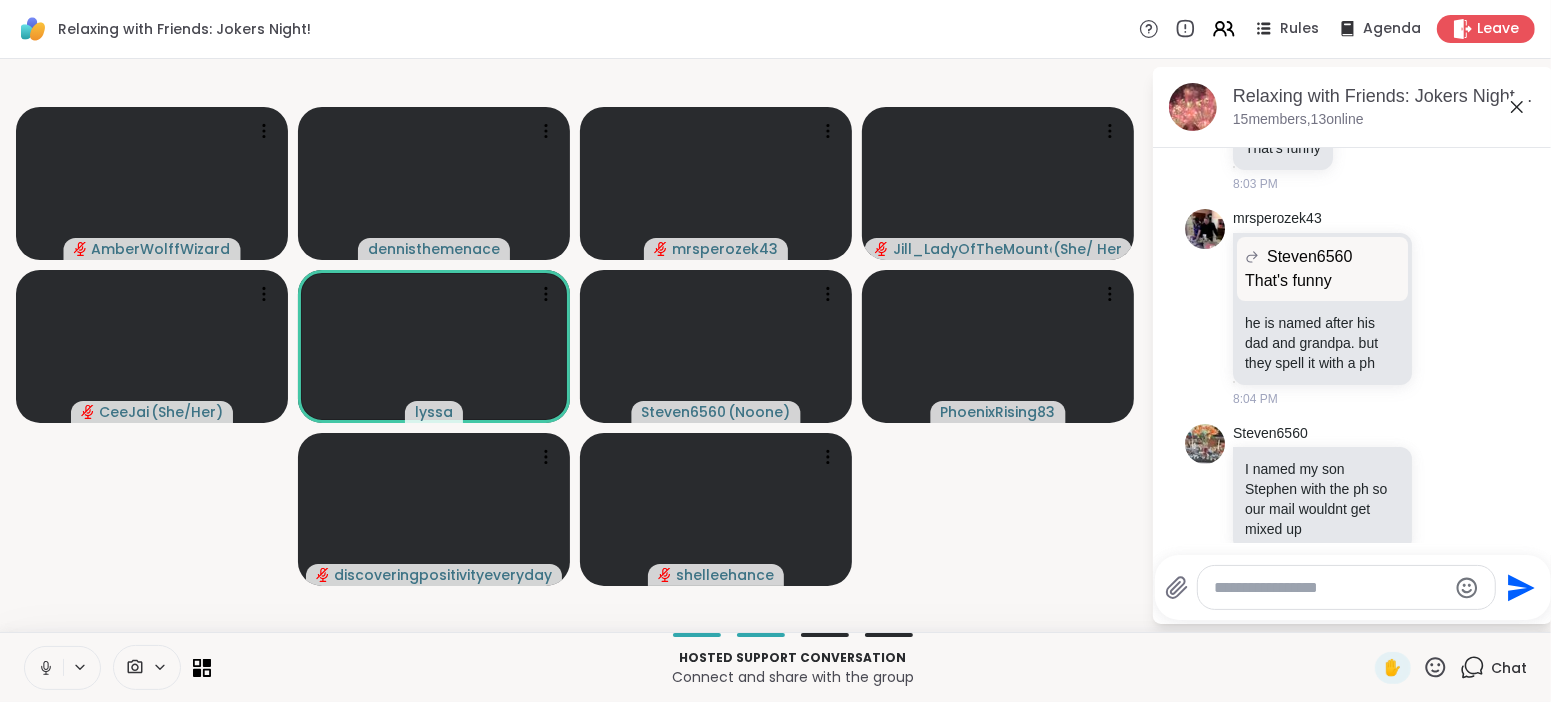click 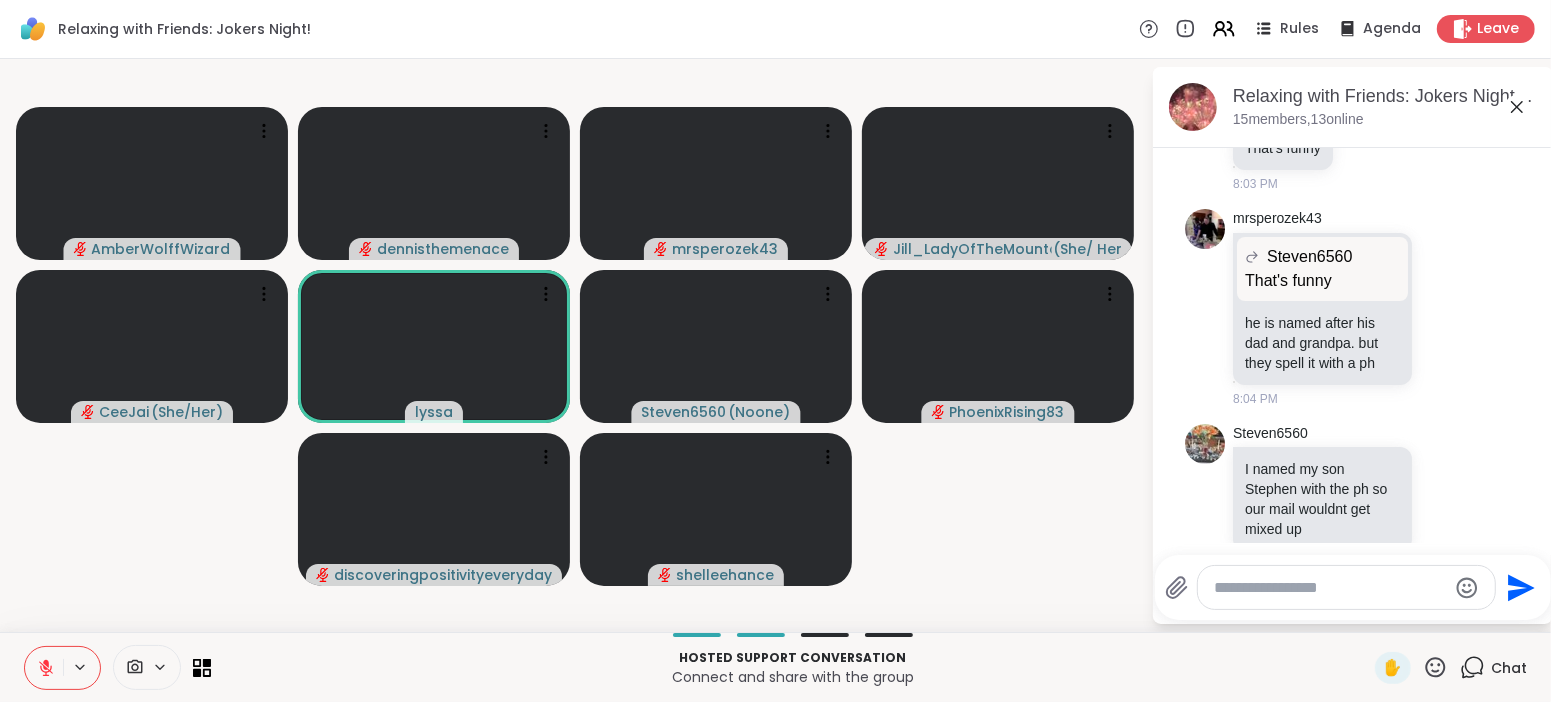 click 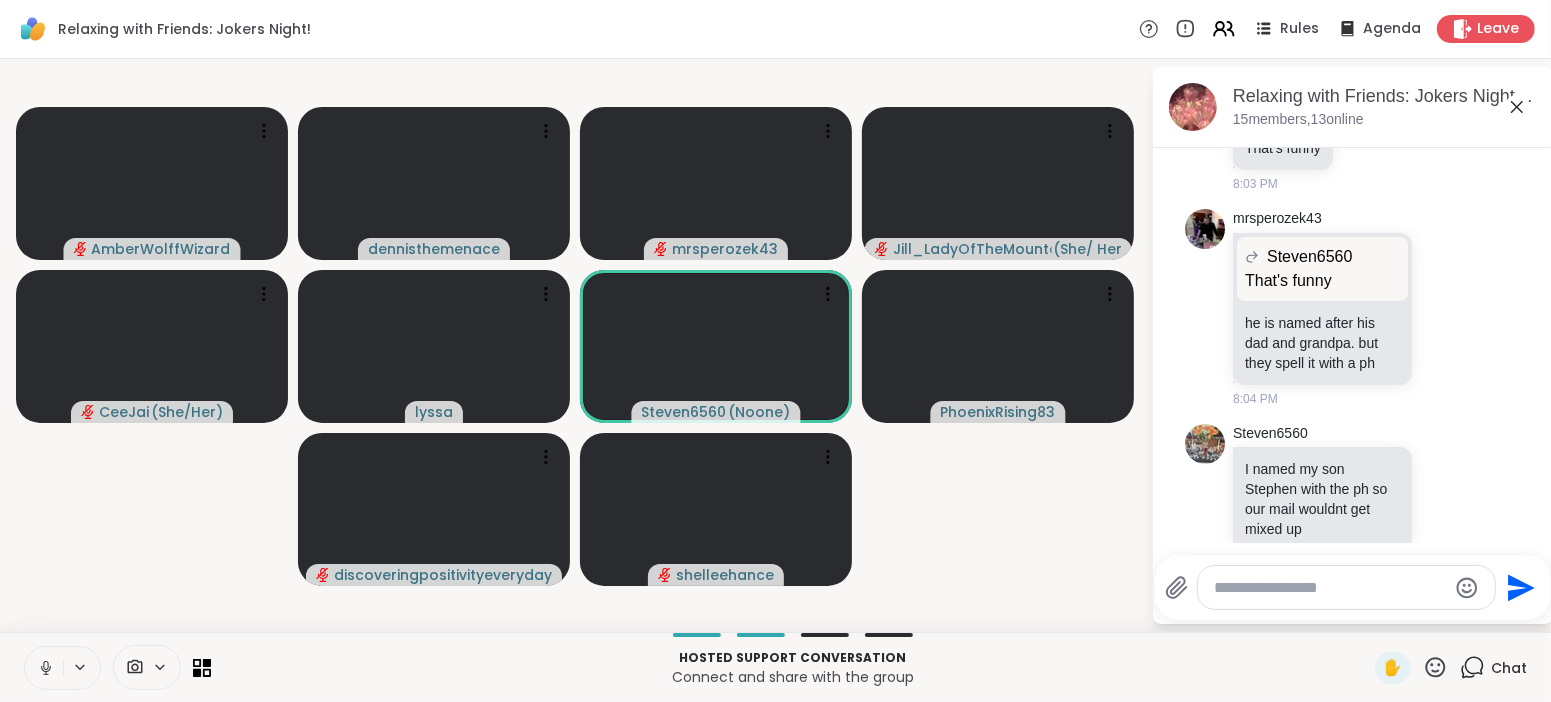 click 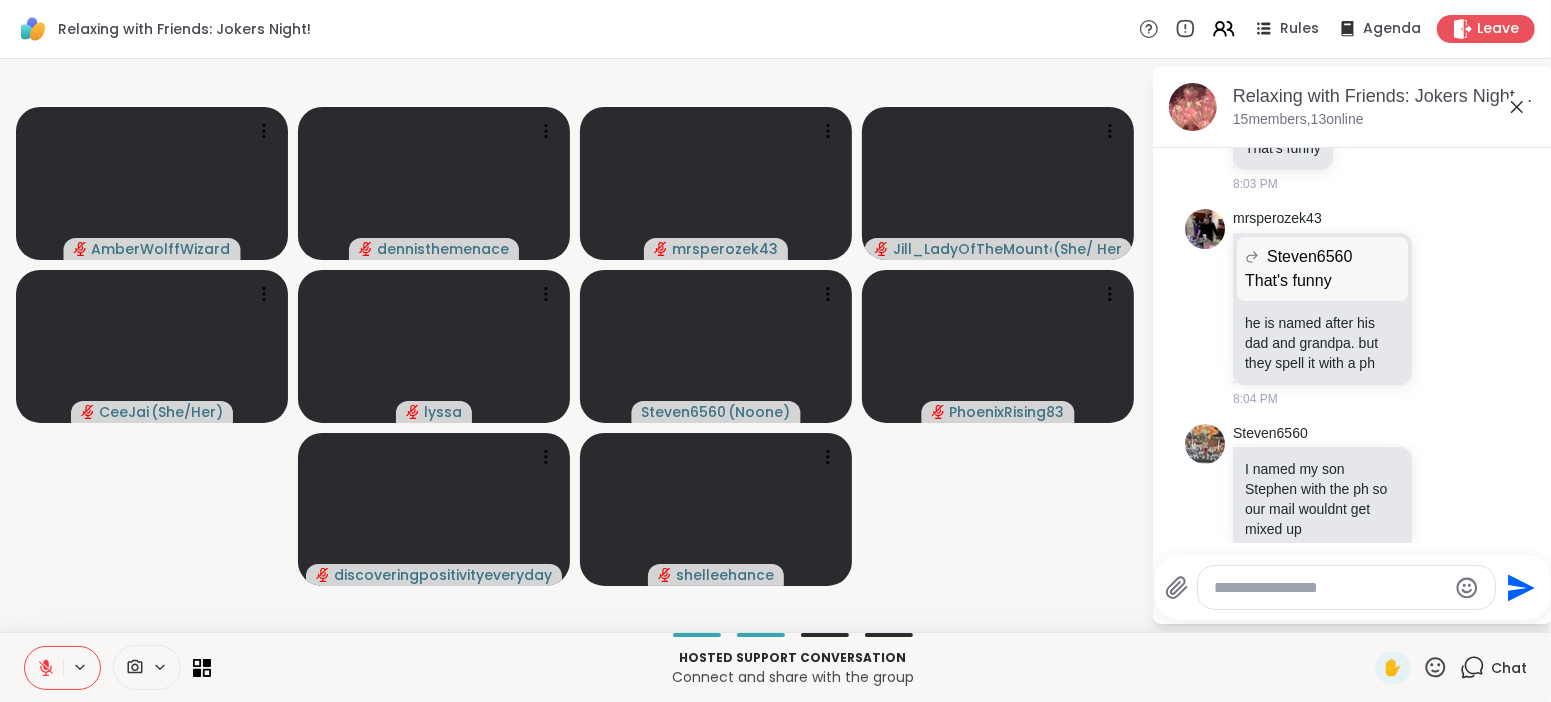 click 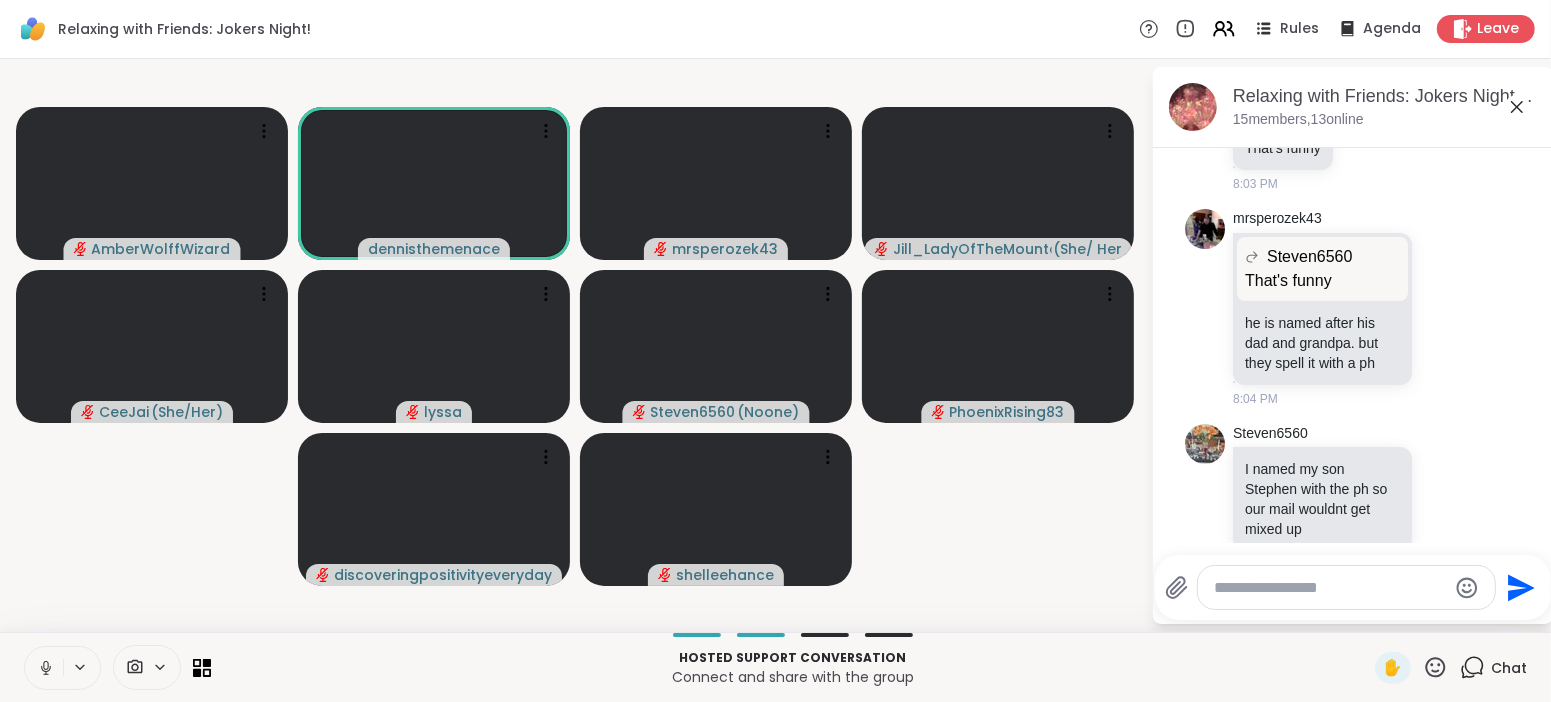 click 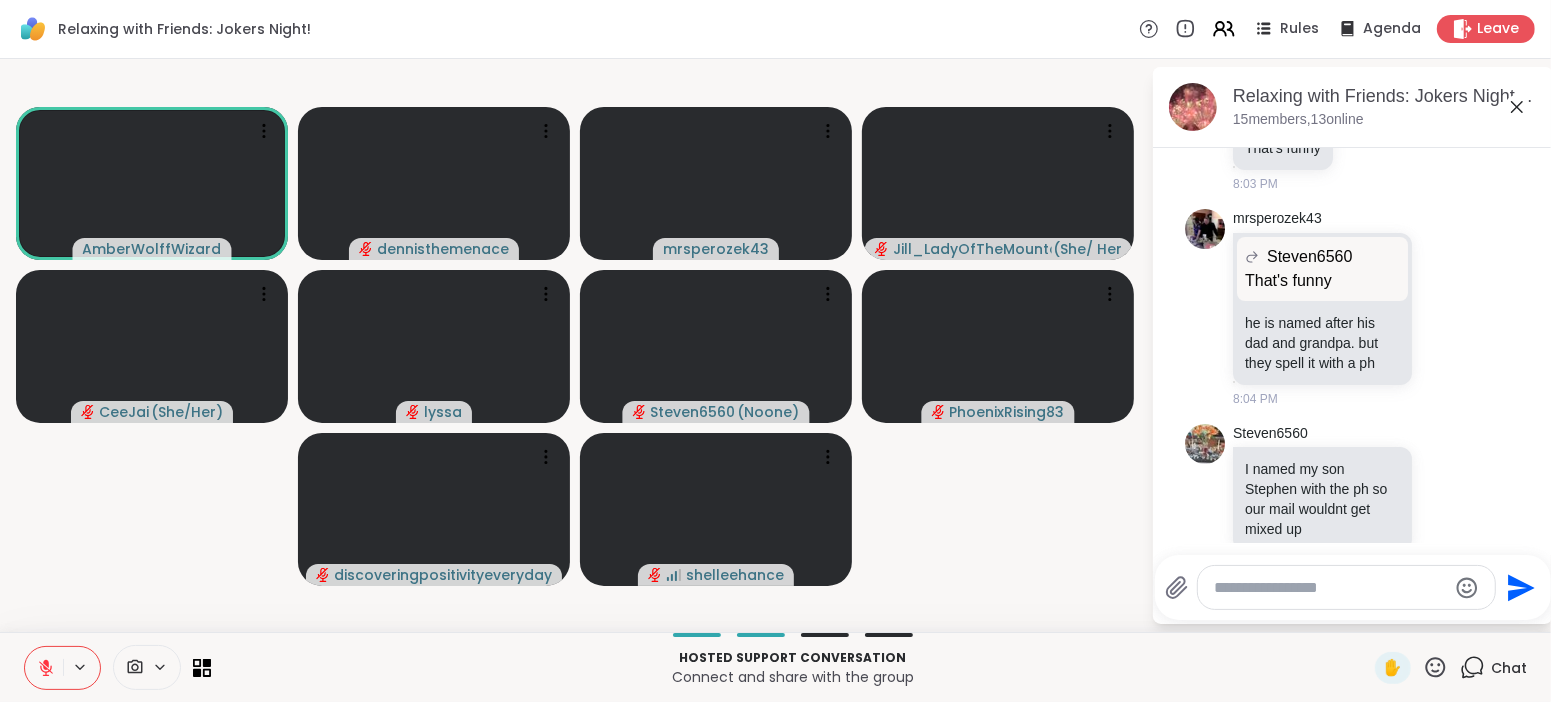 scroll, scrollTop: 882, scrollLeft: 0, axis: vertical 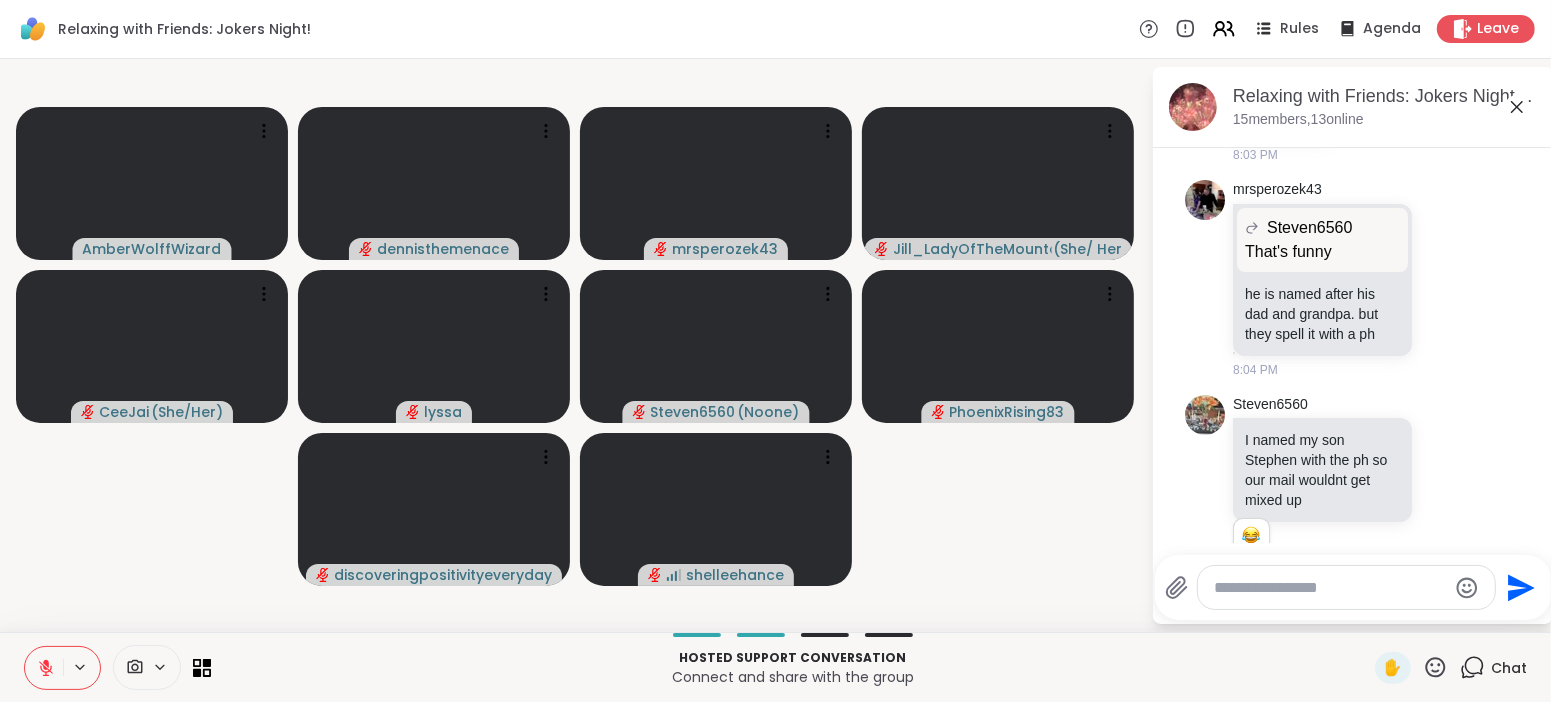 click 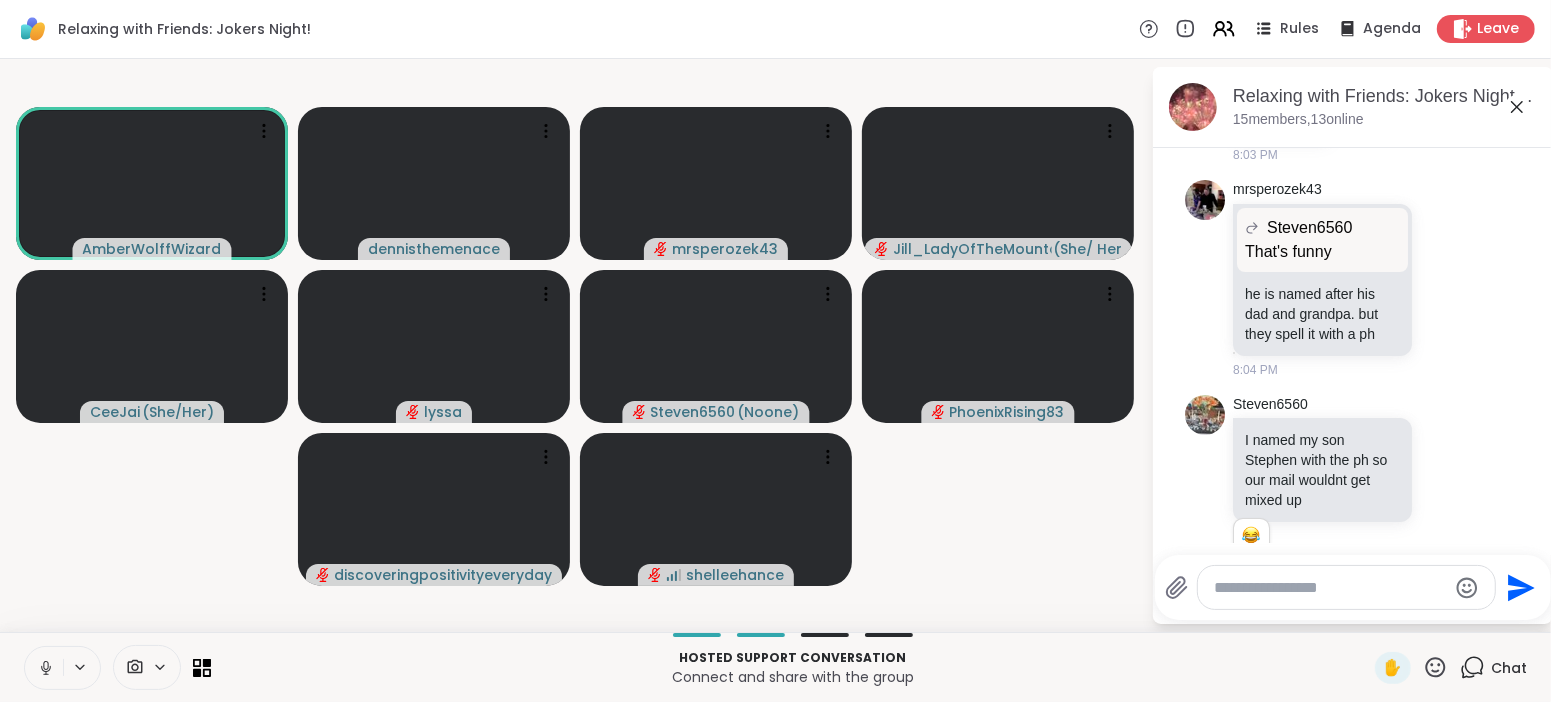 click 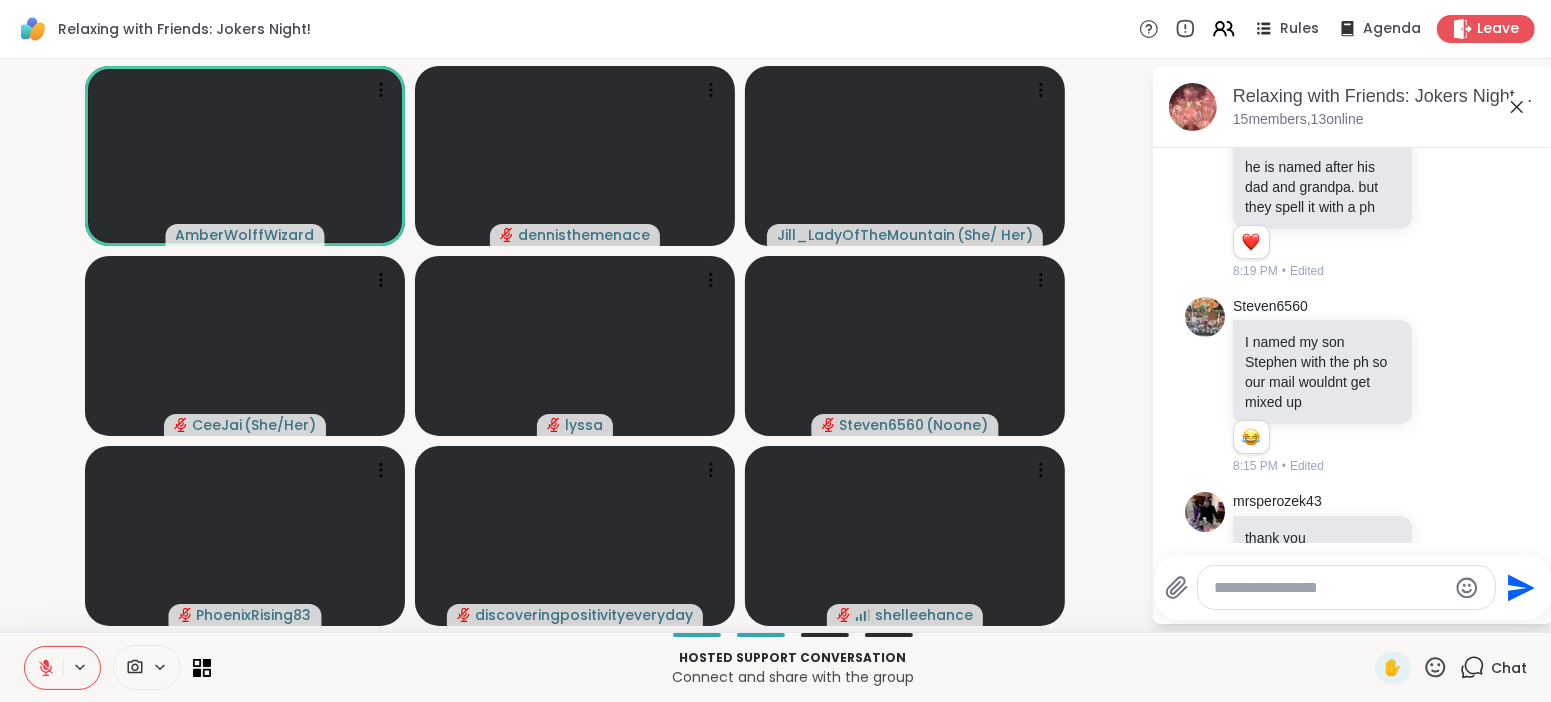 scroll, scrollTop: 1094, scrollLeft: 0, axis: vertical 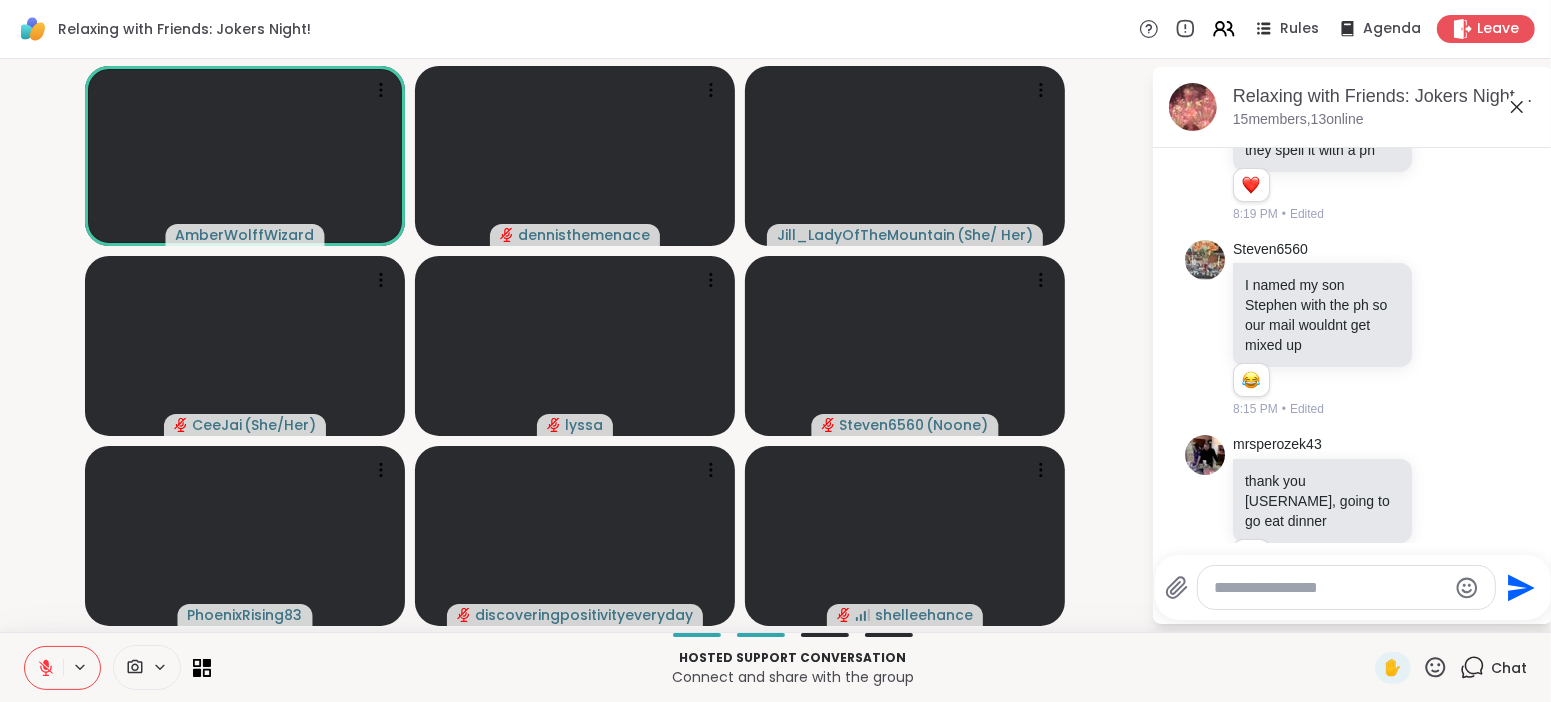 click 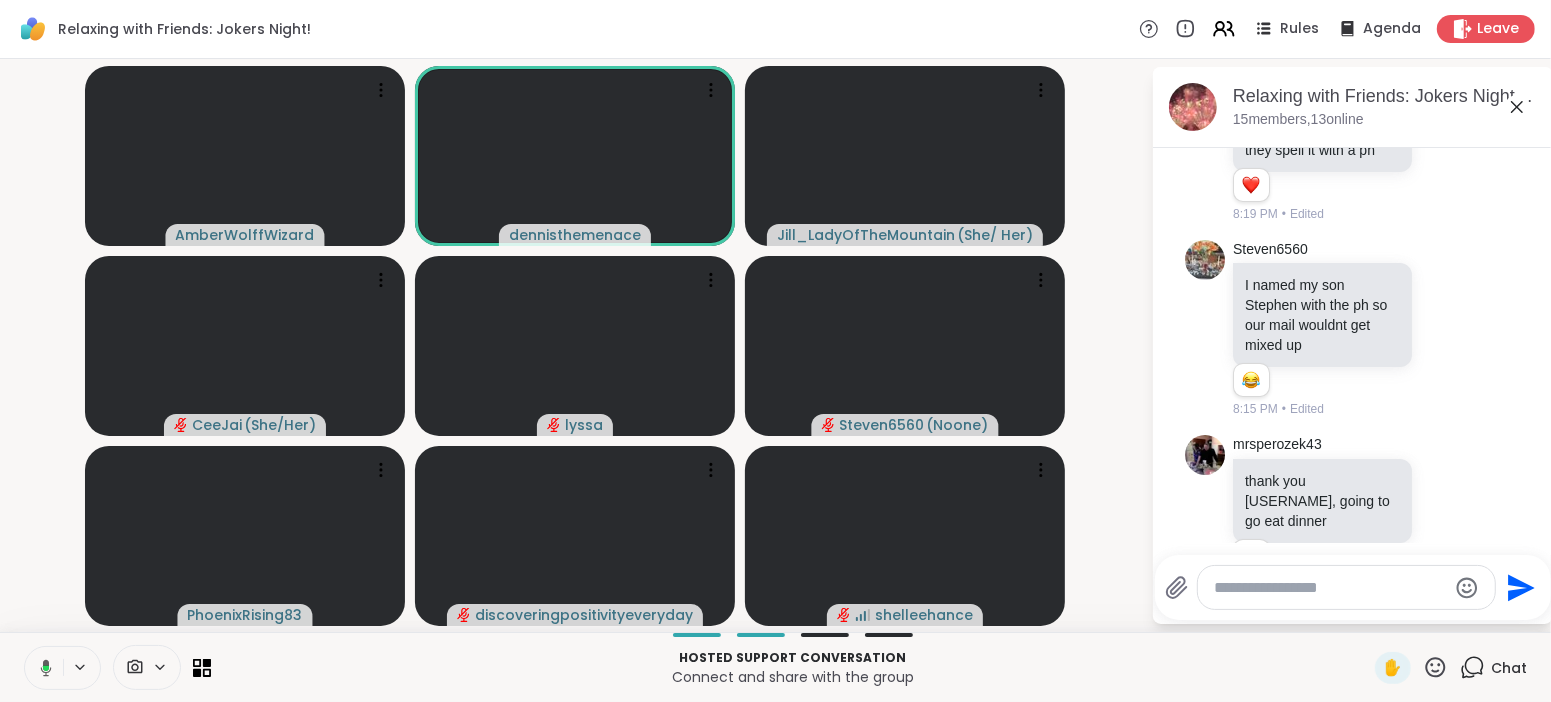 click 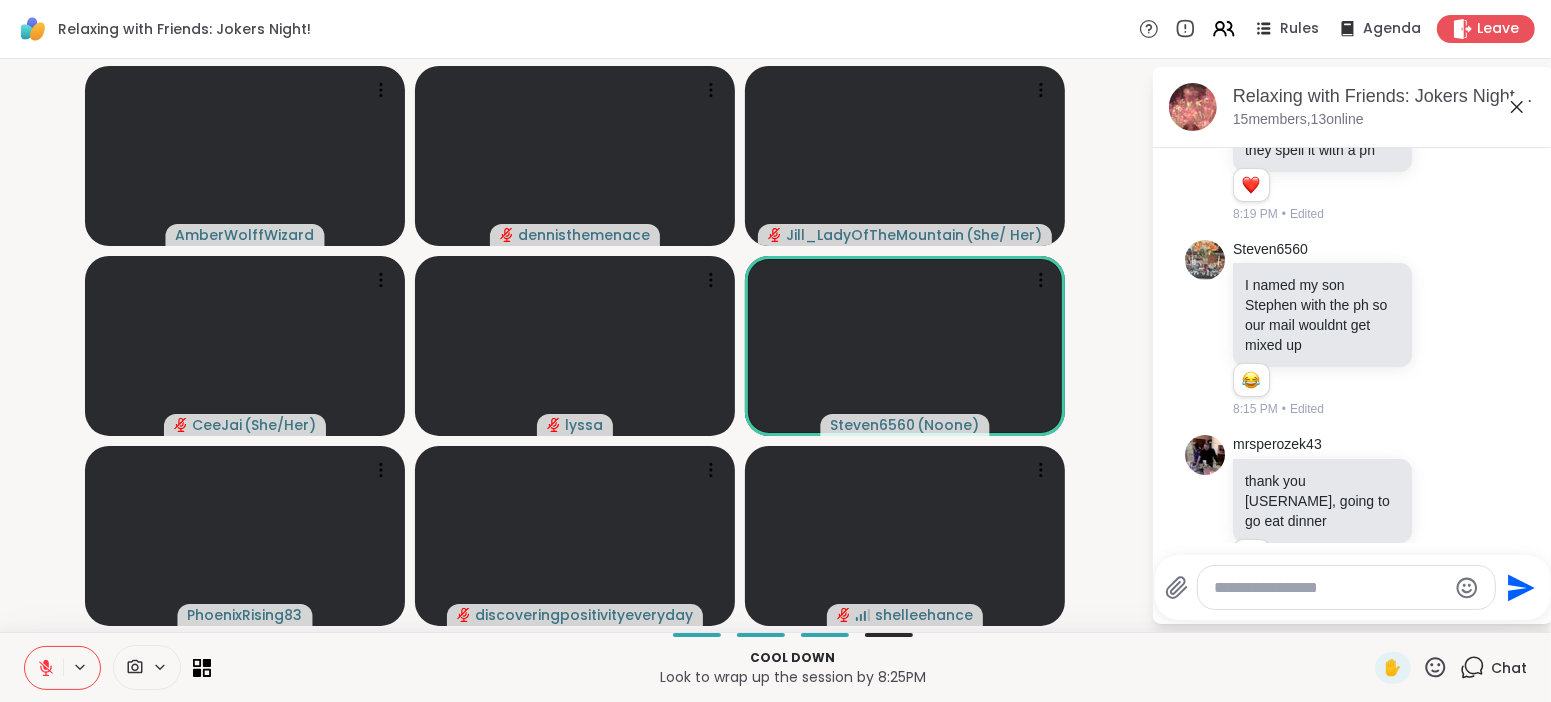 click 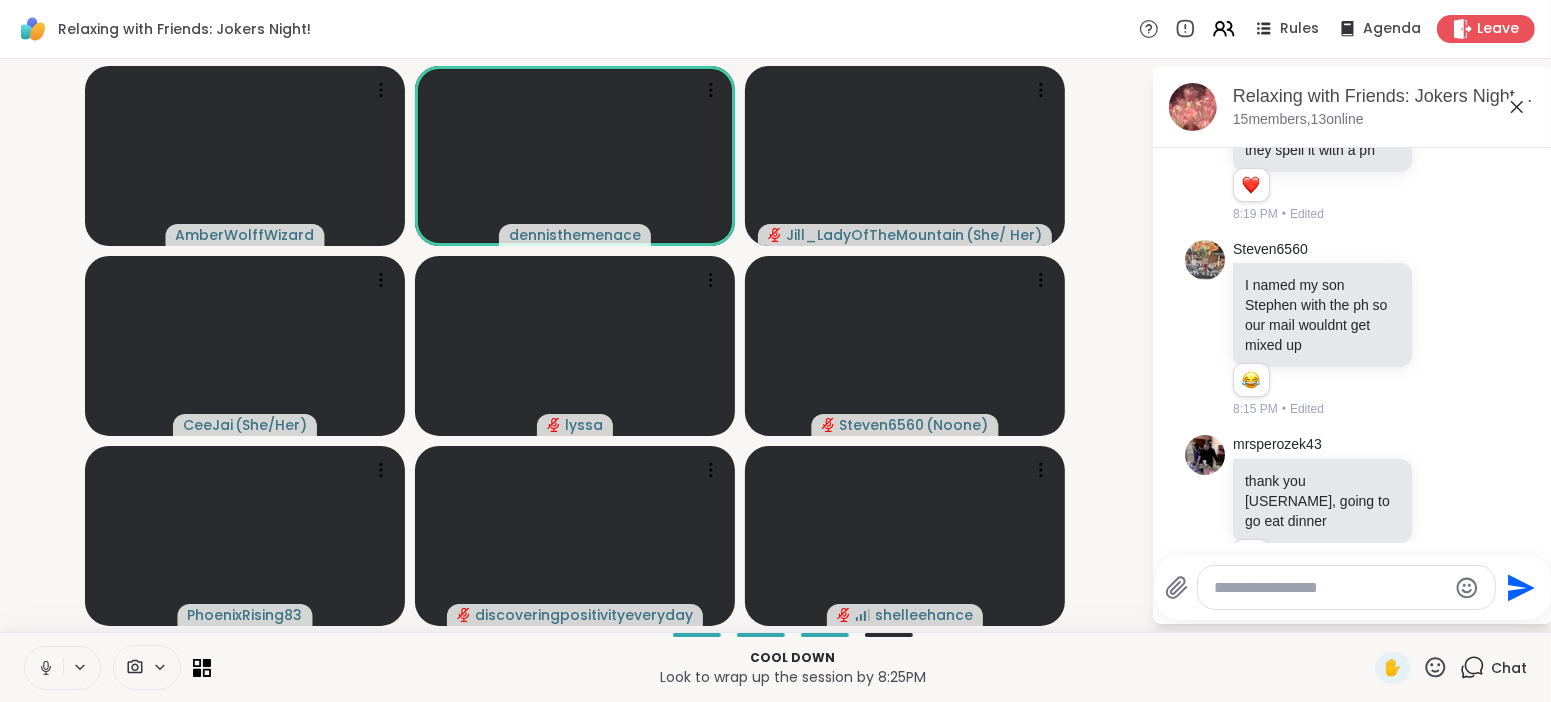 click 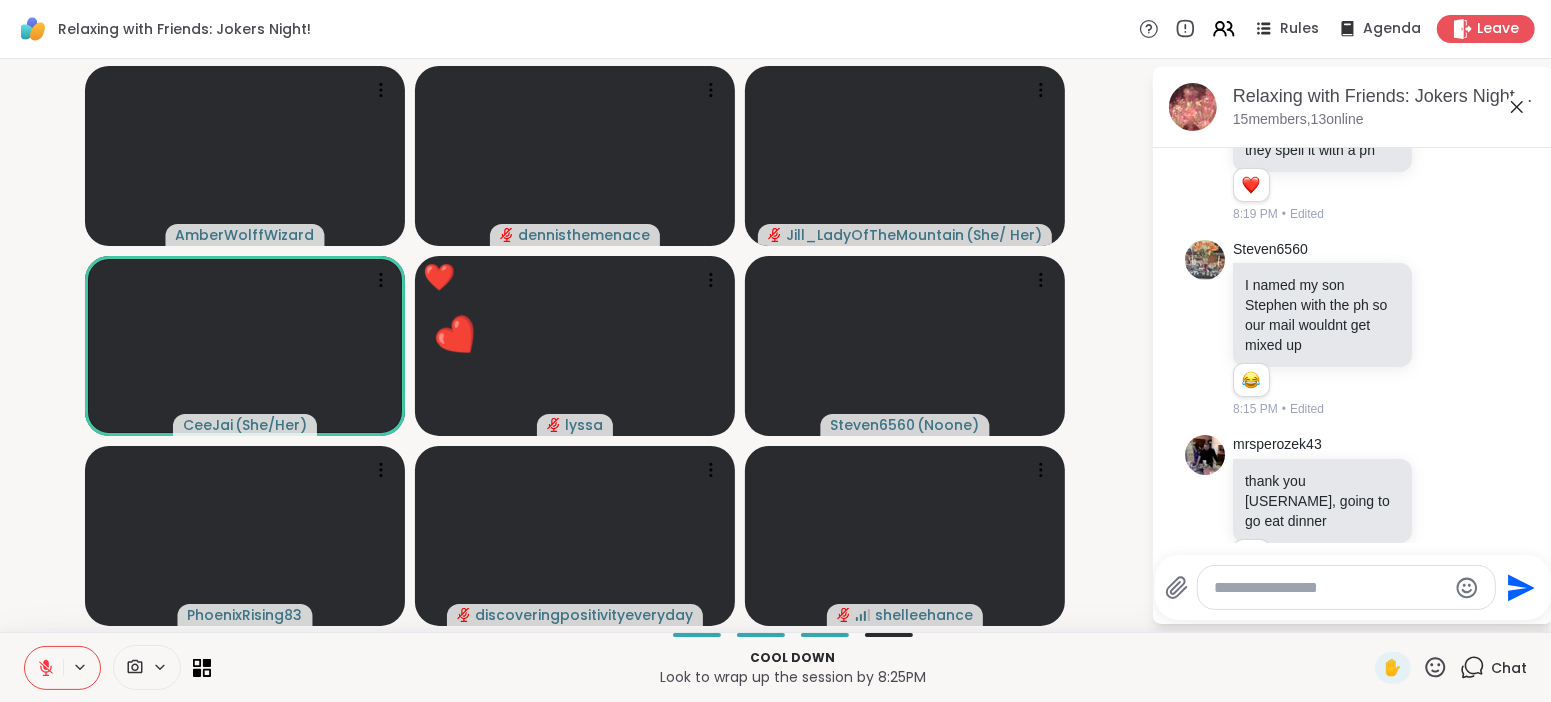 click 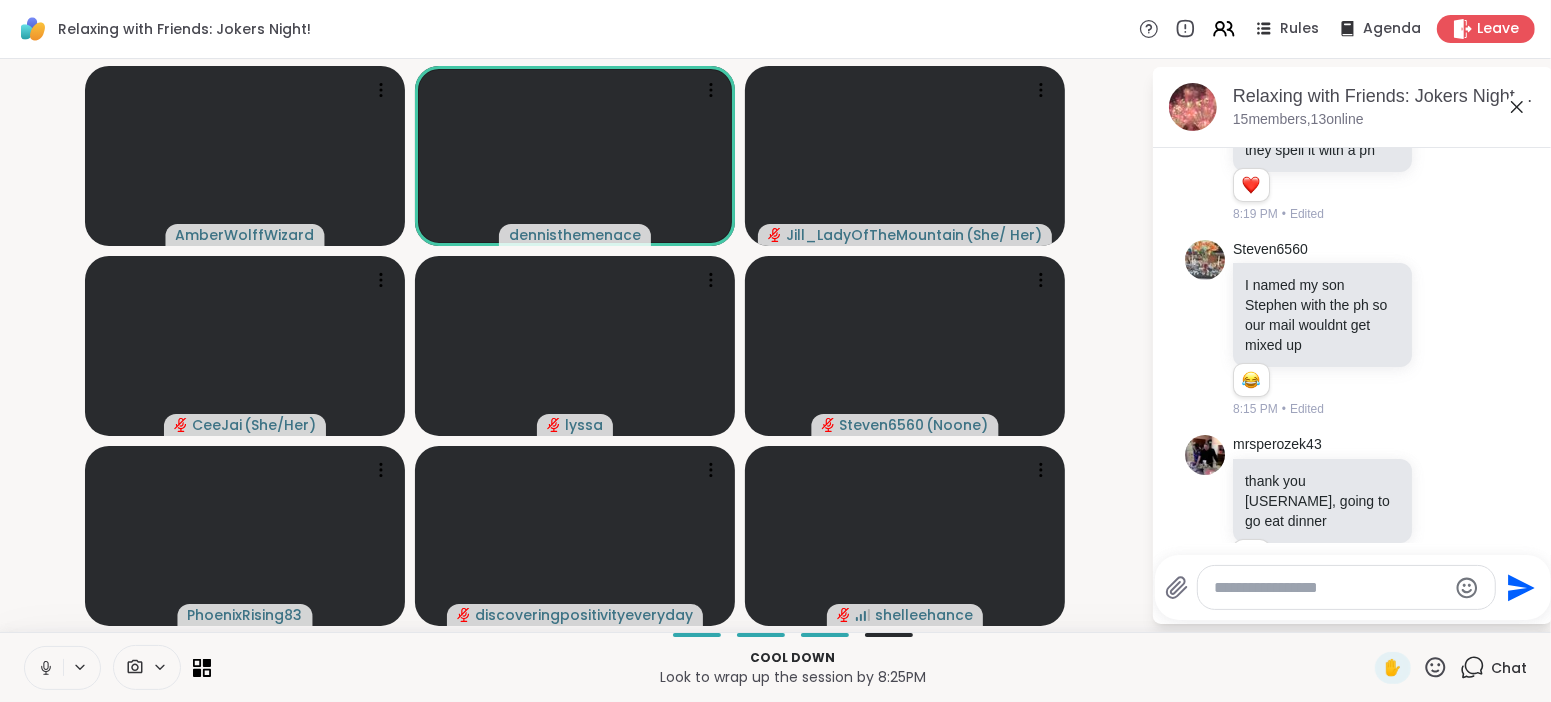 click 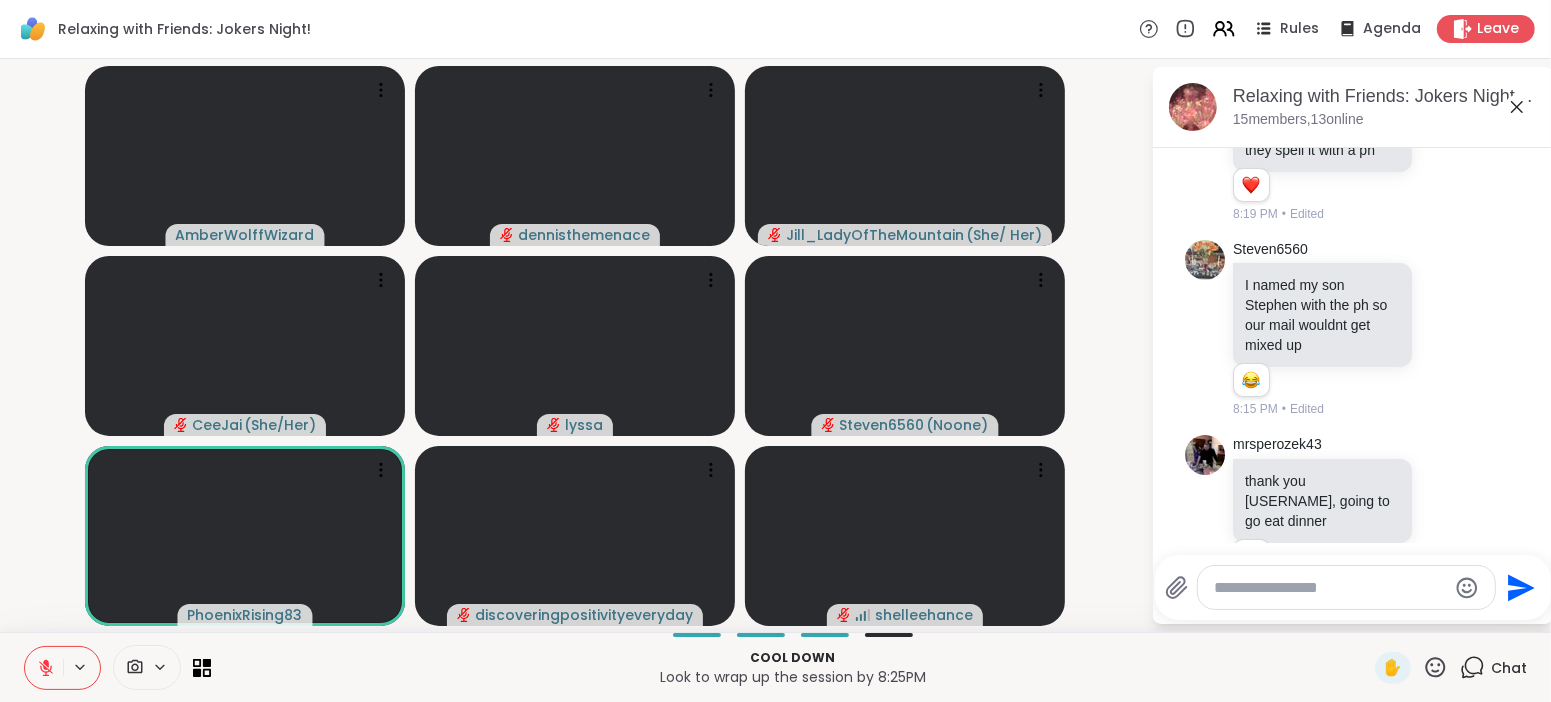 click 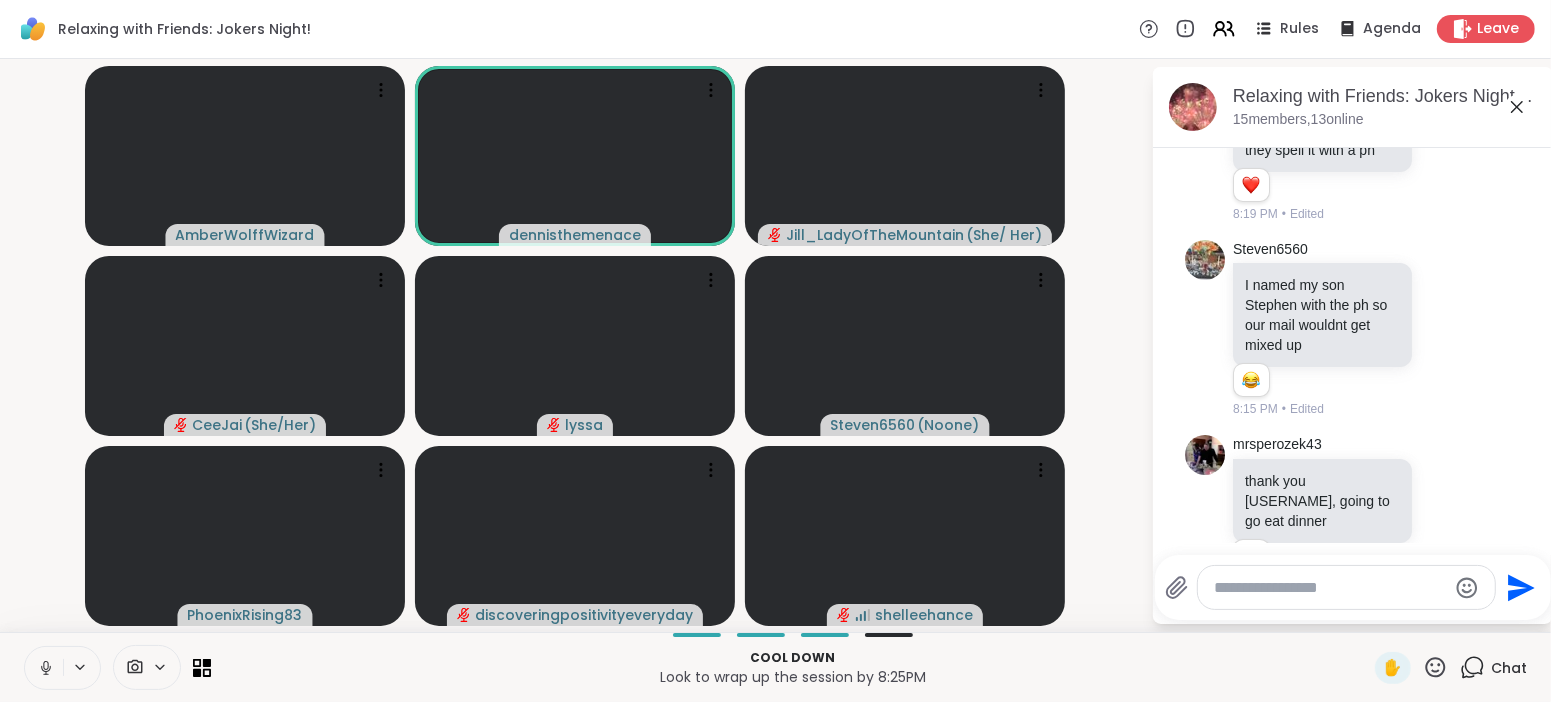 click 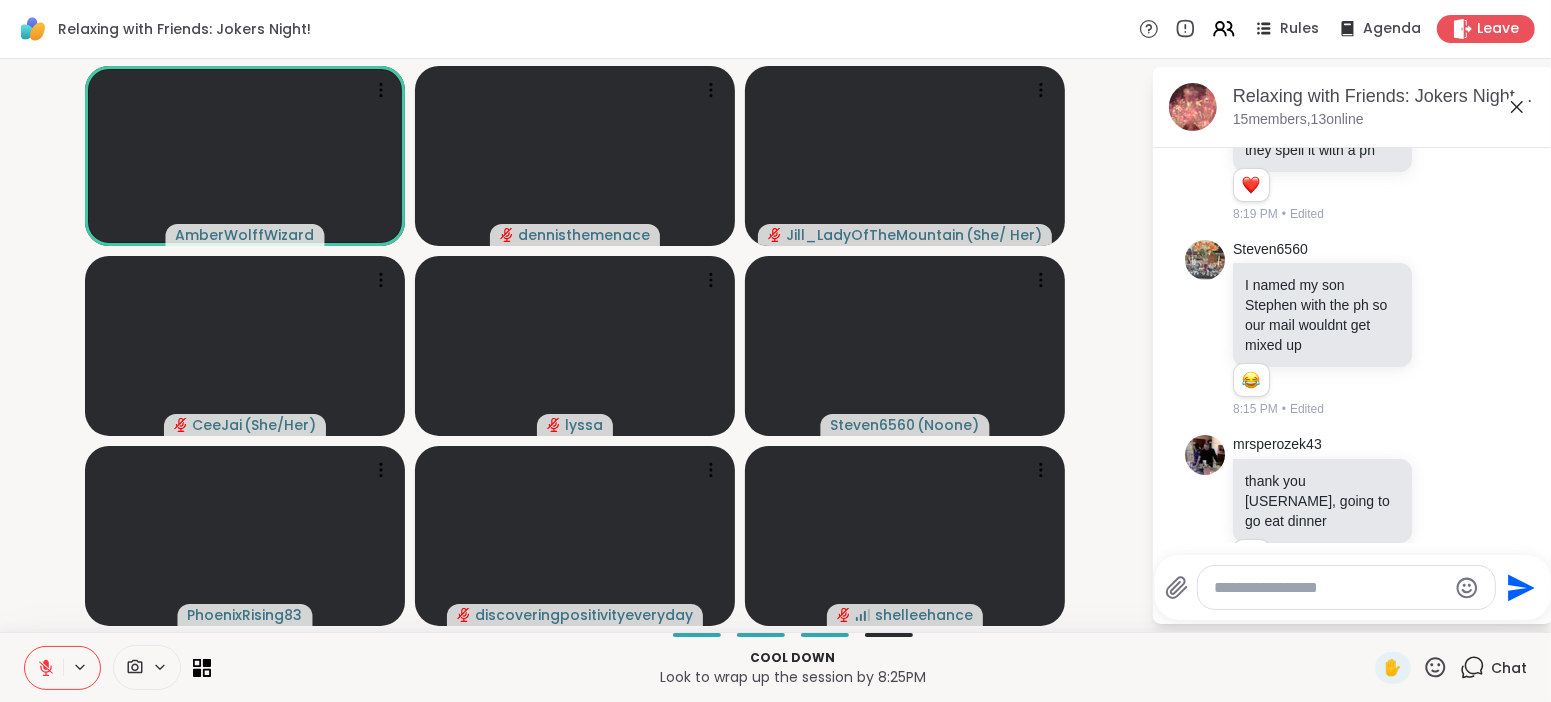 click 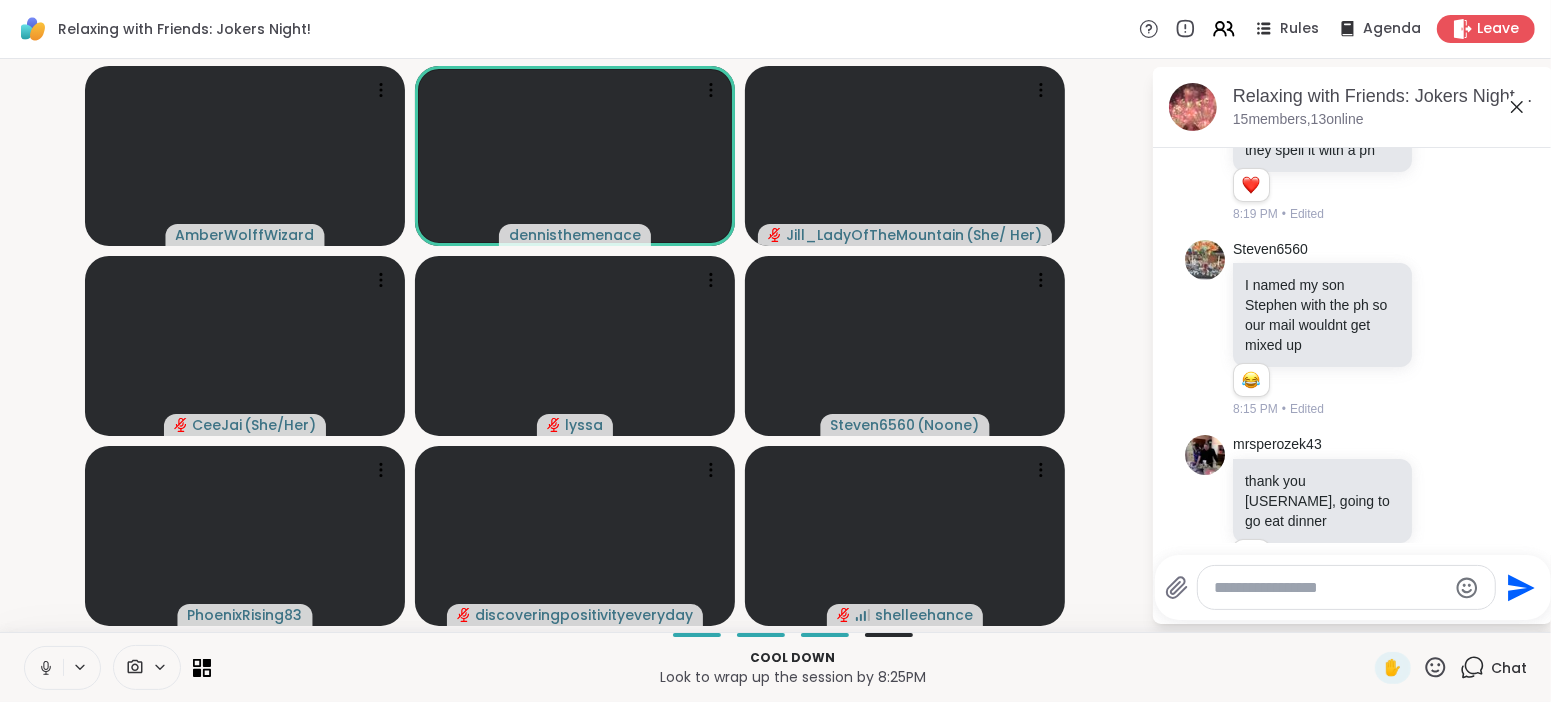 click 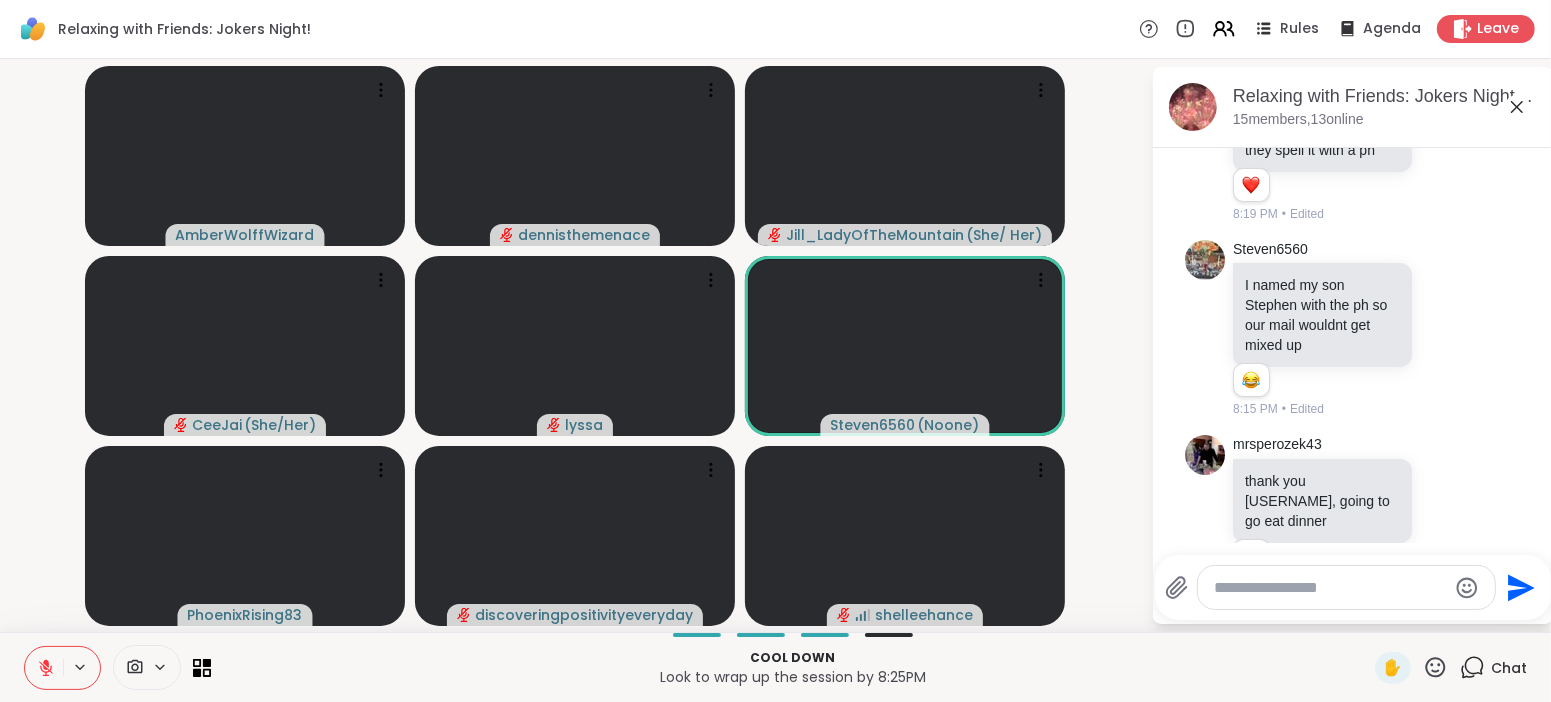 click 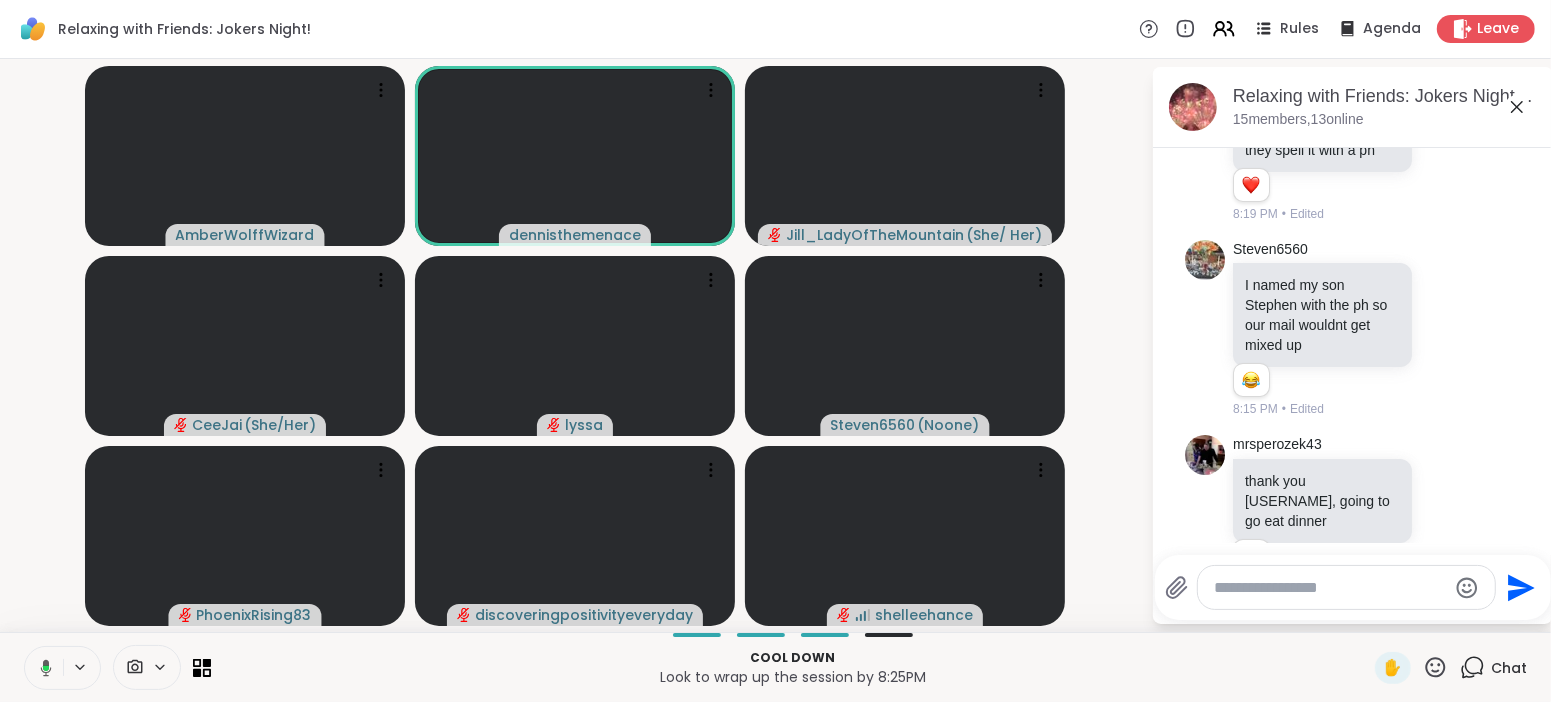 click 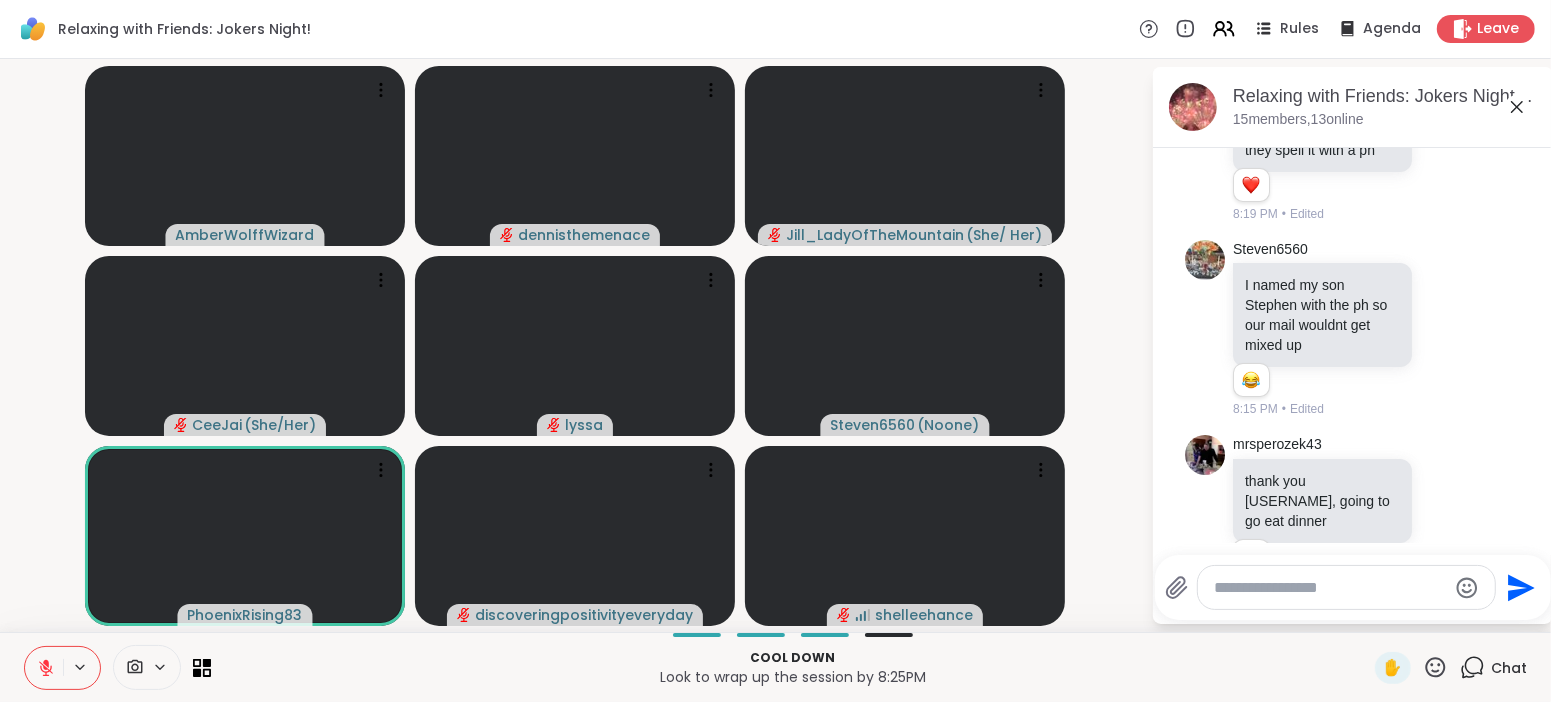 click 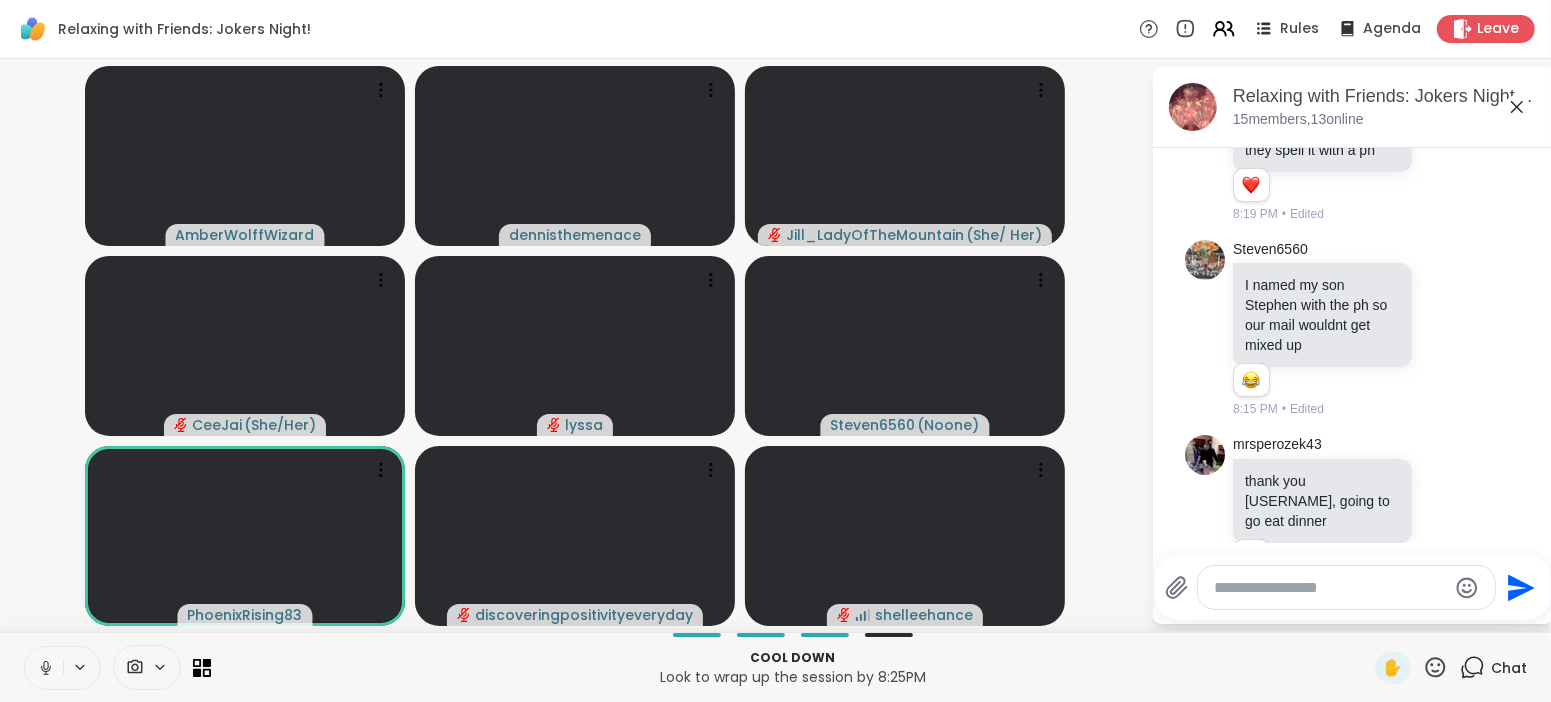 click 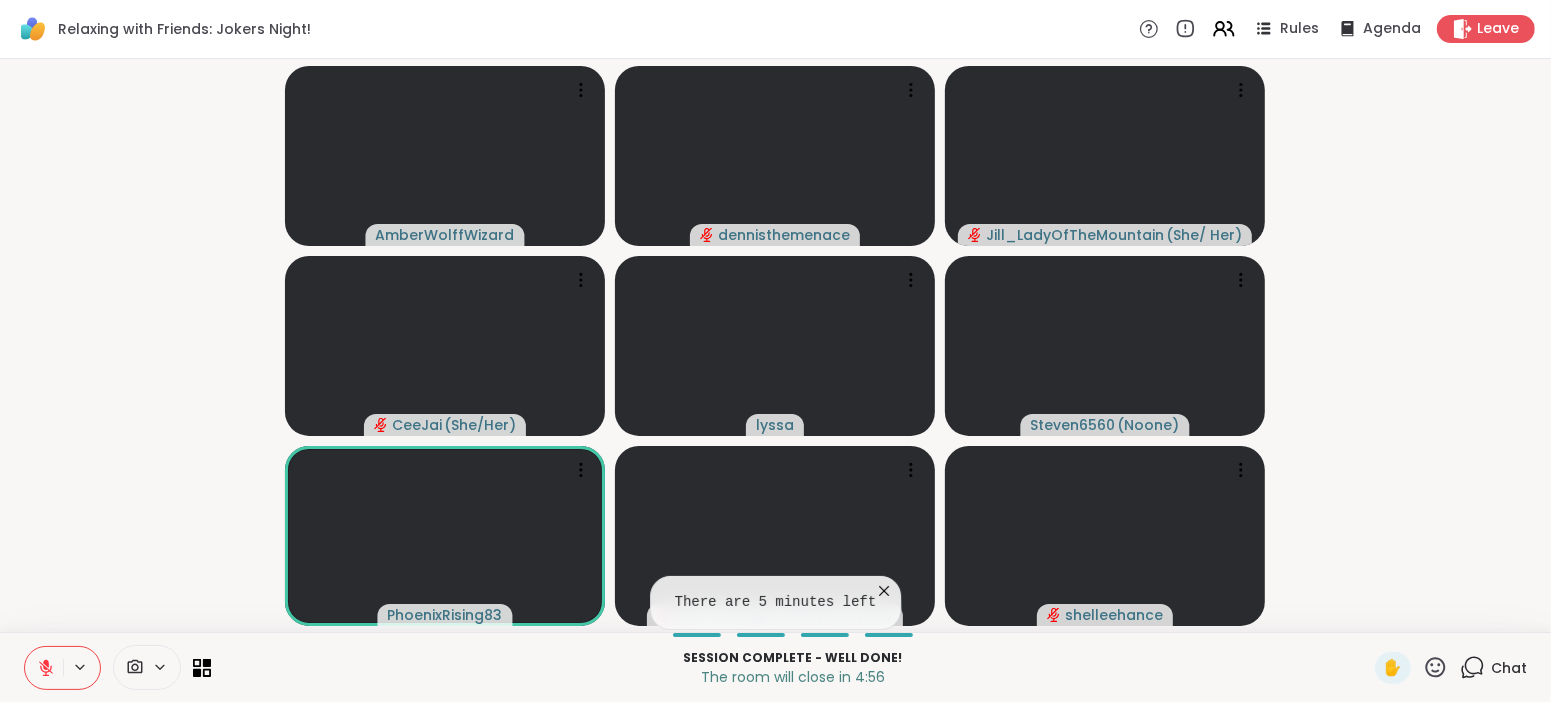 click 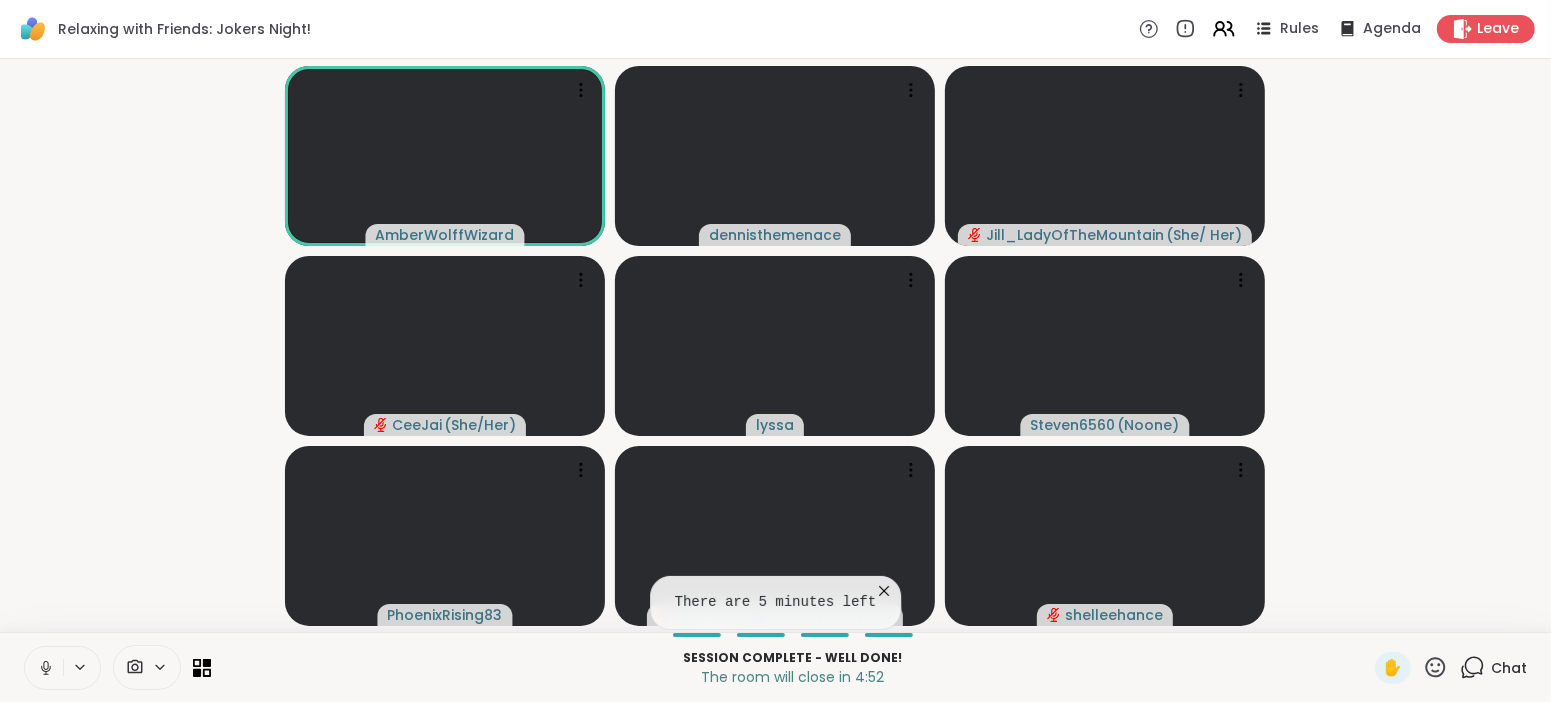 click 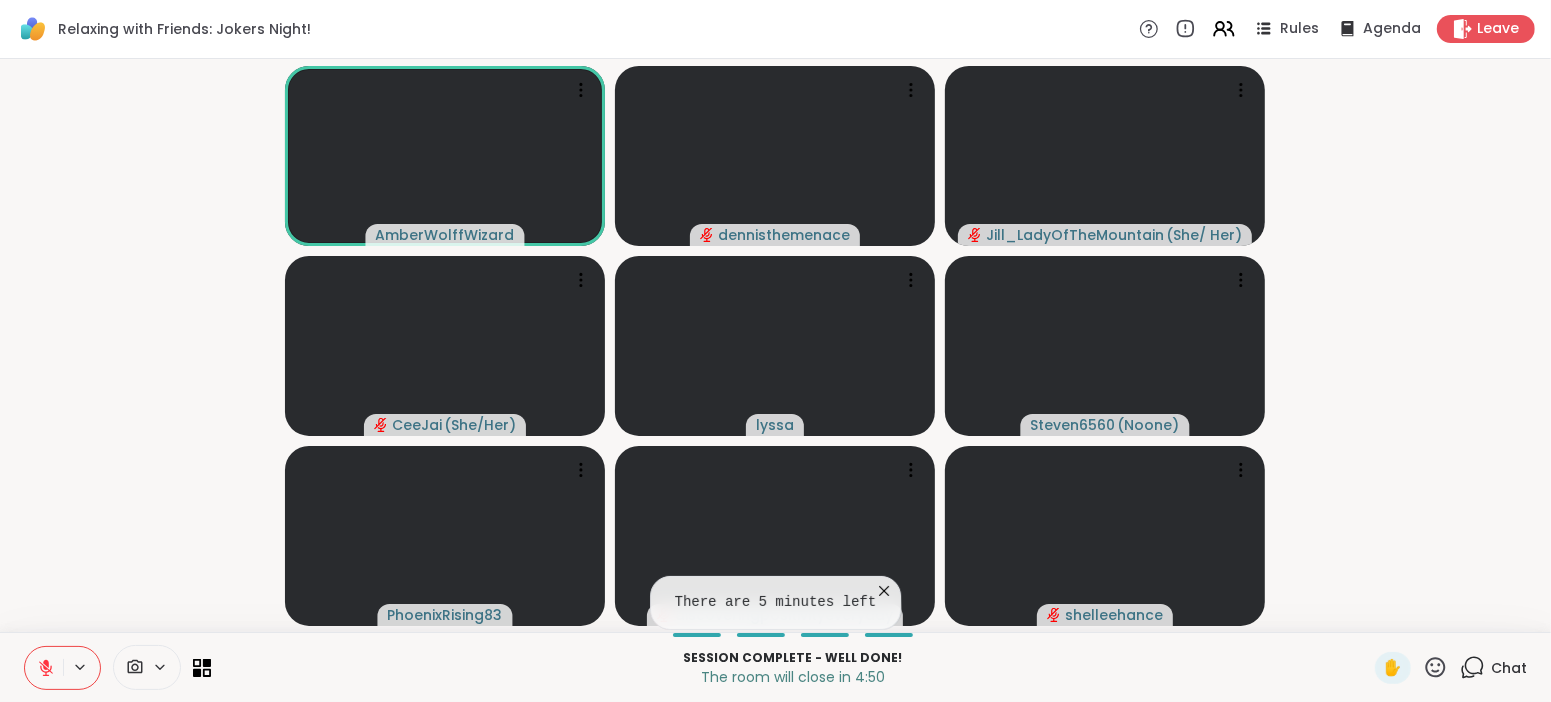 click 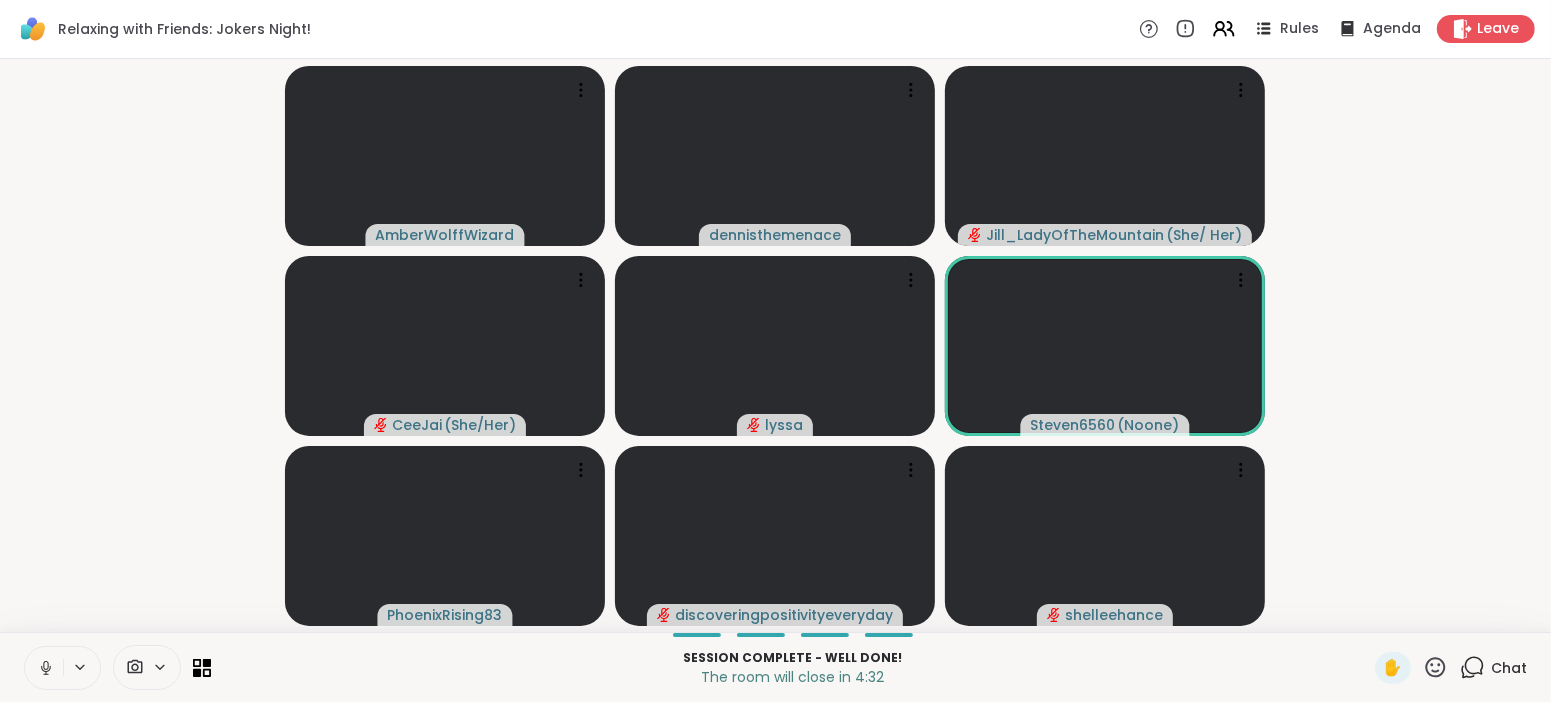 click 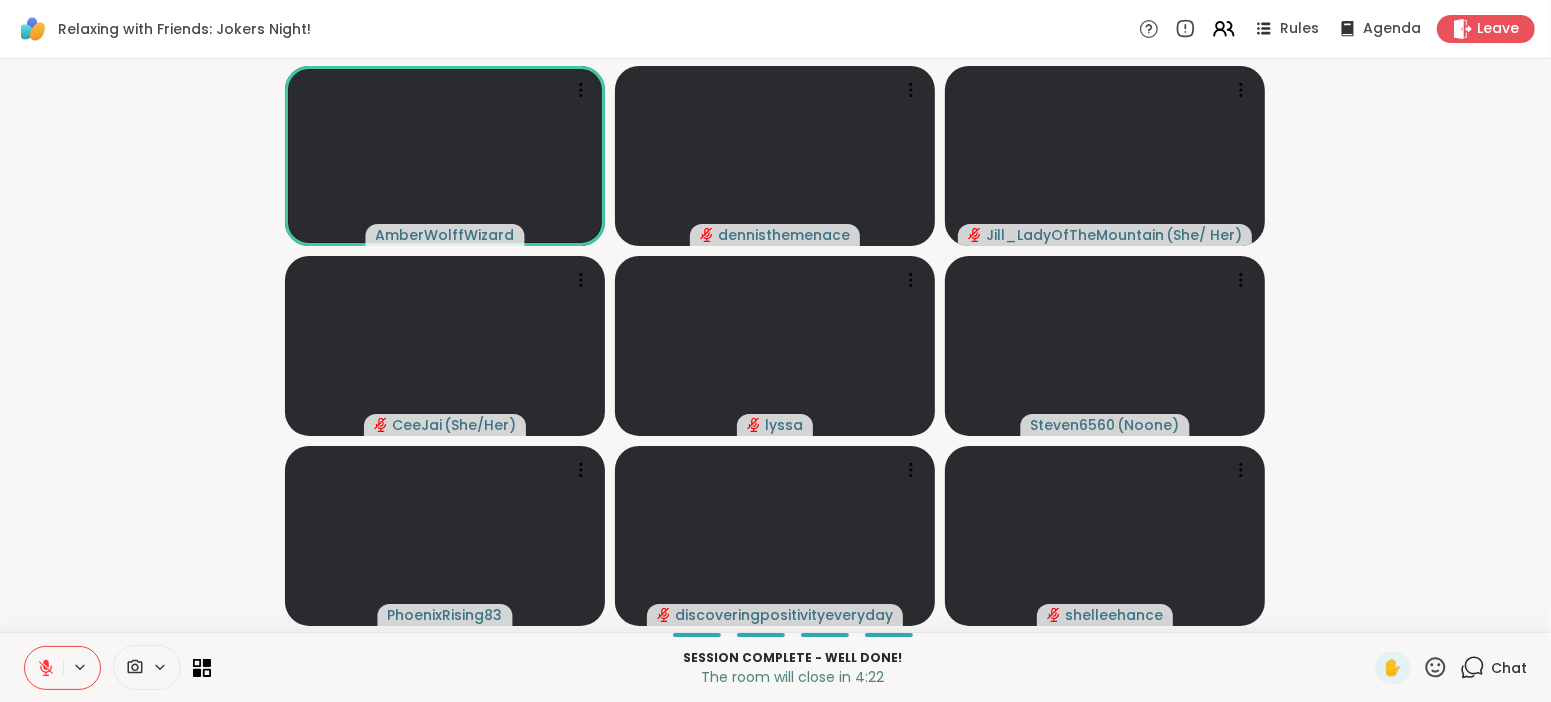 click on "Chat" at bounding box center [1509, 668] 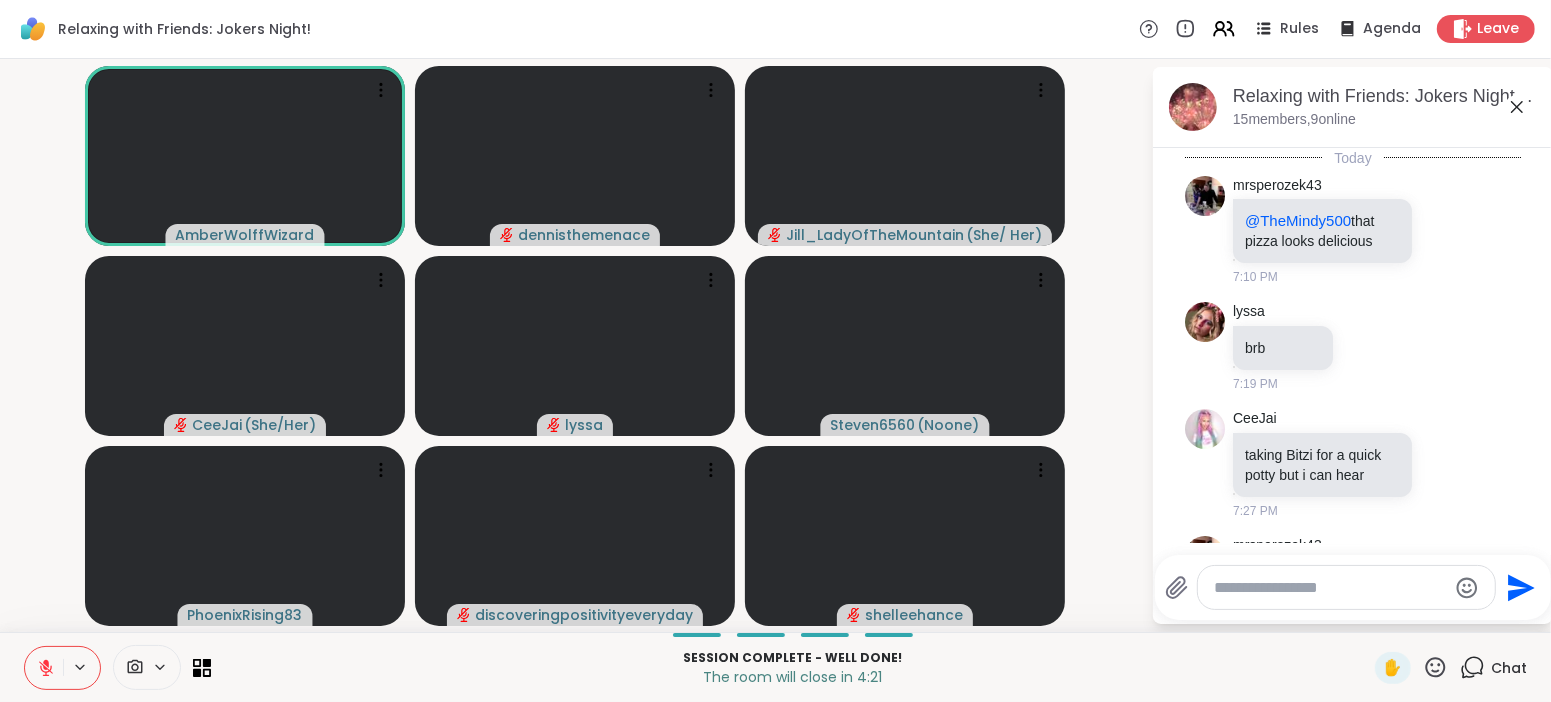 scroll, scrollTop: 1094, scrollLeft: 0, axis: vertical 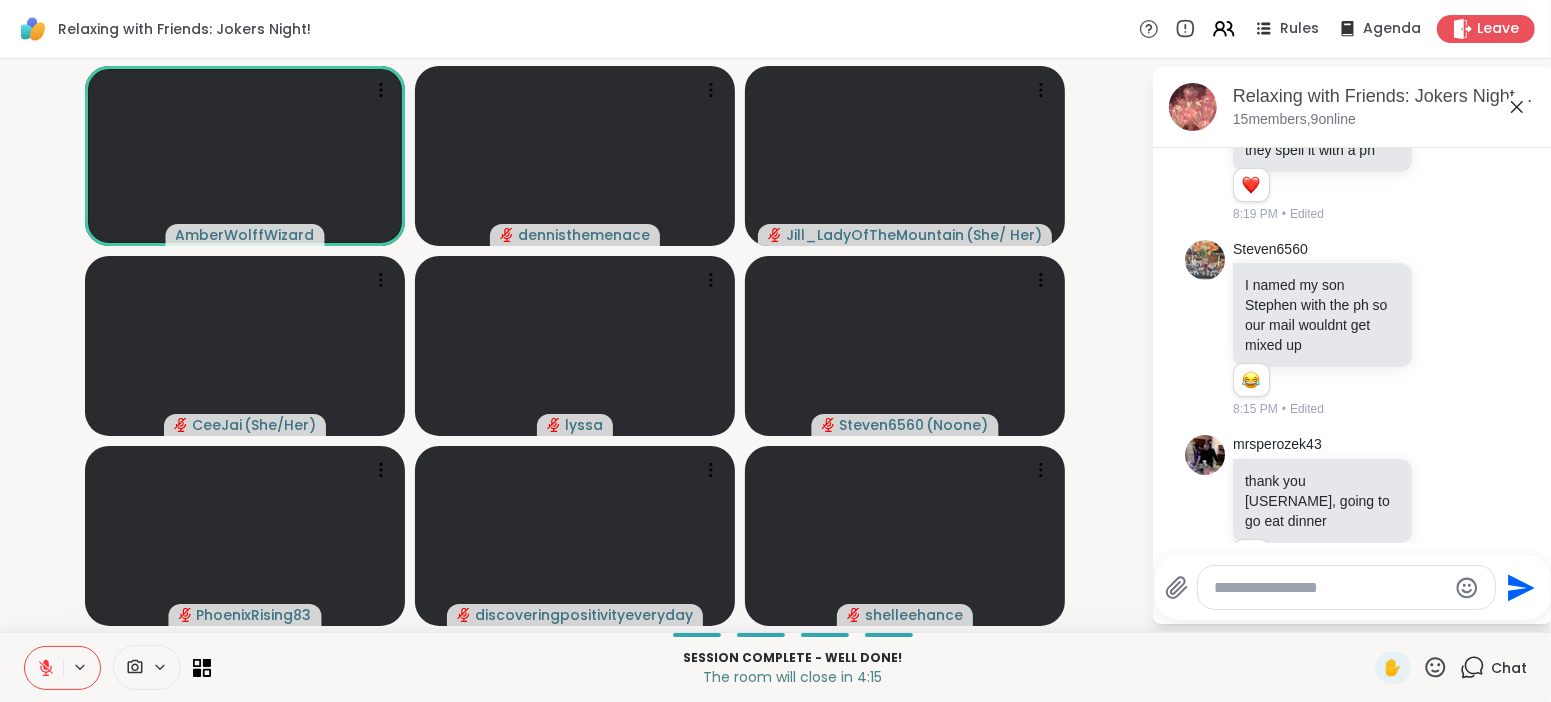 click 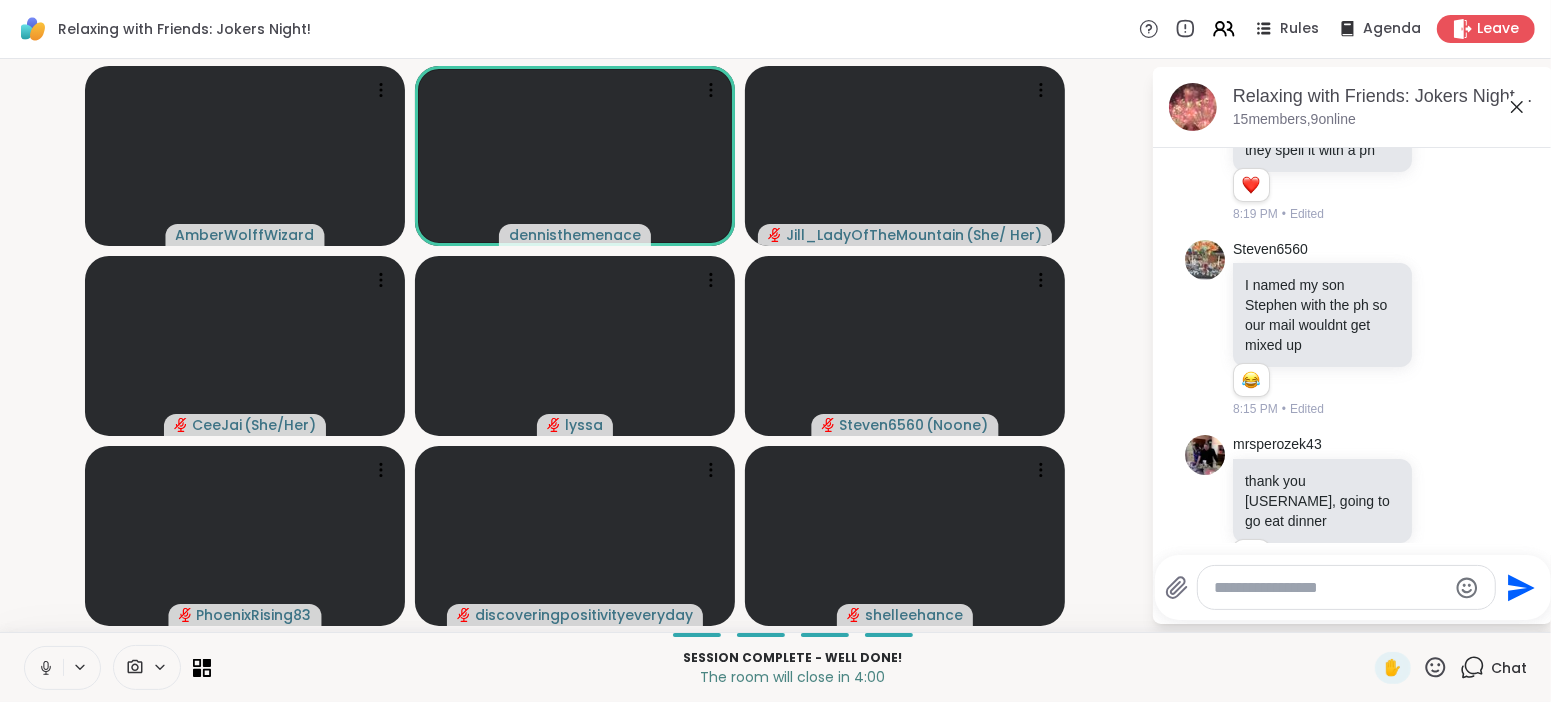 click 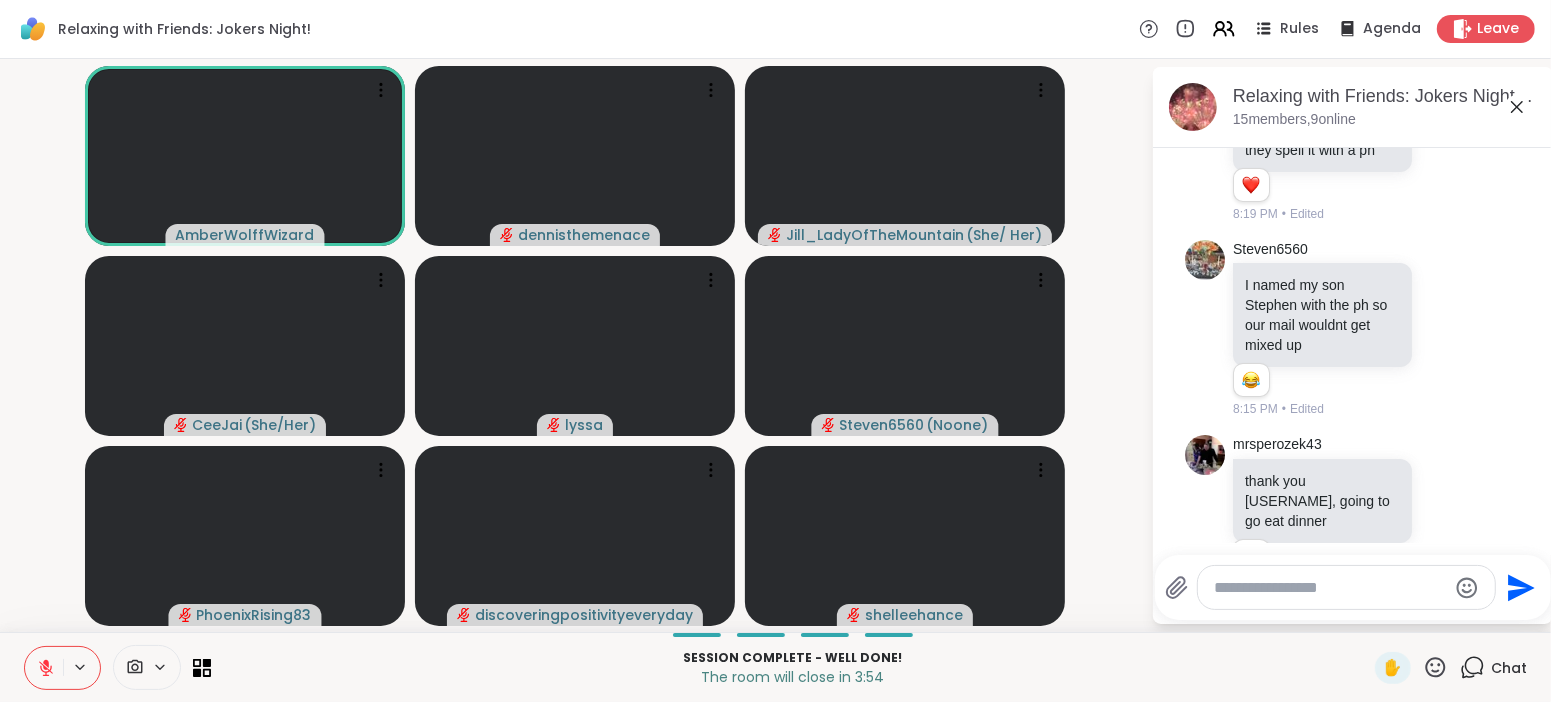 click 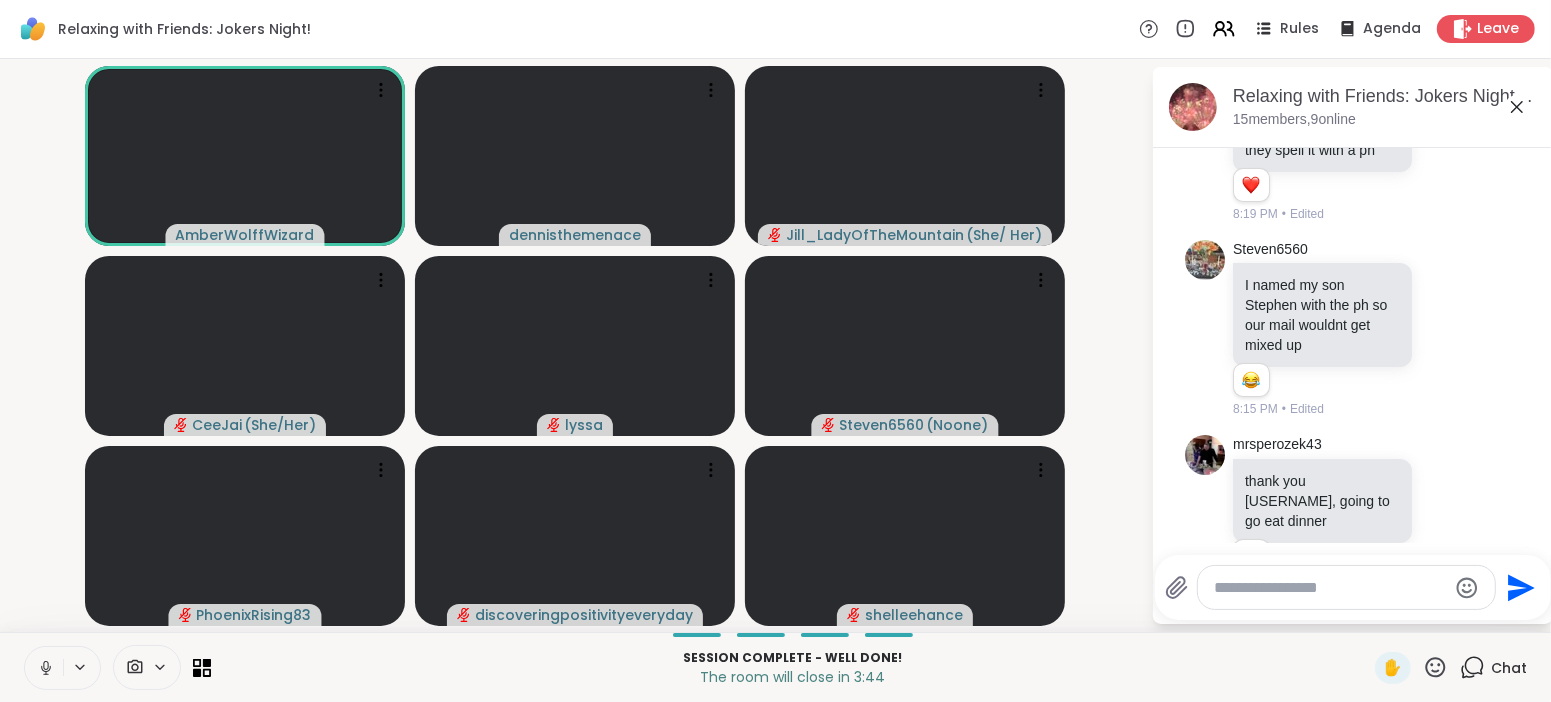 click 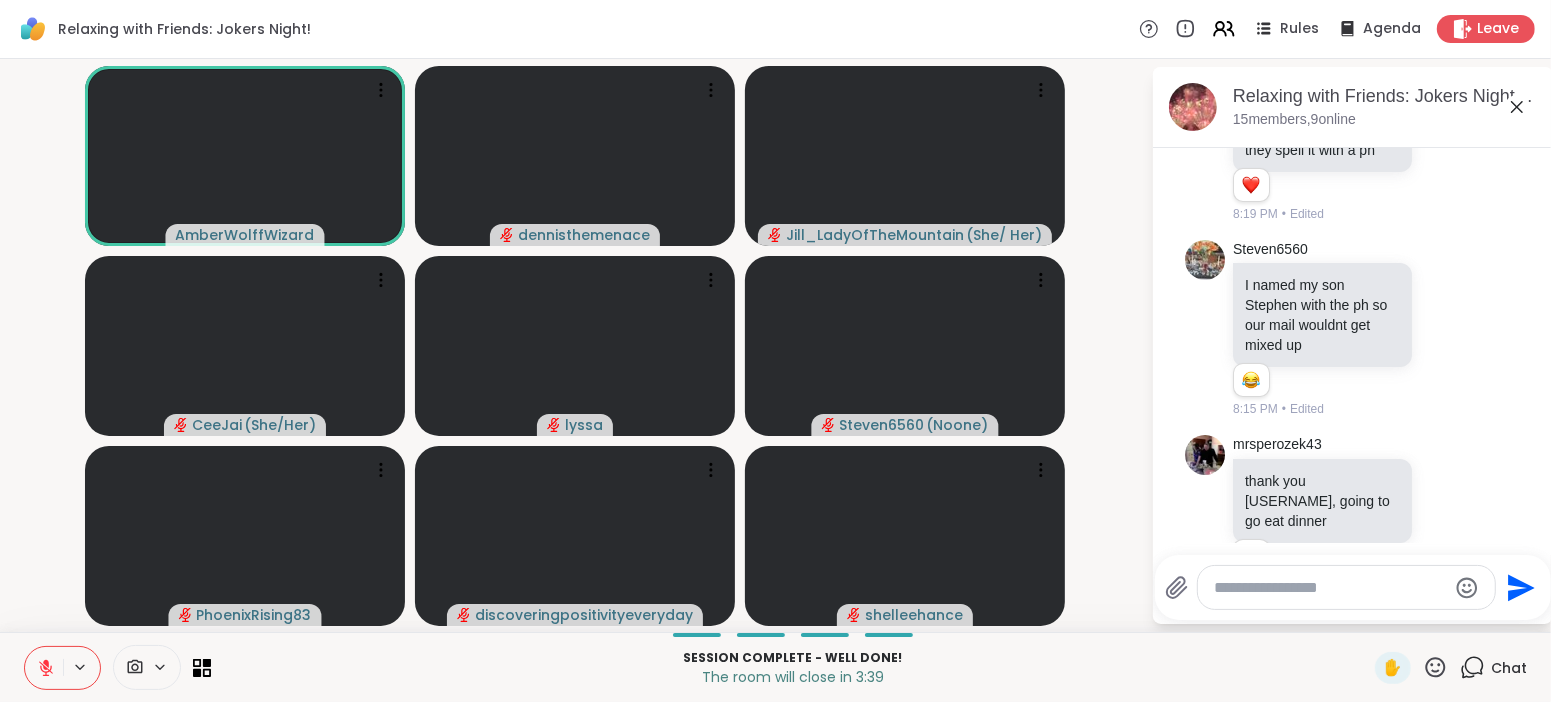 click 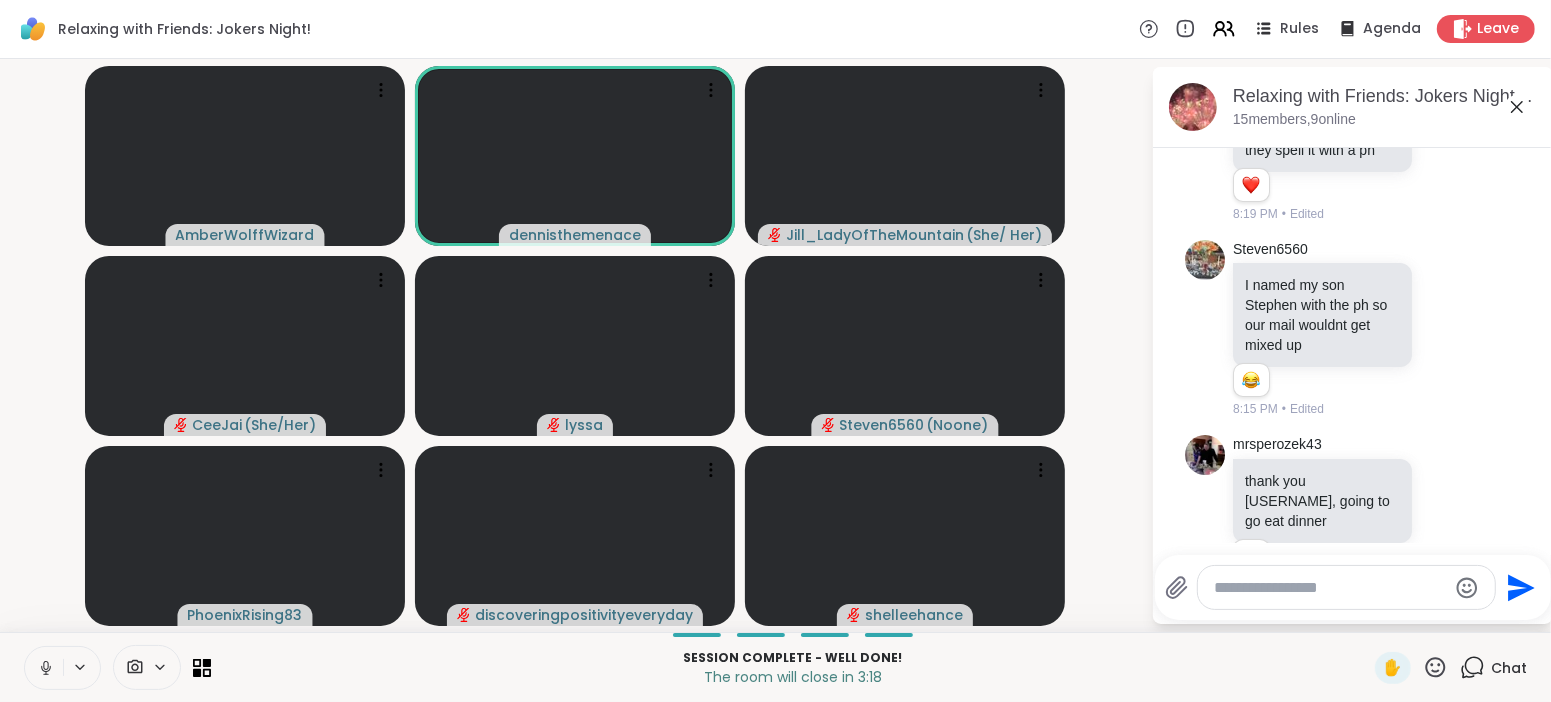 click 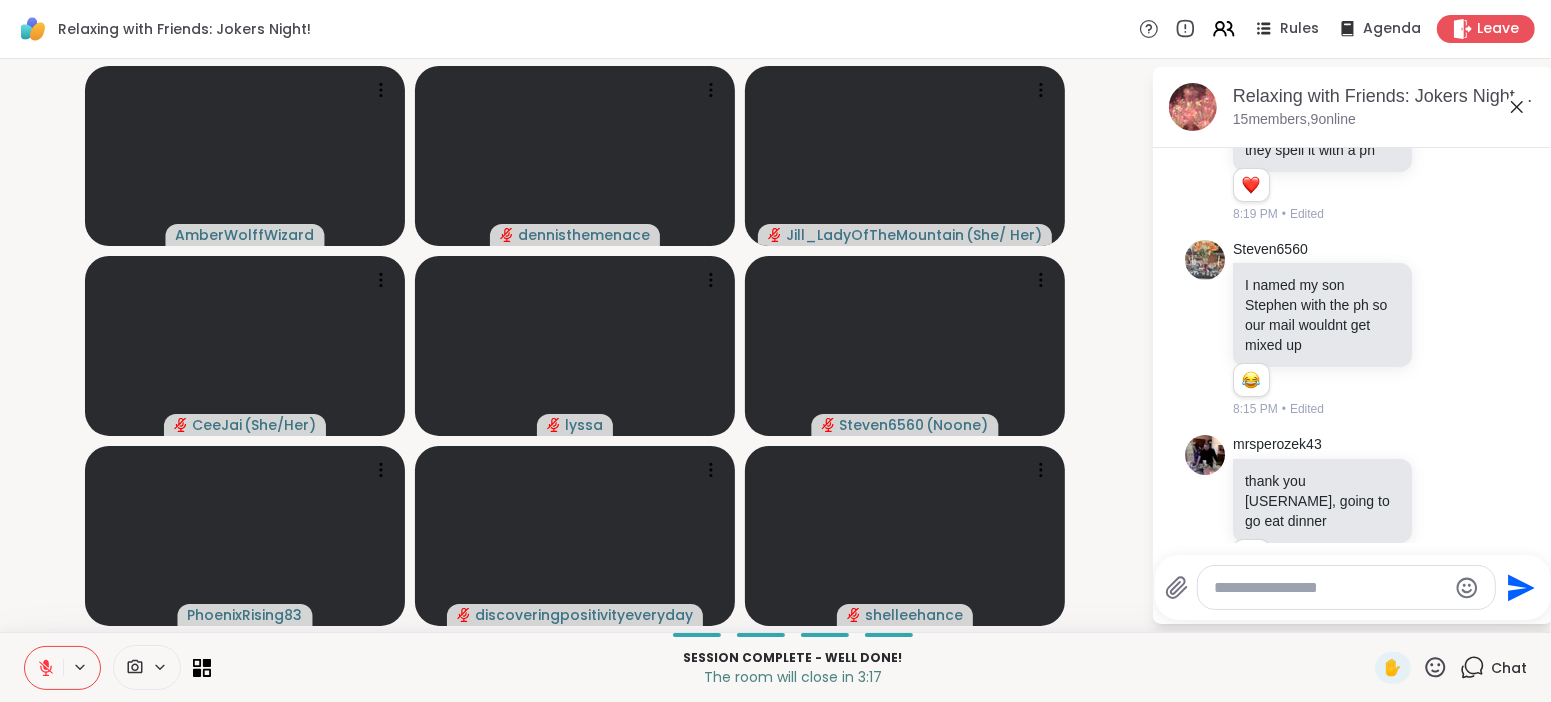 click 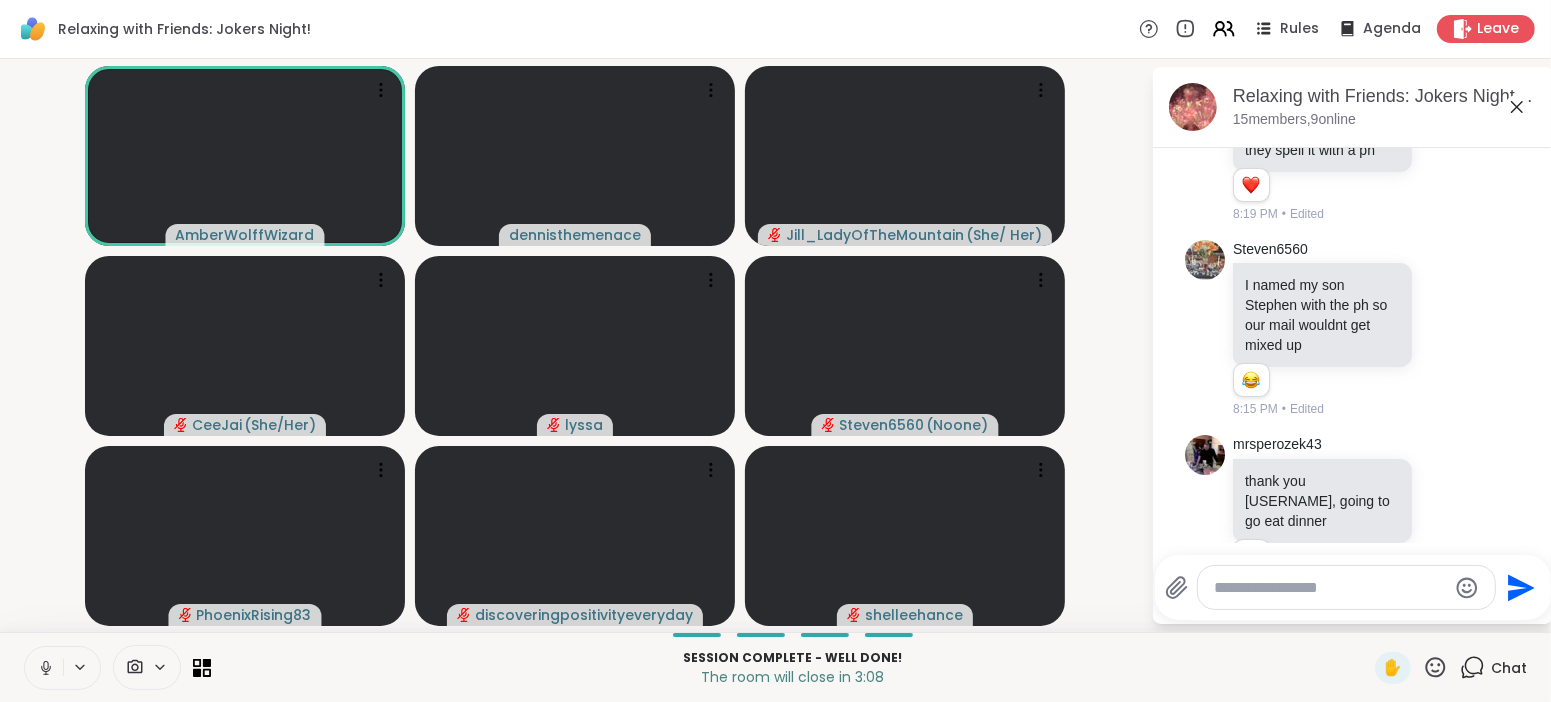 click 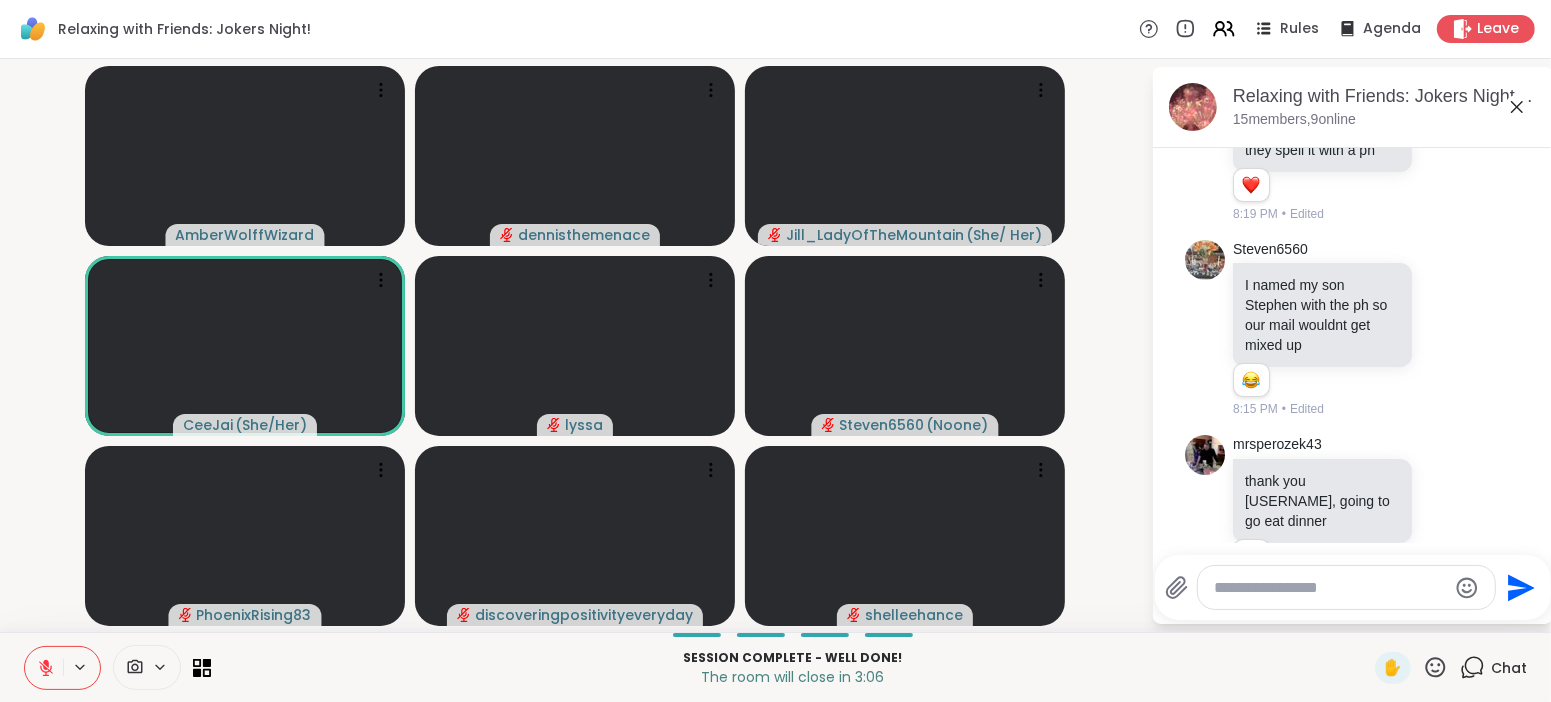 click 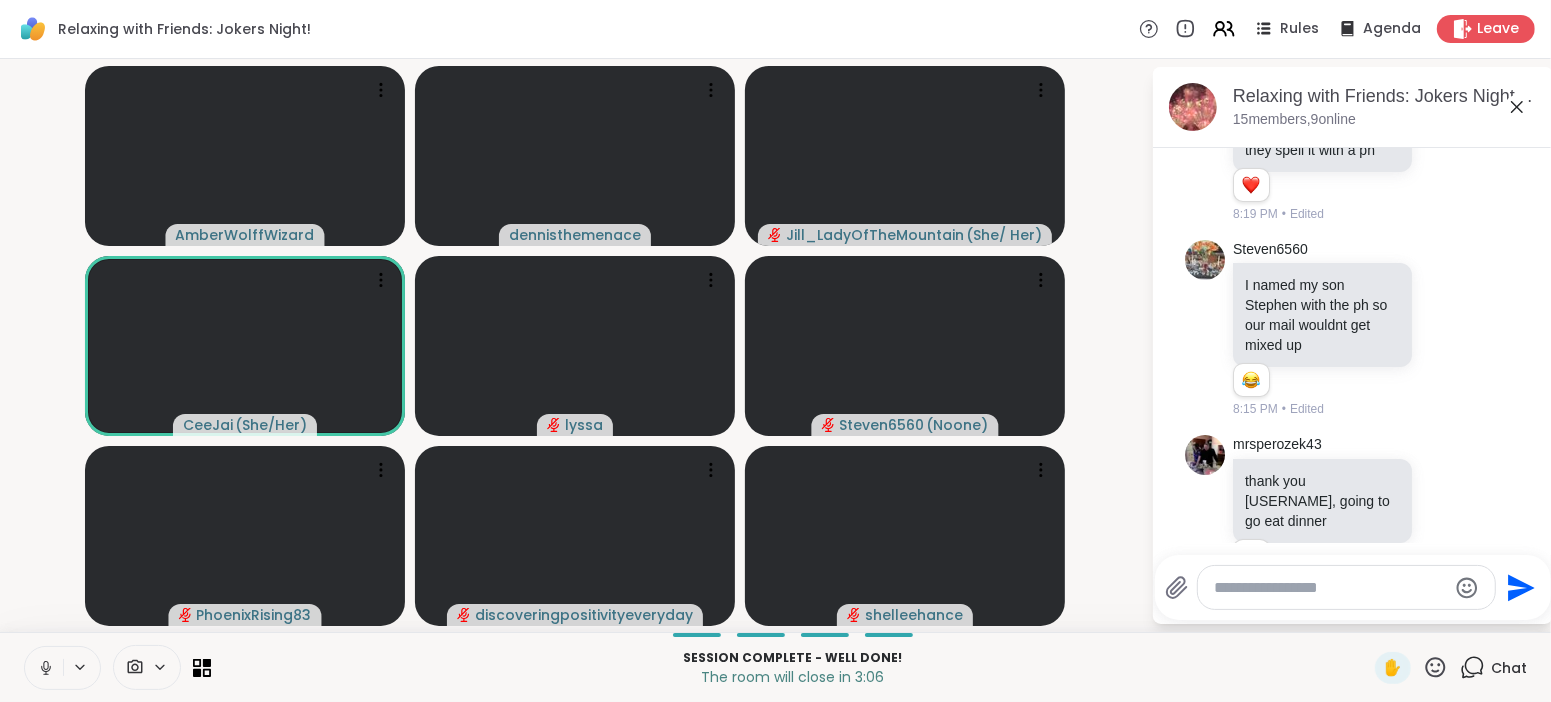 click 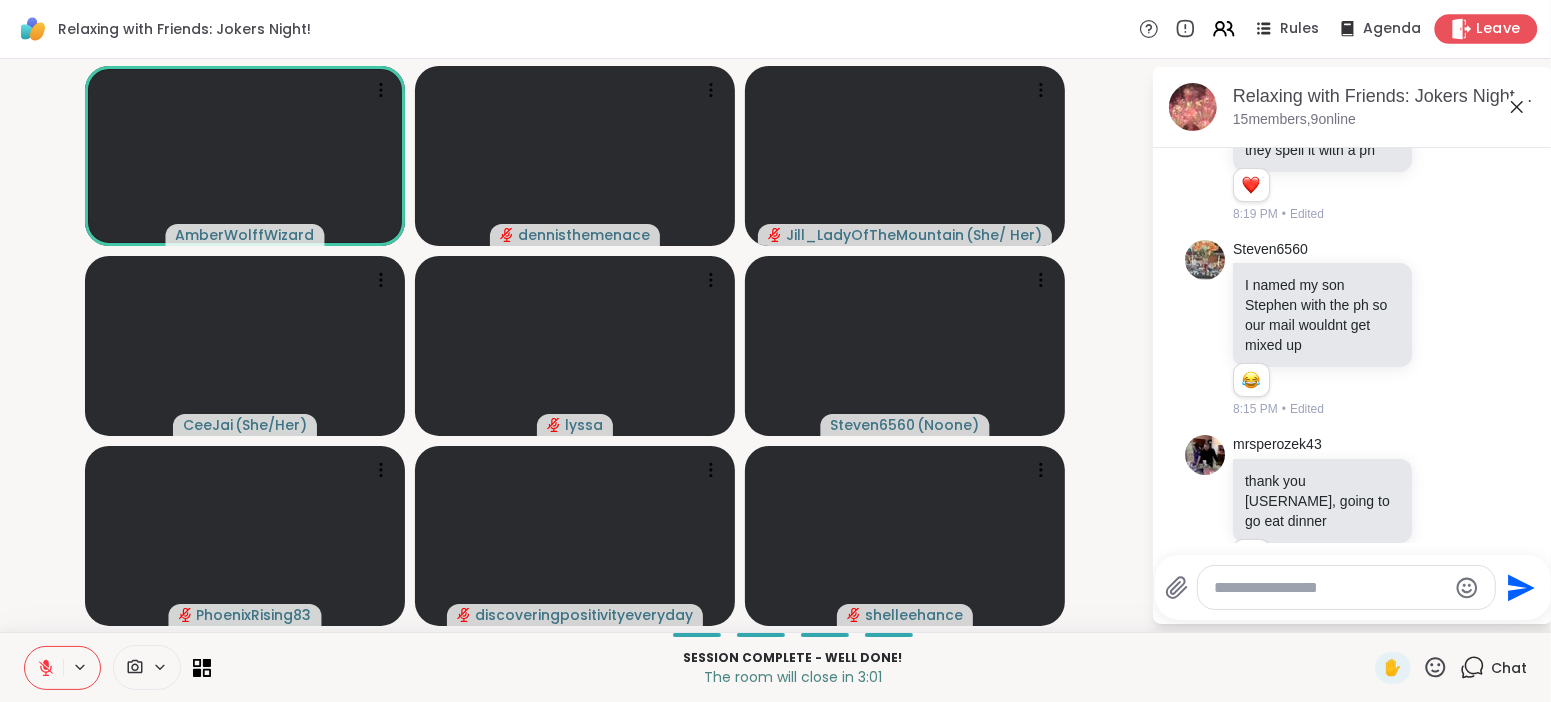 click on "Leave" at bounding box center (1499, 29) 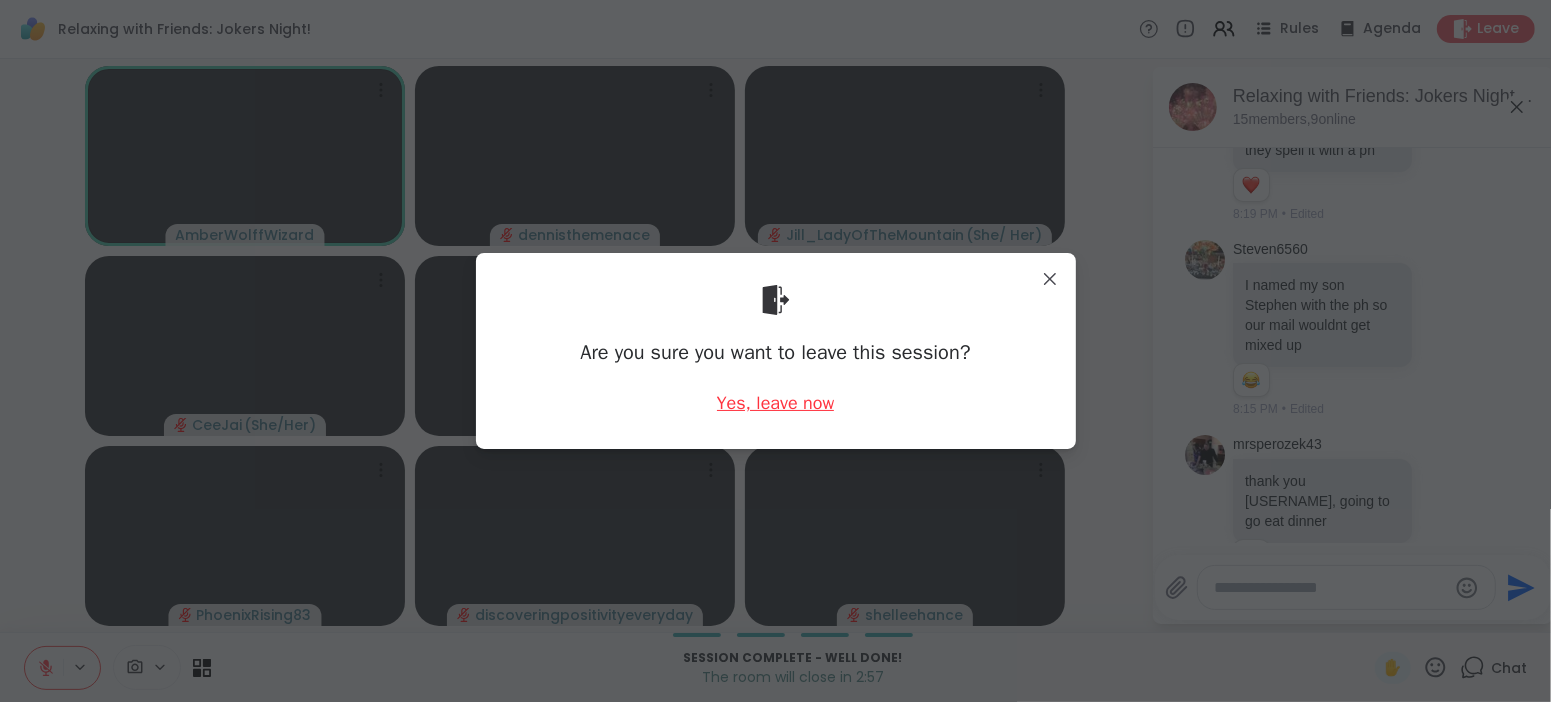 click on "Yes, leave now" at bounding box center [776, 403] 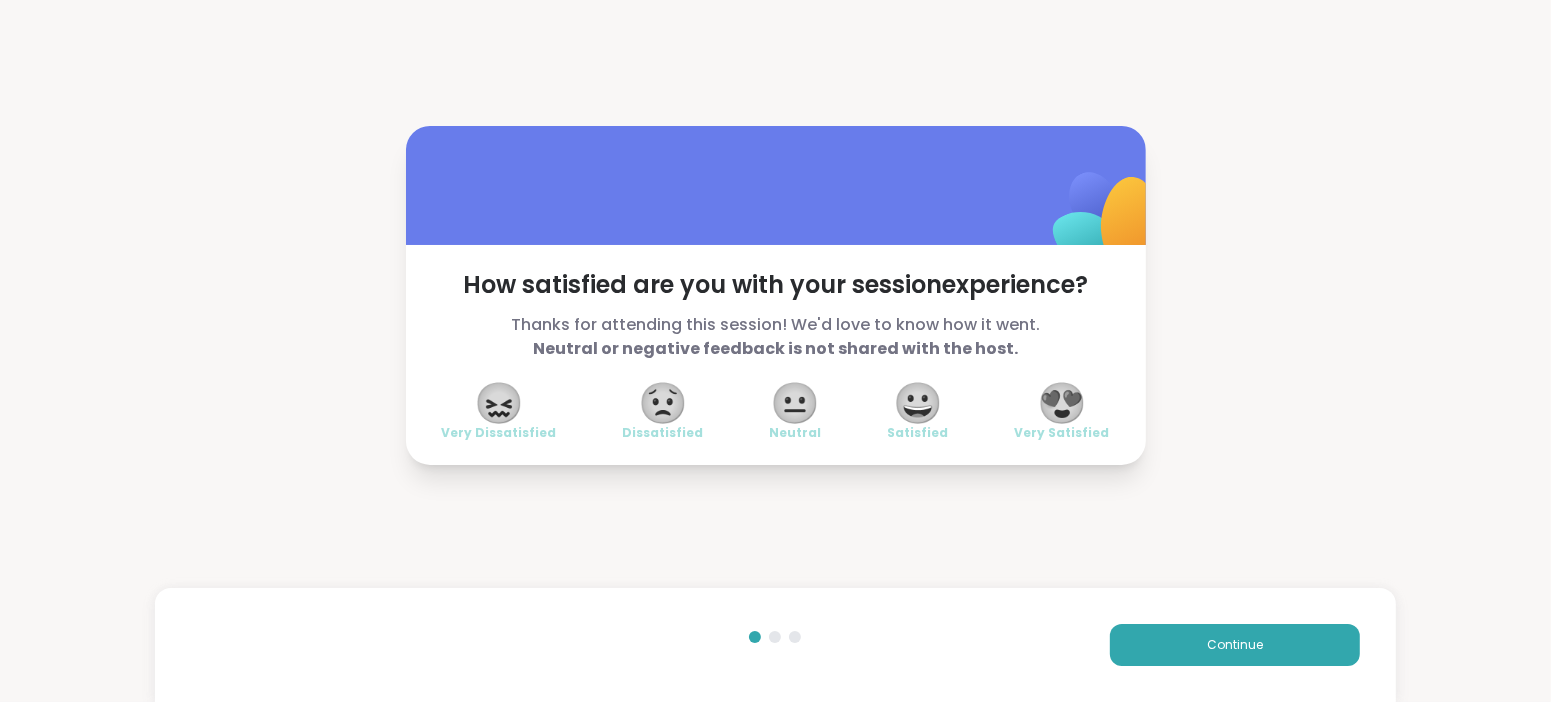 click on "😍" at bounding box center [1062, 403] 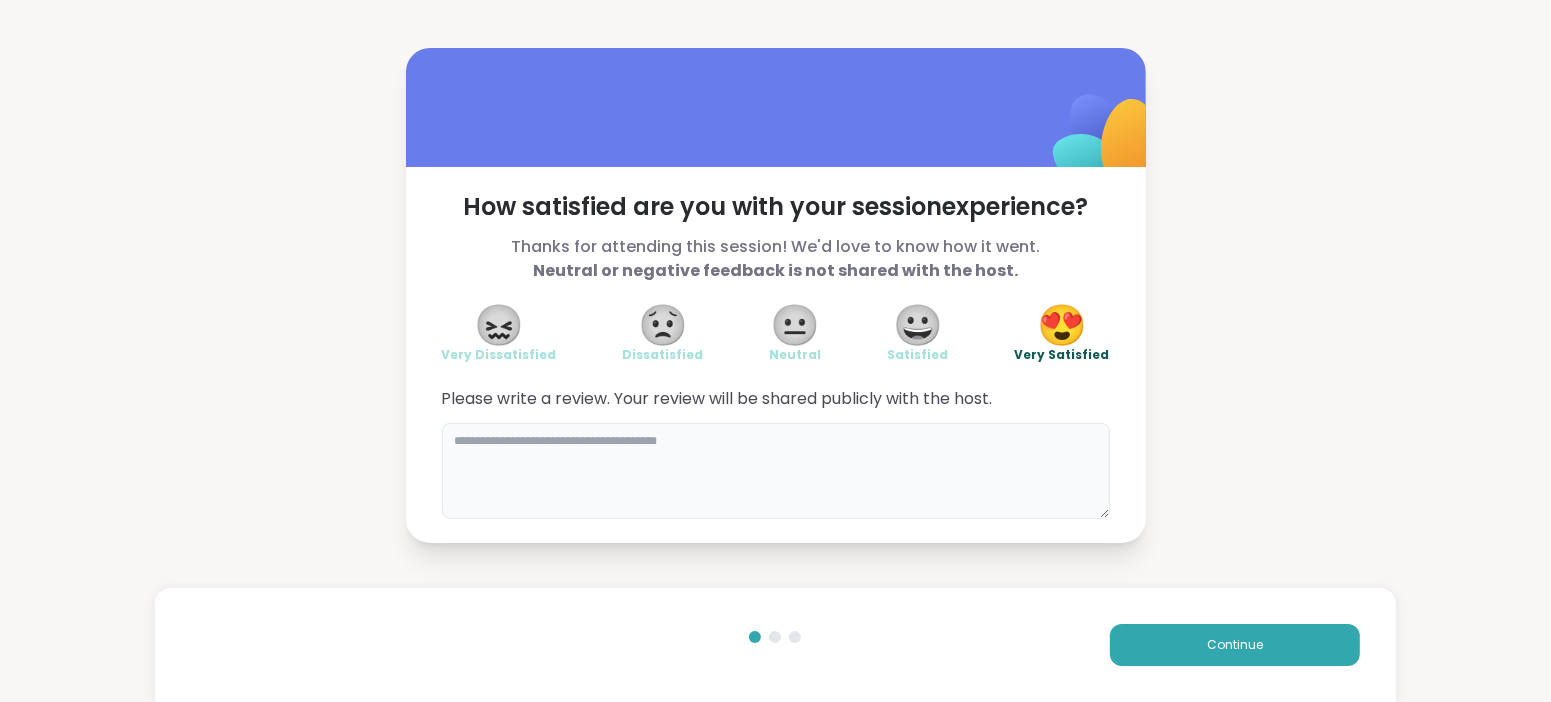 click at bounding box center [776, 471] 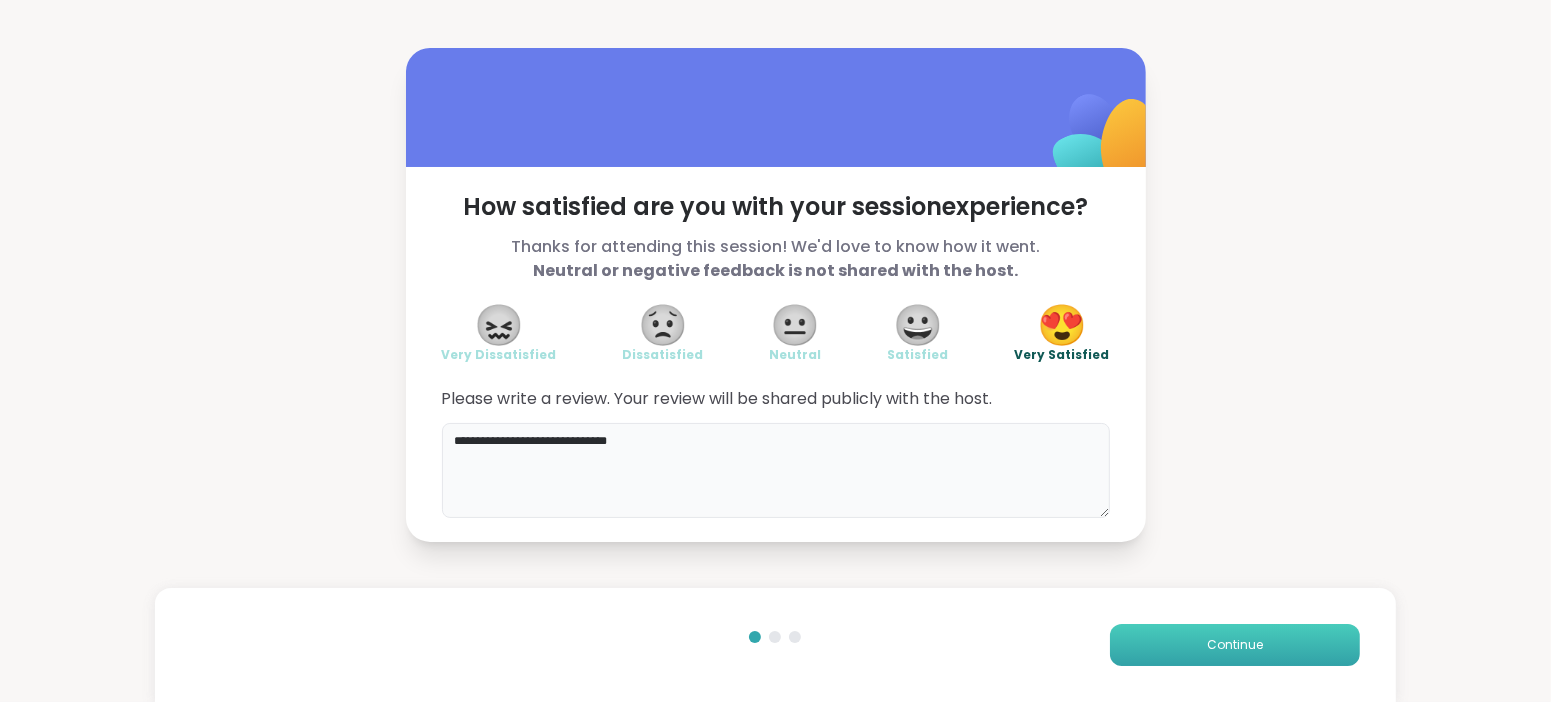 type on "**********" 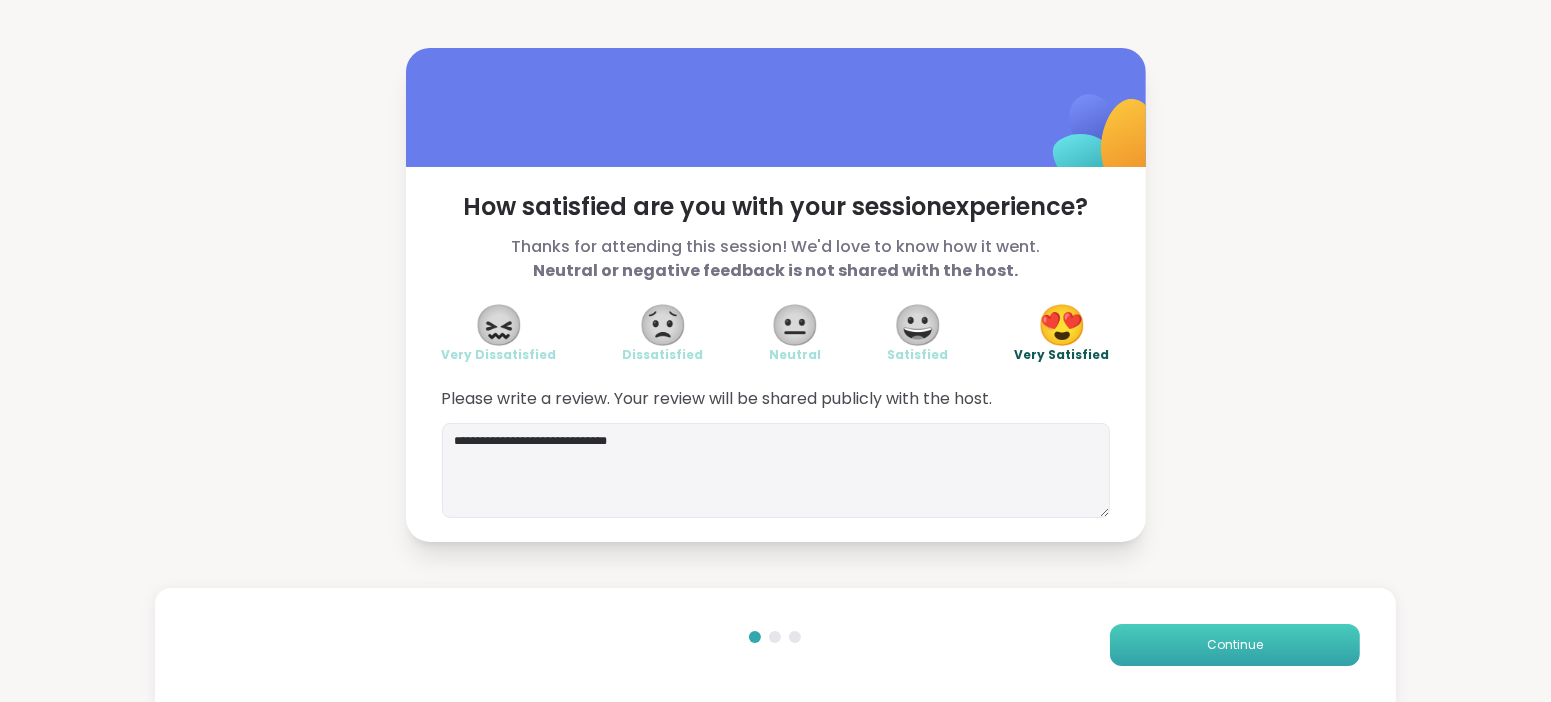 click on "Continue" at bounding box center (1235, 645) 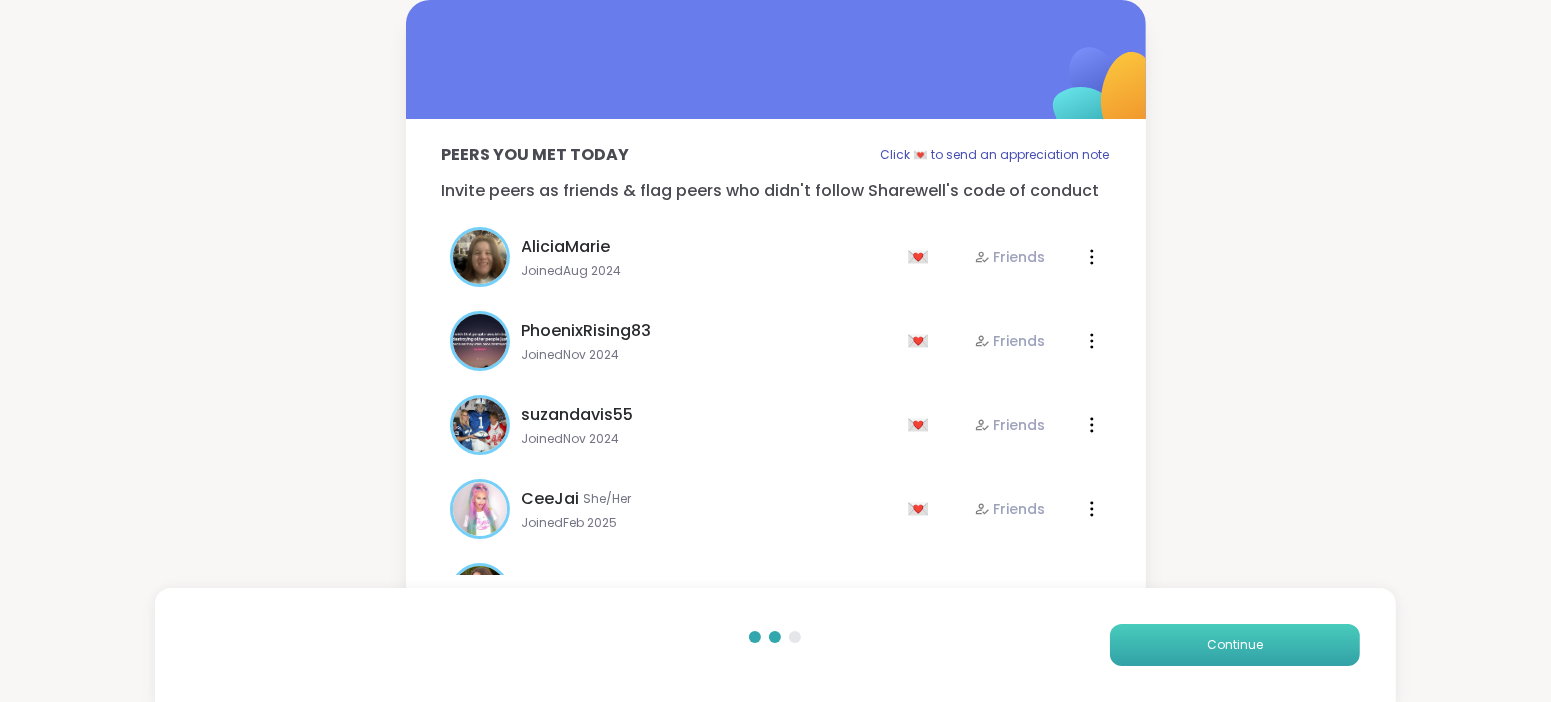 click on "Continue" at bounding box center (1235, 645) 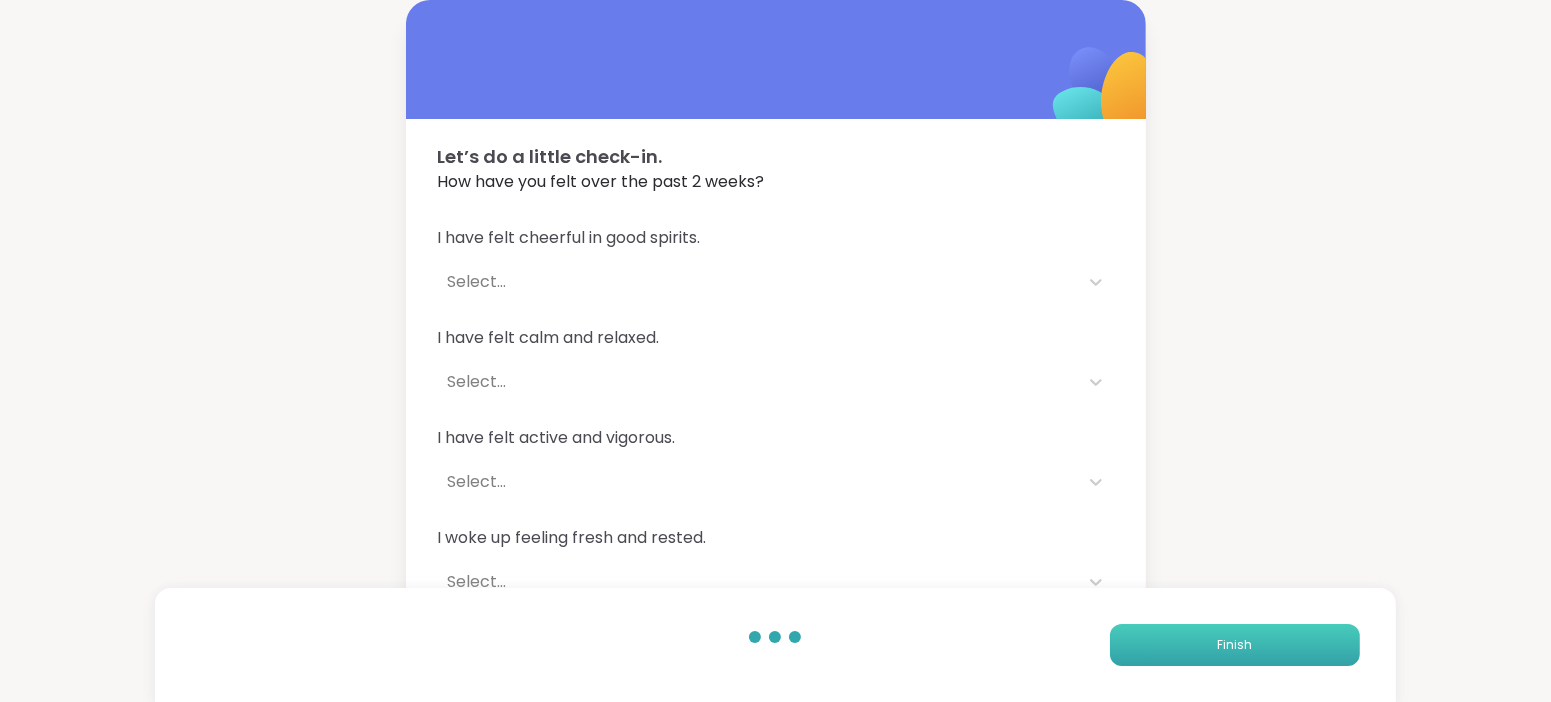 click on "Finish" at bounding box center (1234, 645) 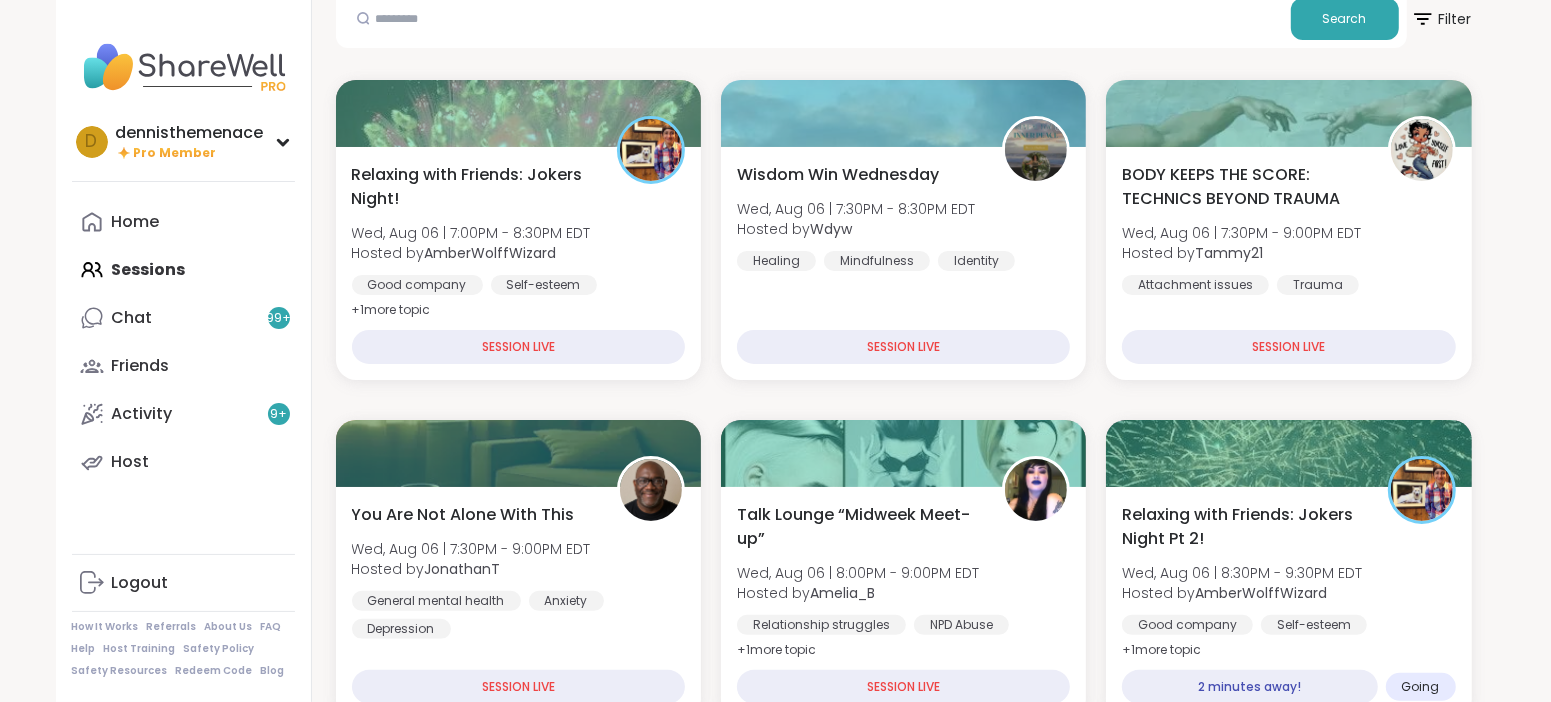 scroll, scrollTop: 299, scrollLeft: 0, axis: vertical 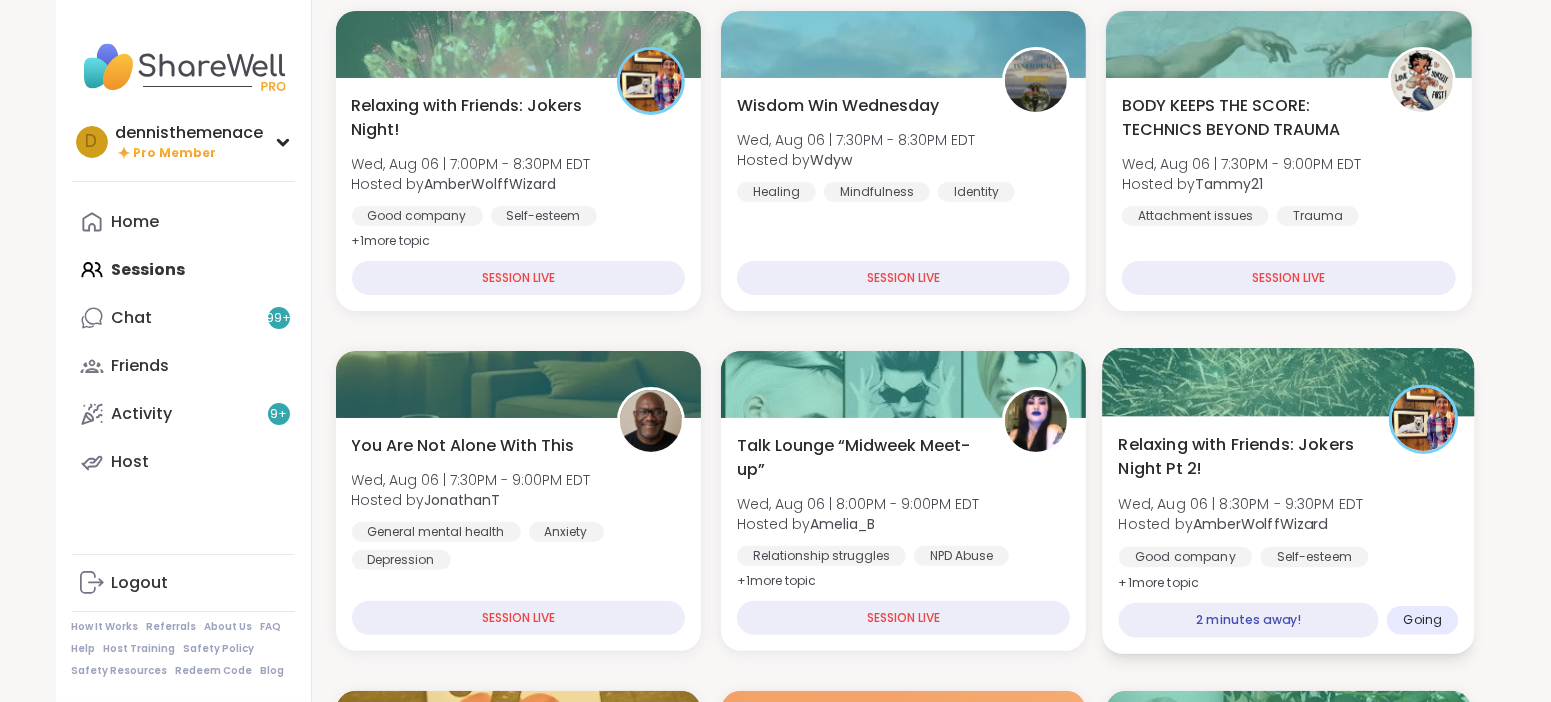 click on "Self-esteem" at bounding box center [1315, 557] 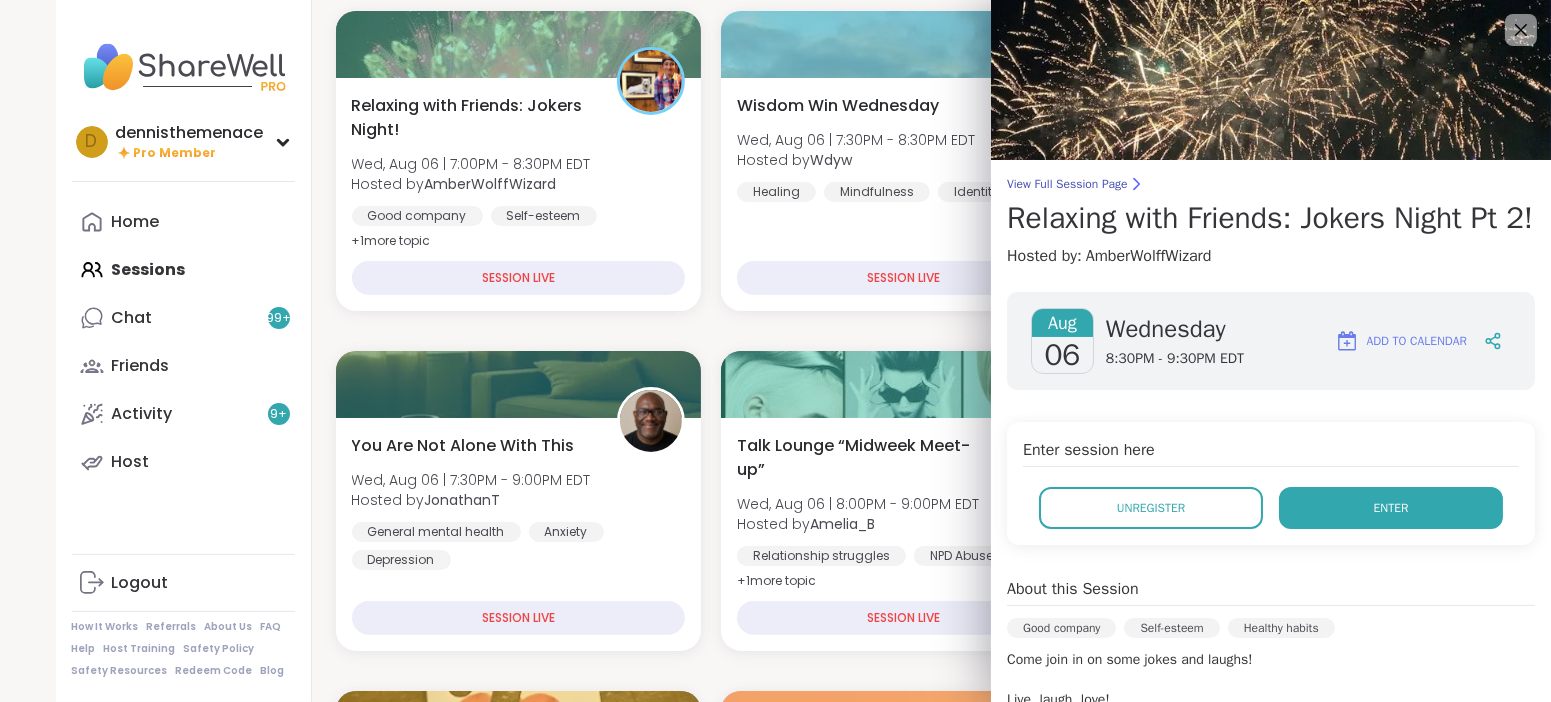 click on "Enter" at bounding box center (1391, 508) 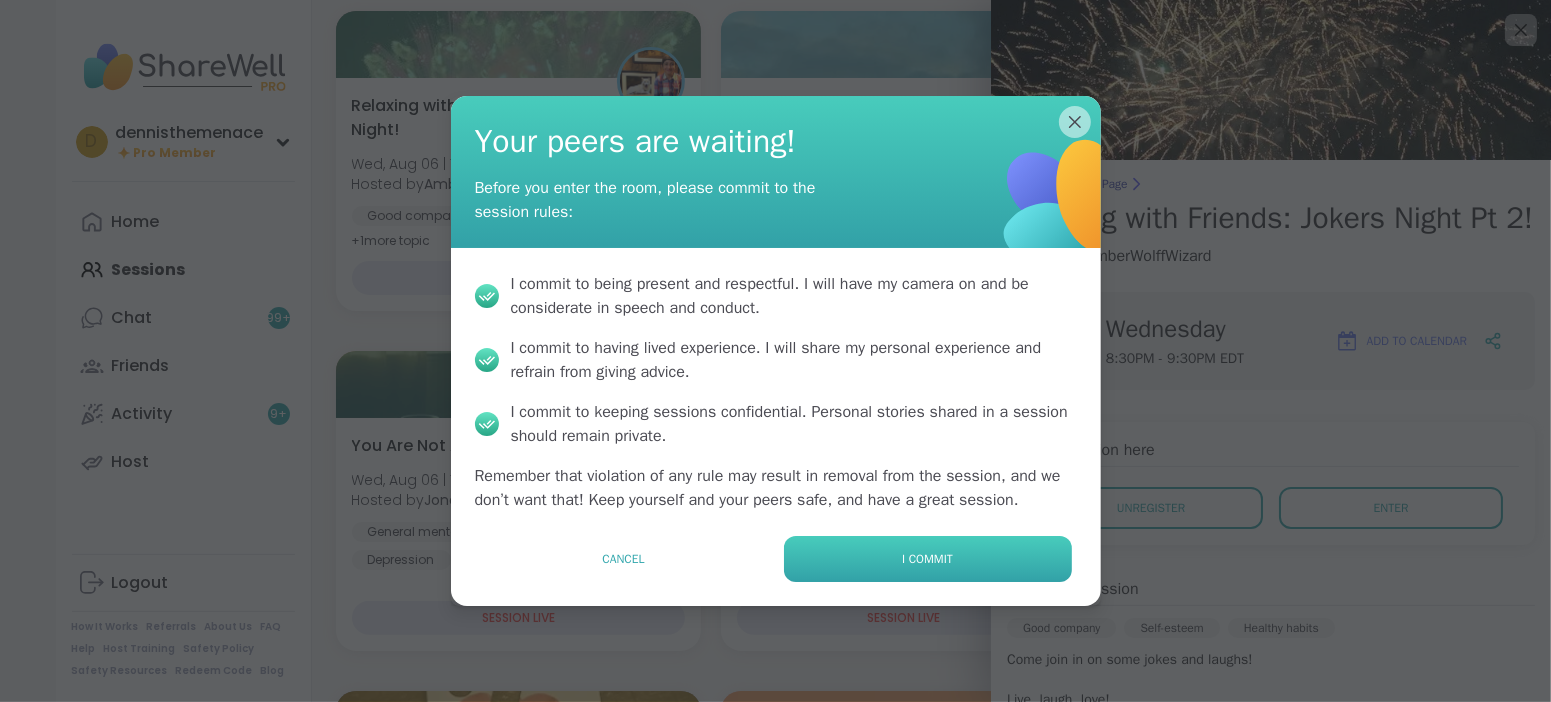 click on "I commit" at bounding box center (927, 559) 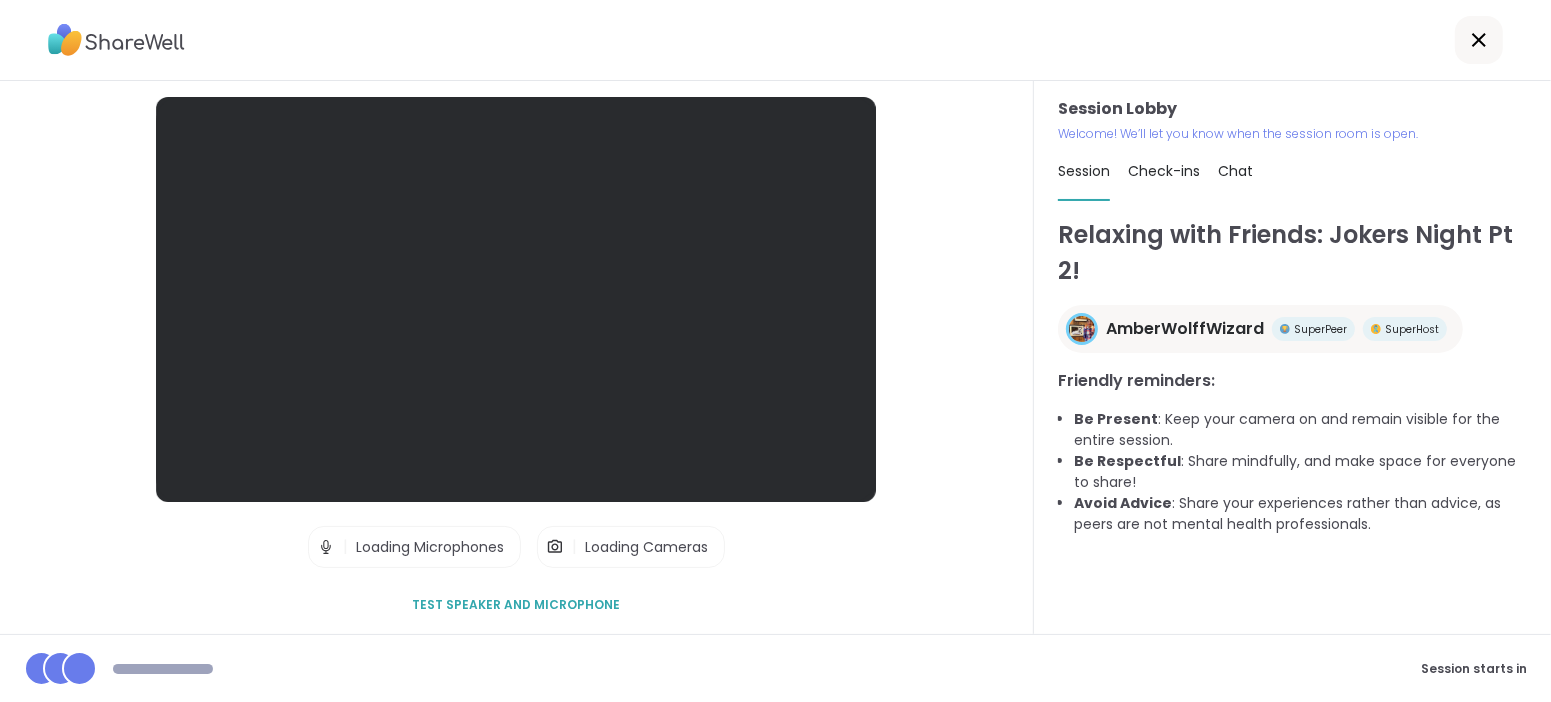 scroll, scrollTop: 0, scrollLeft: 0, axis: both 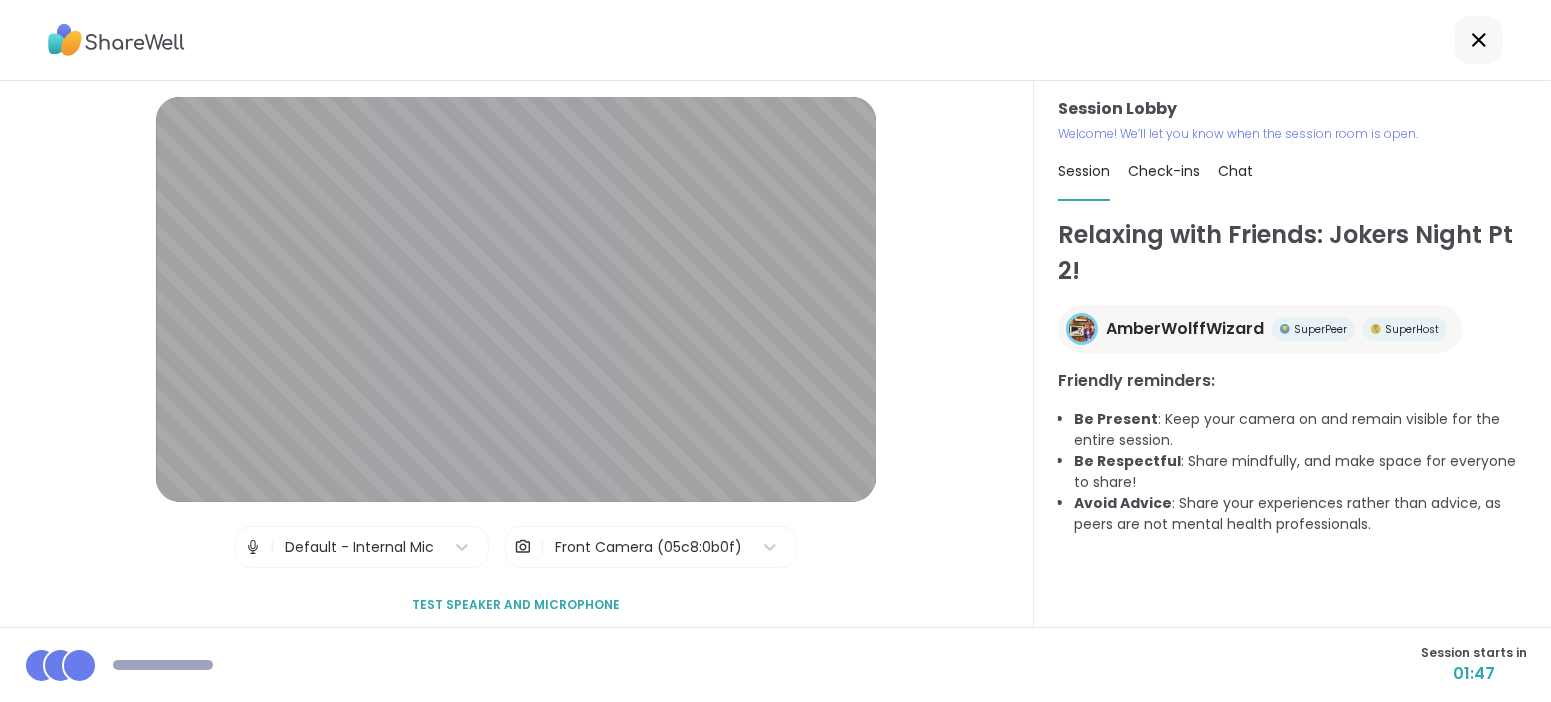click on "Session Lobby | Default - Internal Mic | Front Camera (05c8:0b0f) Test speaker and microphone" at bounding box center [517, 354] 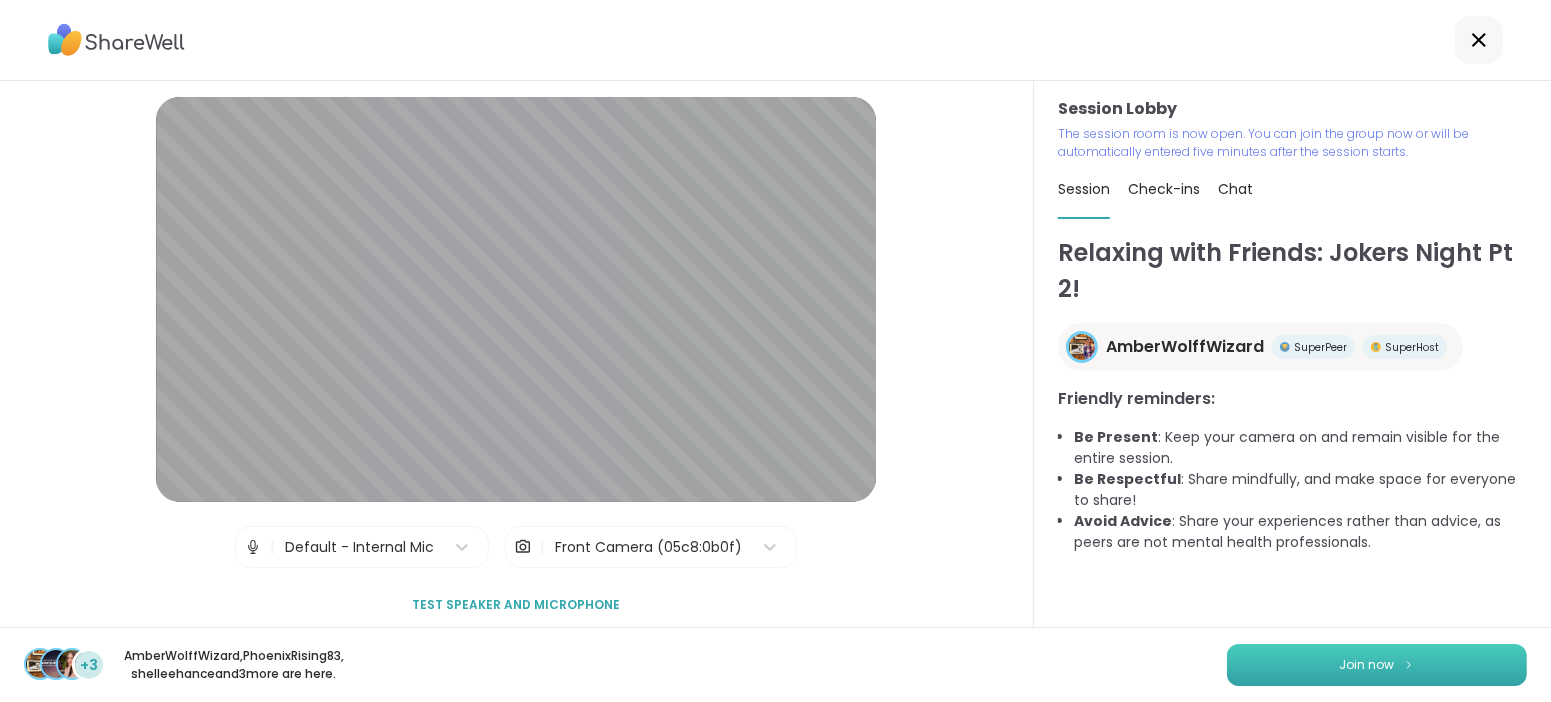 click on "Join now" at bounding box center [1377, 665] 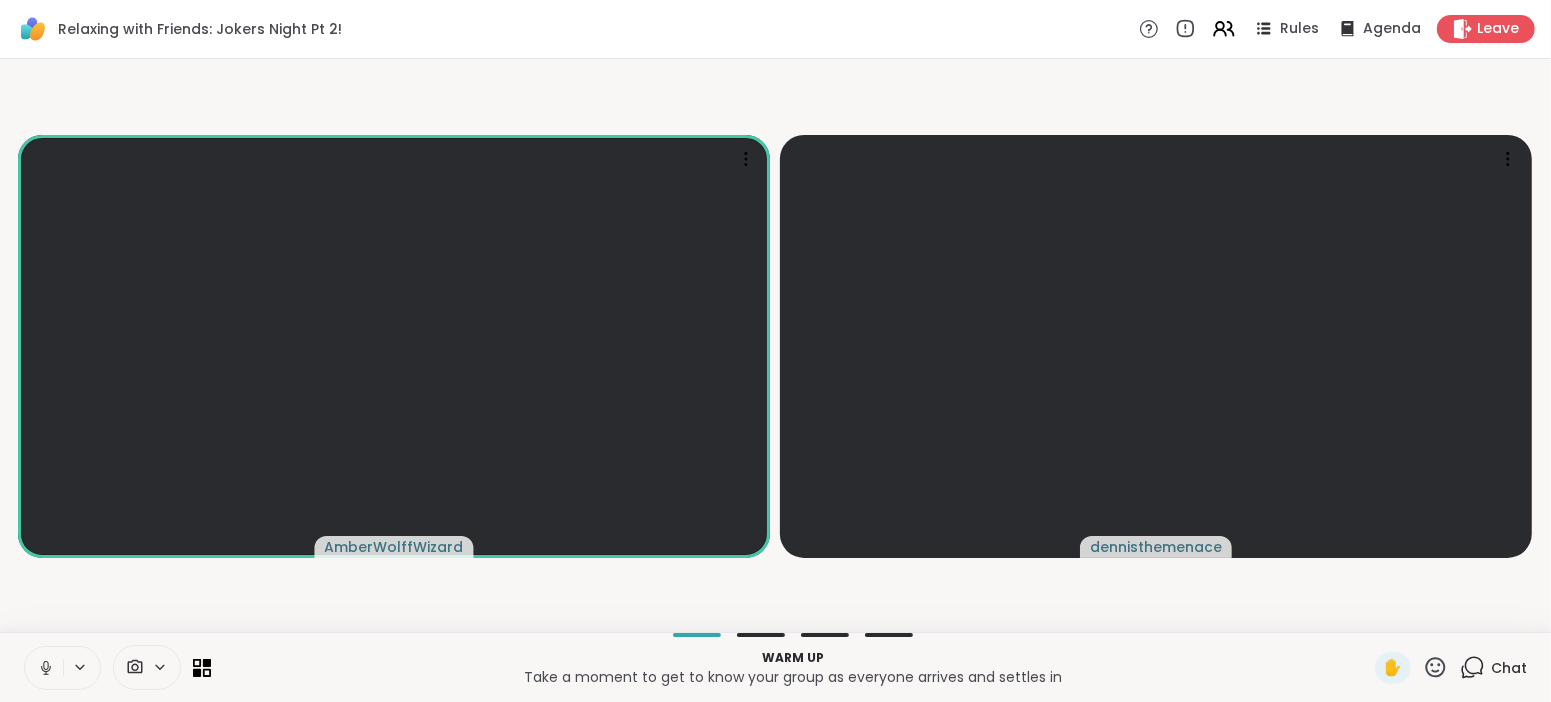 click on "[USERNAME] [USERNAME]" at bounding box center [775, 345] 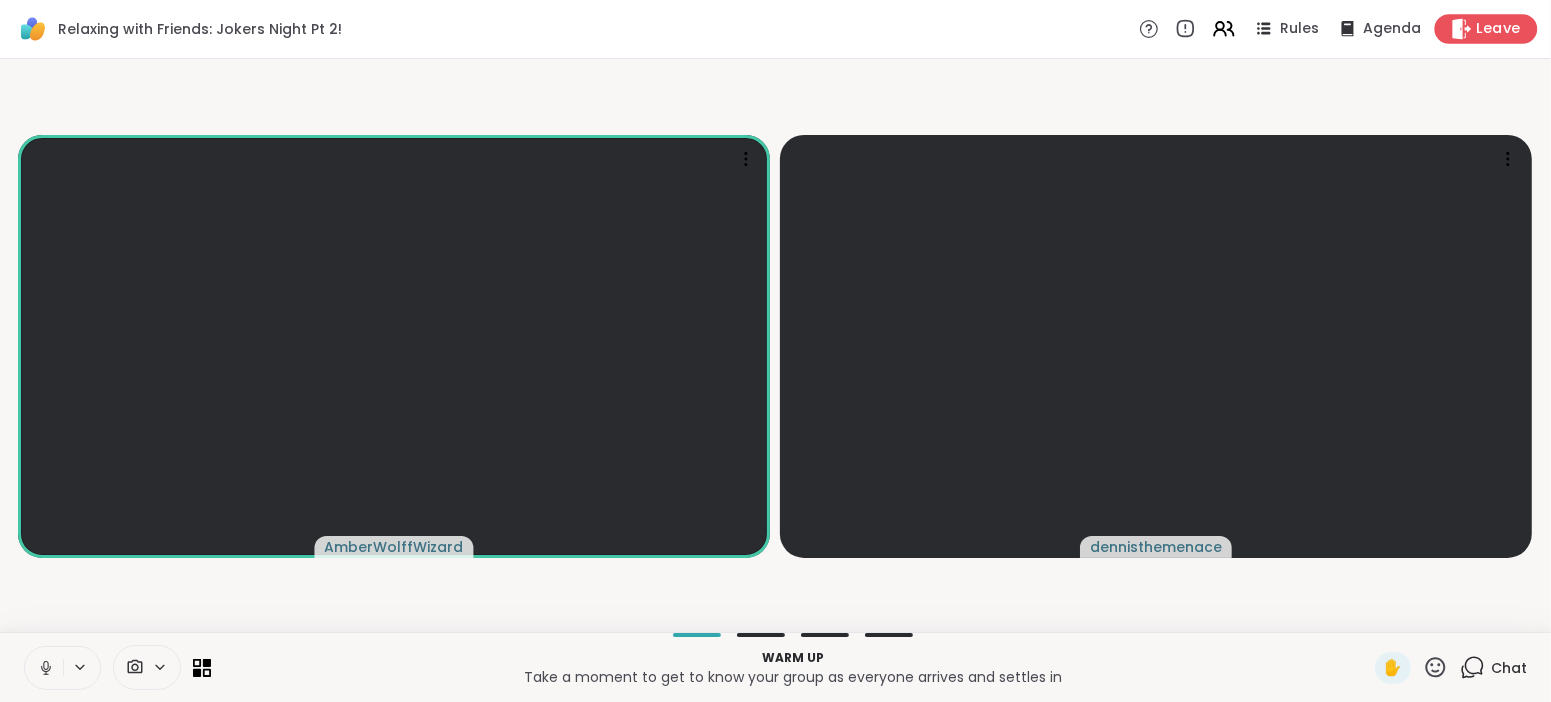 click on "Leave" at bounding box center (1499, 29) 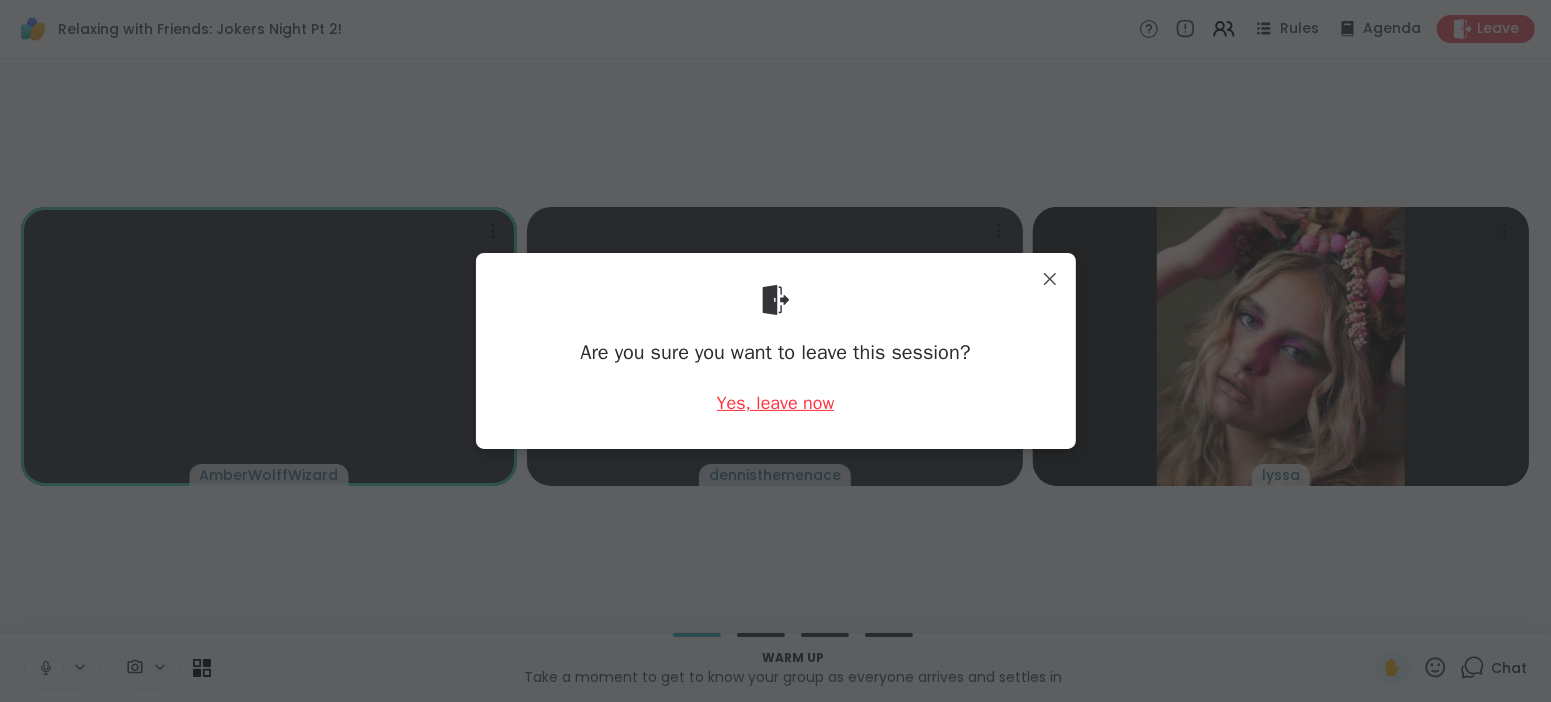 click on "Yes, leave now" at bounding box center (776, 403) 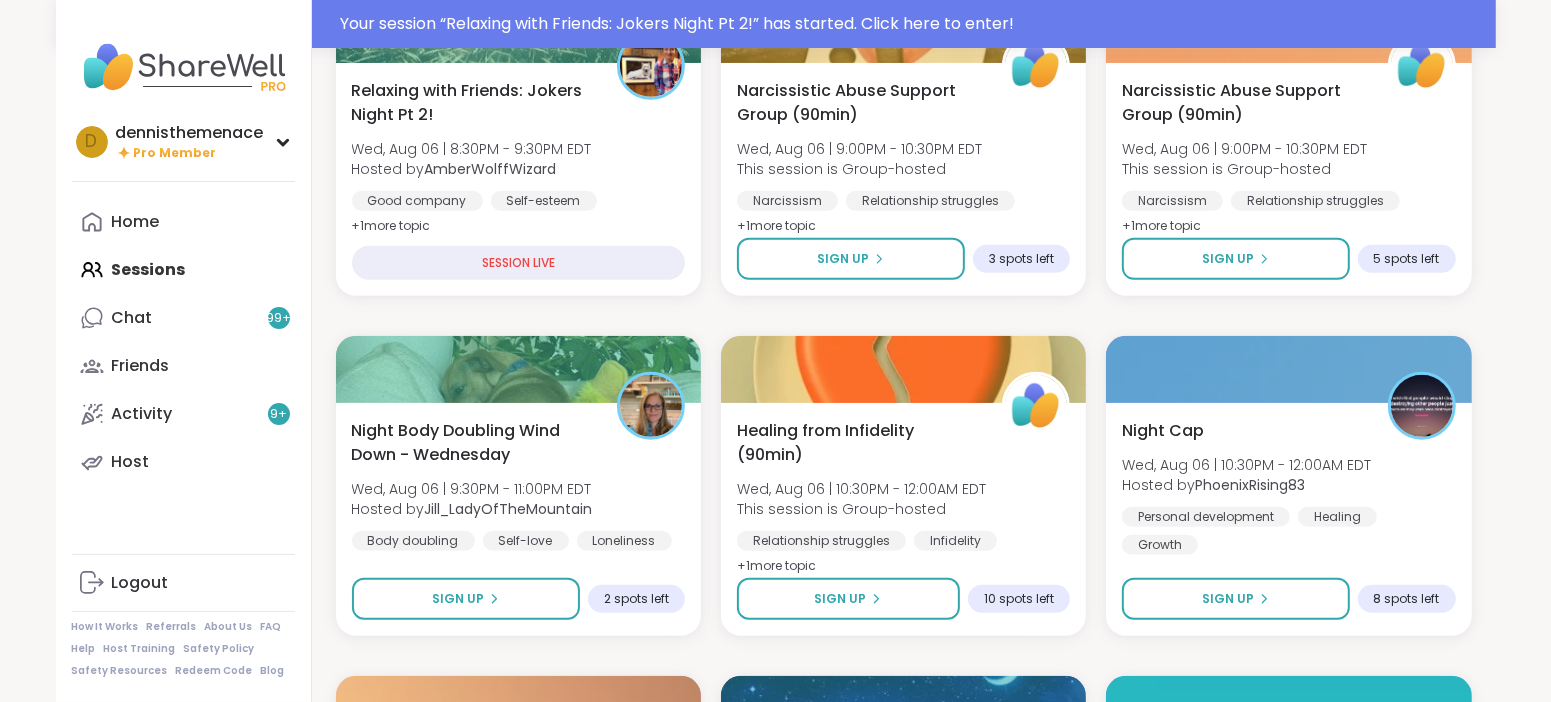 scroll, scrollTop: 699, scrollLeft: 0, axis: vertical 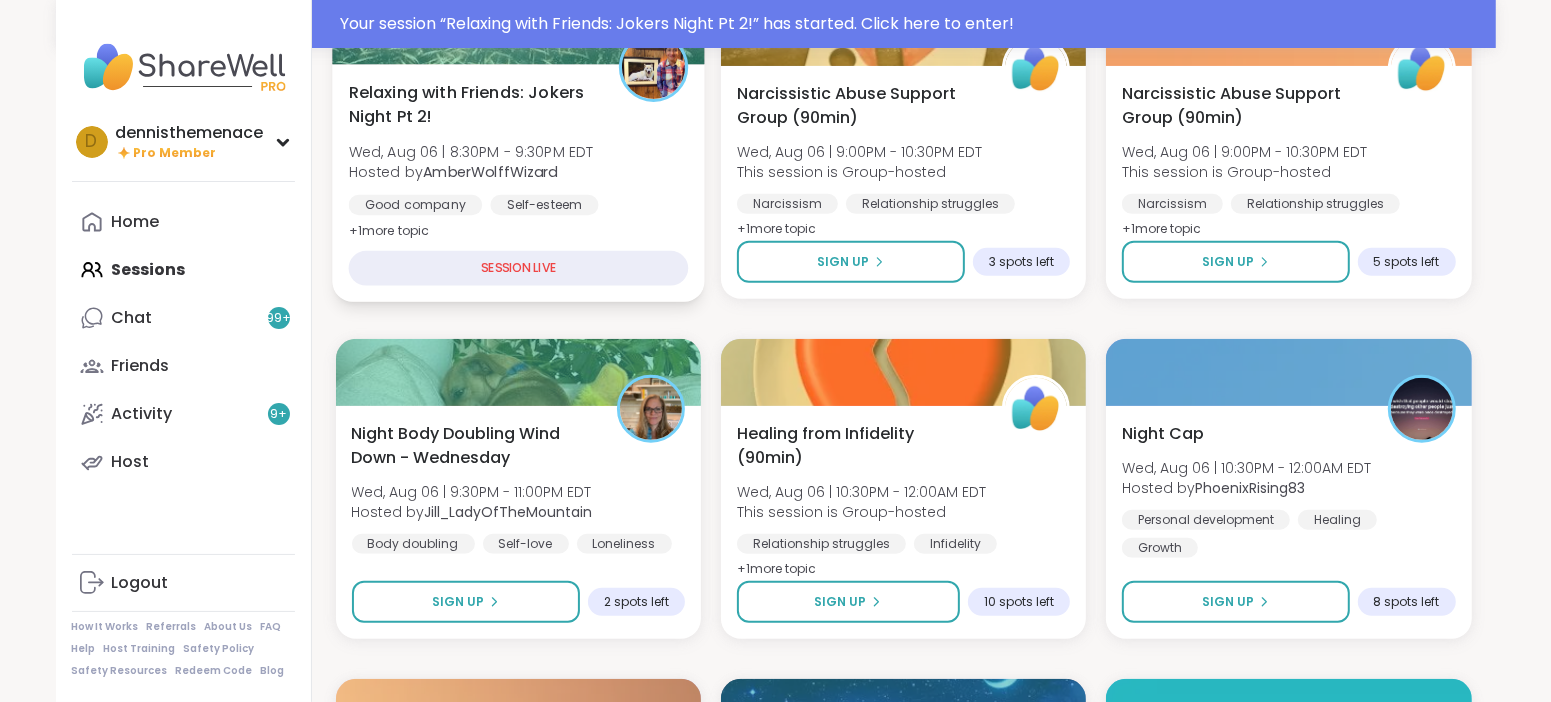 click on "Relaxing with Friends: Jokers Night Pt 2! Wed, [DATE] | [TIME] - [TIME] EDT Hosted by [USERNAME] Good company Self-esteem Healthy habits + 1 more topic SESSION LIVE" at bounding box center [518, 183] 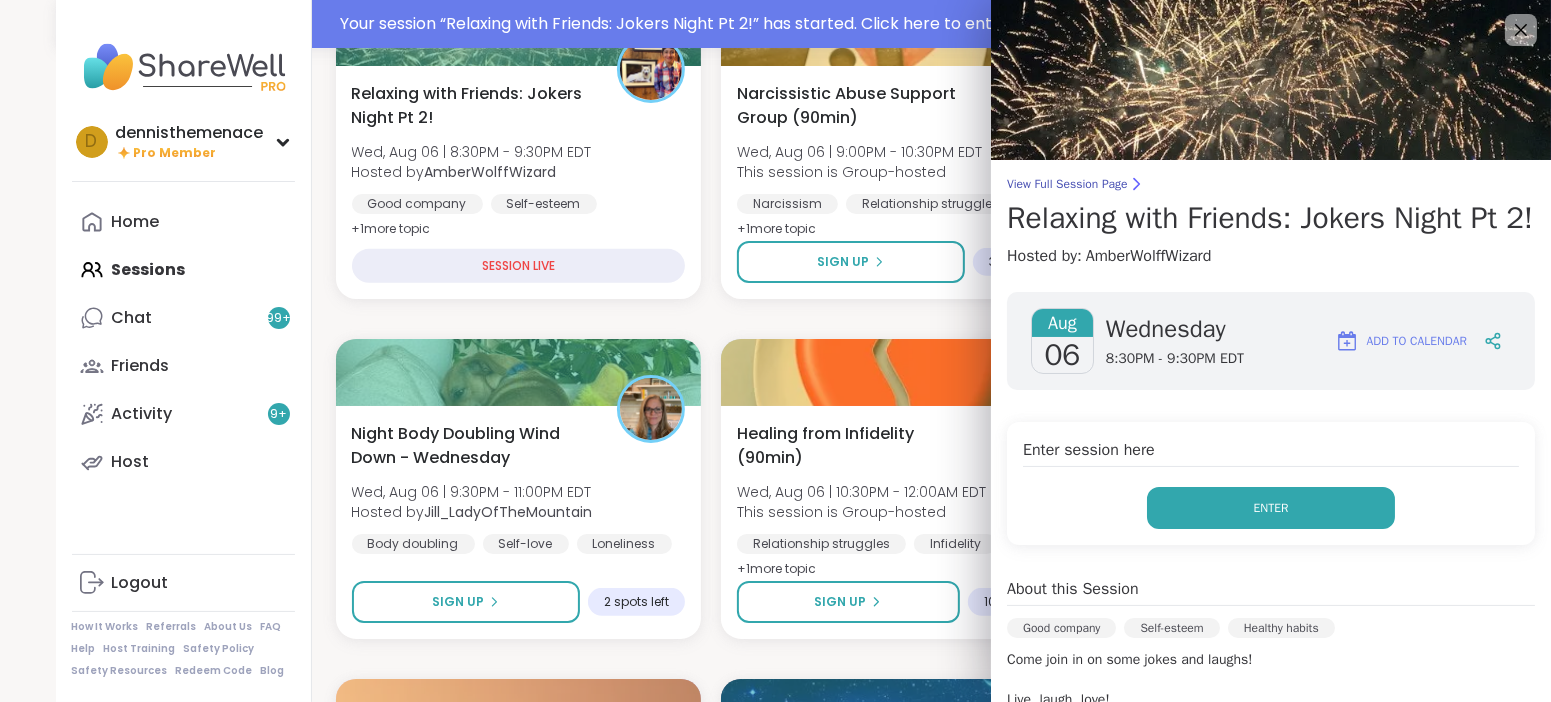 click on "Enter" at bounding box center (1271, 508) 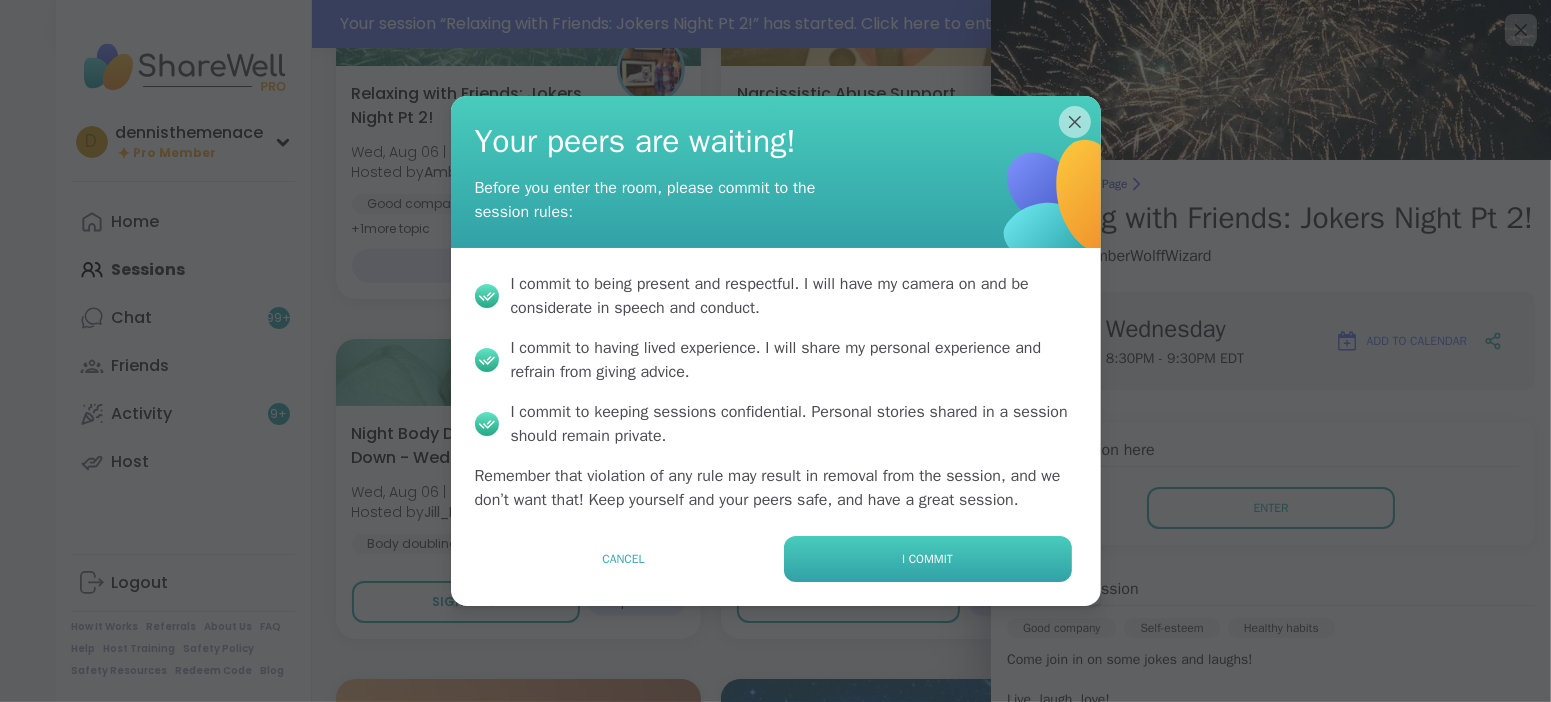 click on "I commit" at bounding box center (927, 559) 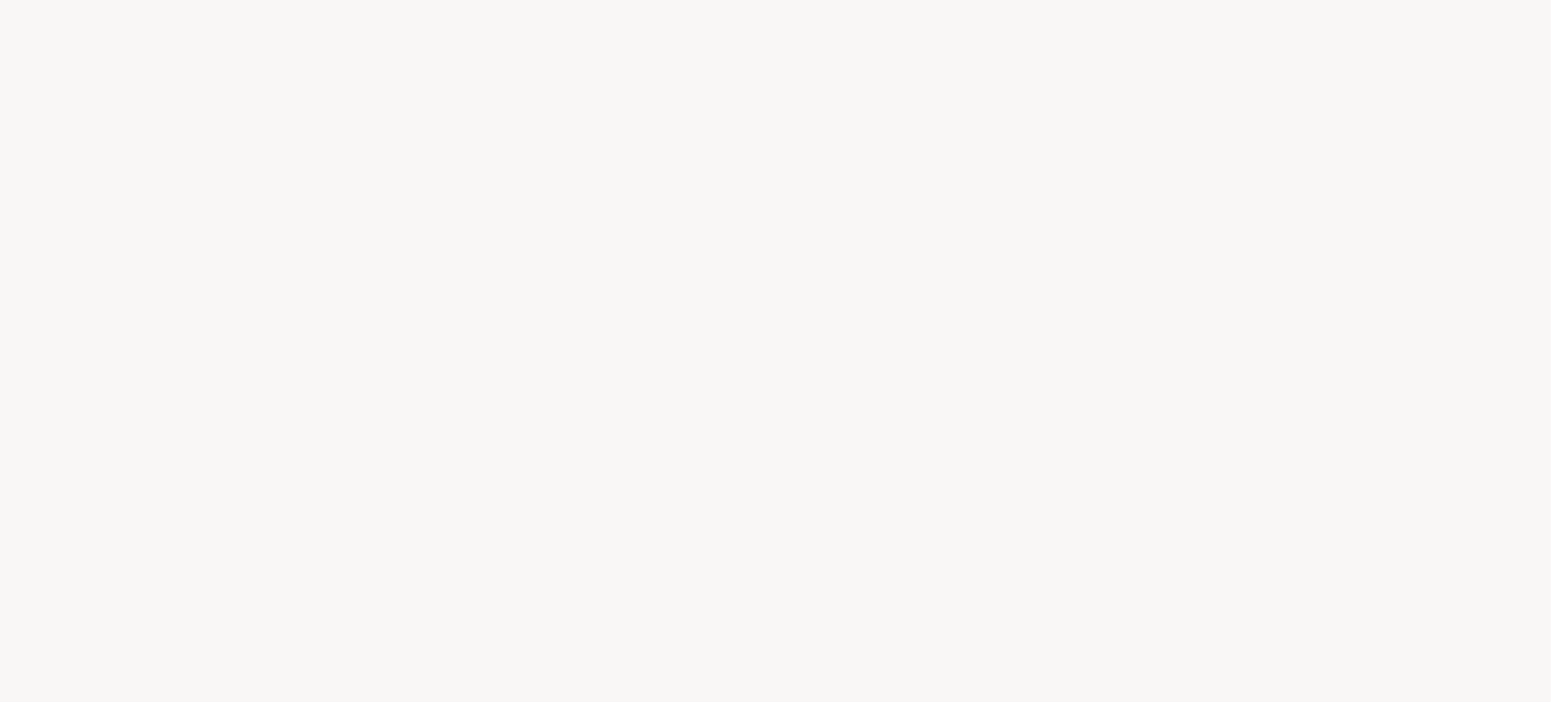scroll, scrollTop: 0, scrollLeft: 0, axis: both 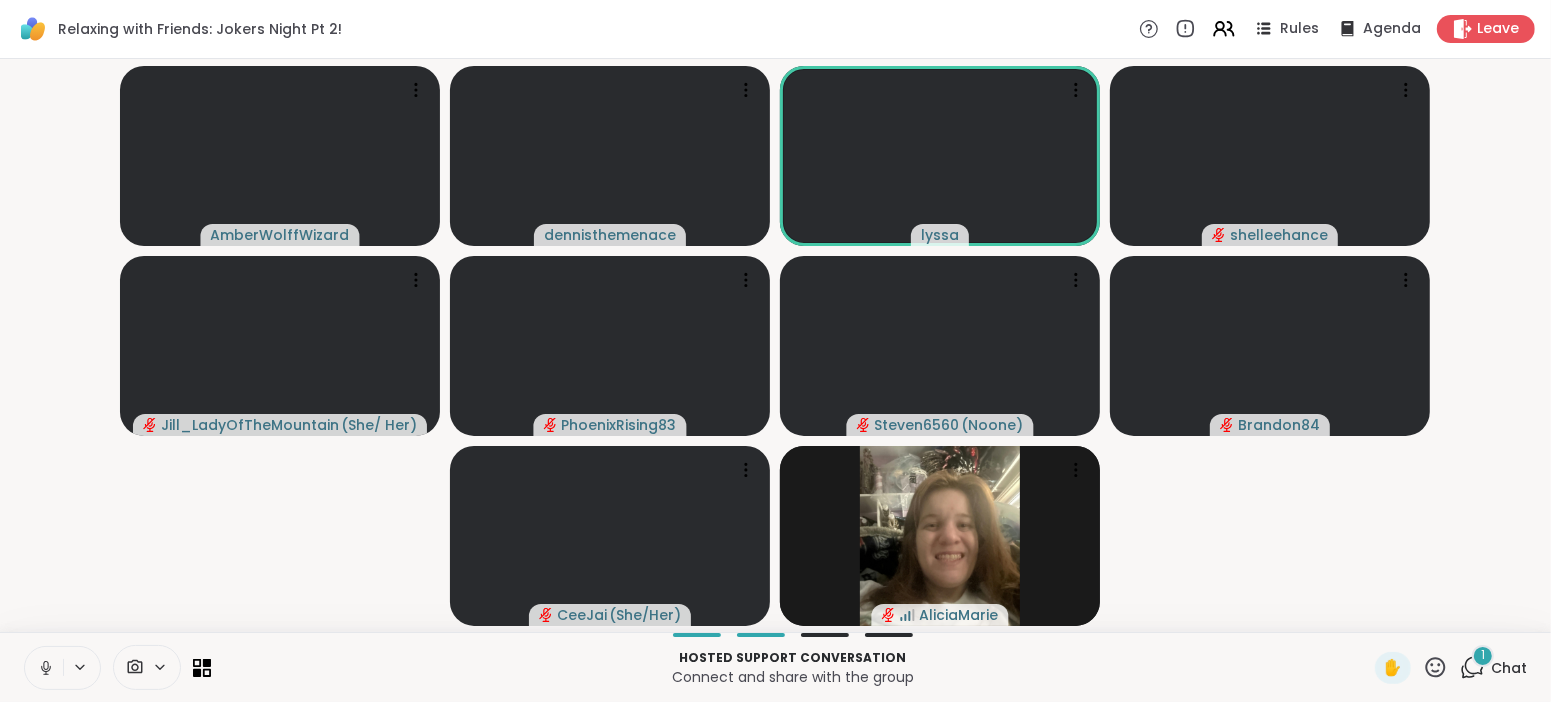 click 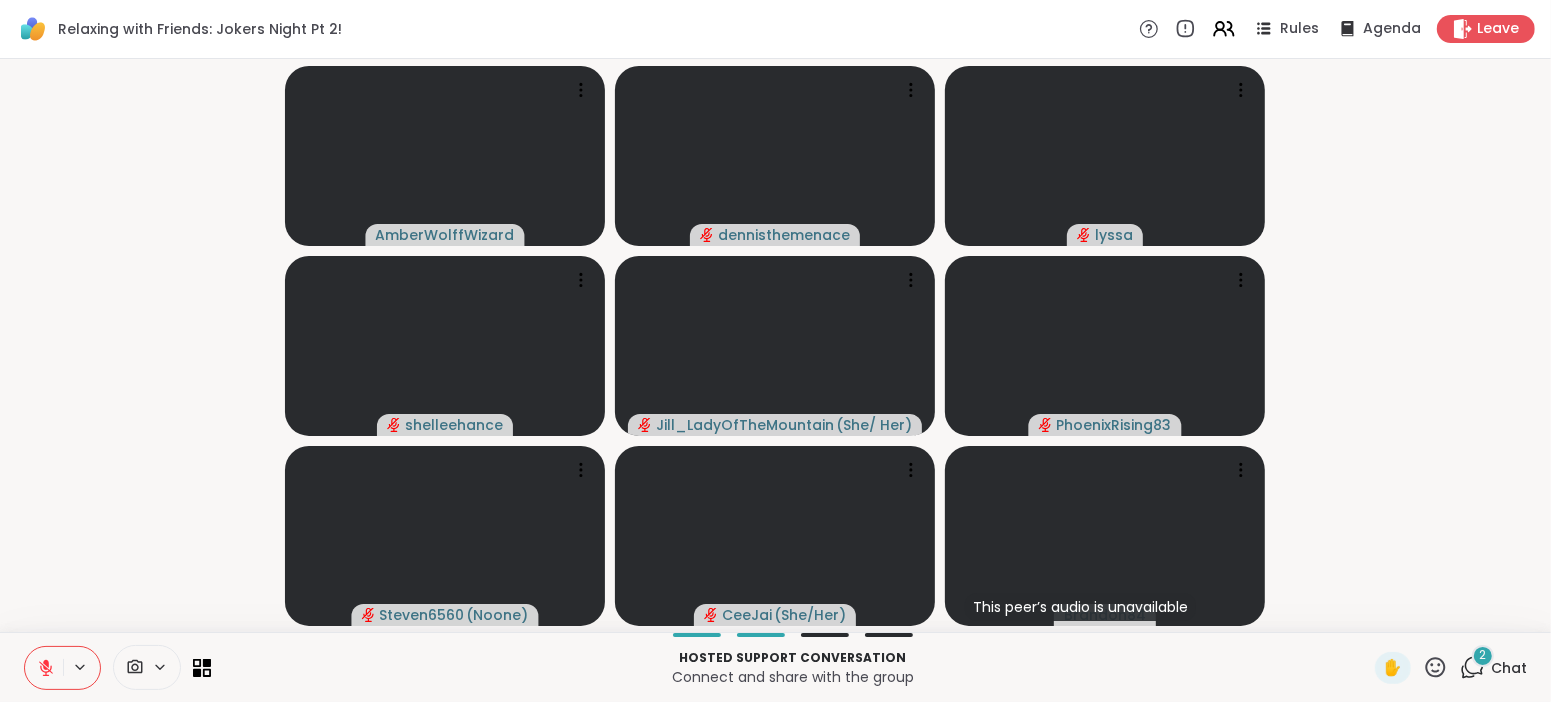 click on "Chat" at bounding box center (1509, 668) 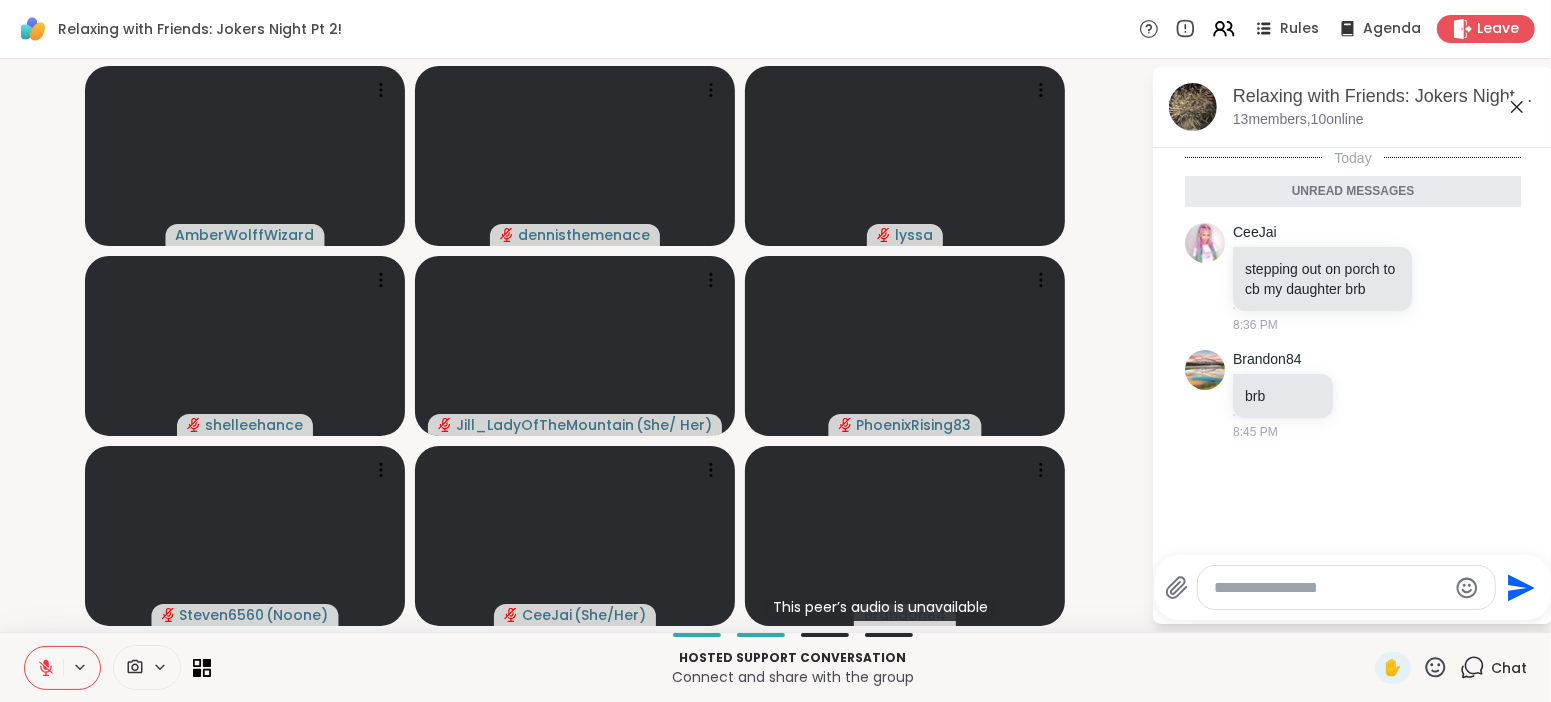 click at bounding box center (1330, 588) 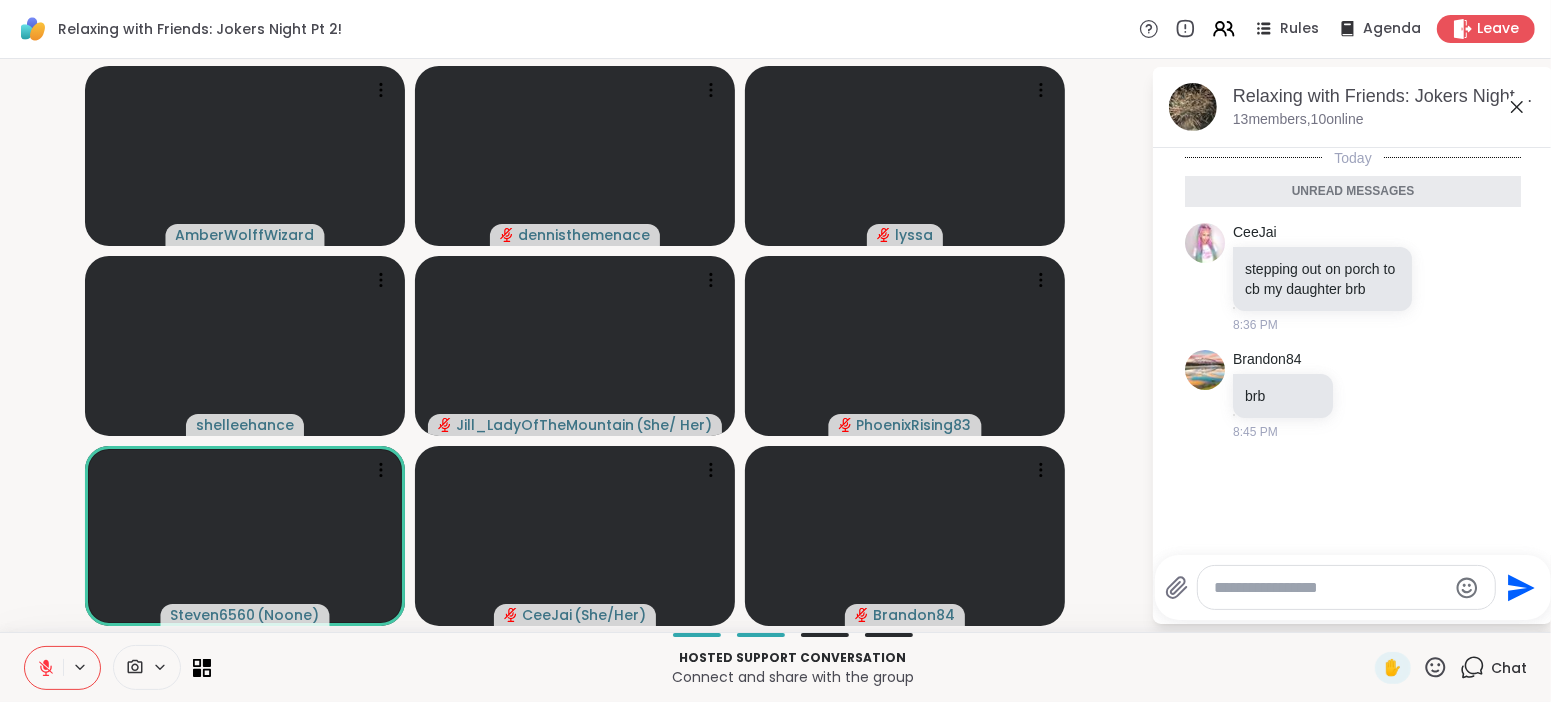 click 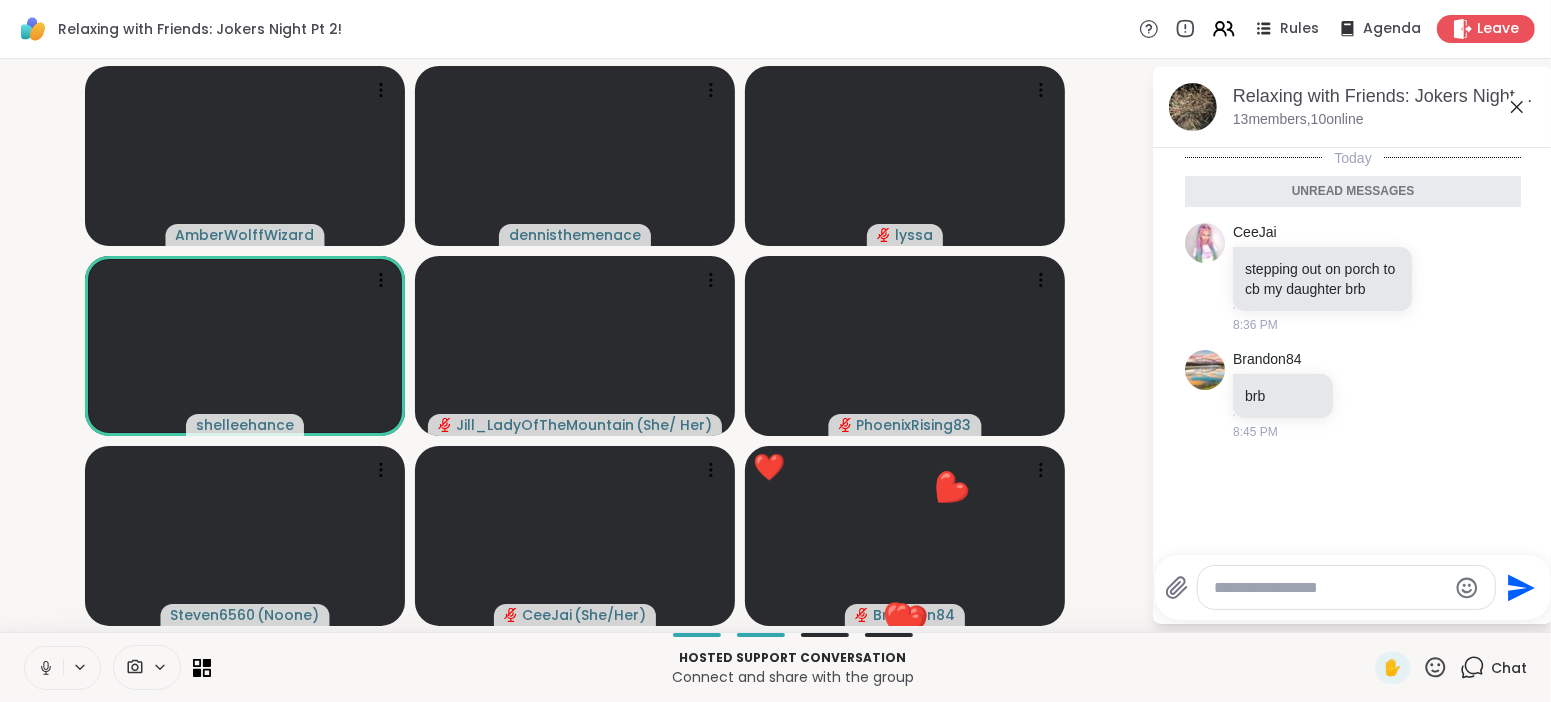 click 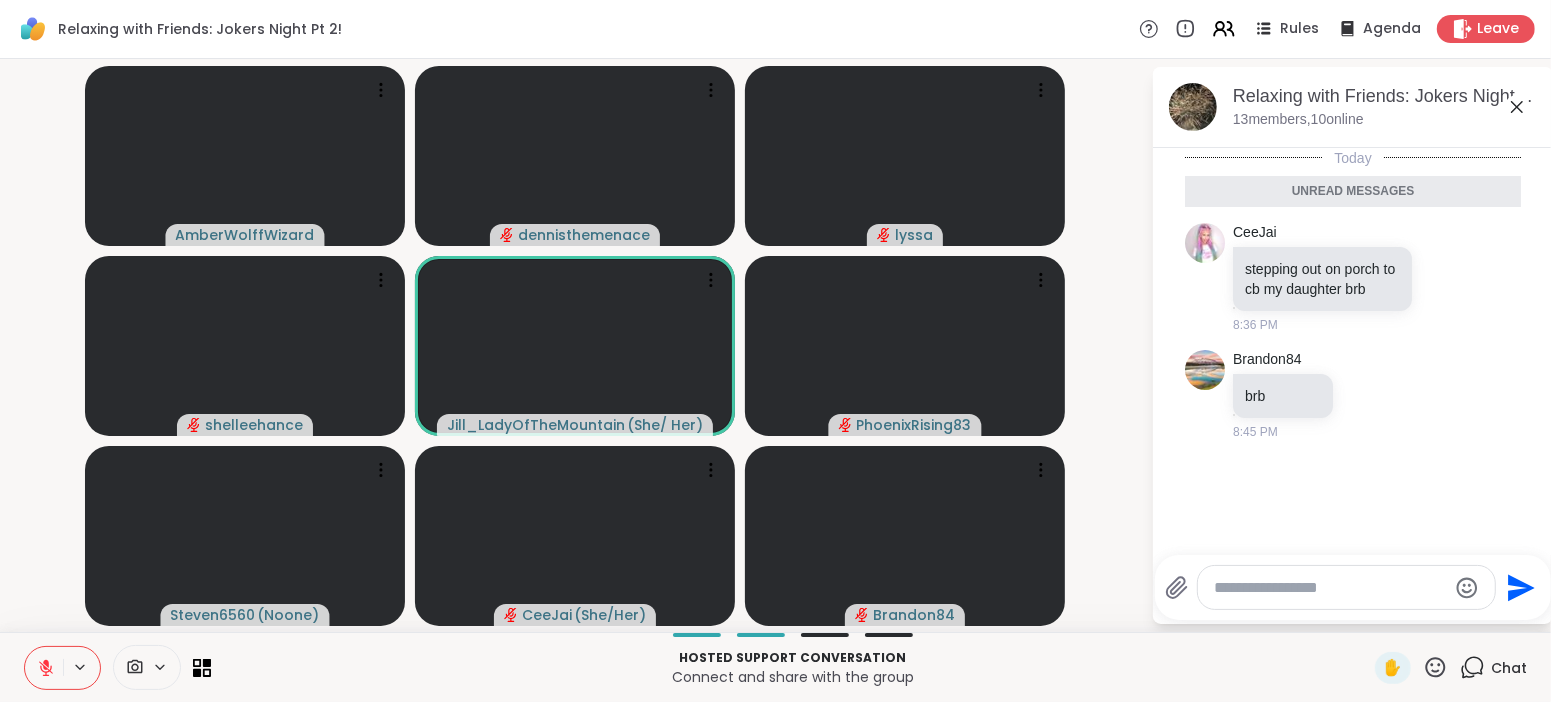 click 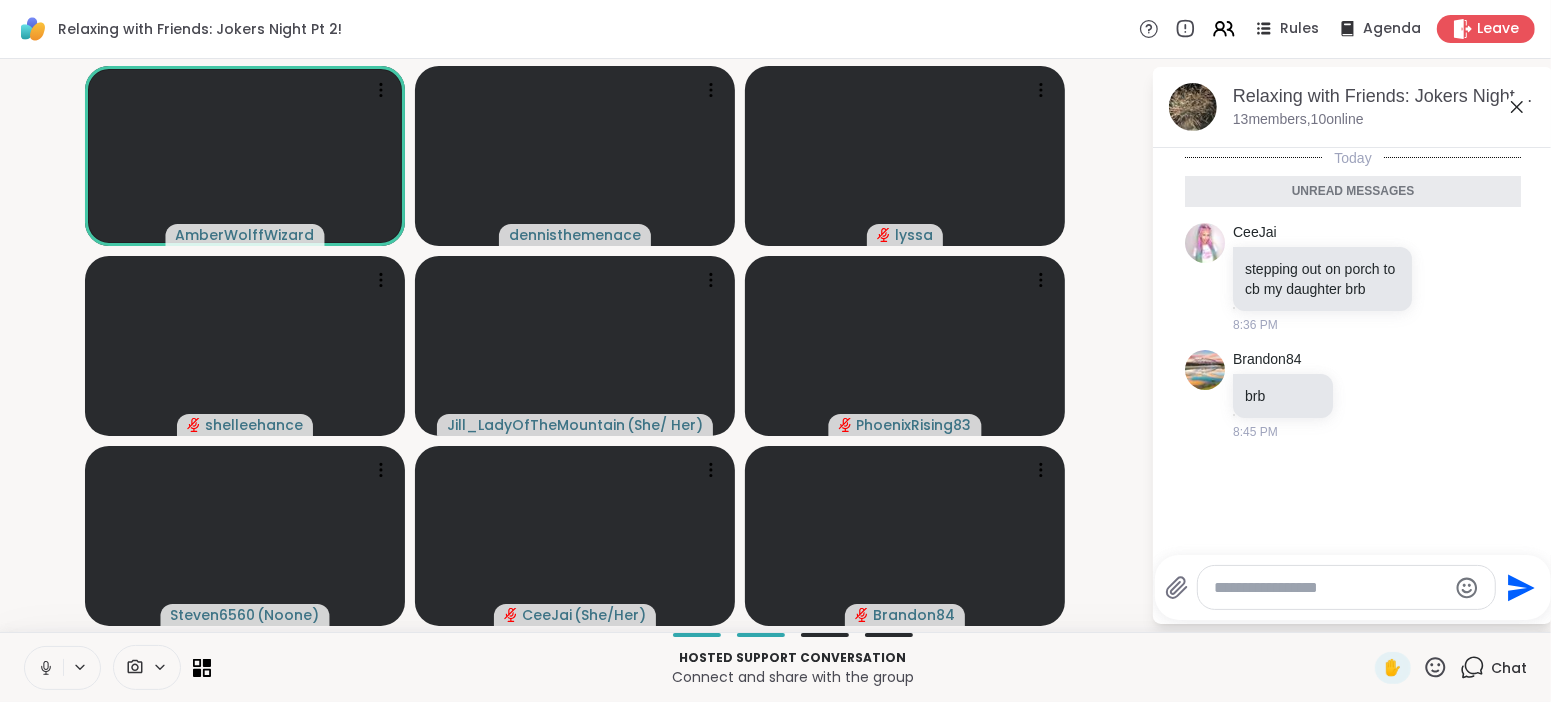click 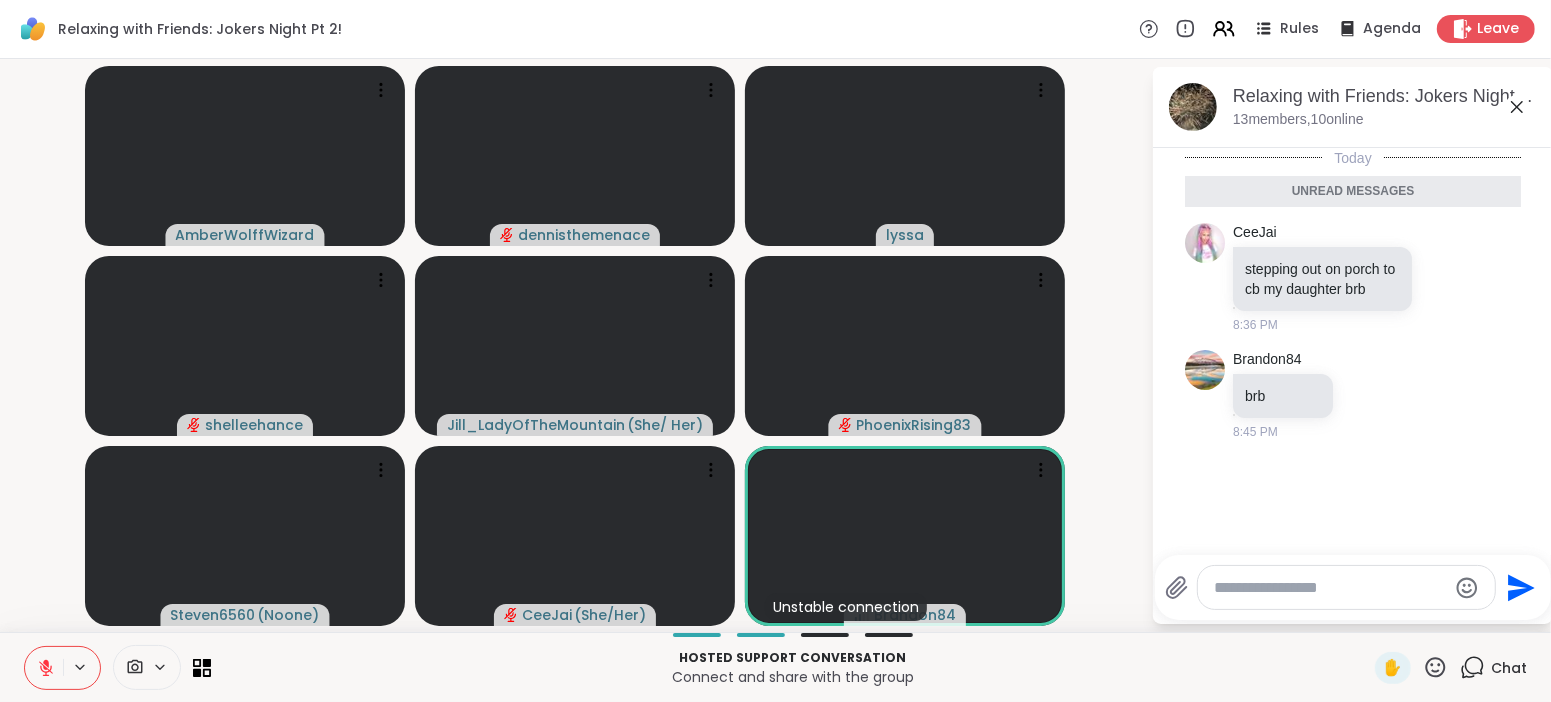 click 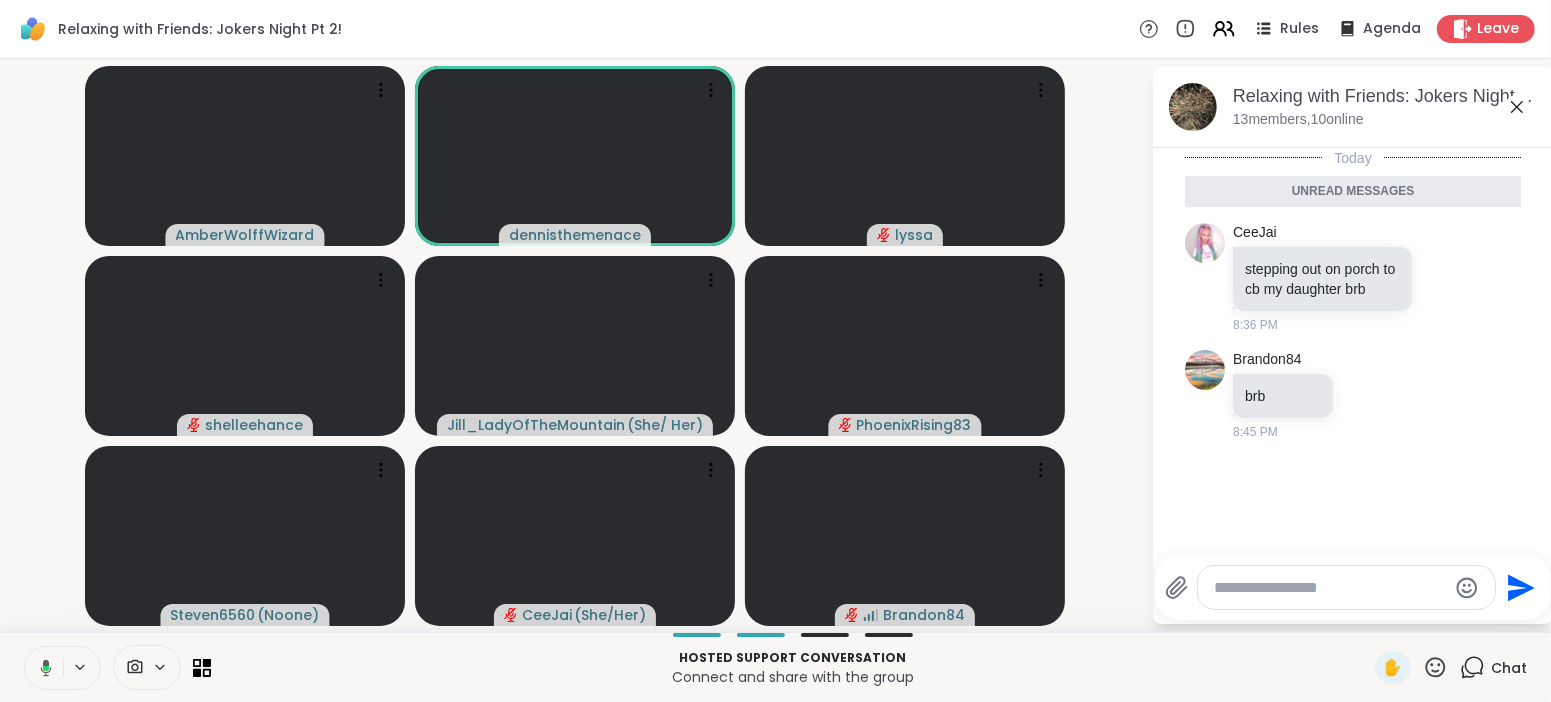 click 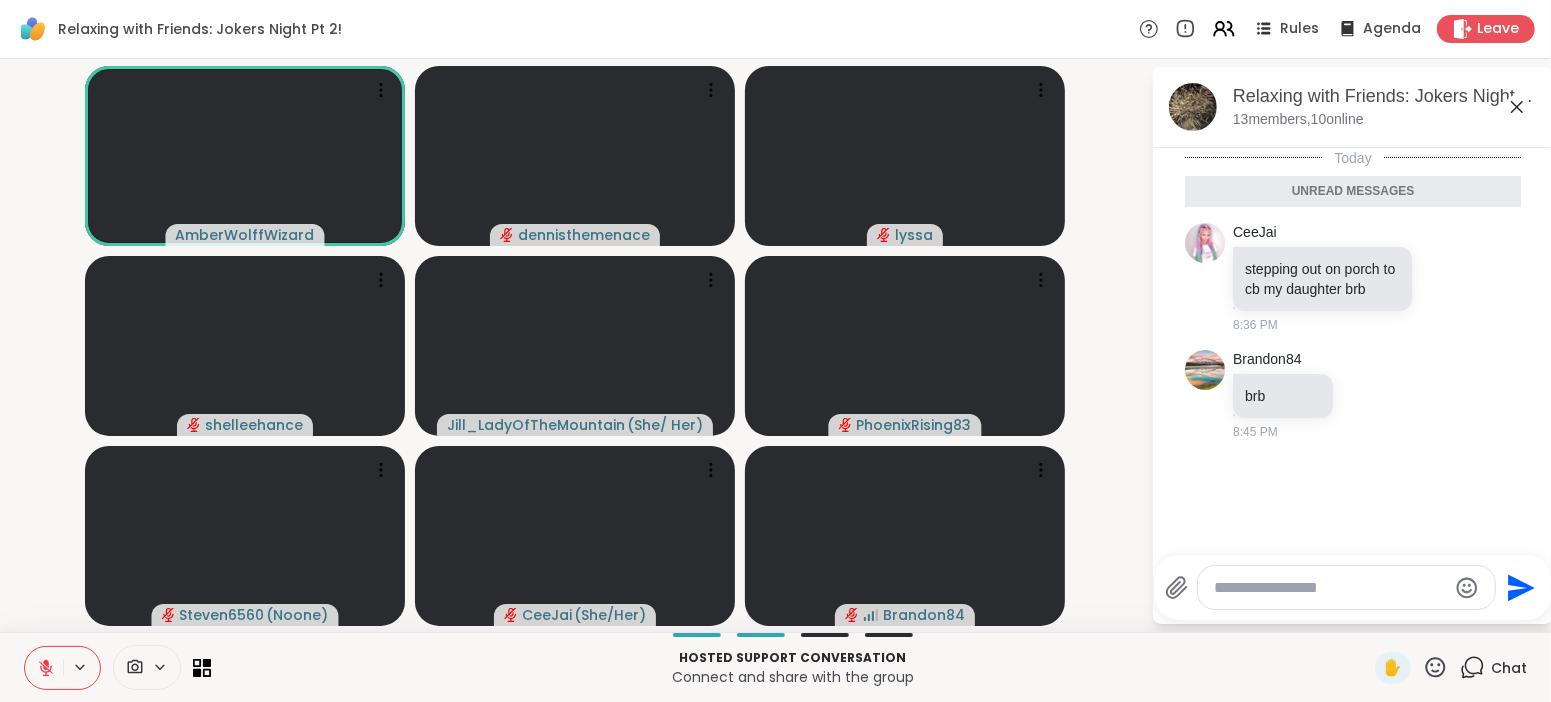 click 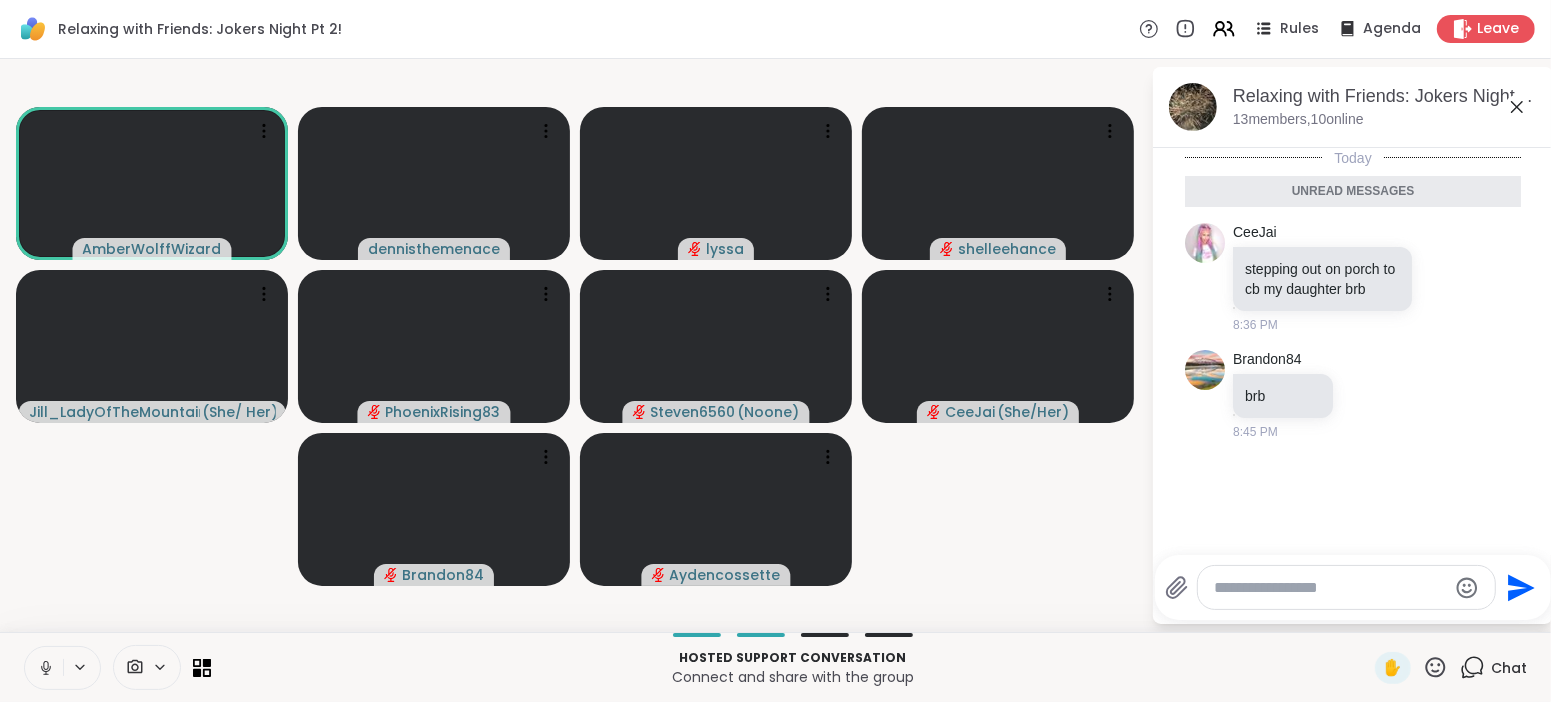 click 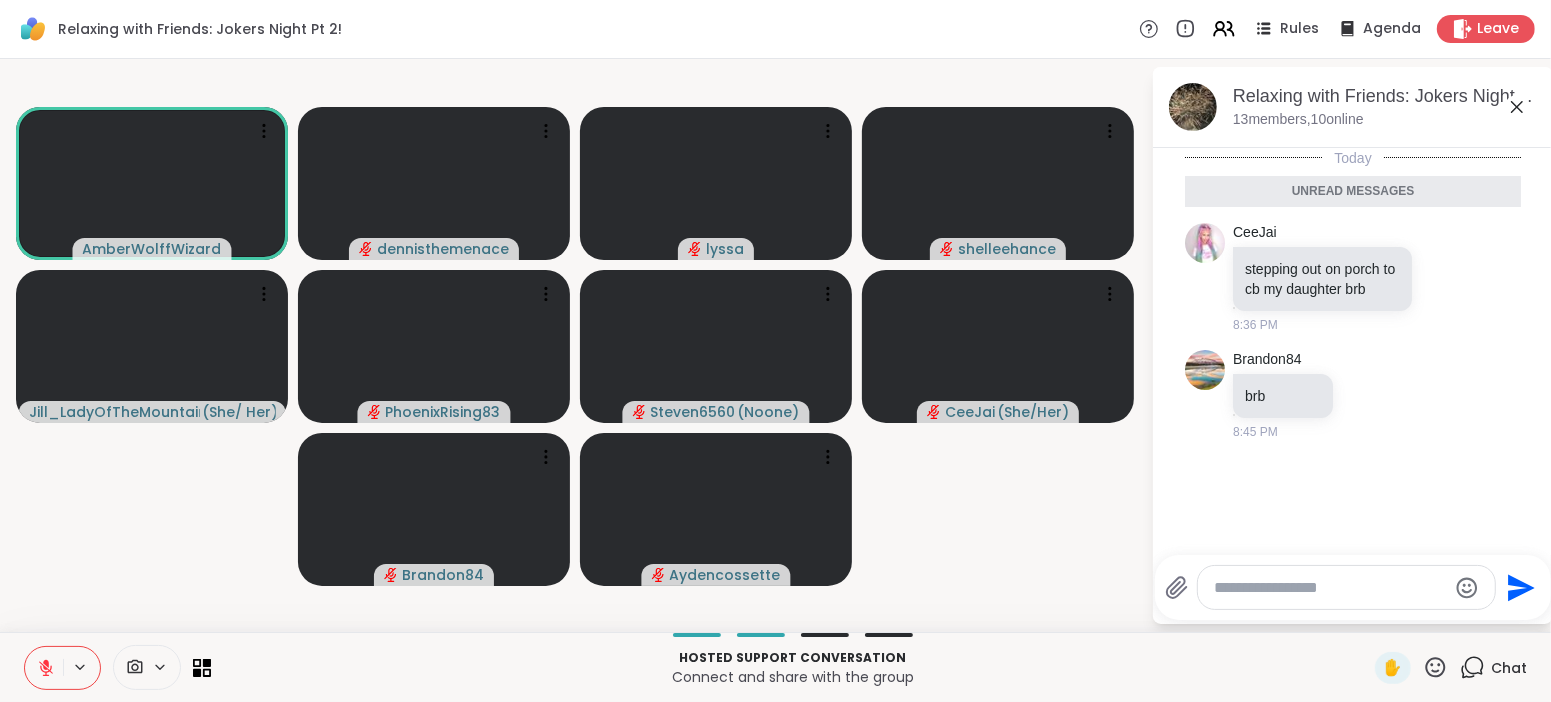 click 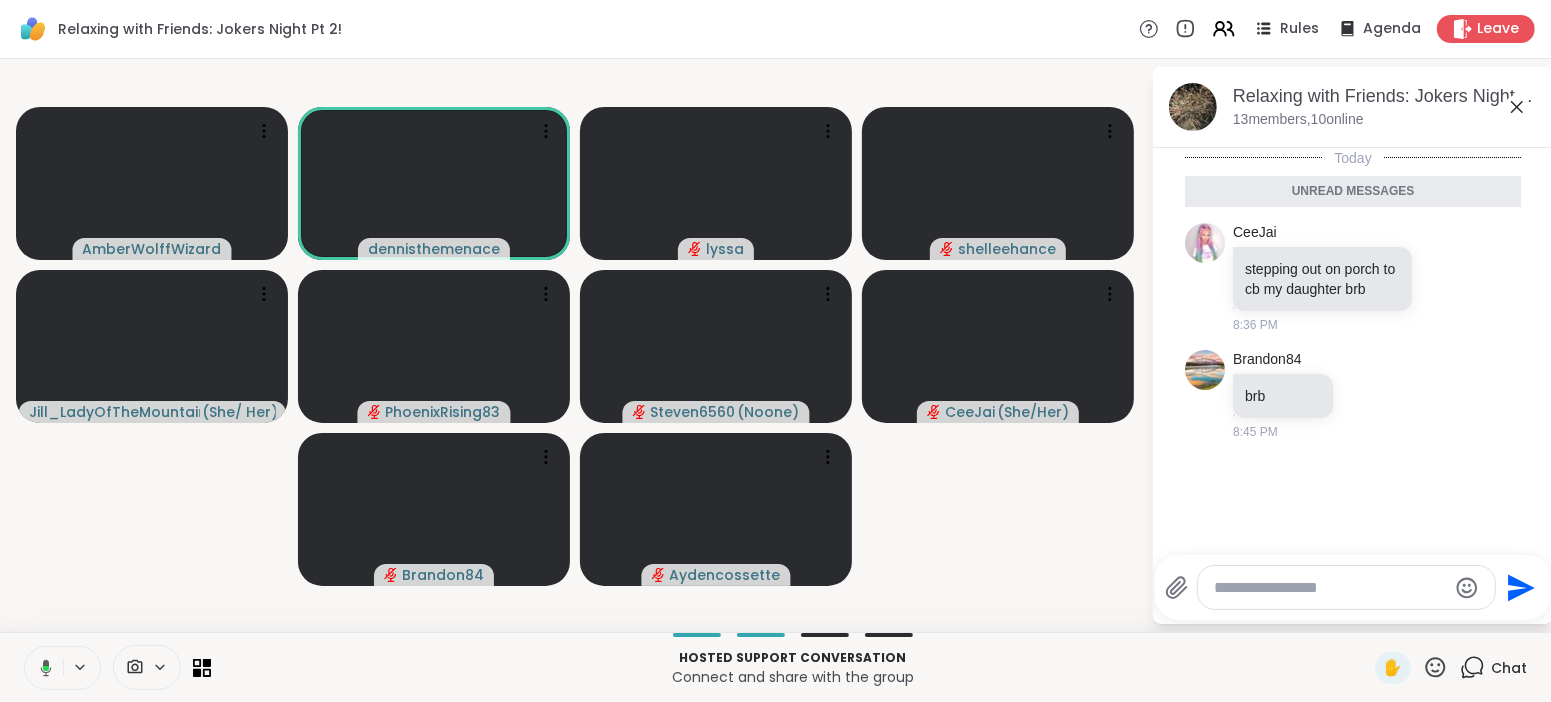 click 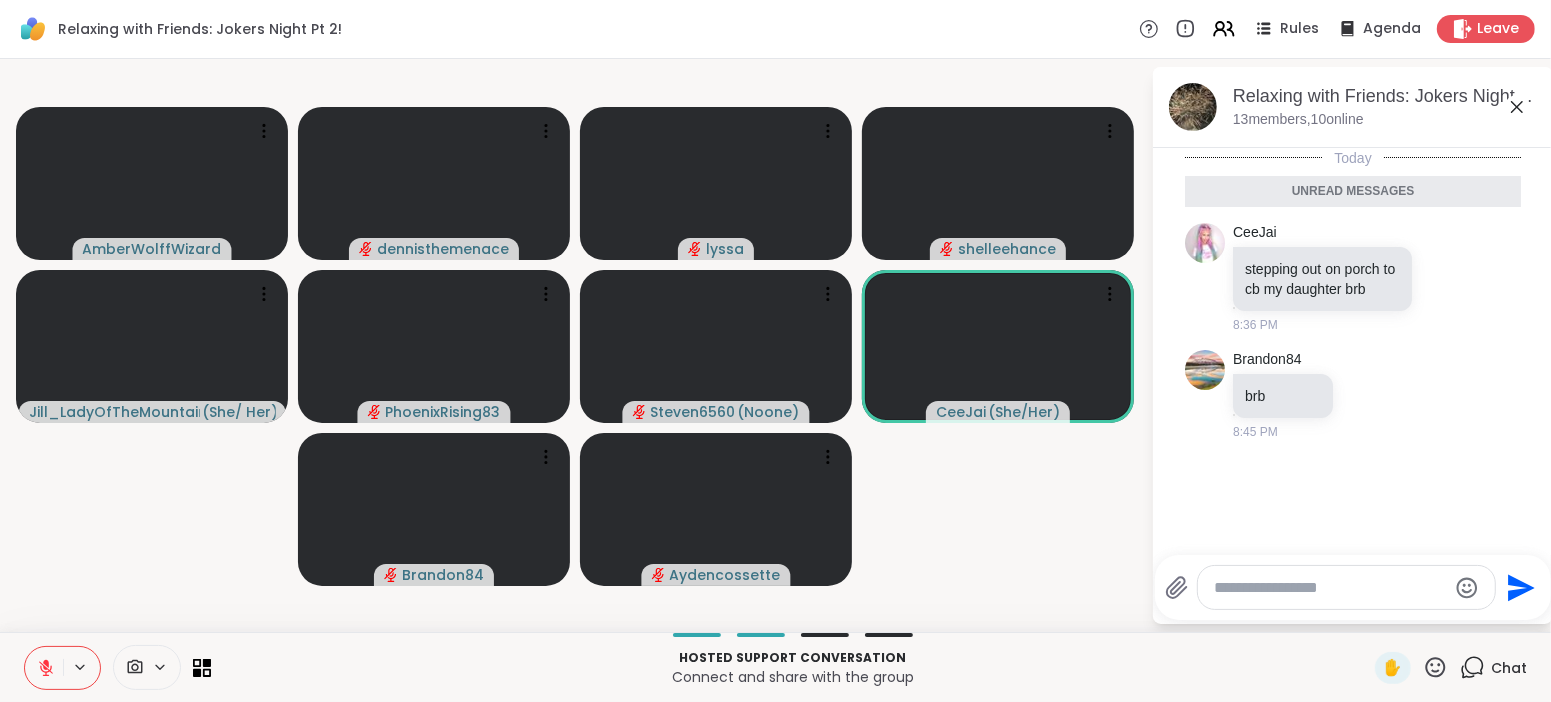 click 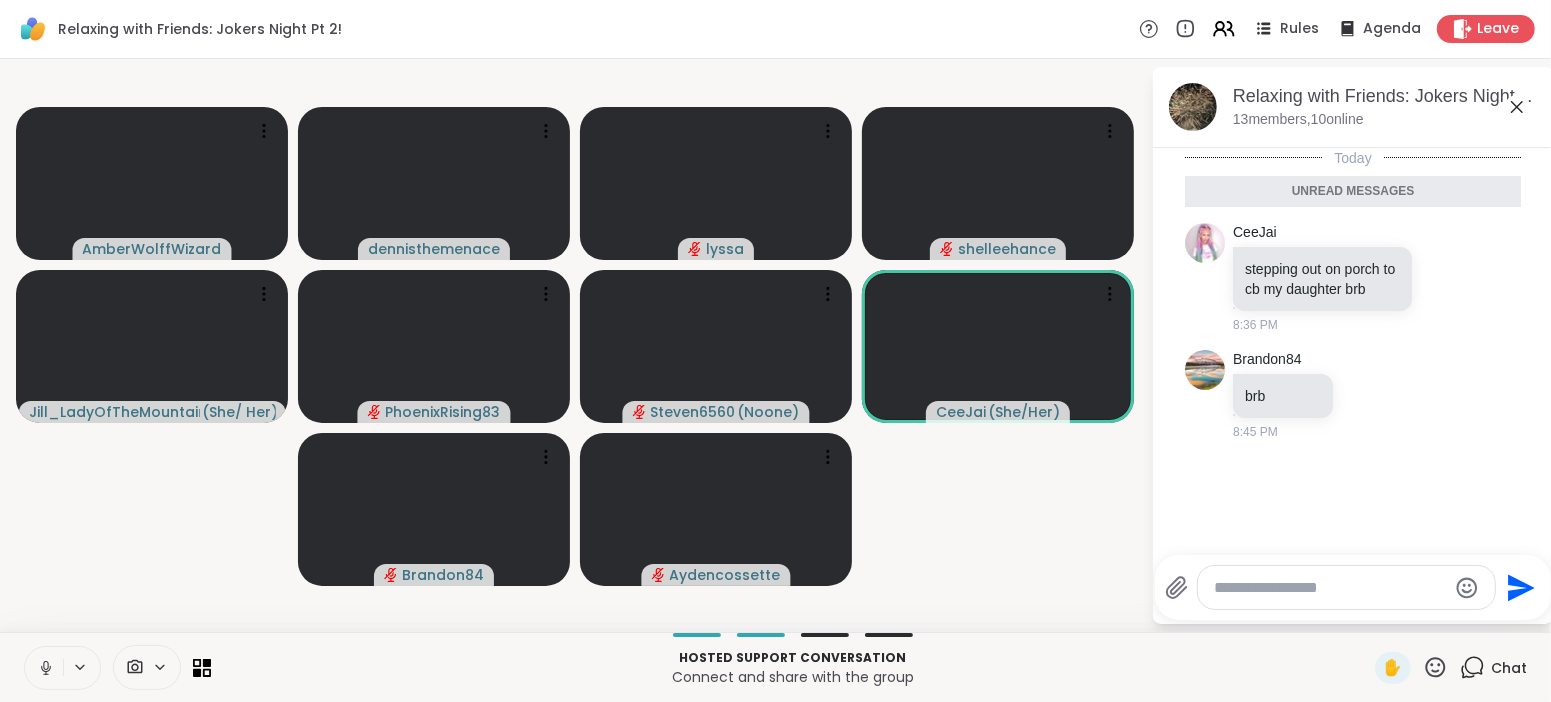 click 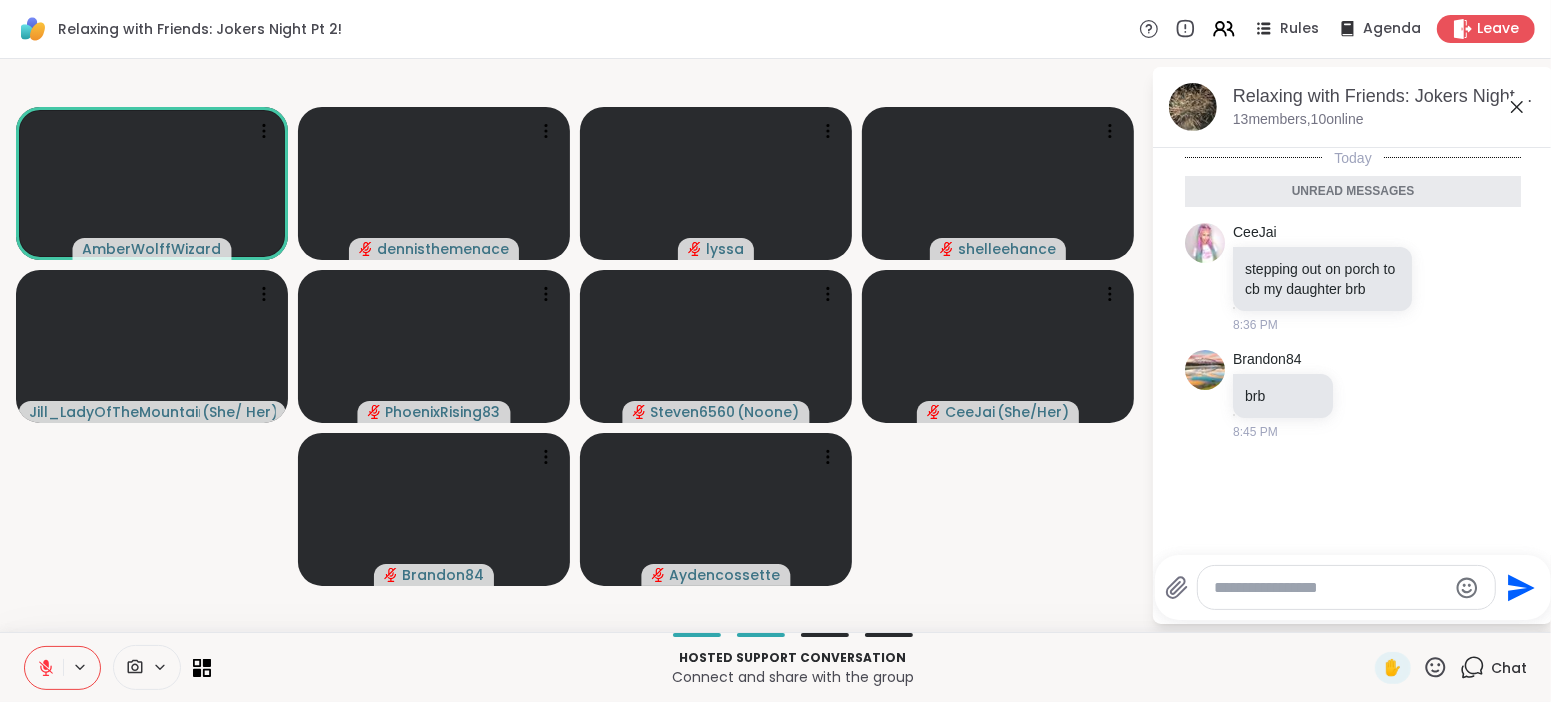 click 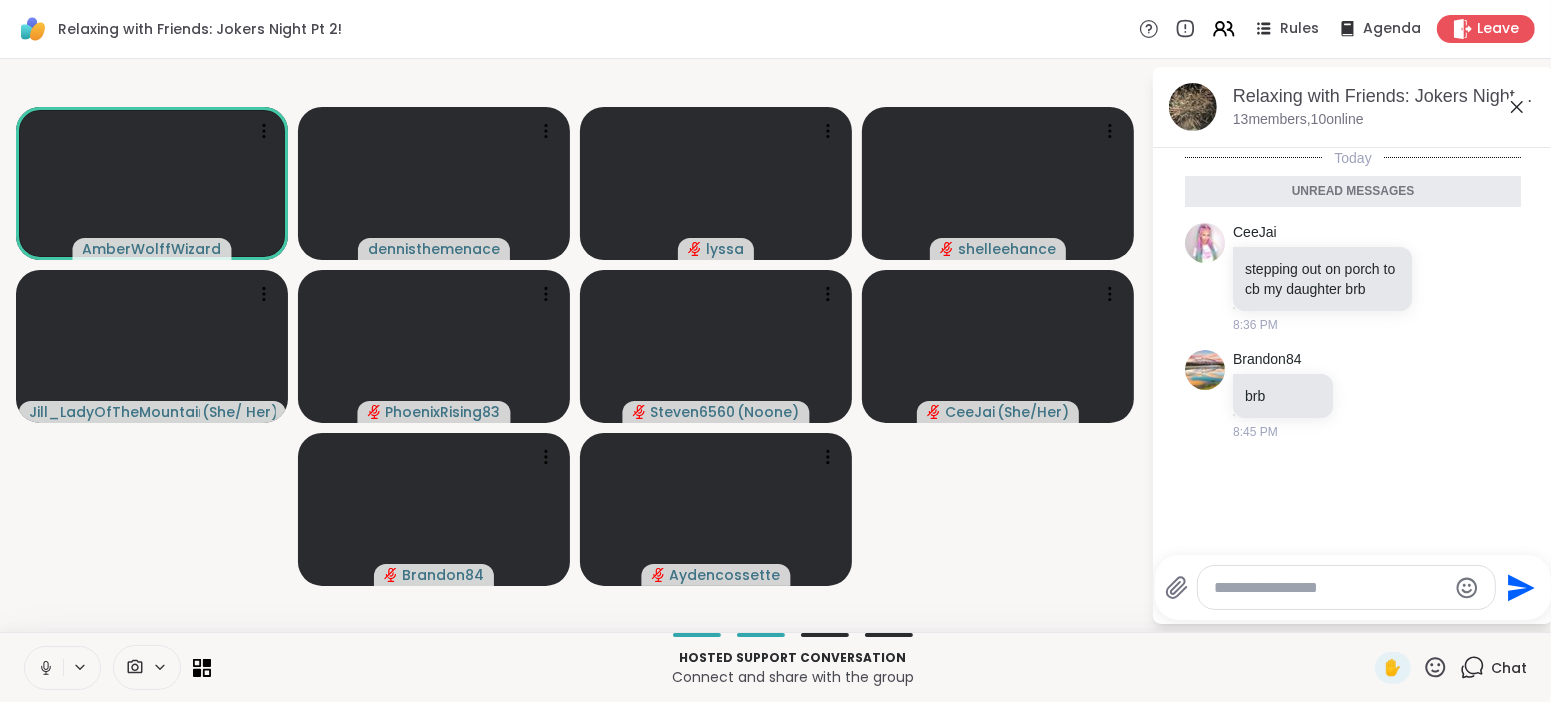 click 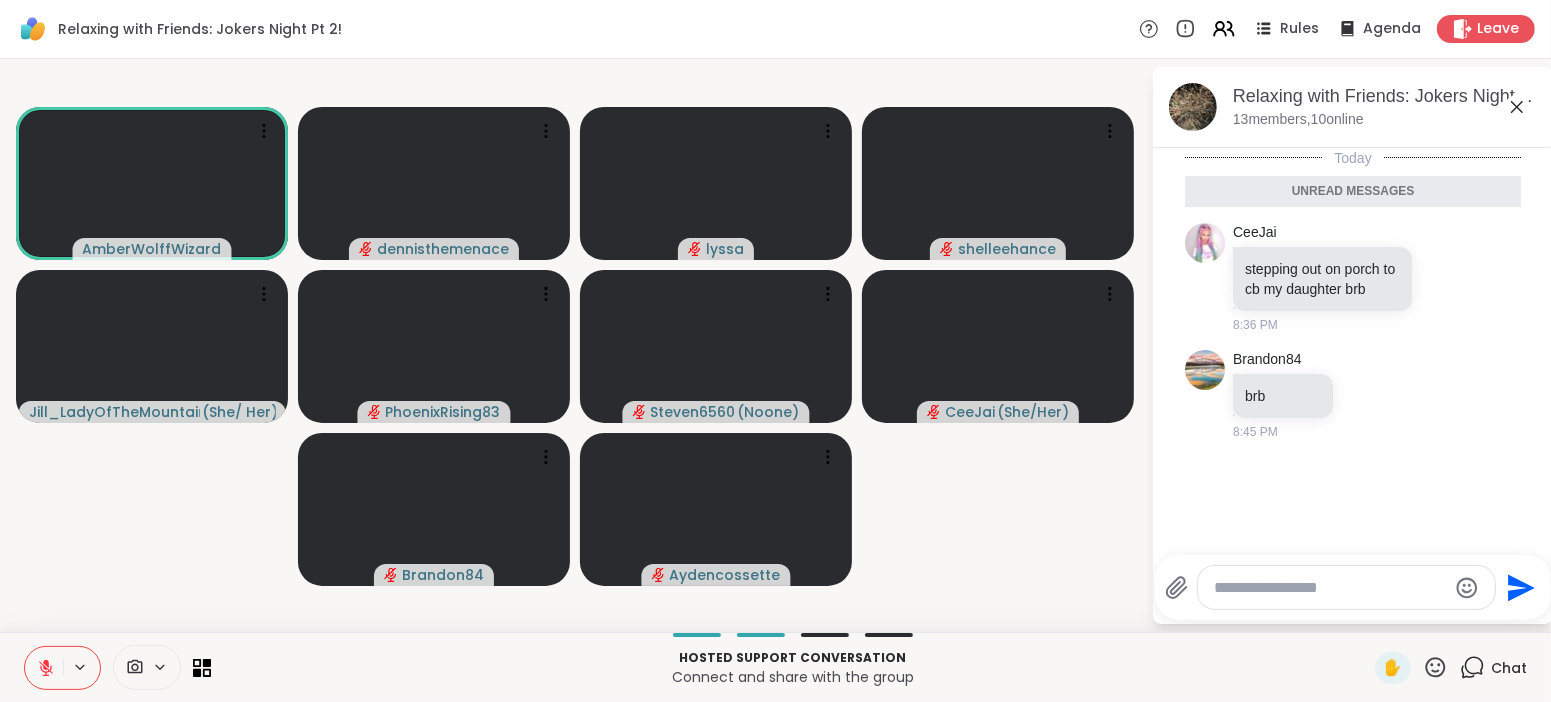 click 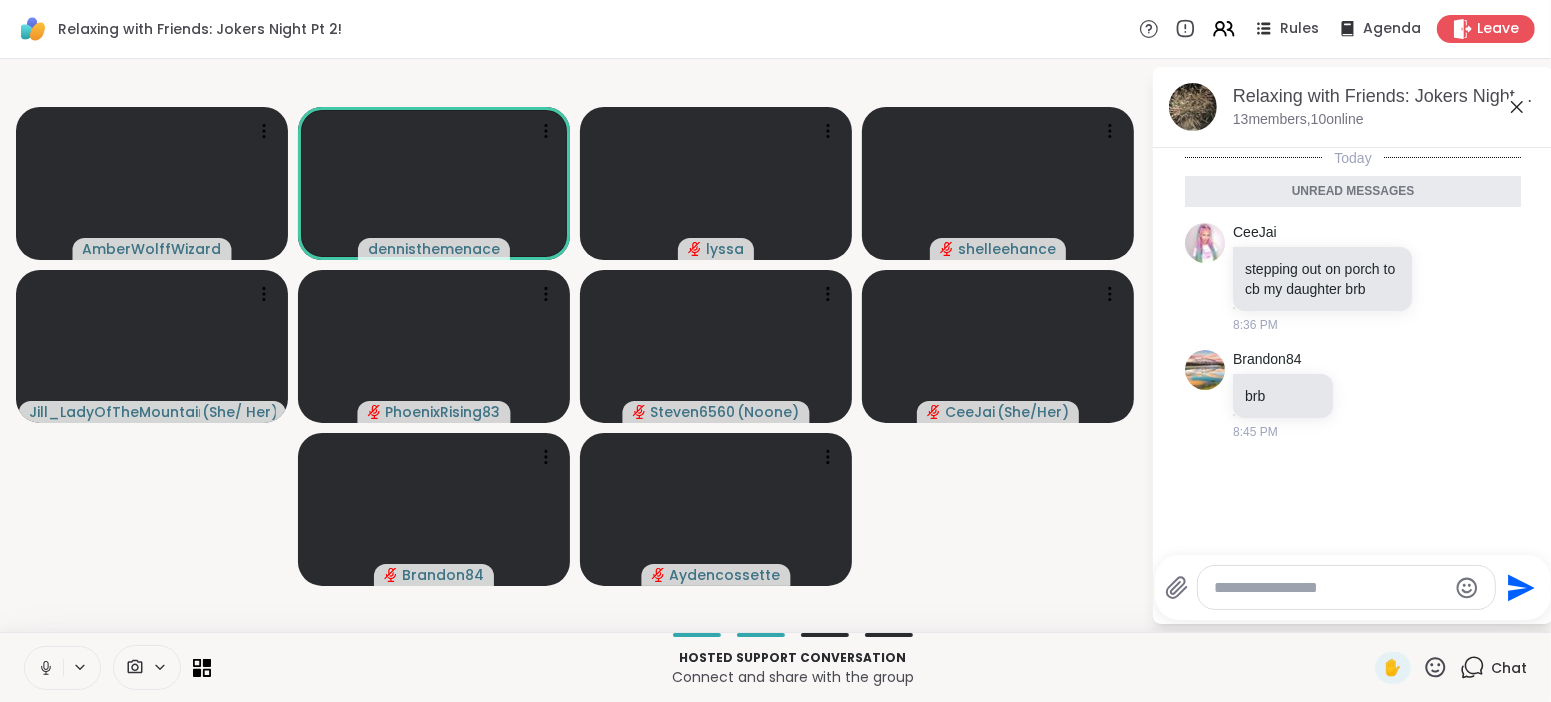 click 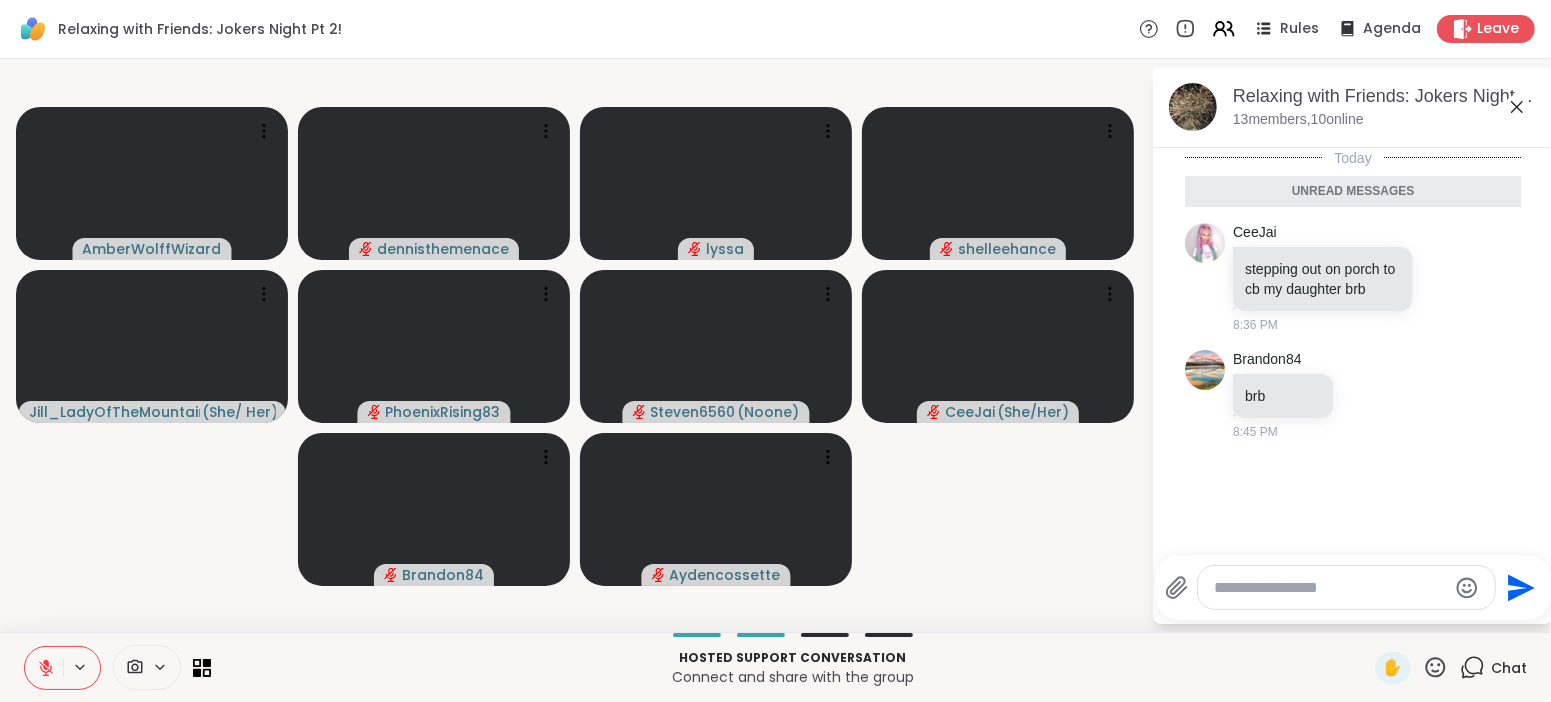 click 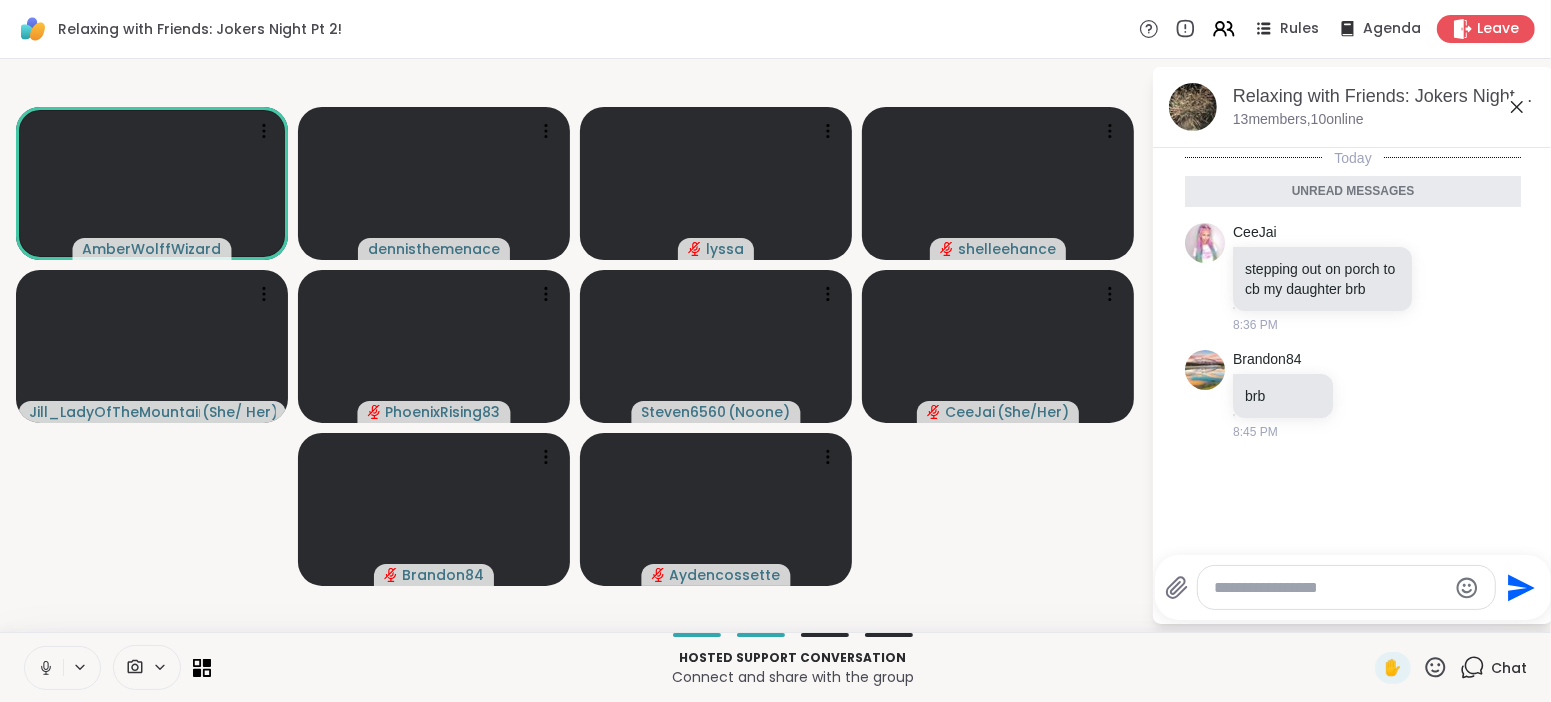 click 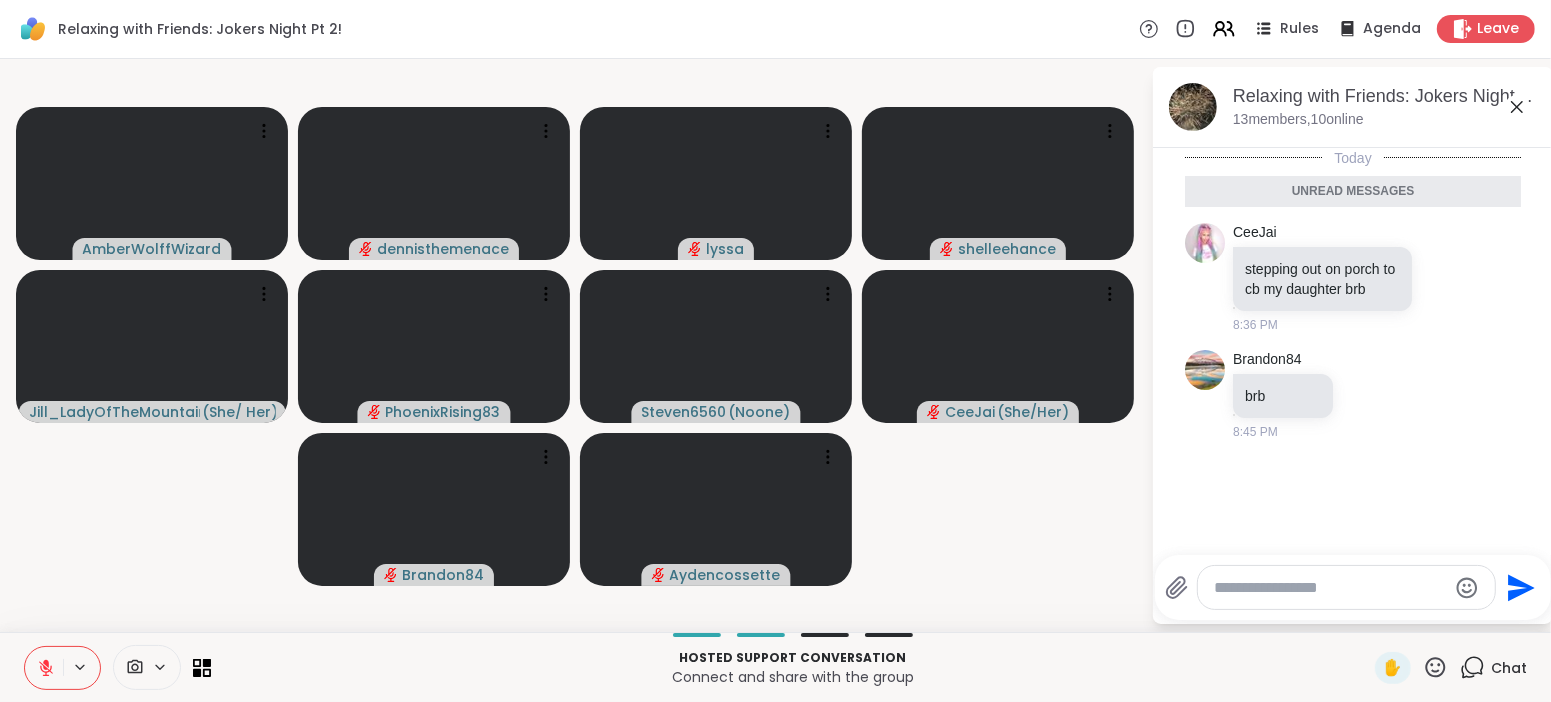 click 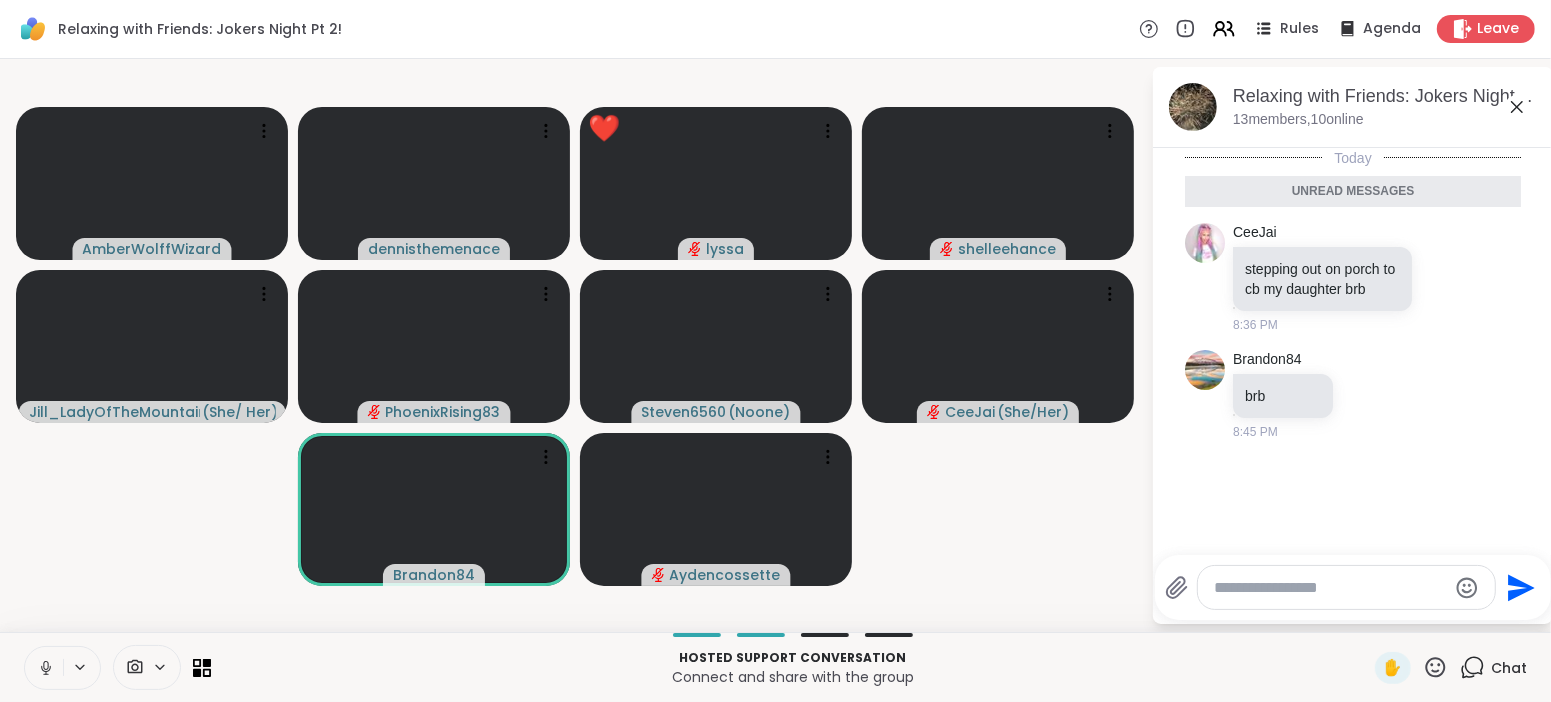 click 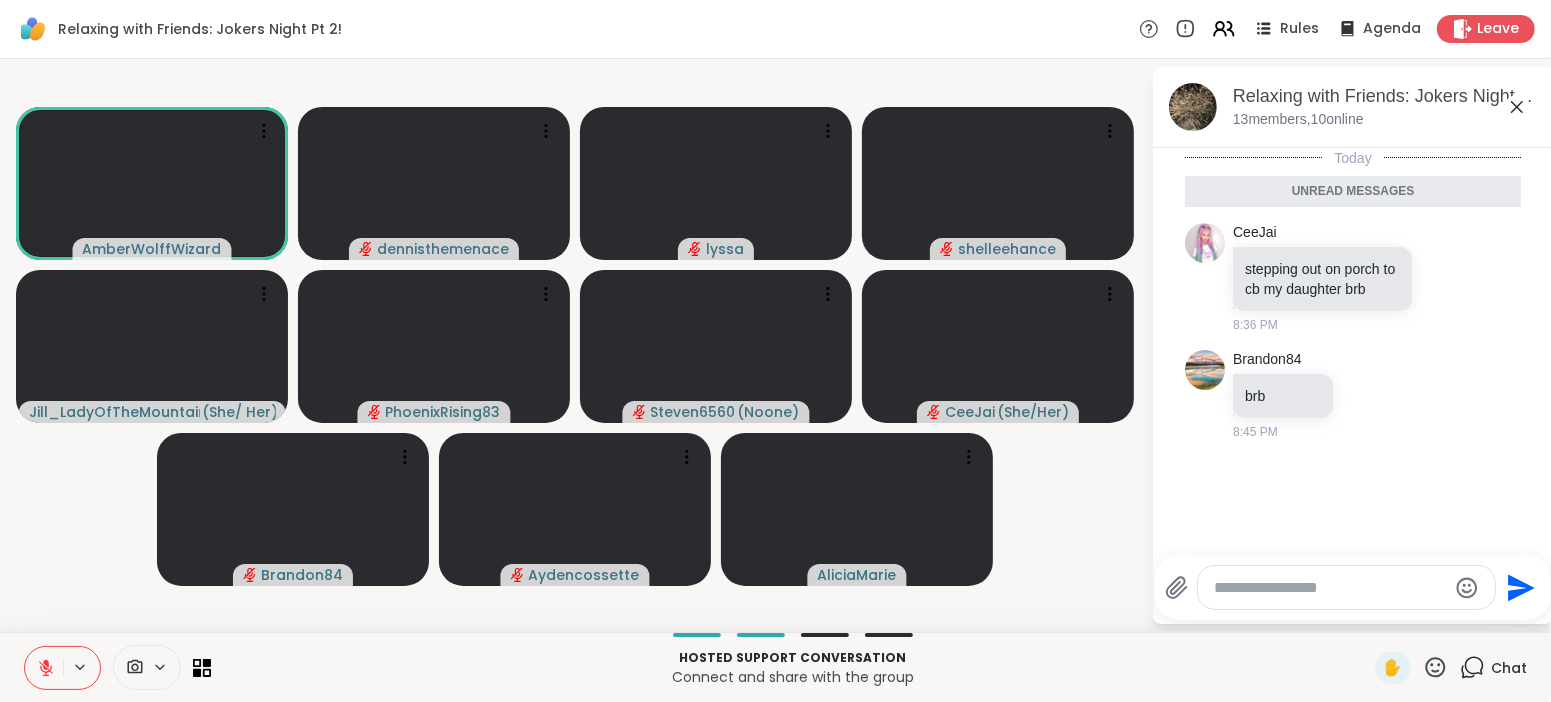 click at bounding box center [1330, 588] 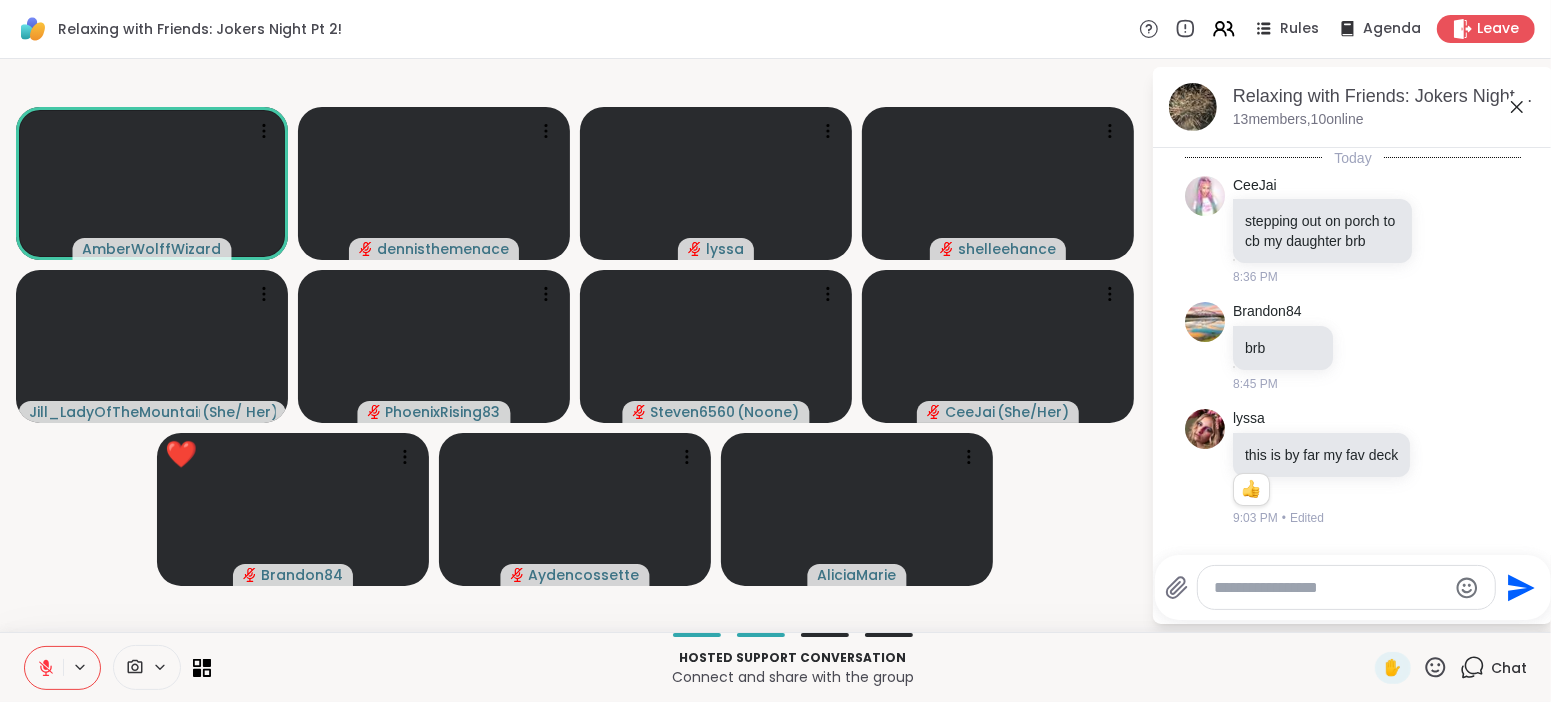 scroll, scrollTop: 101, scrollLeft: 0, axis: vertical 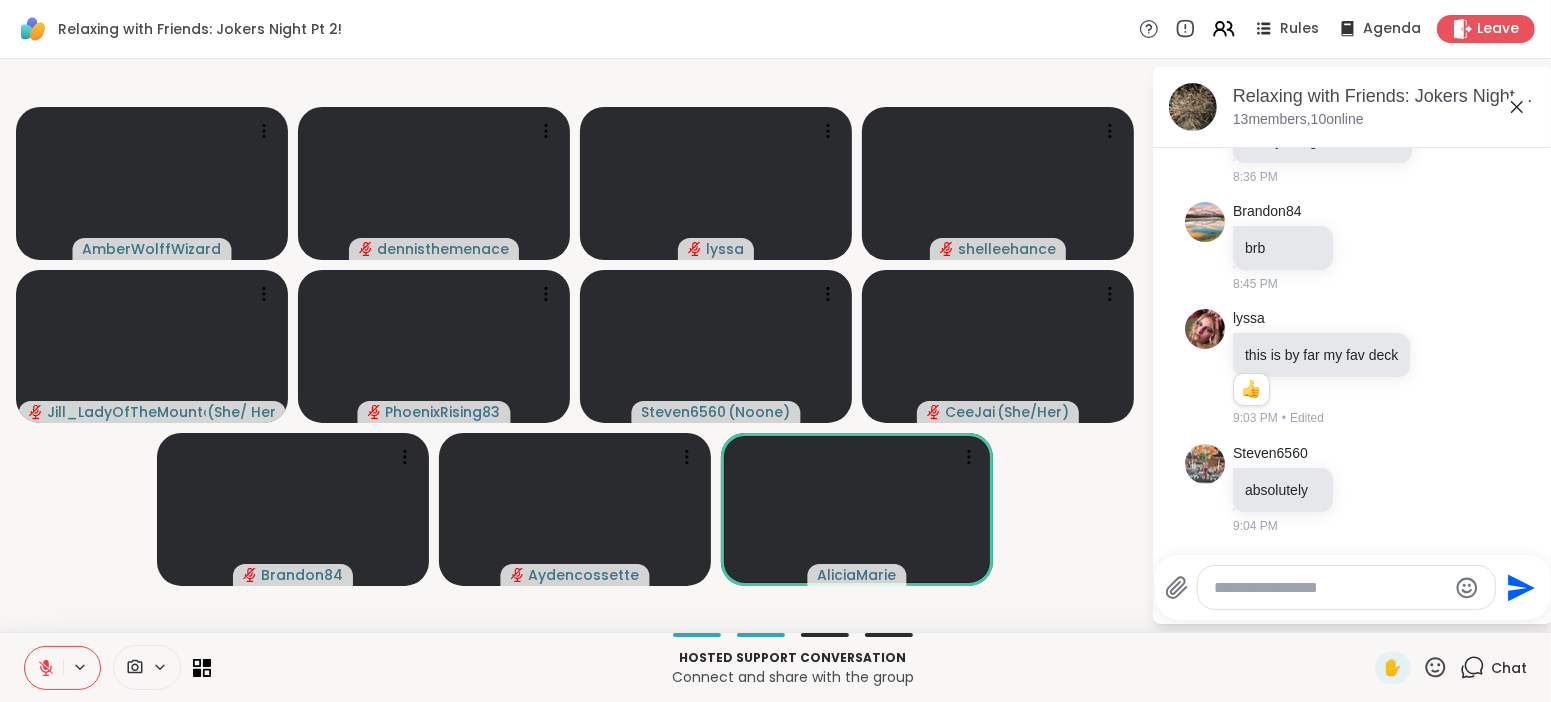 click 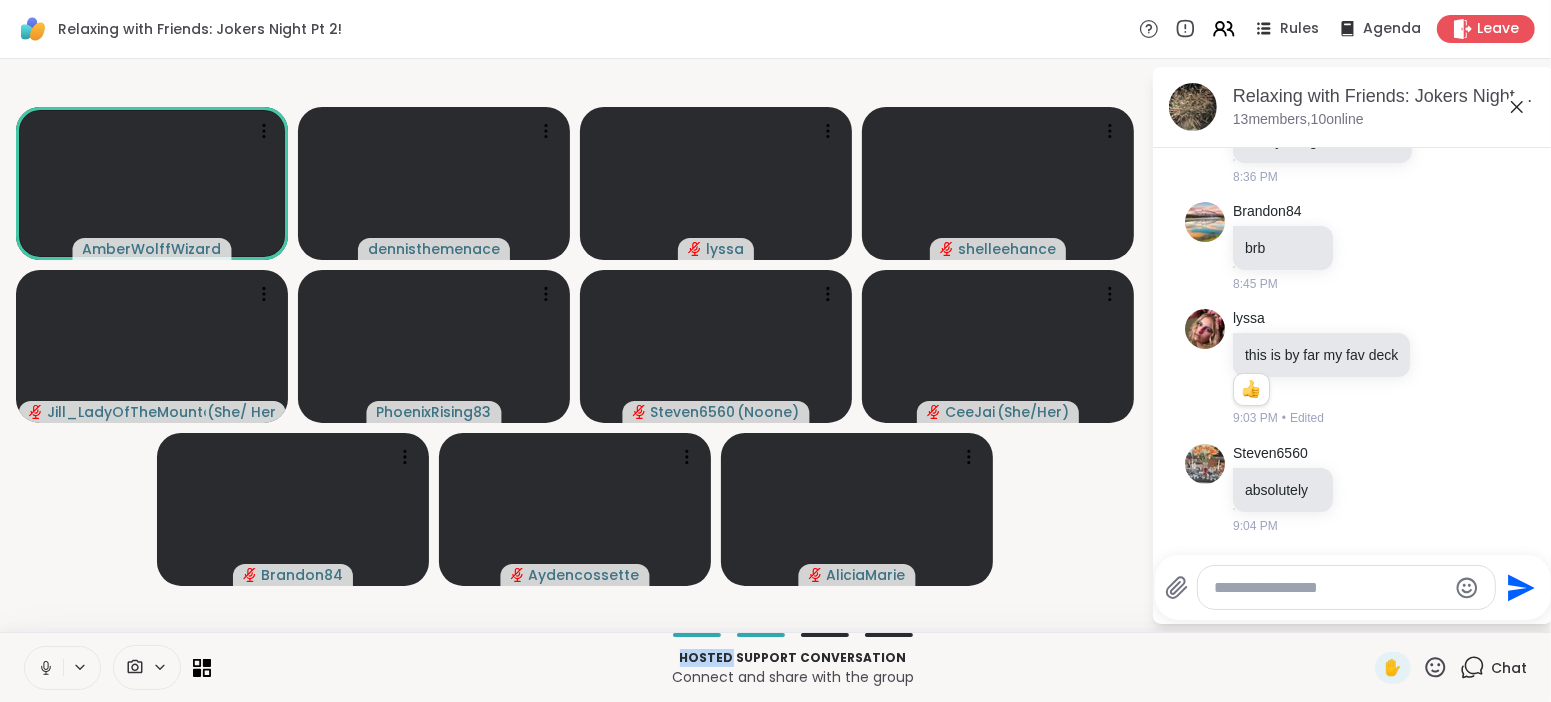 click 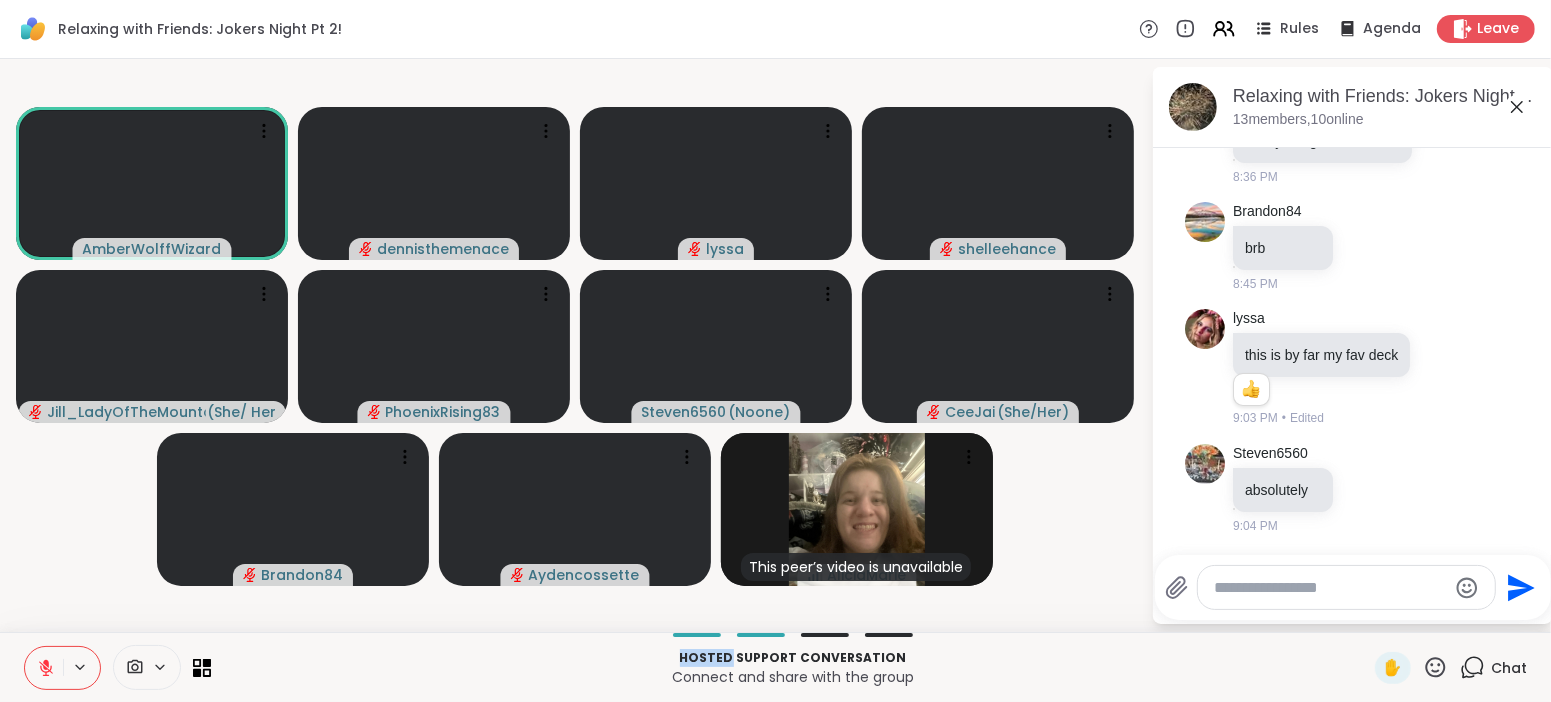 click 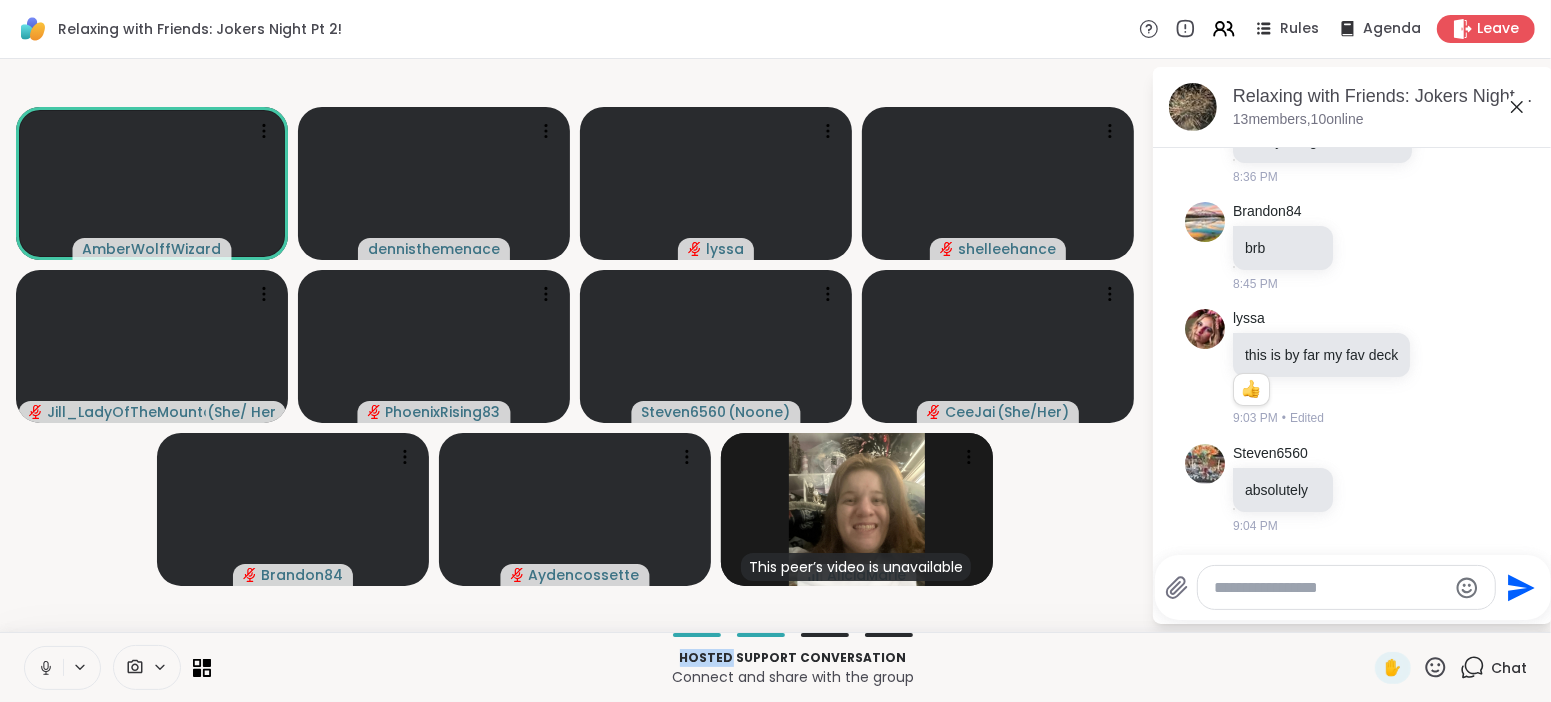click 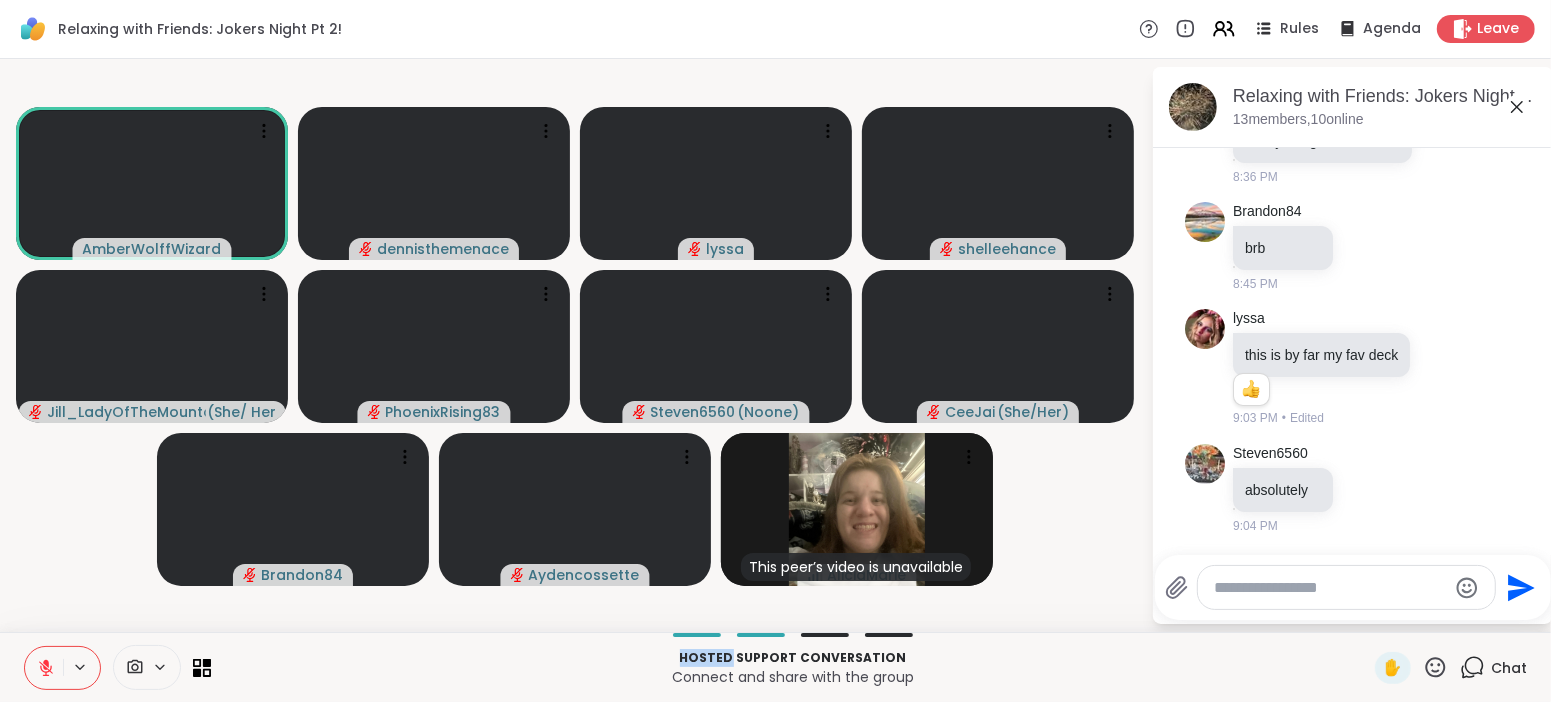 click 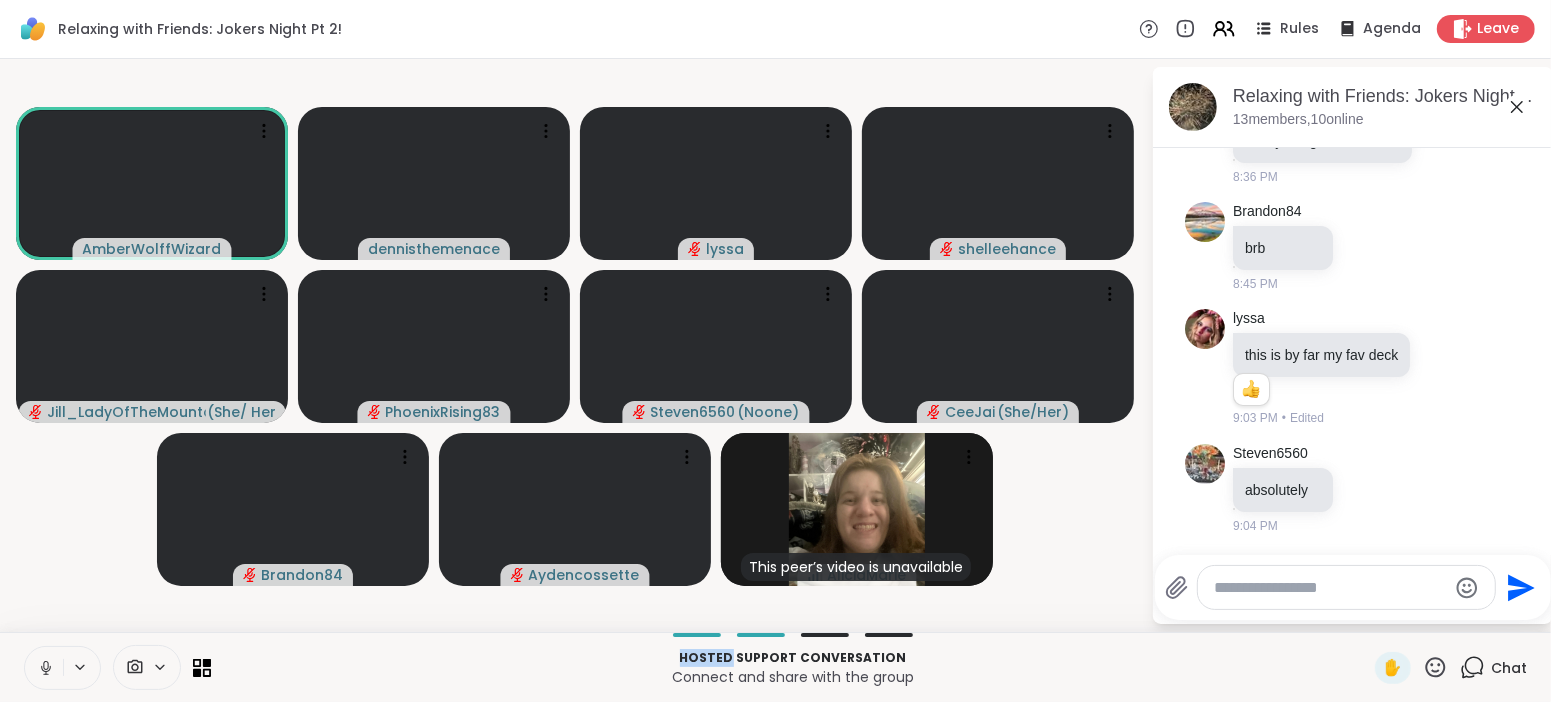 click 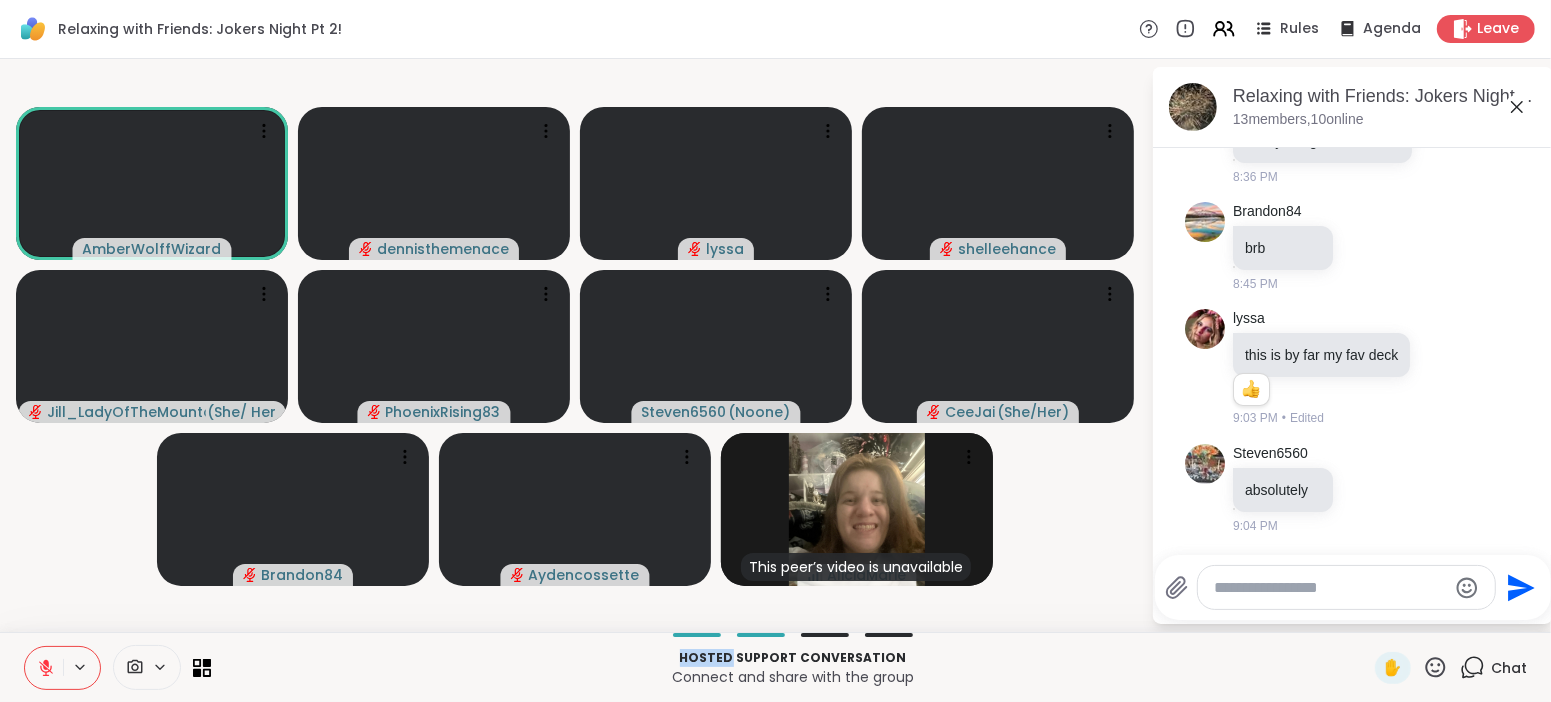 click 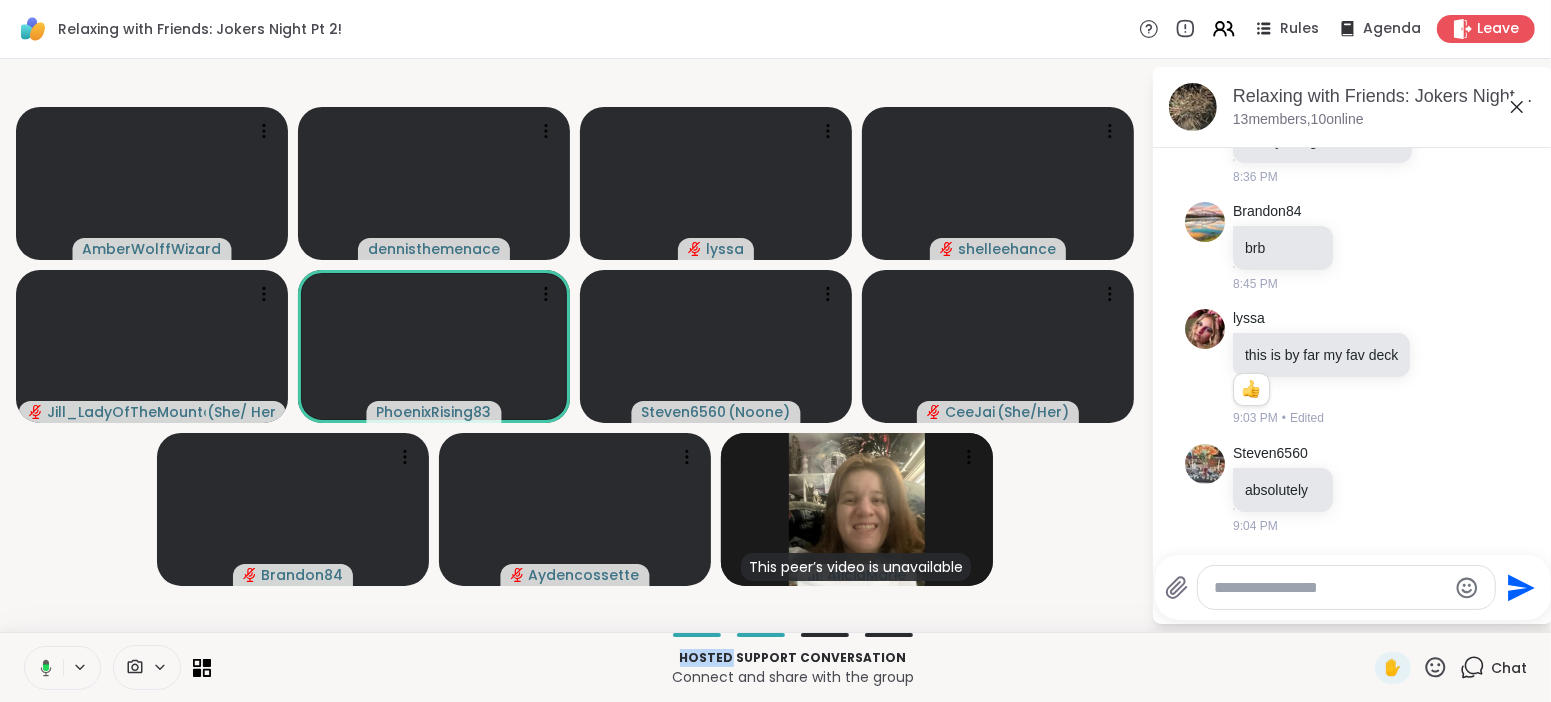 click 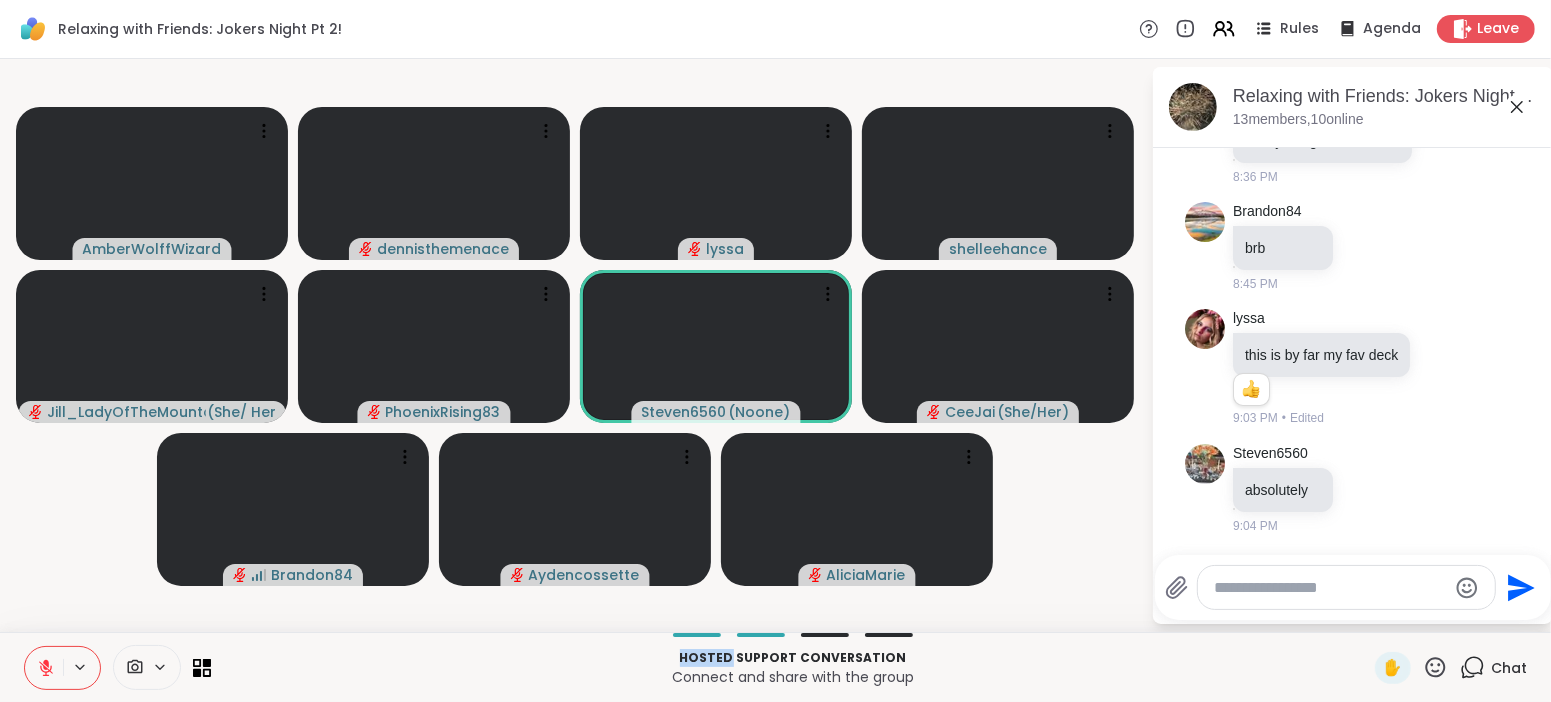 click on "Hosted support conversation" at bounding box center (793, 658) 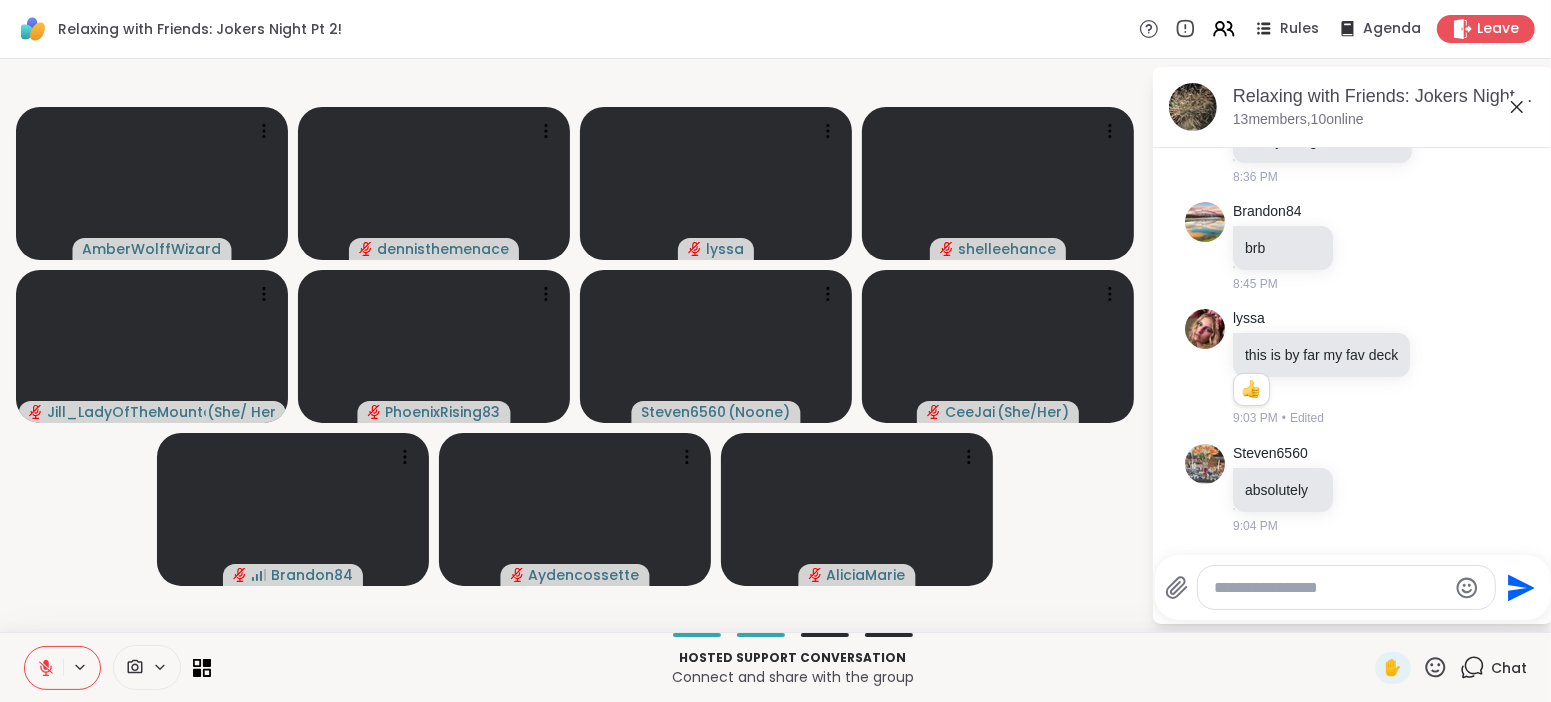 click 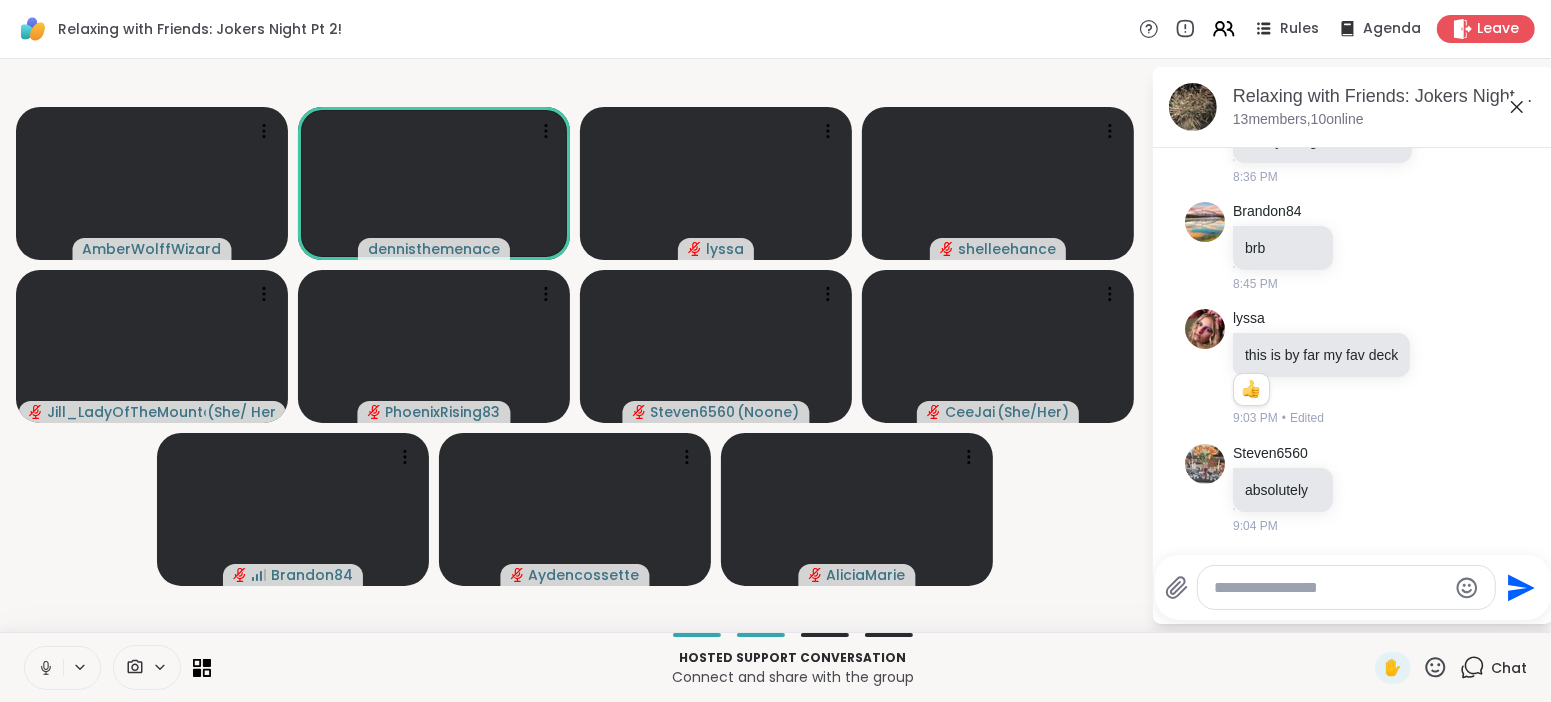 click 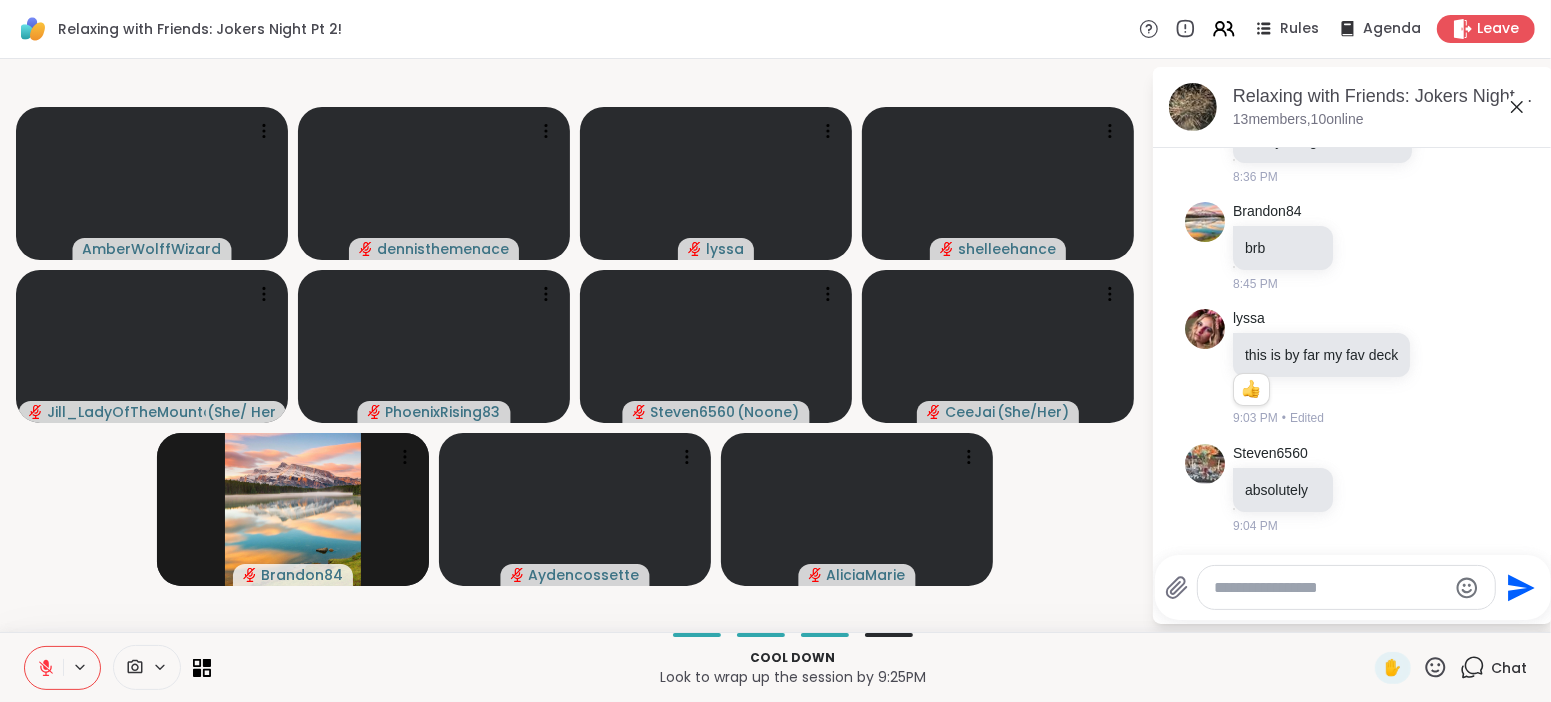 click 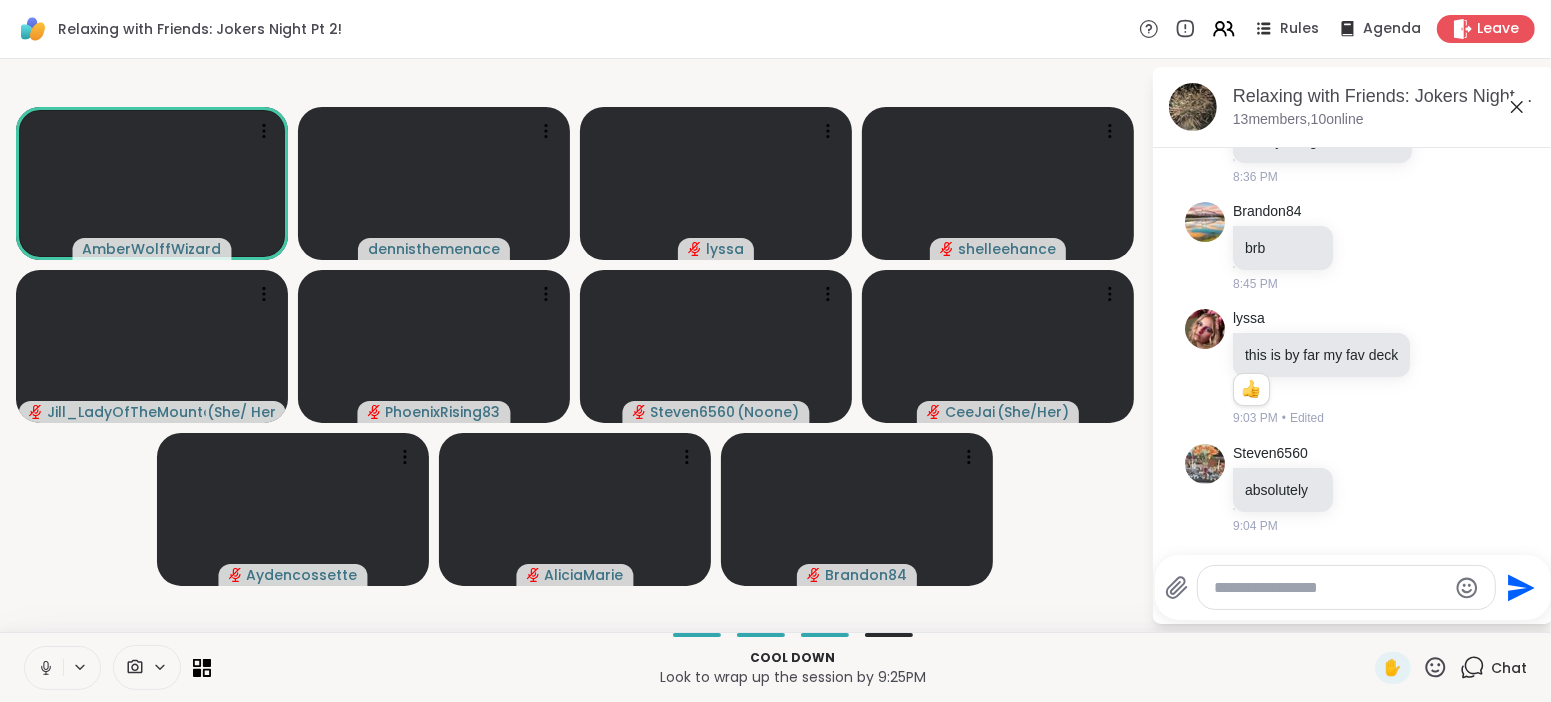 click 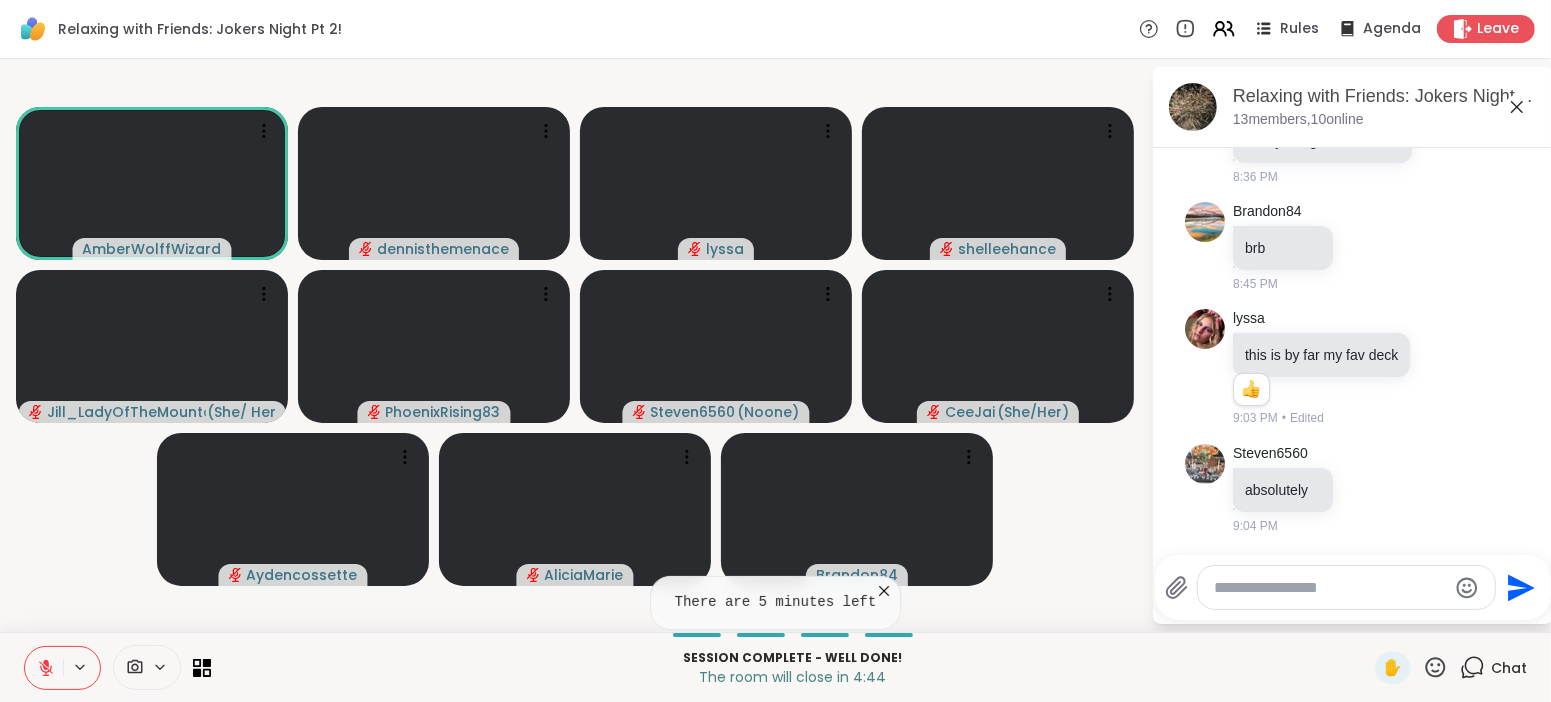 click 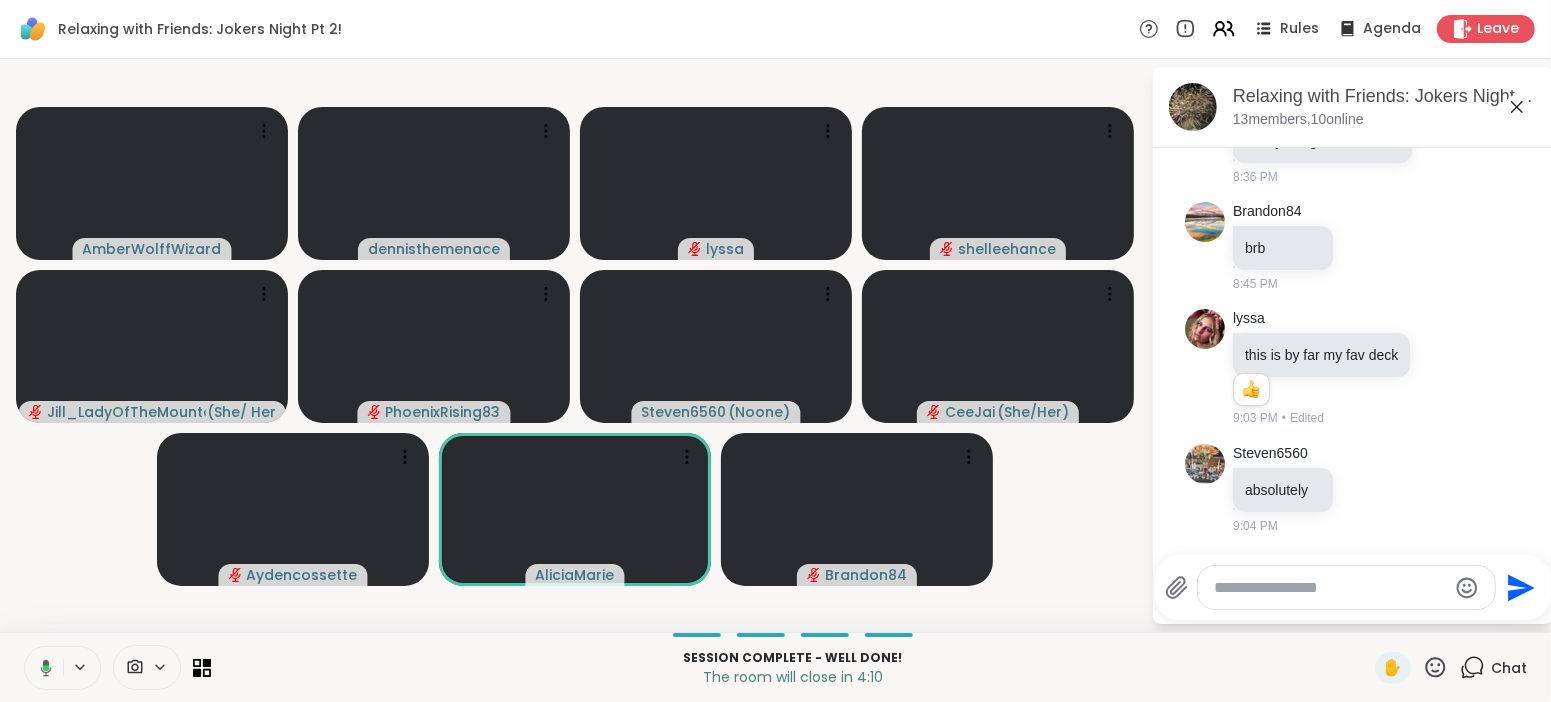 click 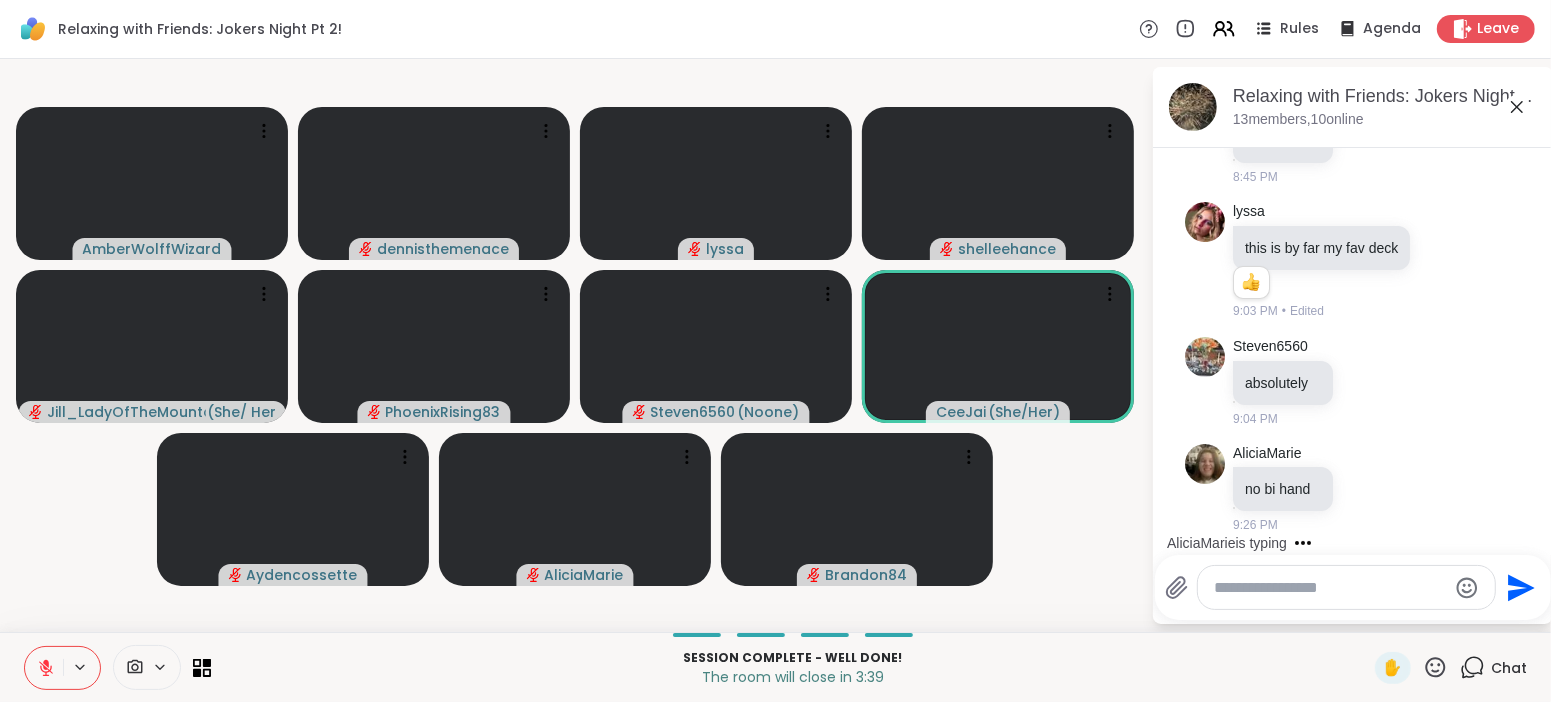 scroll, scrollTop: 314, scrollLeft: 0, axis: vertical 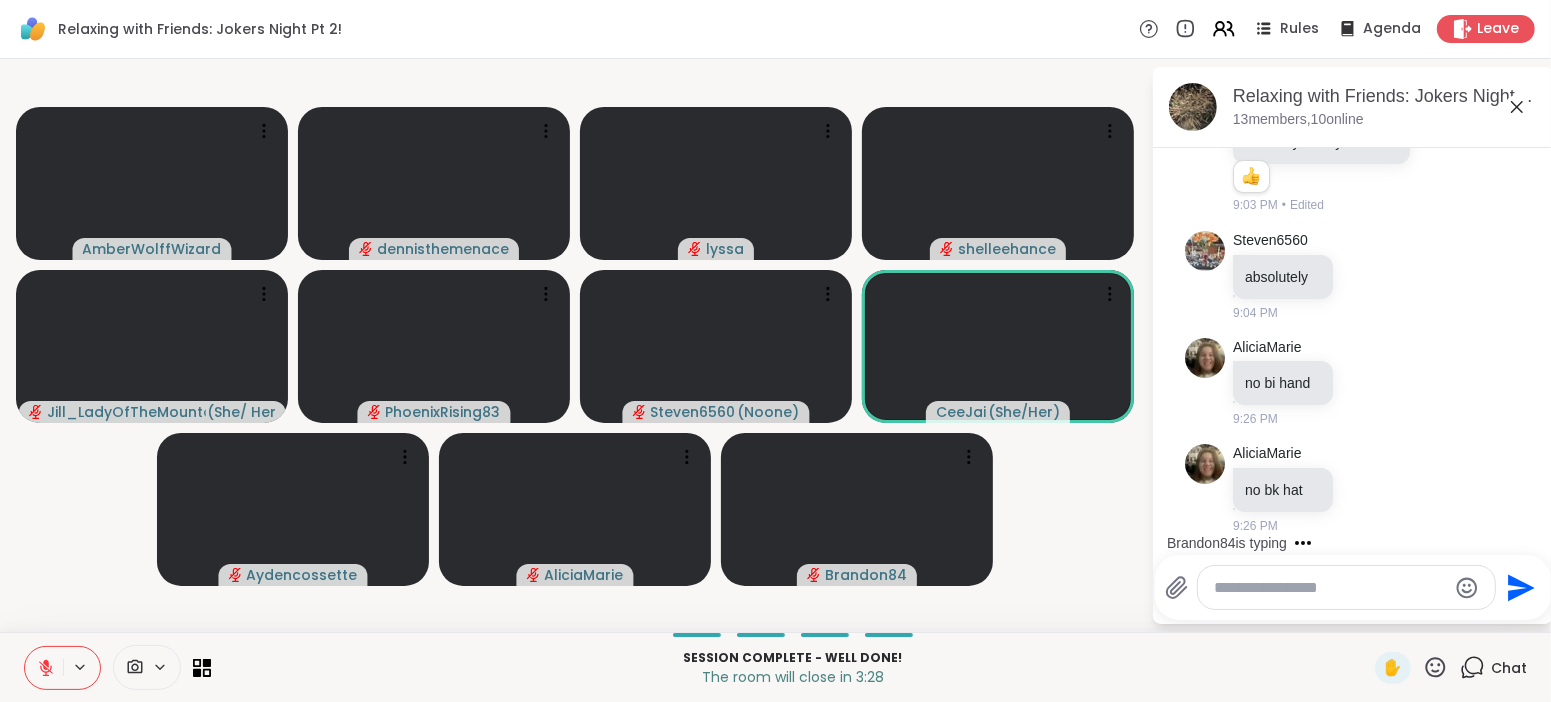click 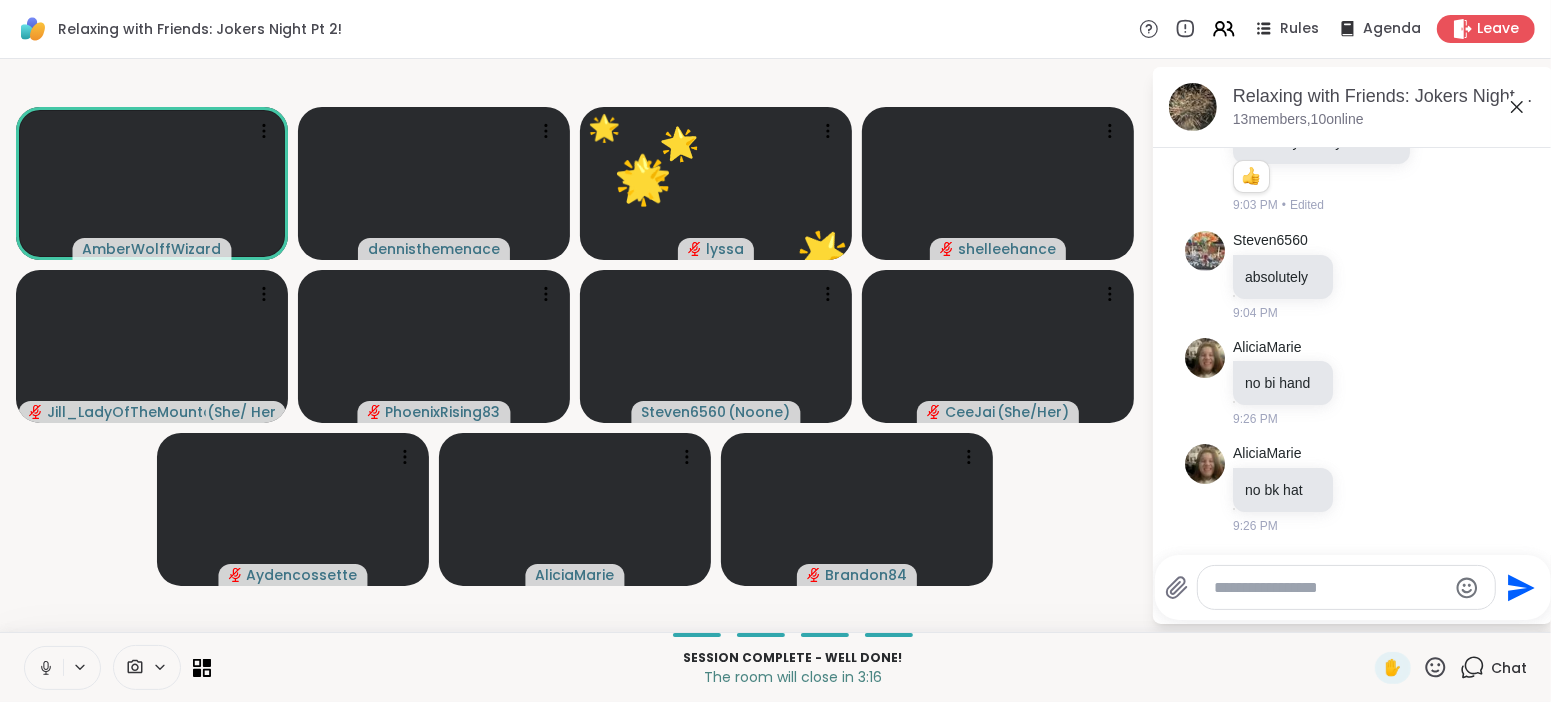click 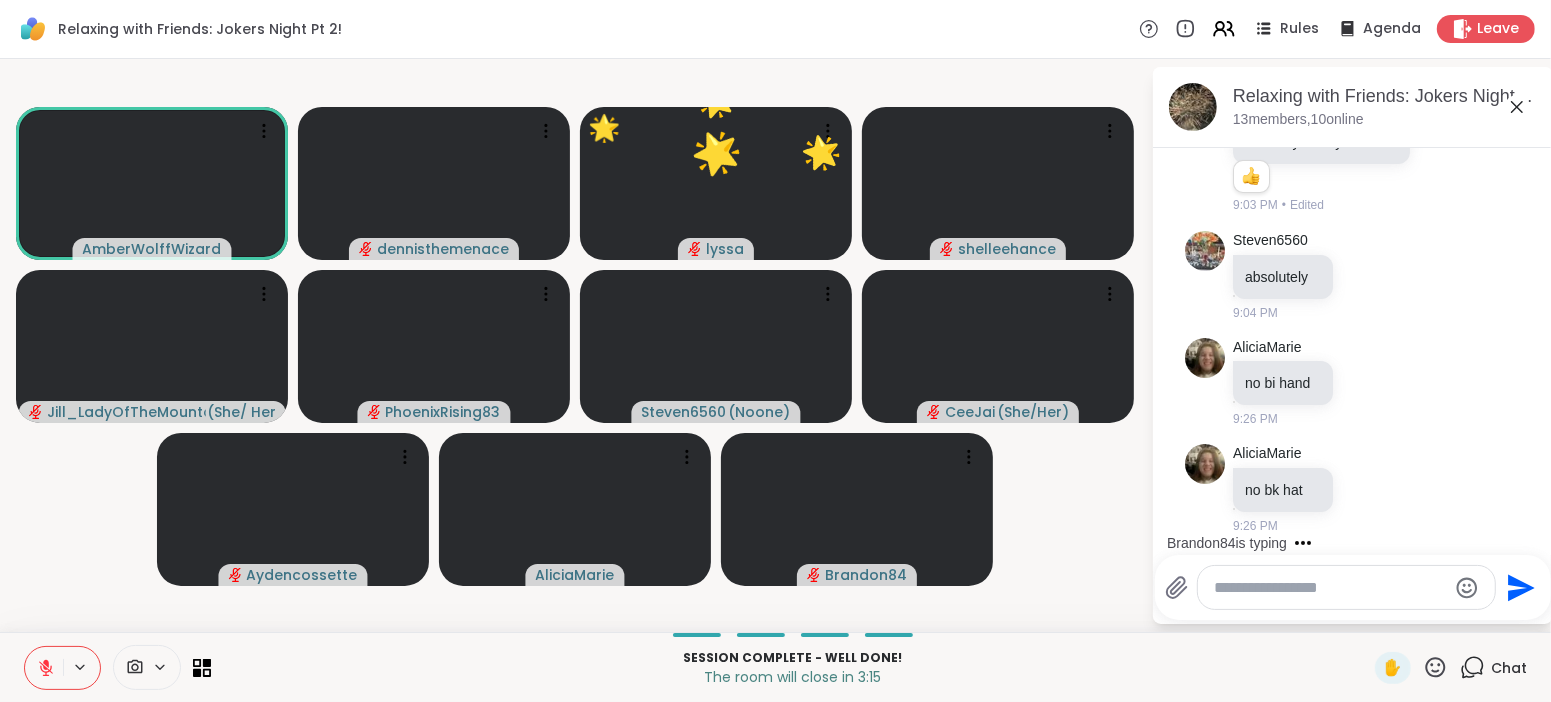 click 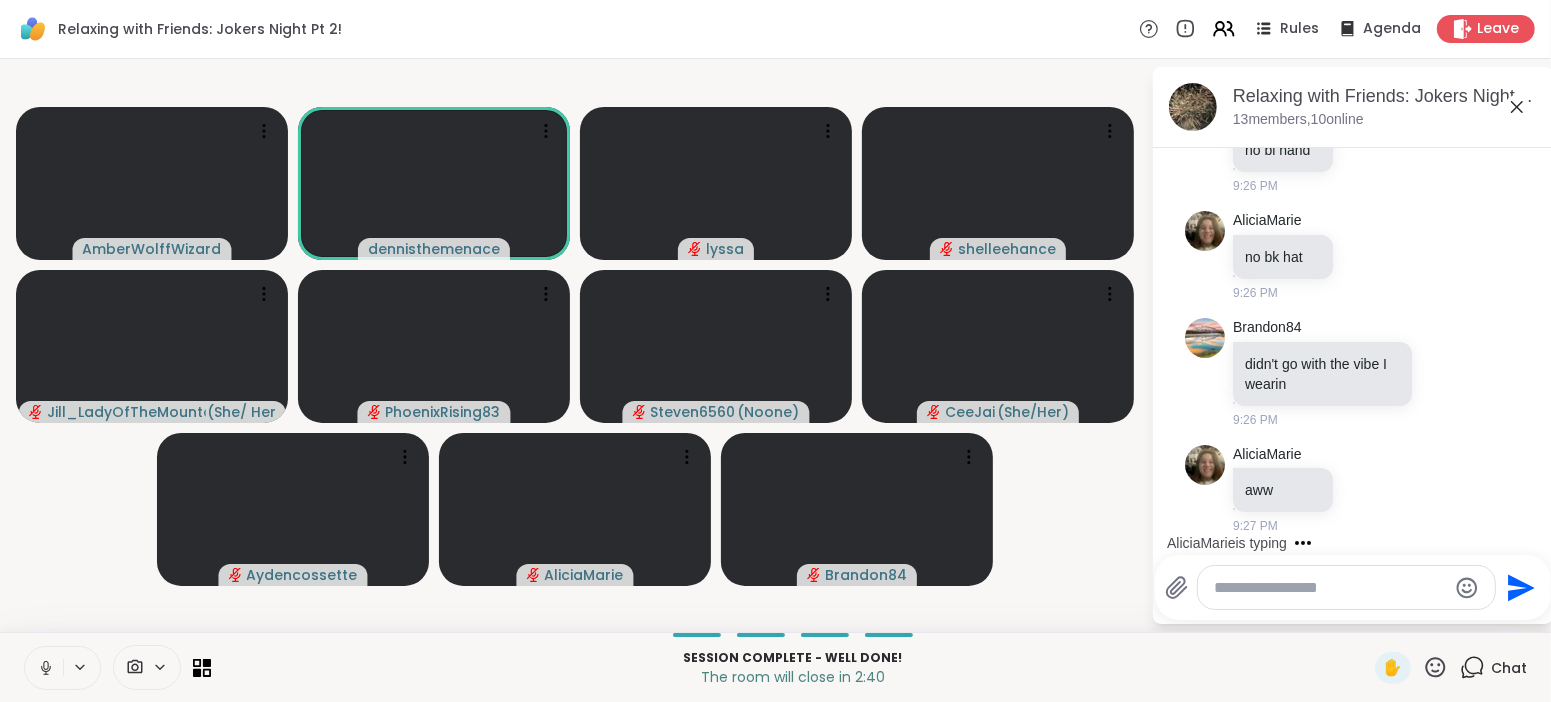 scroll, scrollTop: 674, scrollLeft: 0, axis: vertical 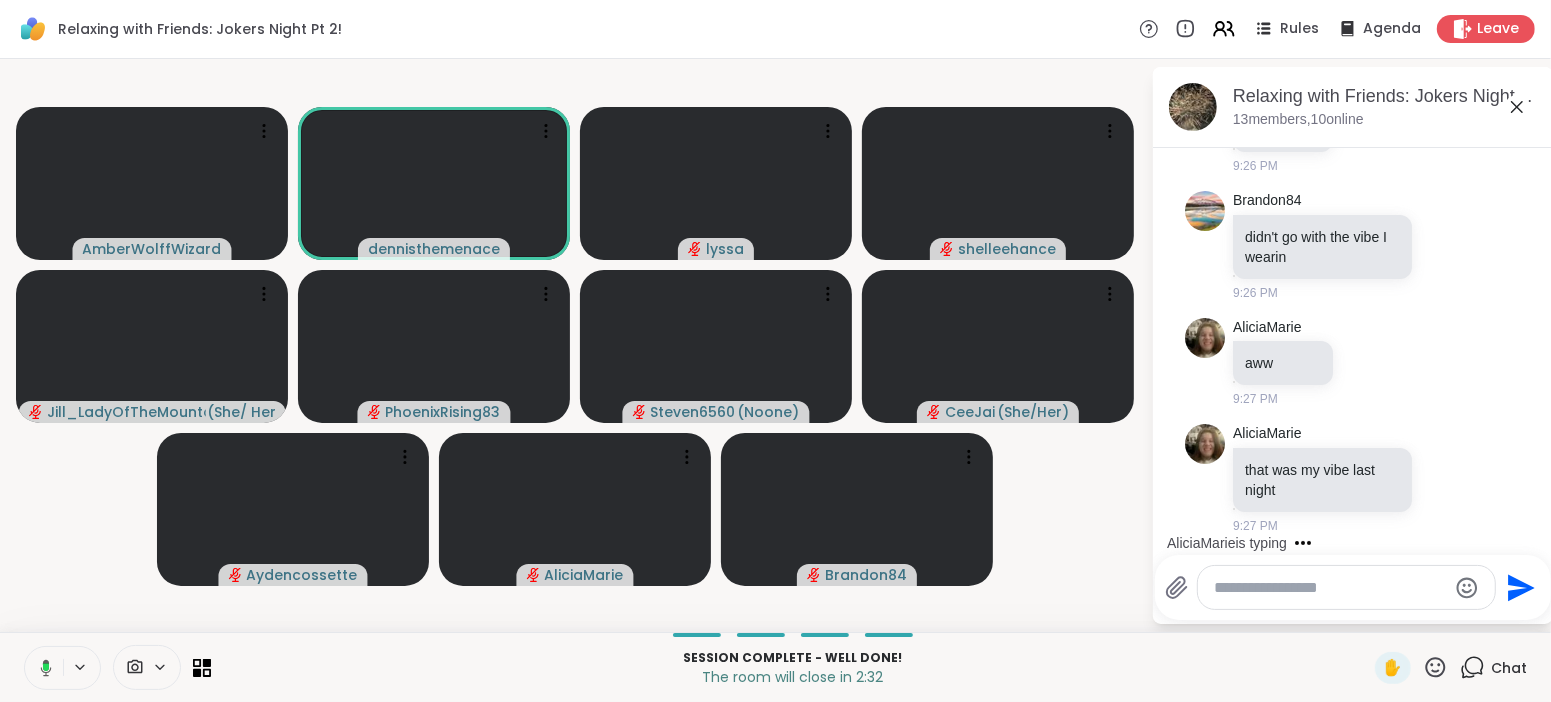 click 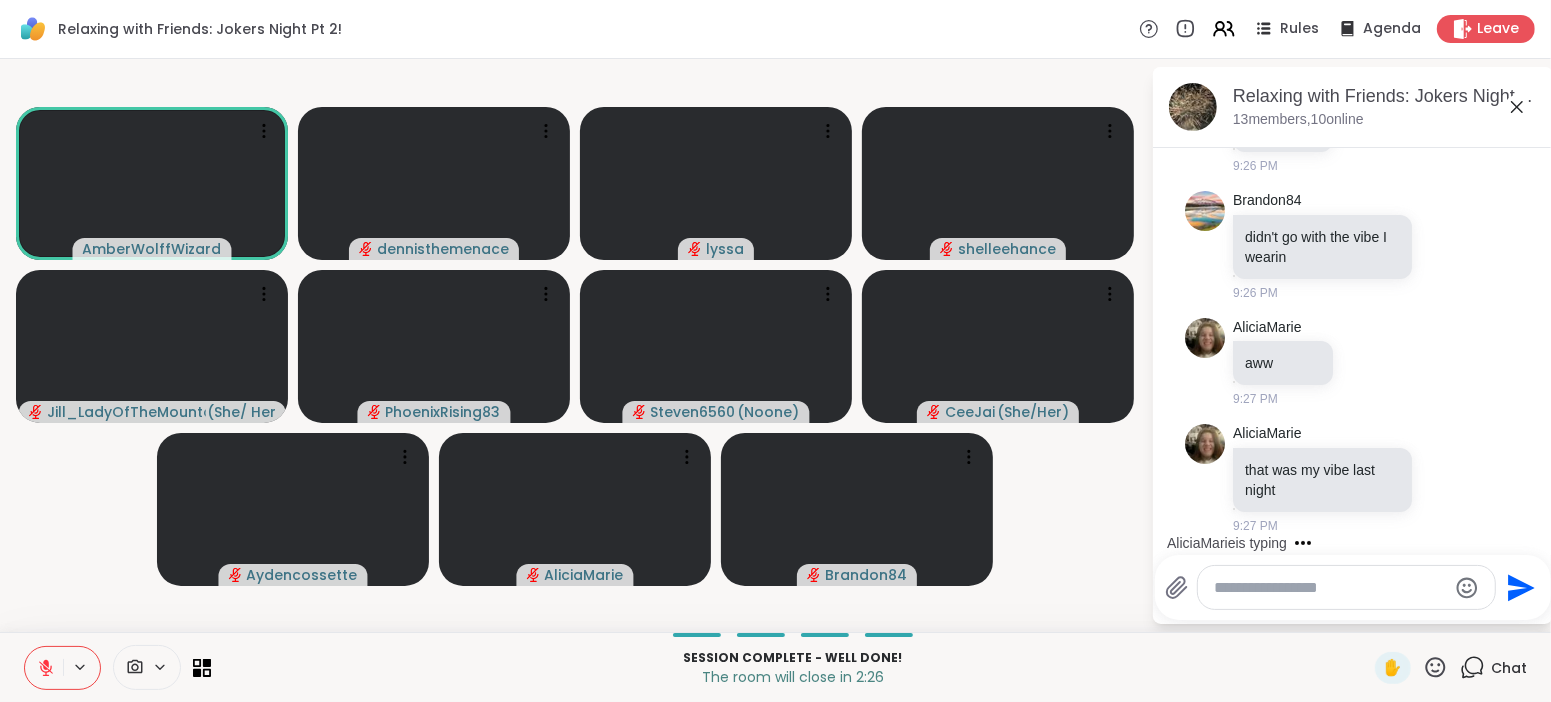 click 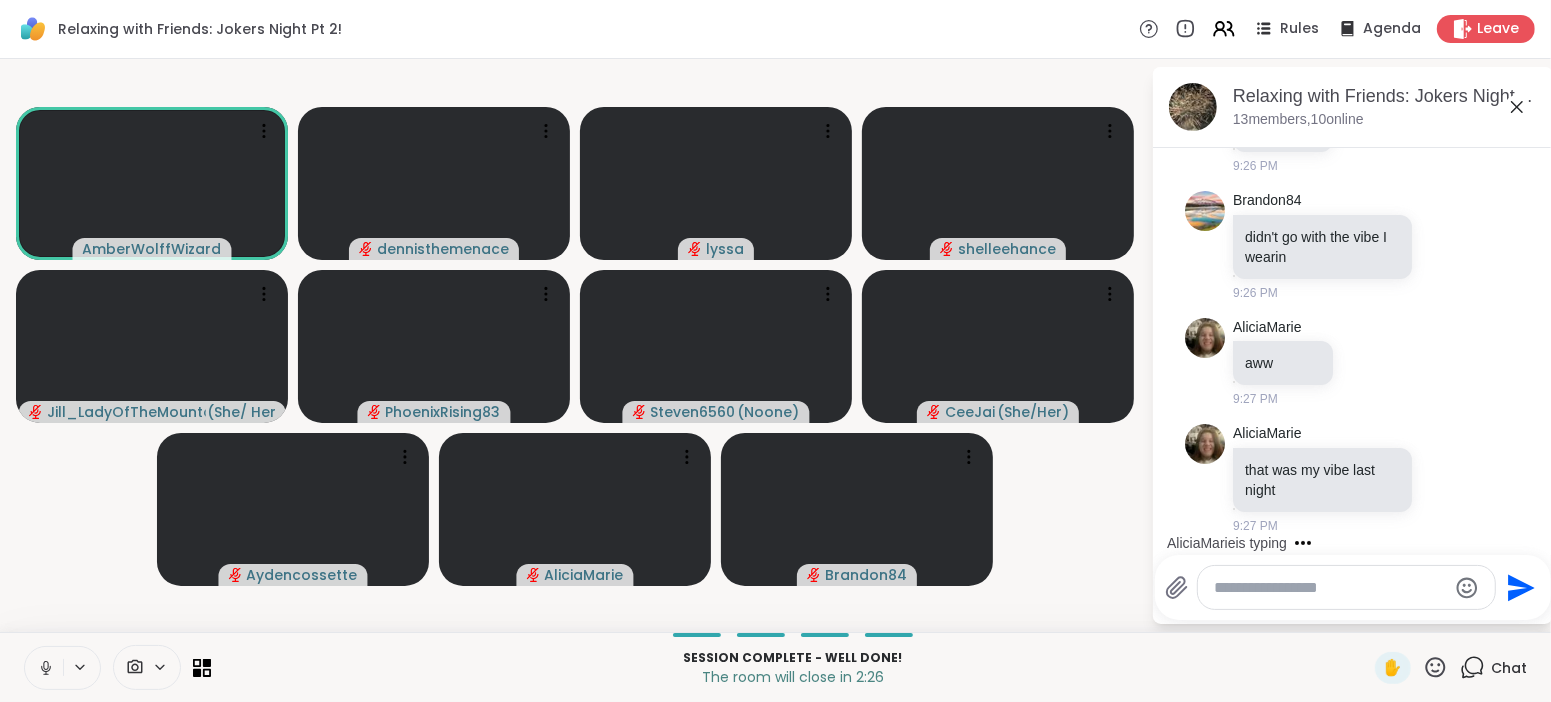 scroll, scrollTop: 801, scrollLeft: 0, axis: vertical 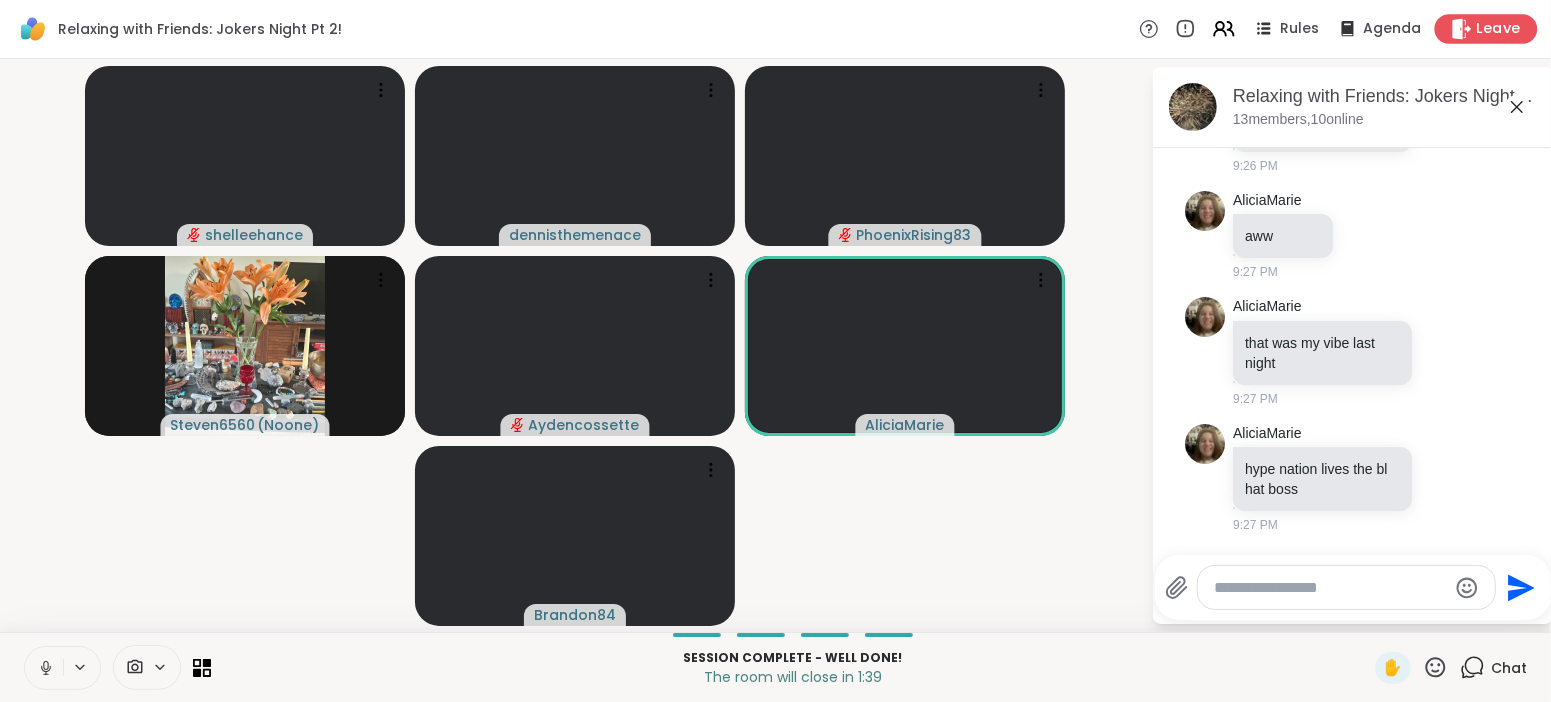click on "Leave" at bounding box center [1499, 29] 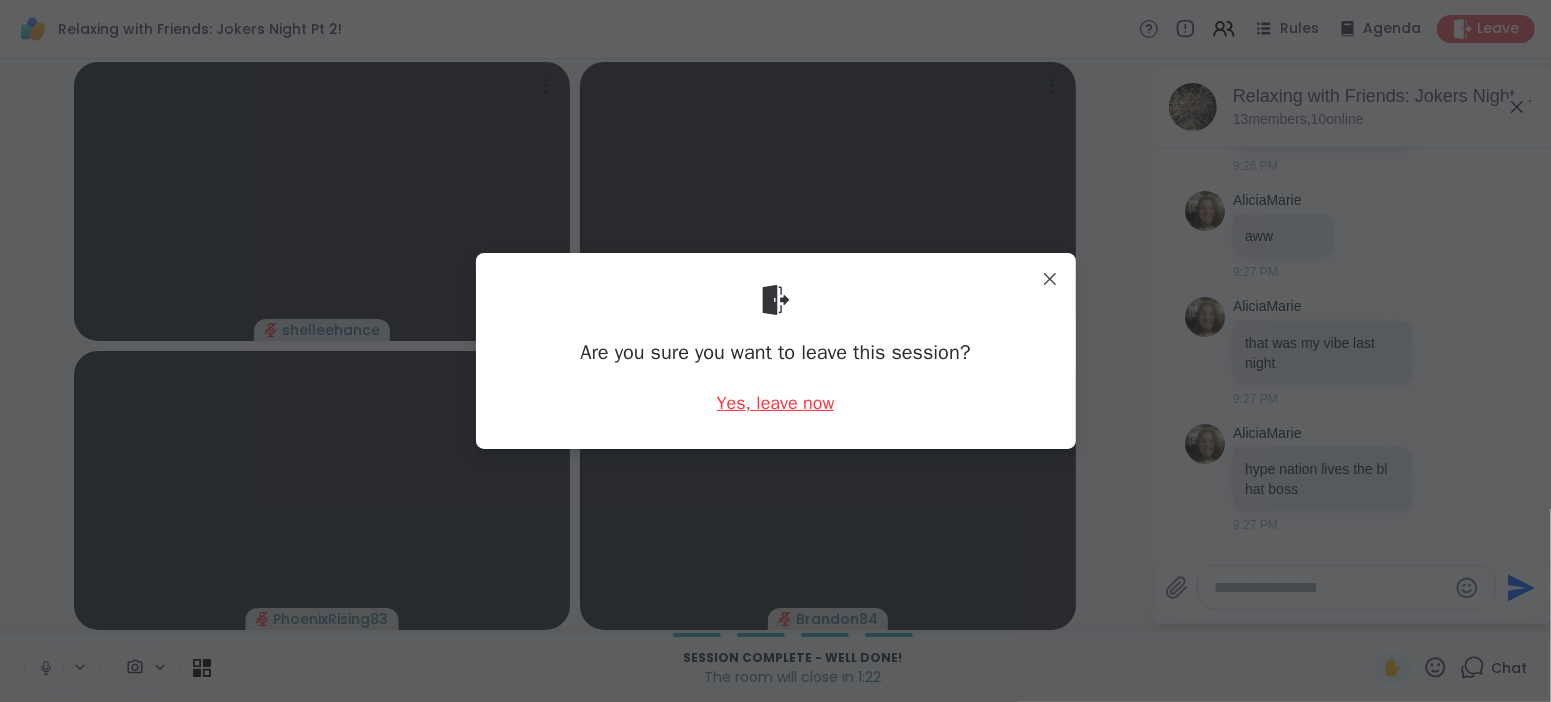 click on "Yes, leave now" at bounding box center (776, 403) 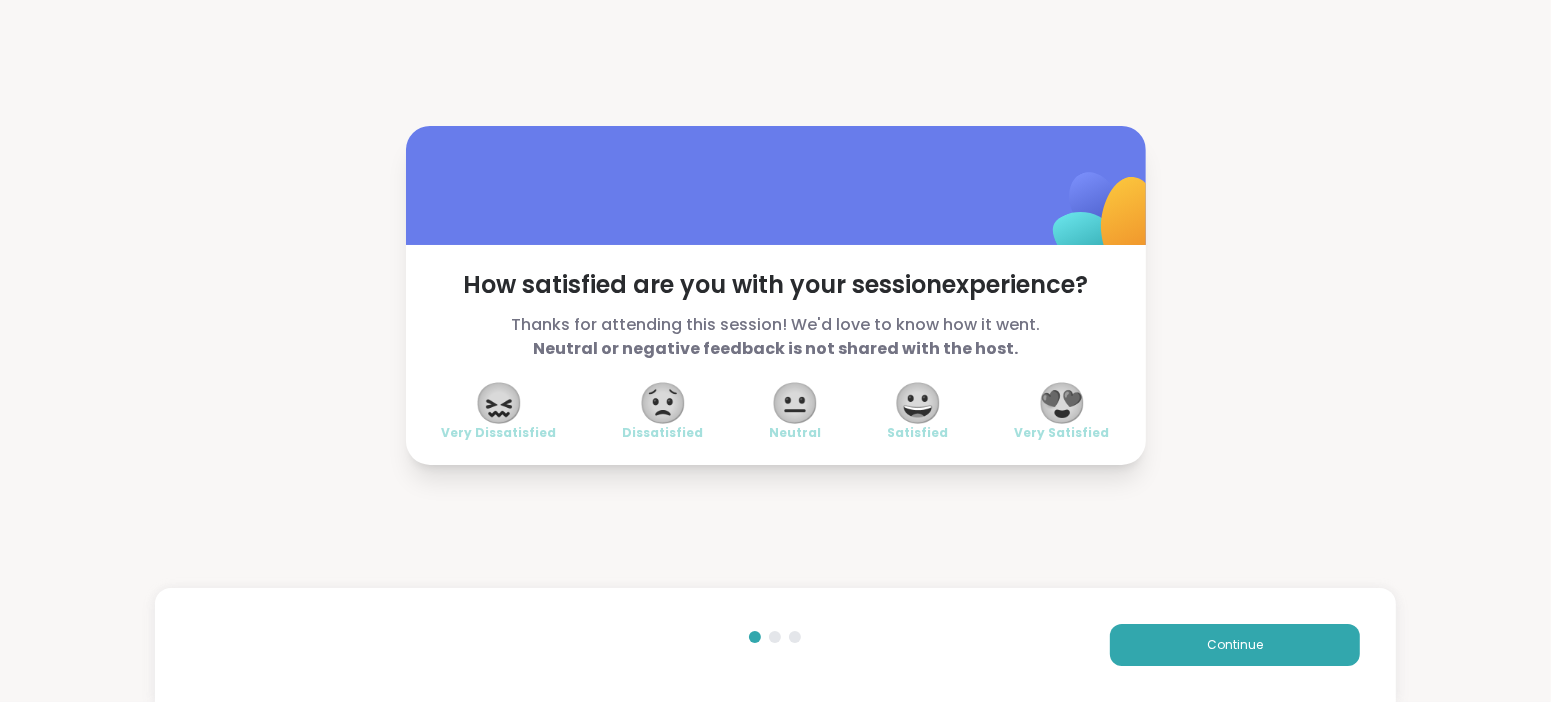 click on "😍" at bounding box center (1062, 403) 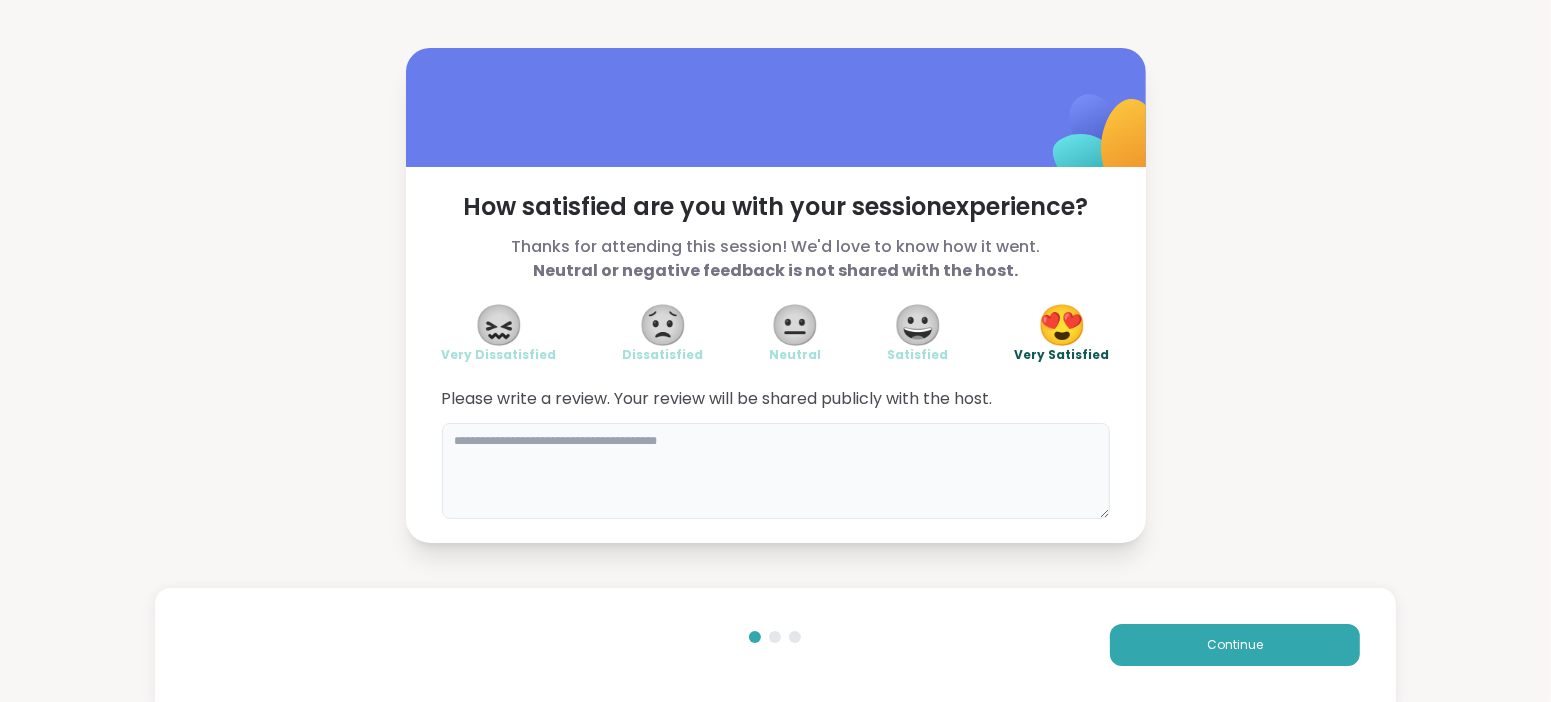 click at bounding box center (776, 471) 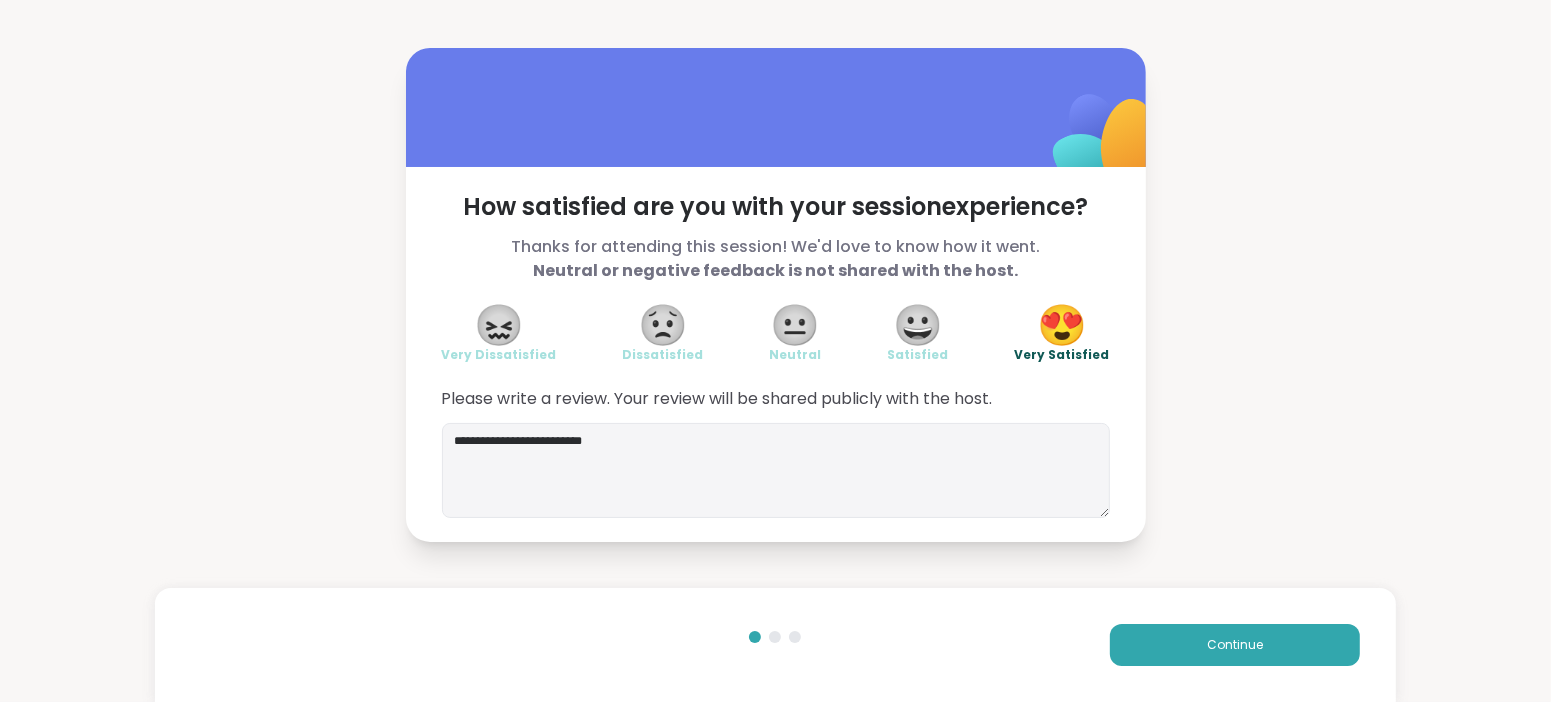 click on "**********" at bounding box center [775, 295] 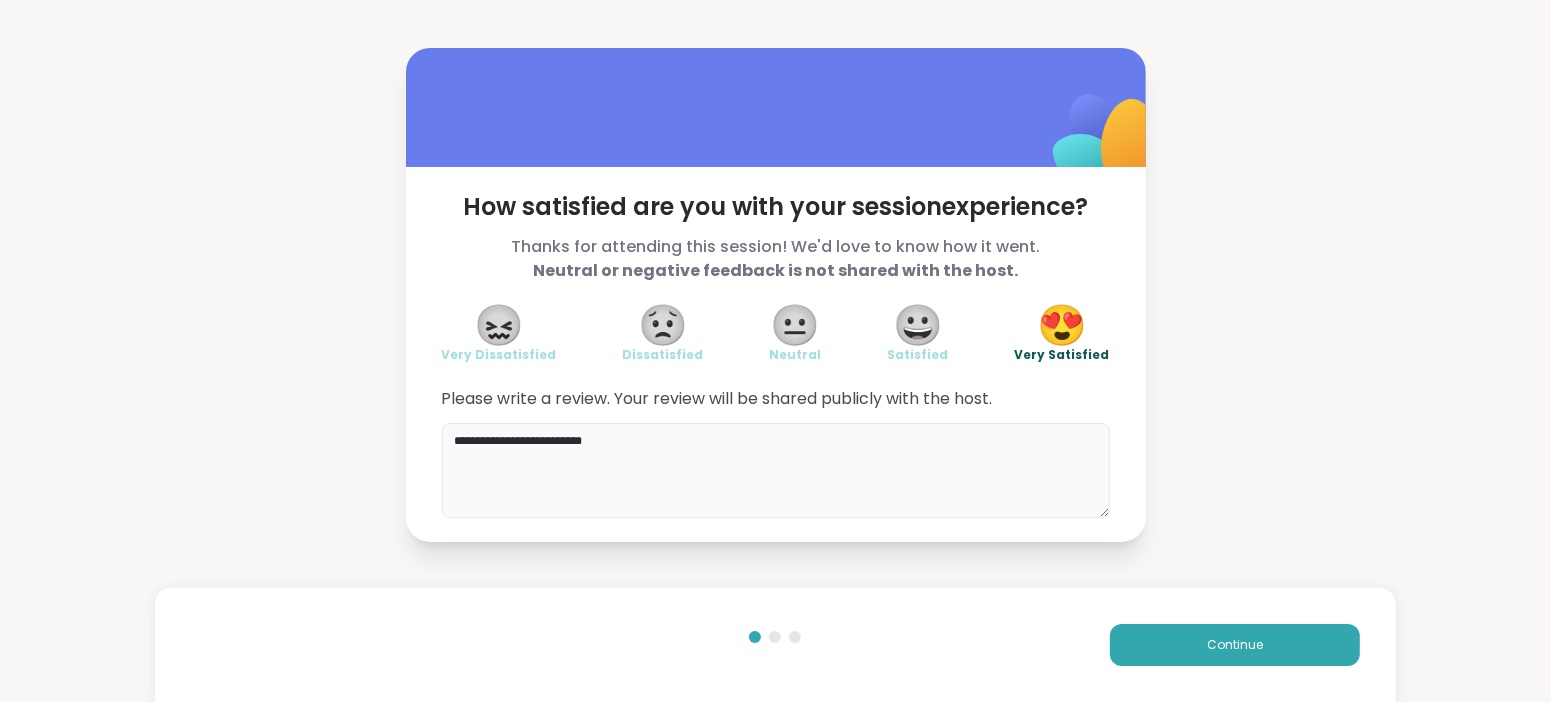 click on "**********" at bounding box center (776, 471) 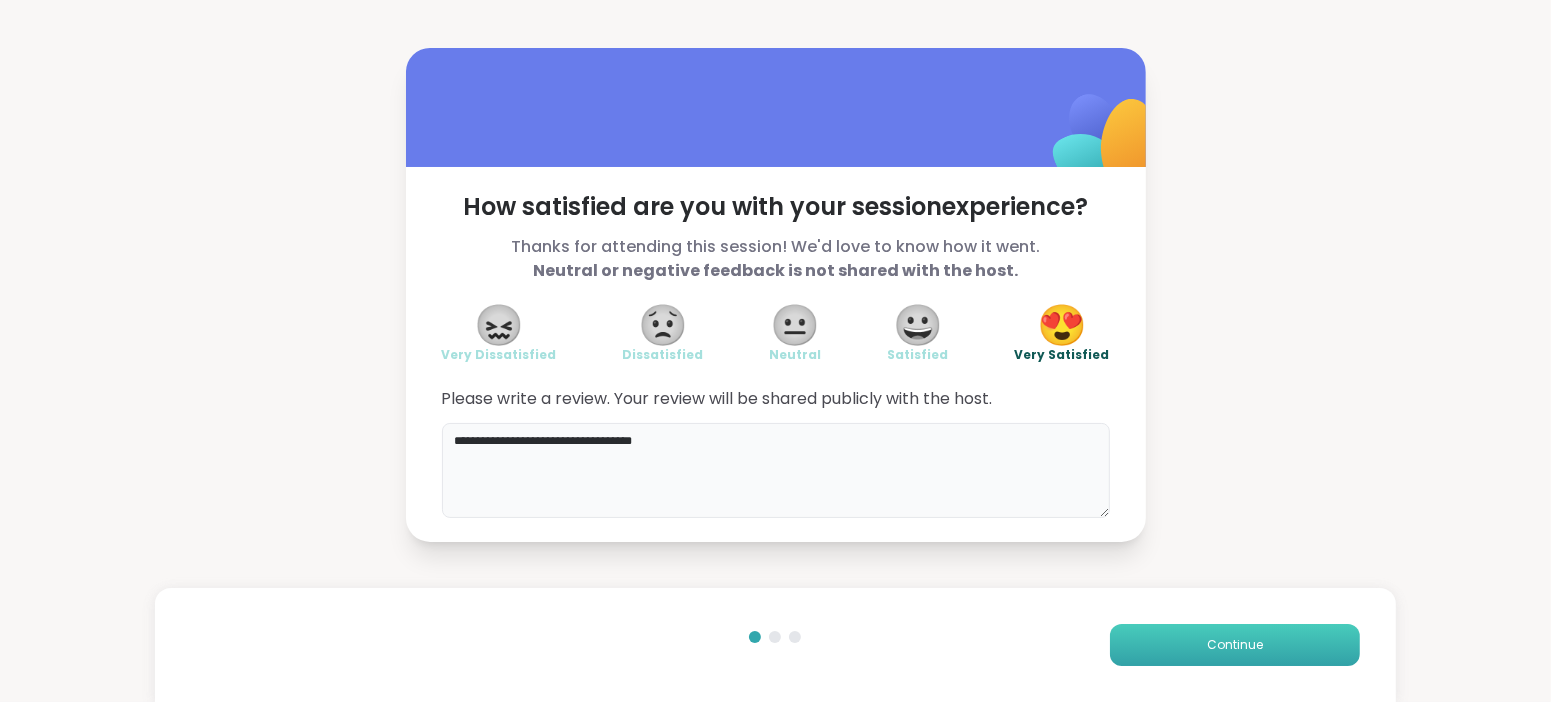 type on "**********" 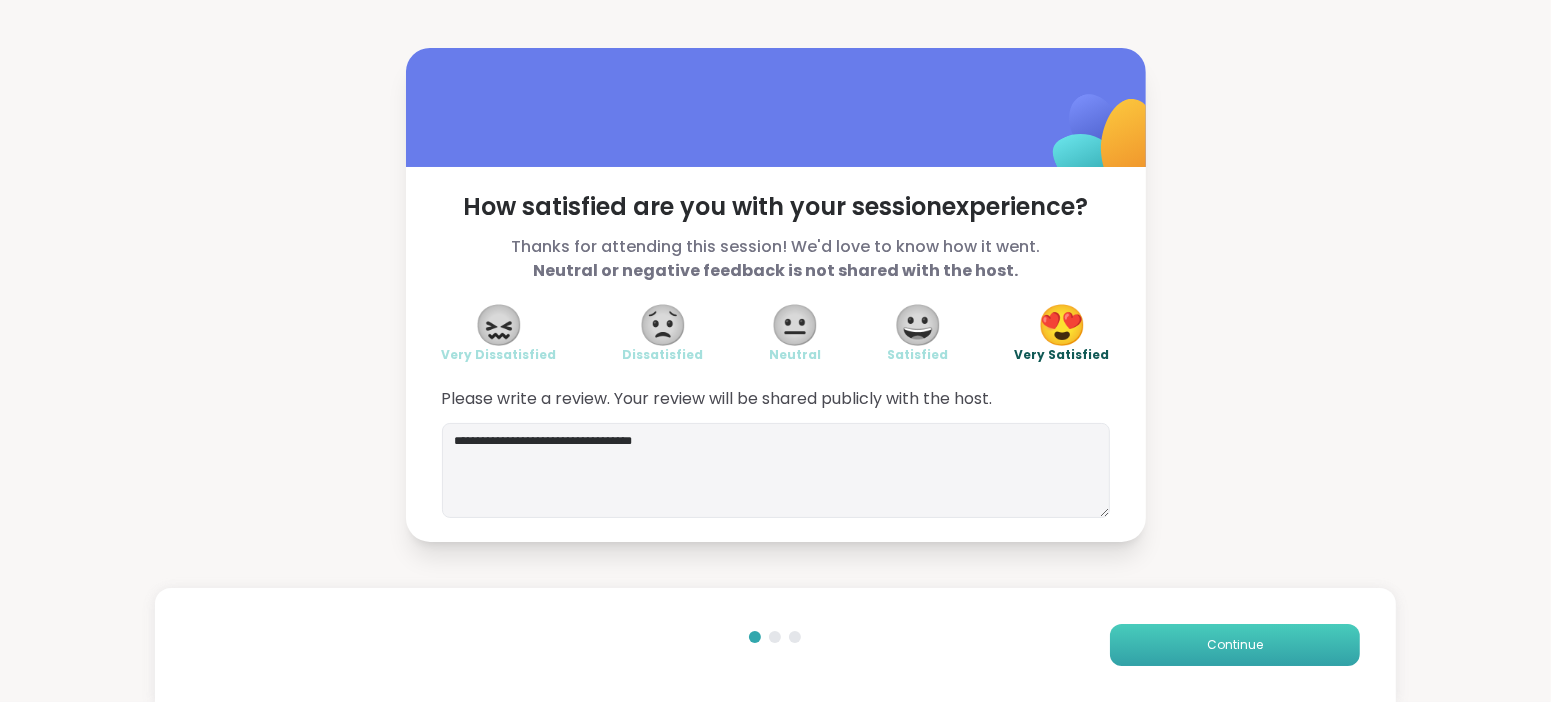 click on "Continue" at bounding box center (1235, 645) 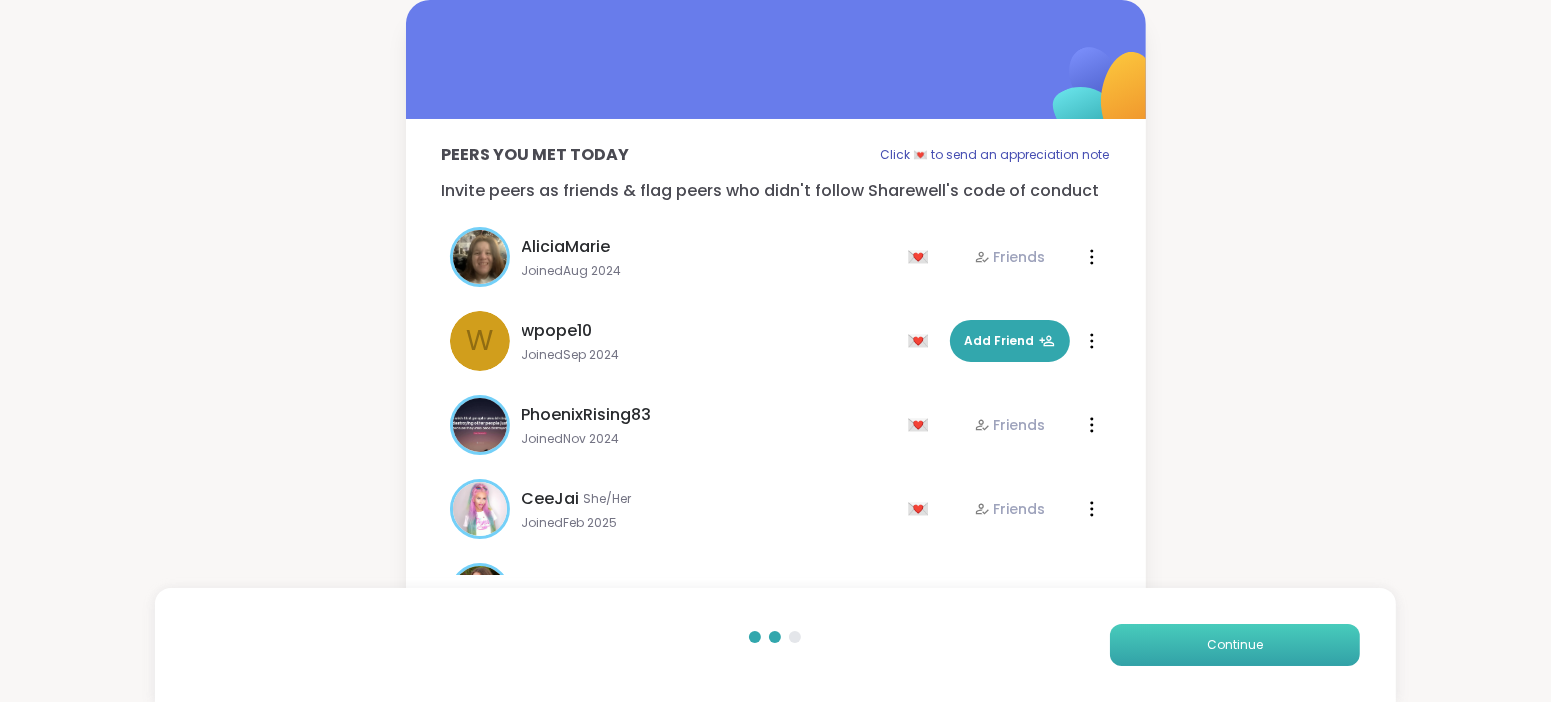 click on "Continue" at bounding box center (1235, 645) 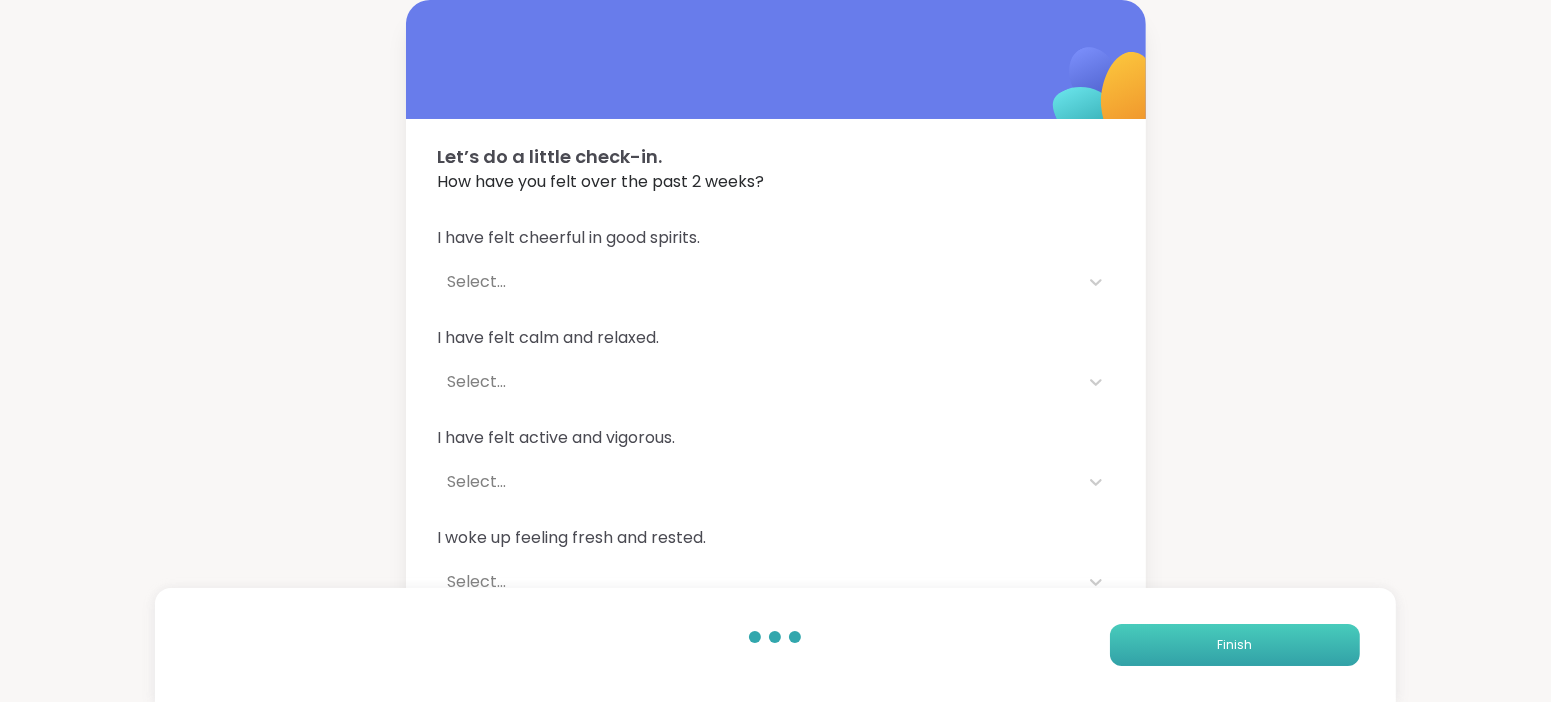 click on "Finish" at bounding box center (1234, 645) 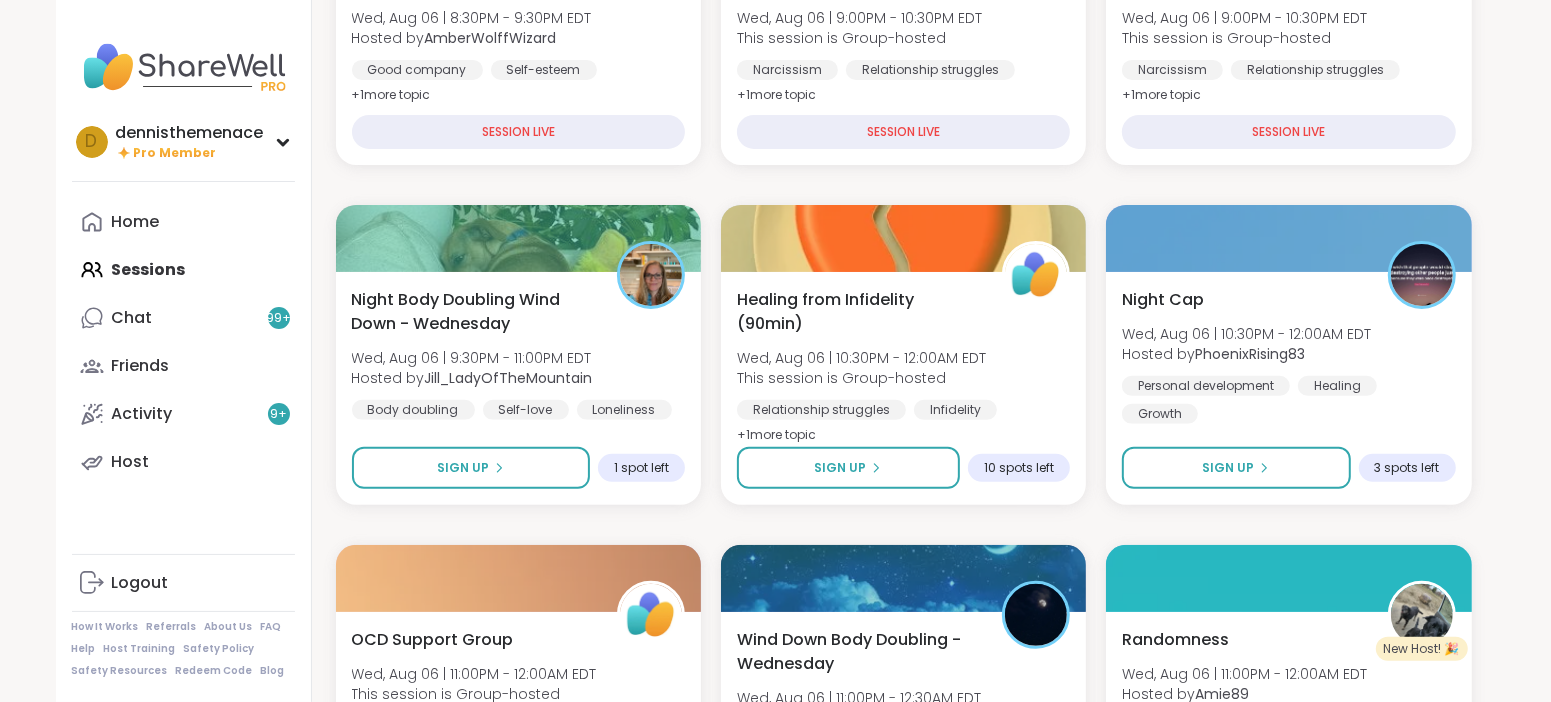 scroll, scrollTop: 449, scrollLeft: 0, axis: vertical 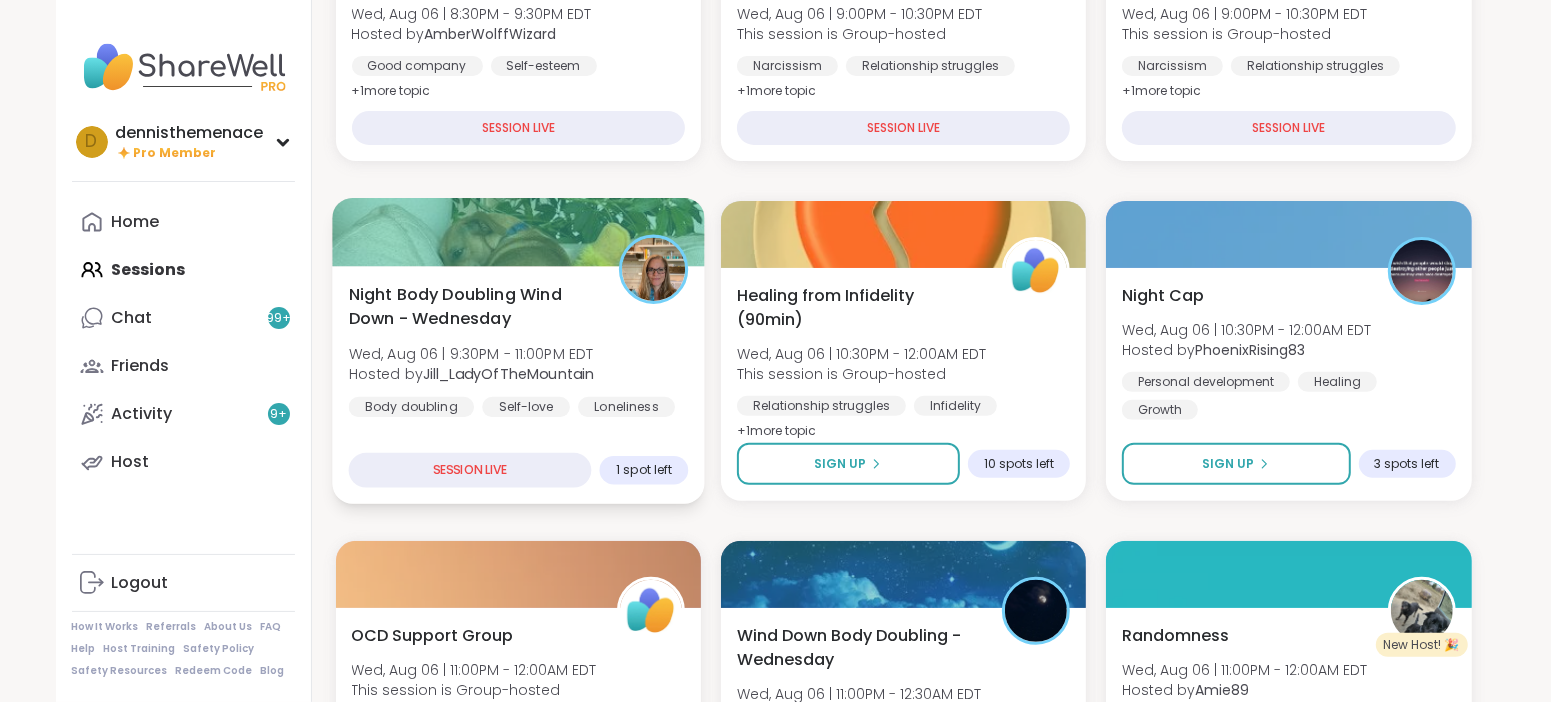 click on "Self-love" at bounding box center (526, 407) 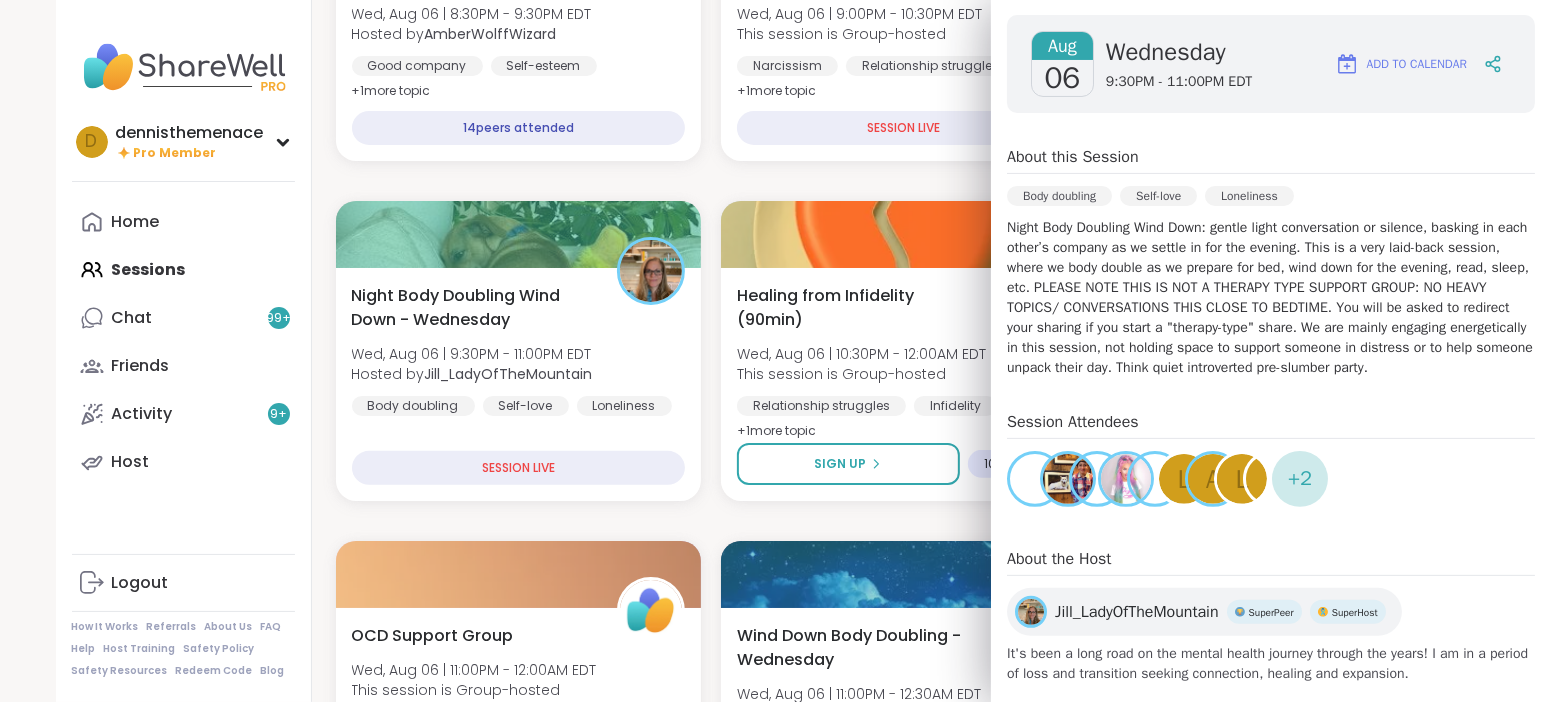 scroll, scrollTop: 310, scrollLeft: 0, axis: vertical 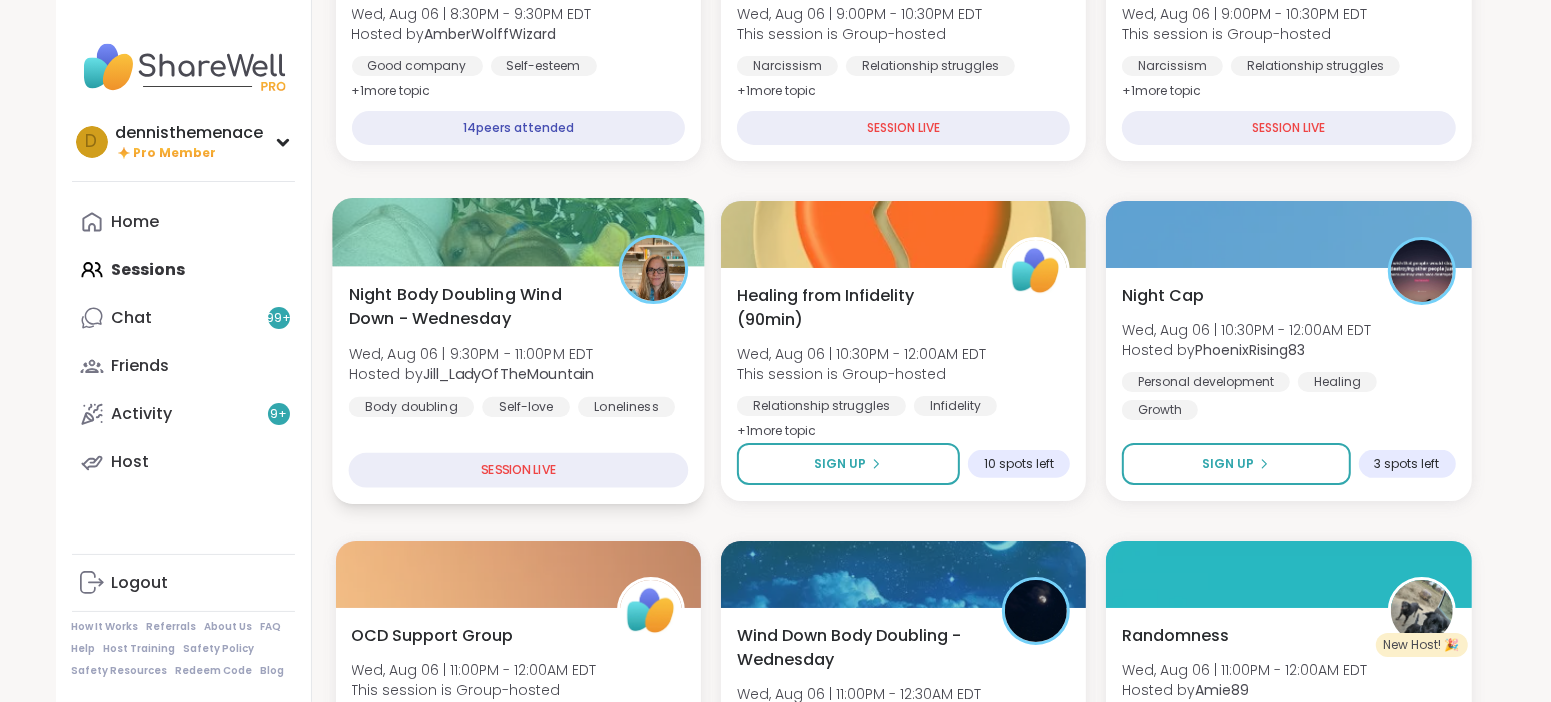 click on "Jill_LadyOfTheMountain" at bounding box center [508, 374] 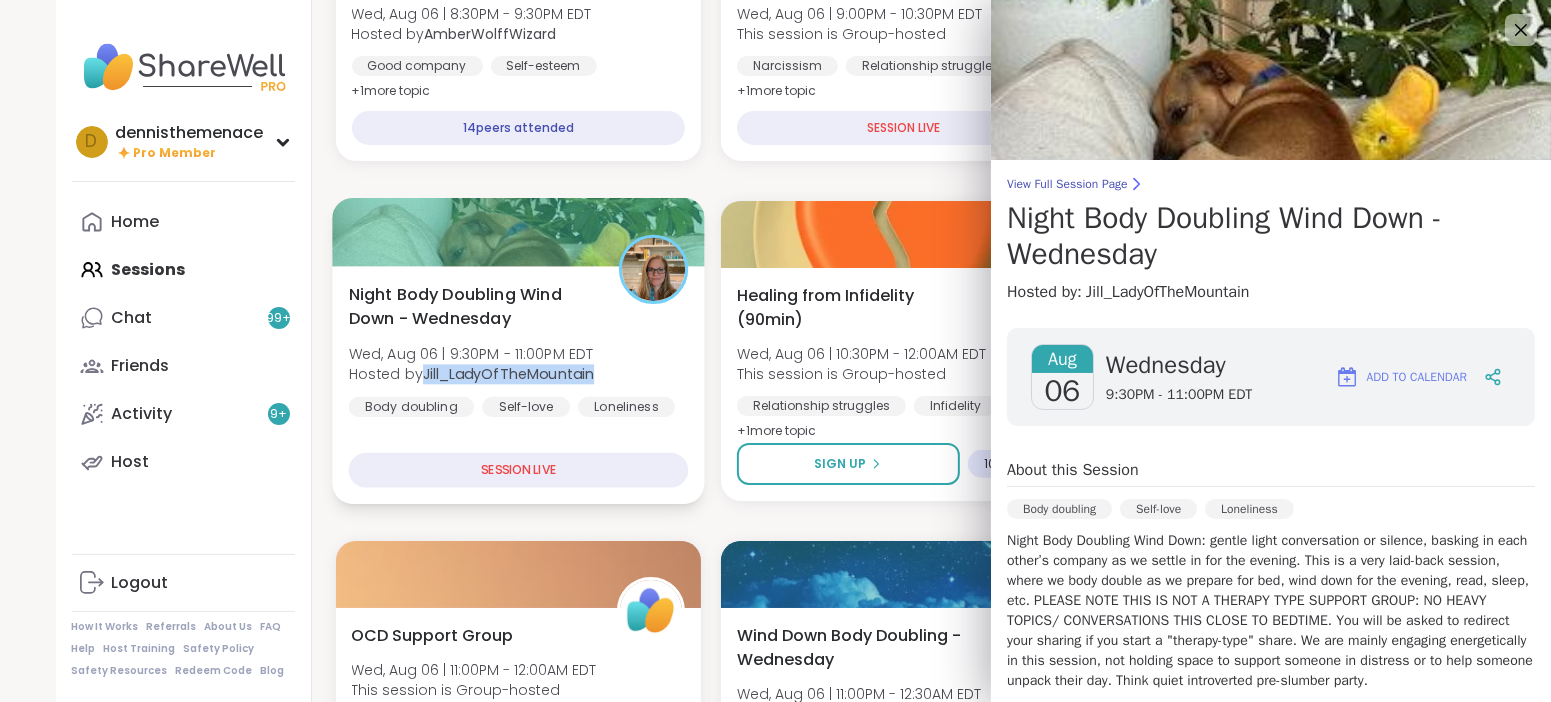 click on "Jill_LadyOfTheMountain" at bounding box center [508, 374] 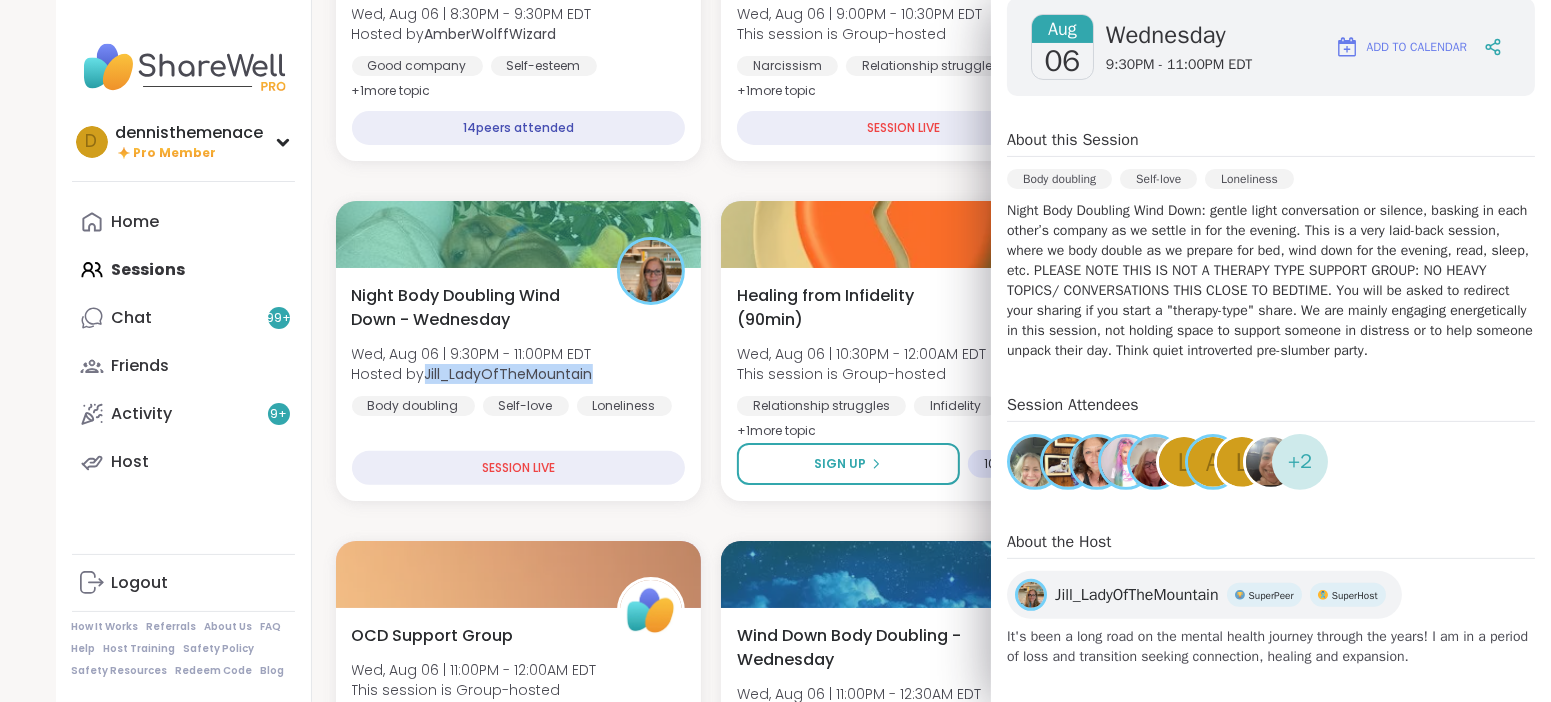scroll, scrollTop: 342, scrollLeft: 0, axis: vertical 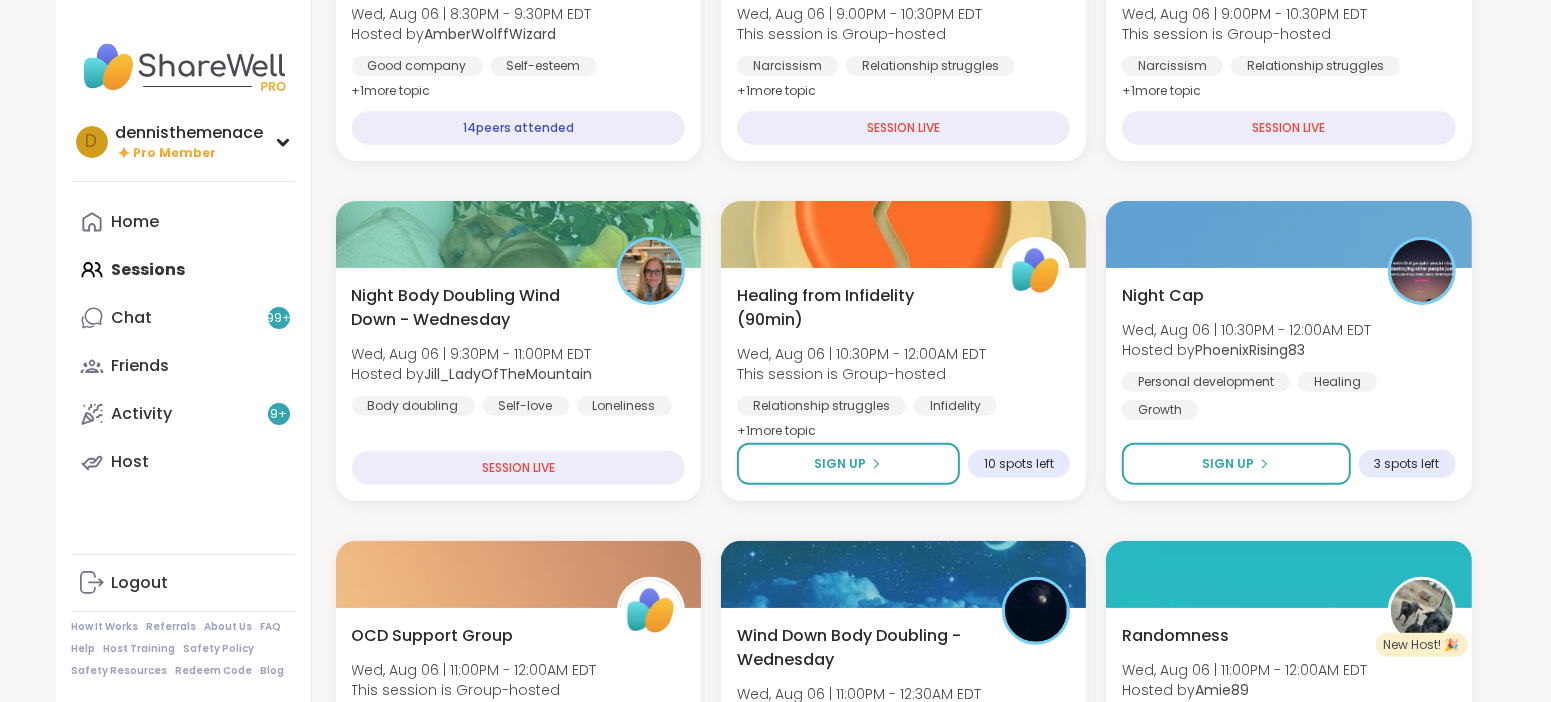 click on "Relaxing with Friends: Jokers Night Pt 2! Wed, [DATE] | [TIME] - [TIME] EDT Hosted by [USERNAME] Good company Self-esteem Healthy habits + 1 more topic [NUMBER] peers attended Narcissistic Abuse Support Group ([DURATION]) Wed, [DATE] | [TIME] - [TIME] EDT This session is Group-hosted Narcissism Relationship struggles Emotional abuse + 1 more topic SESSION LIVE Narcissistic Abuse Support Group ([DURATION]) Wed, [DATE] | [TIME] - [TIME] EDT This session is Group-hosted Narcissism Relationship struggles Emotional abuse + 1 more topic SESSION LIVE Night Body Doubling Wind Down - Wednesday Wed, [DATE] | [TIME] - [TIME] EDT Hosted by [USERNAME] Body doubling Self-love Loneliness SESSION LIVE Healing from Infidelity ([DURATION]) Wed, [DATE] | [TIME] - [TIME] EDT This session is Group-hosted Relationship struggles Infidelity Emotional abuse + 1 more topic Sign Up [NUMBER] spots left Night Cap Wed, [DATE] | [TIME] - [TIME] EDT Hosted by [USERNAME] Personal development Healing Growth Sign Up Anxiety + 1" at bounding box center [904, 1881] 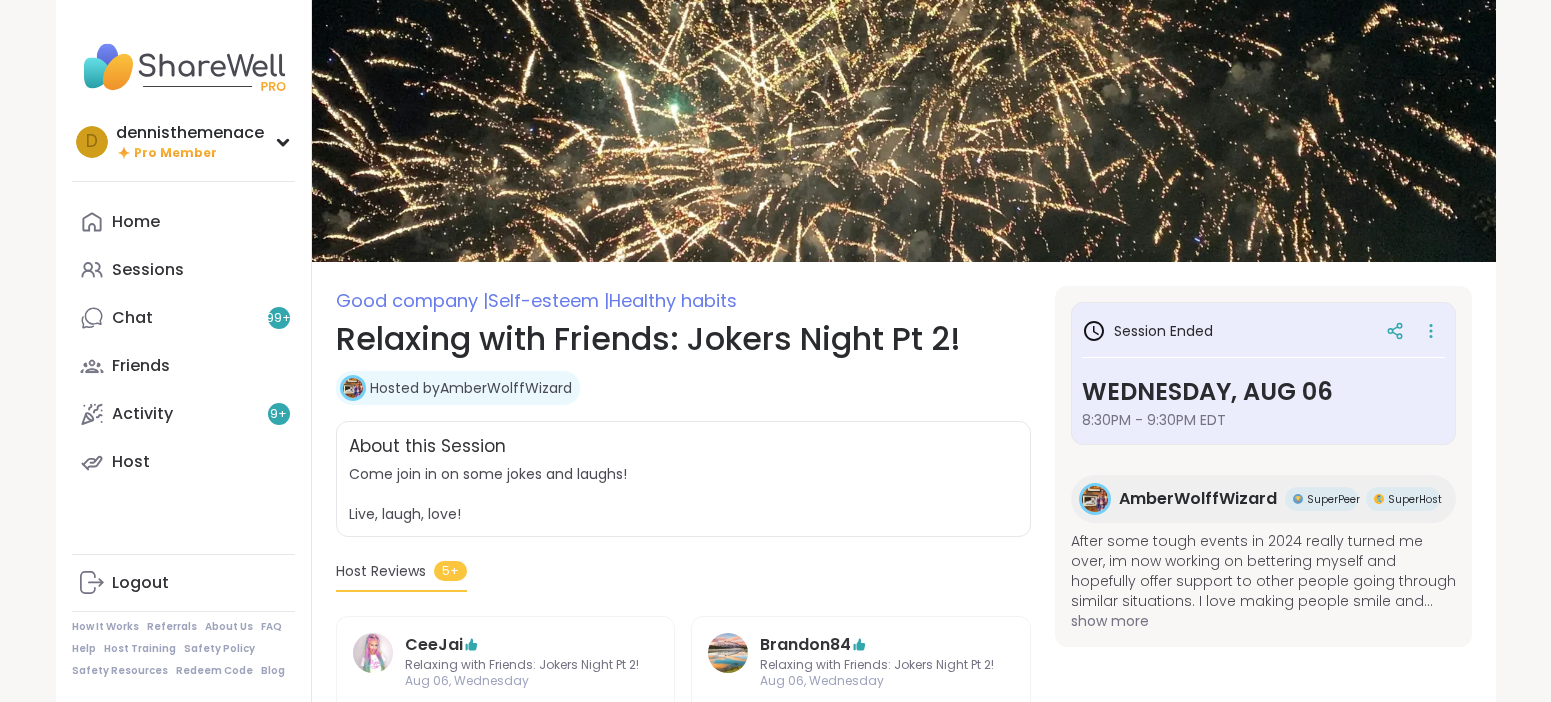 scroll, scrollTop: 0, scrollLeft: 0, axis: both 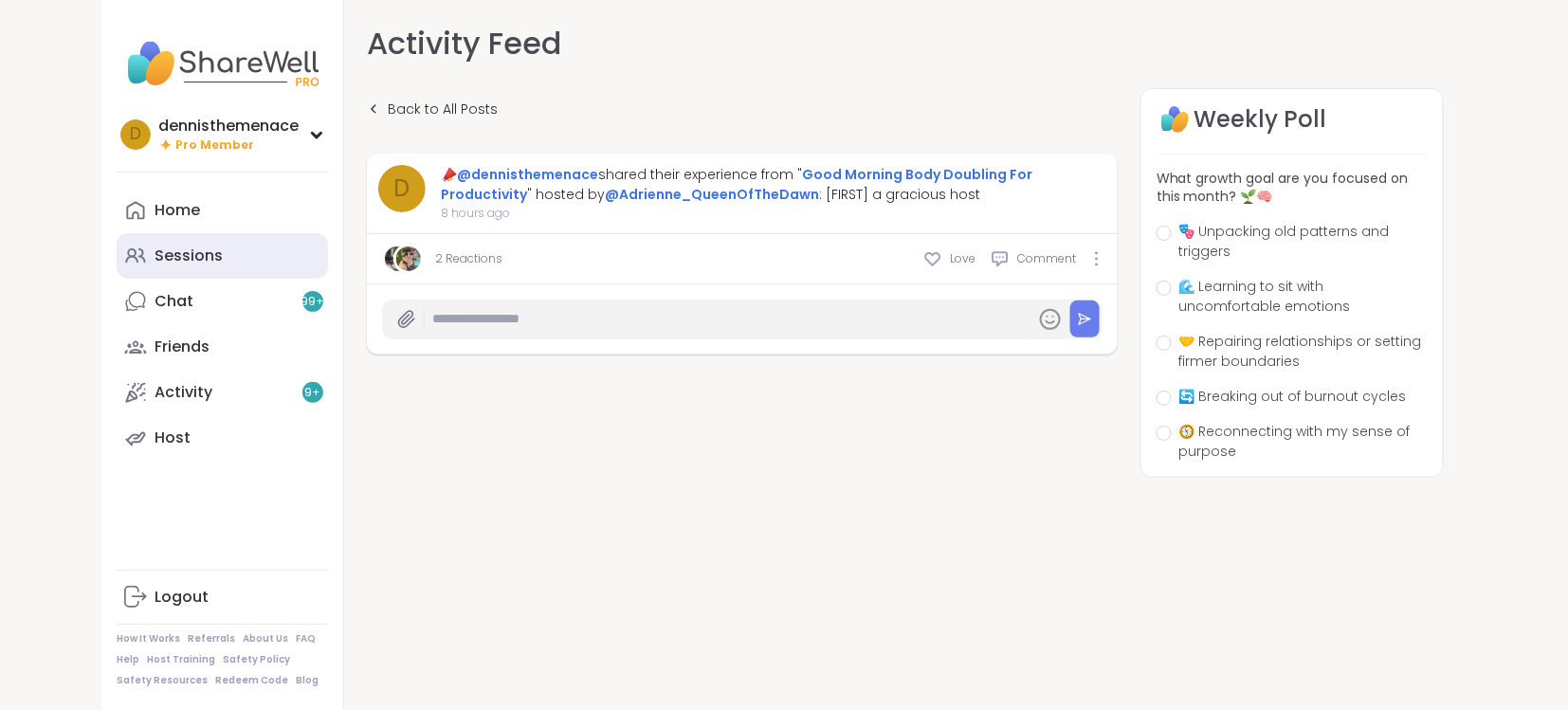 click on "Sessions" at bounding box center (189, 256) 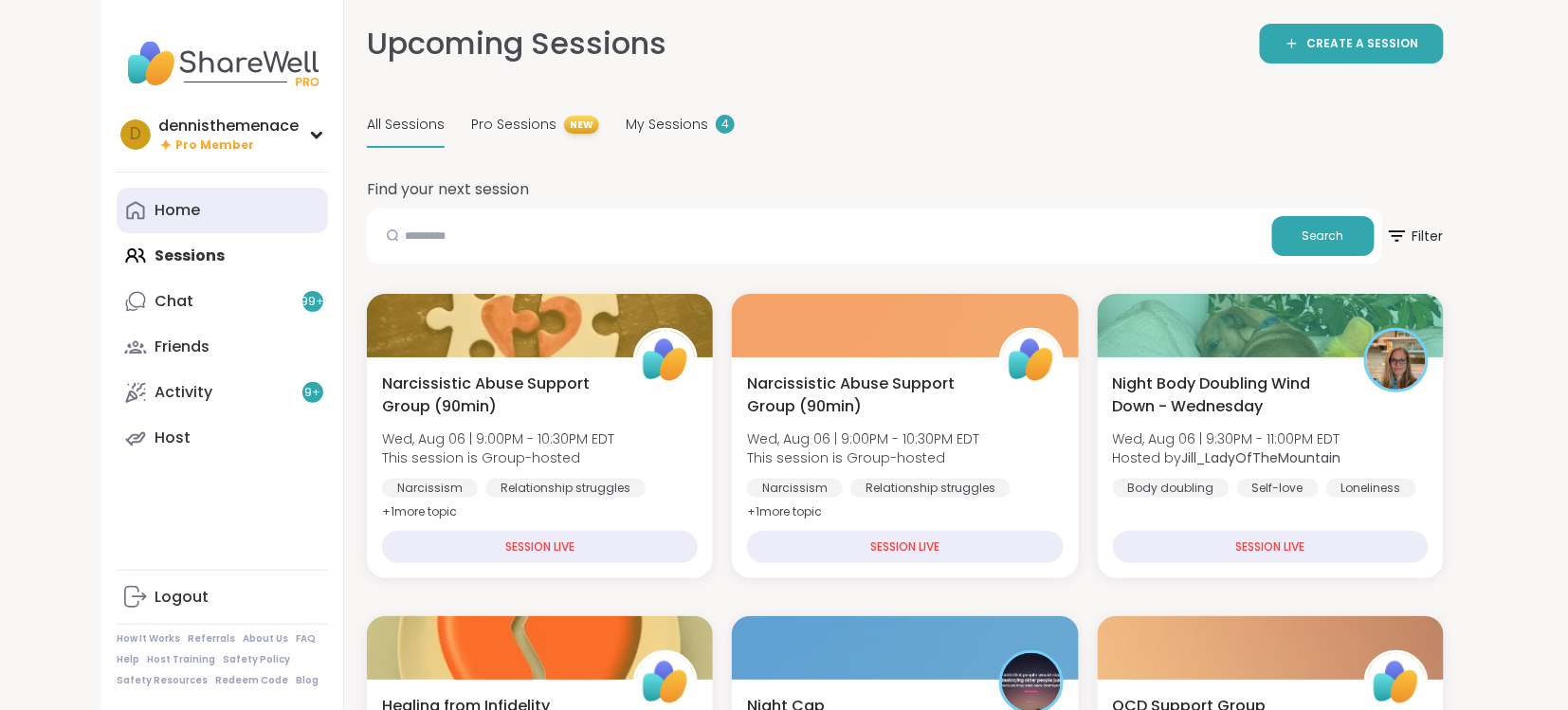 click on "Home" at bounding box center [177, 210] 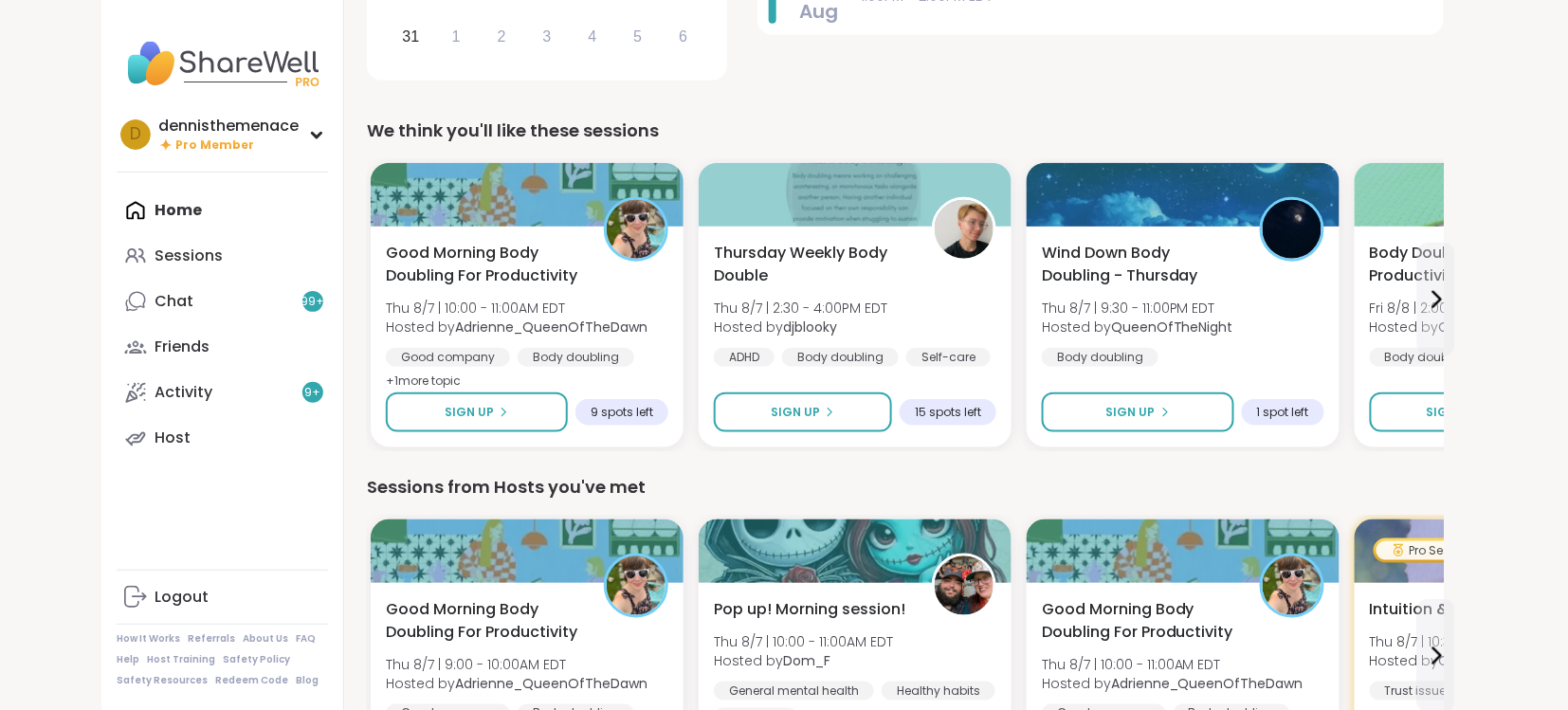scroll, scrollTop: 504, scrollLeft: 0, axis: vertical 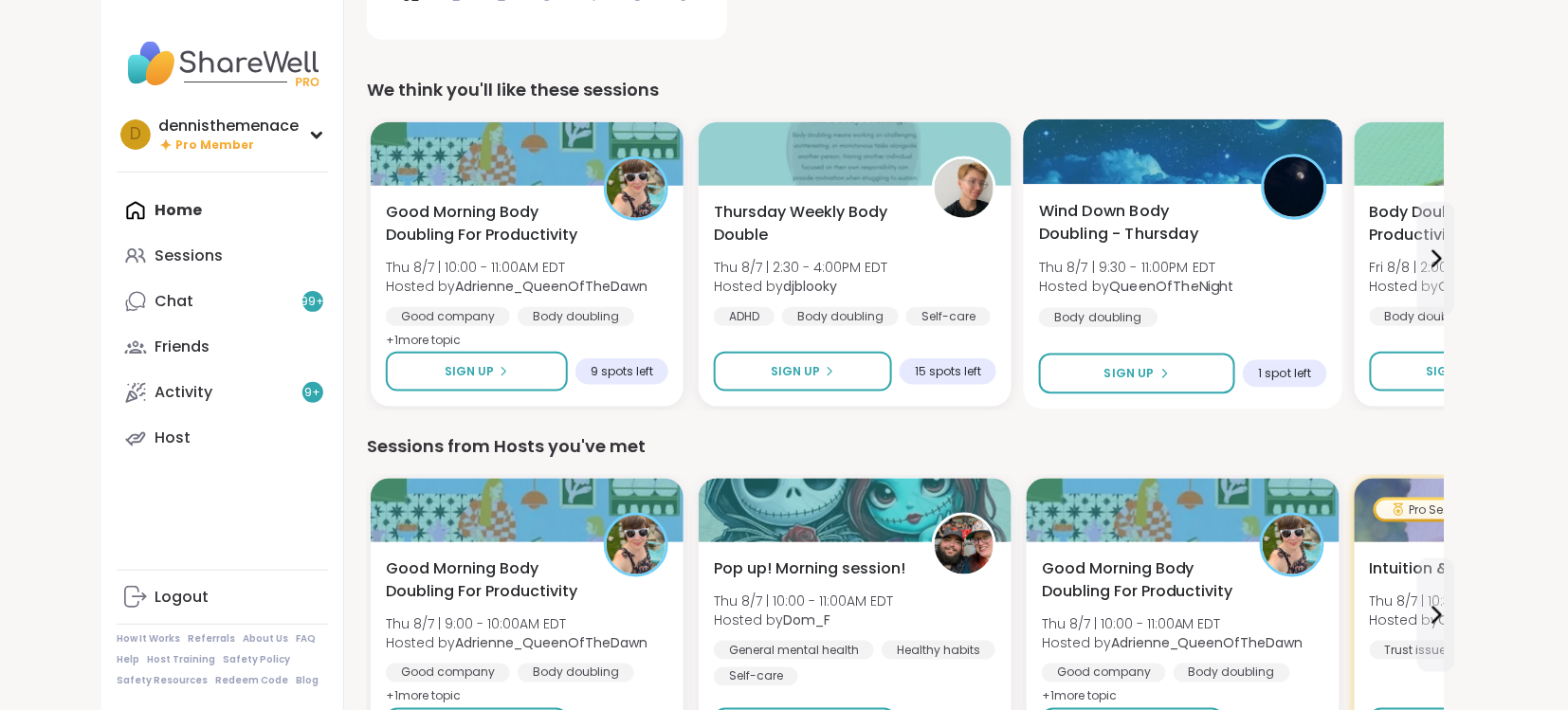 click on "QueenOfTheNight" at bounding box center (1172, 286) 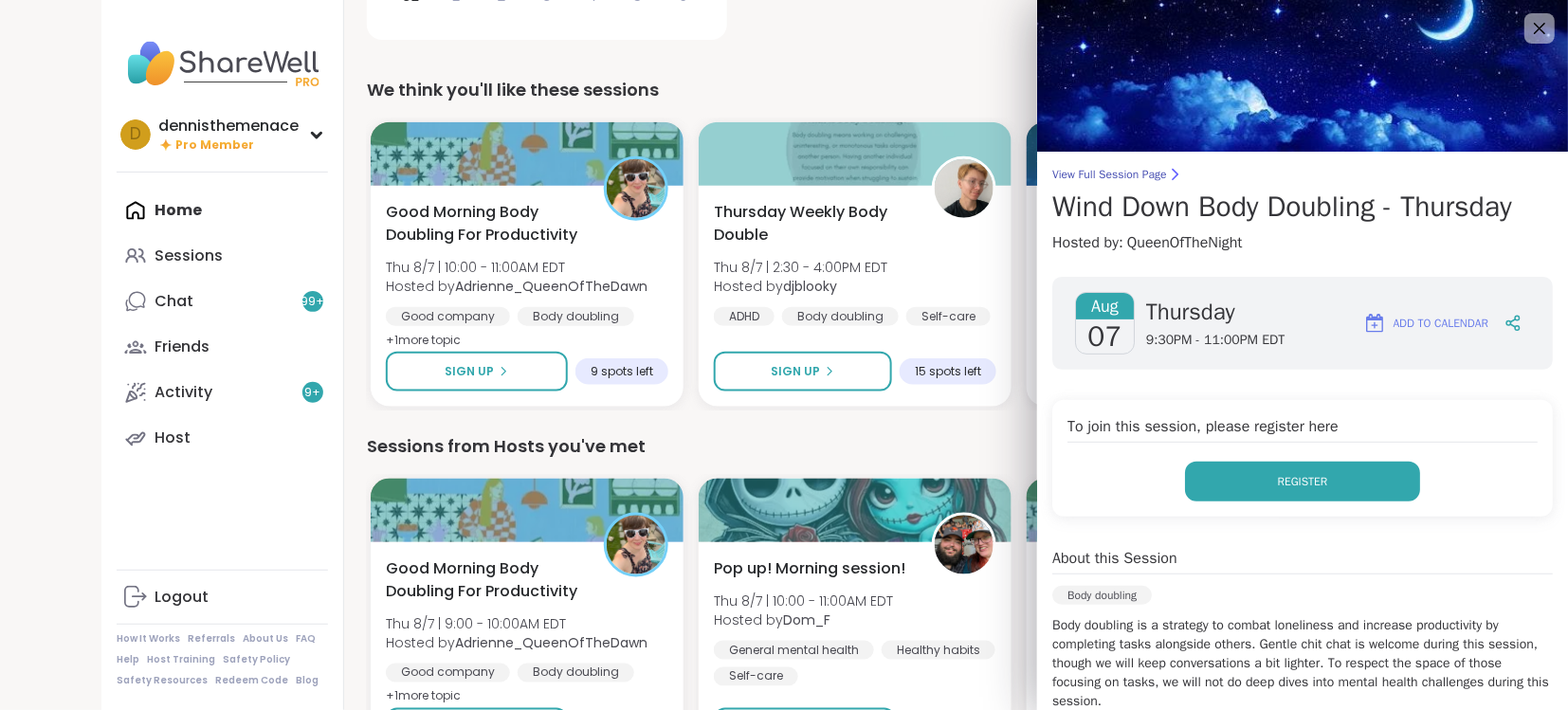 click on "Register" at bounding box center [1303, 482] 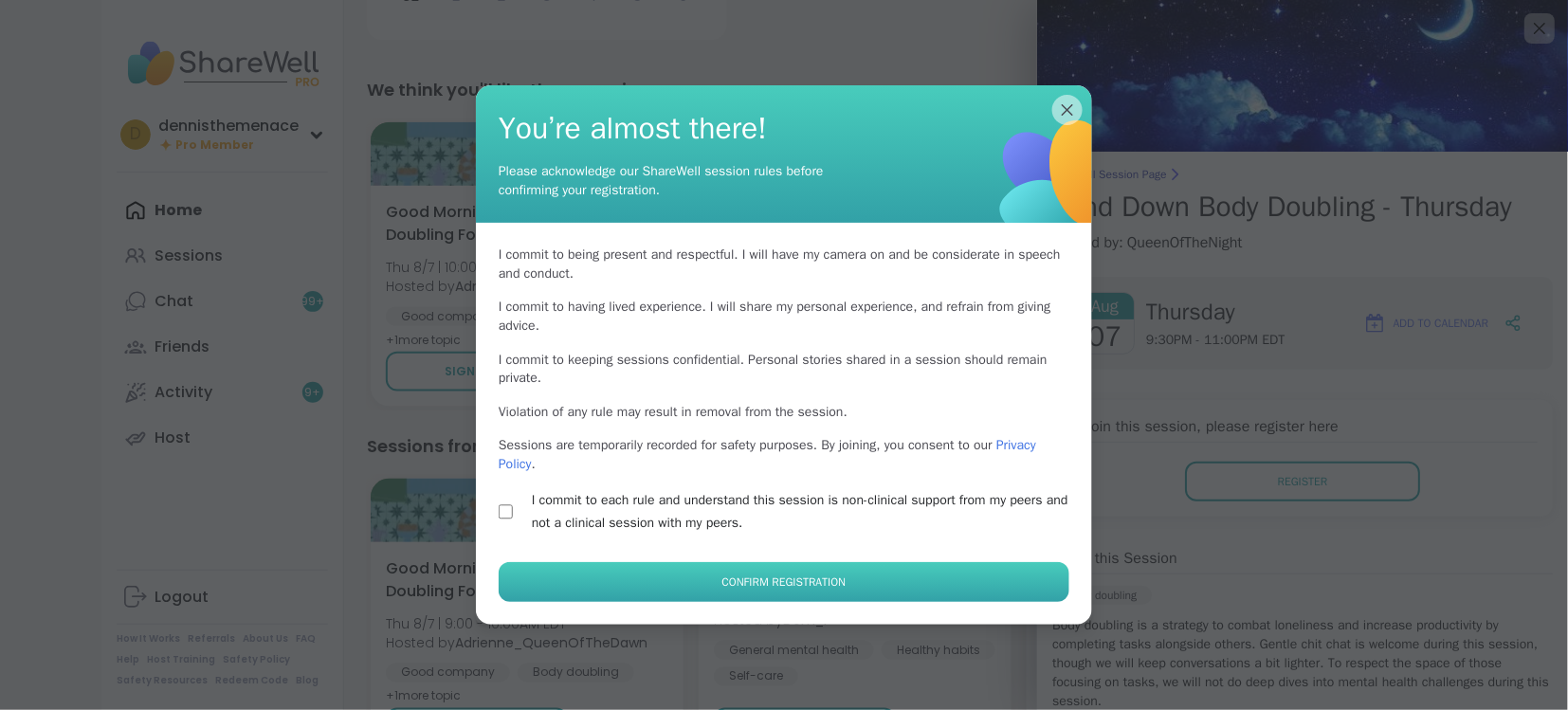 click on "Confirm Registration" at bounding box center (784, 582) 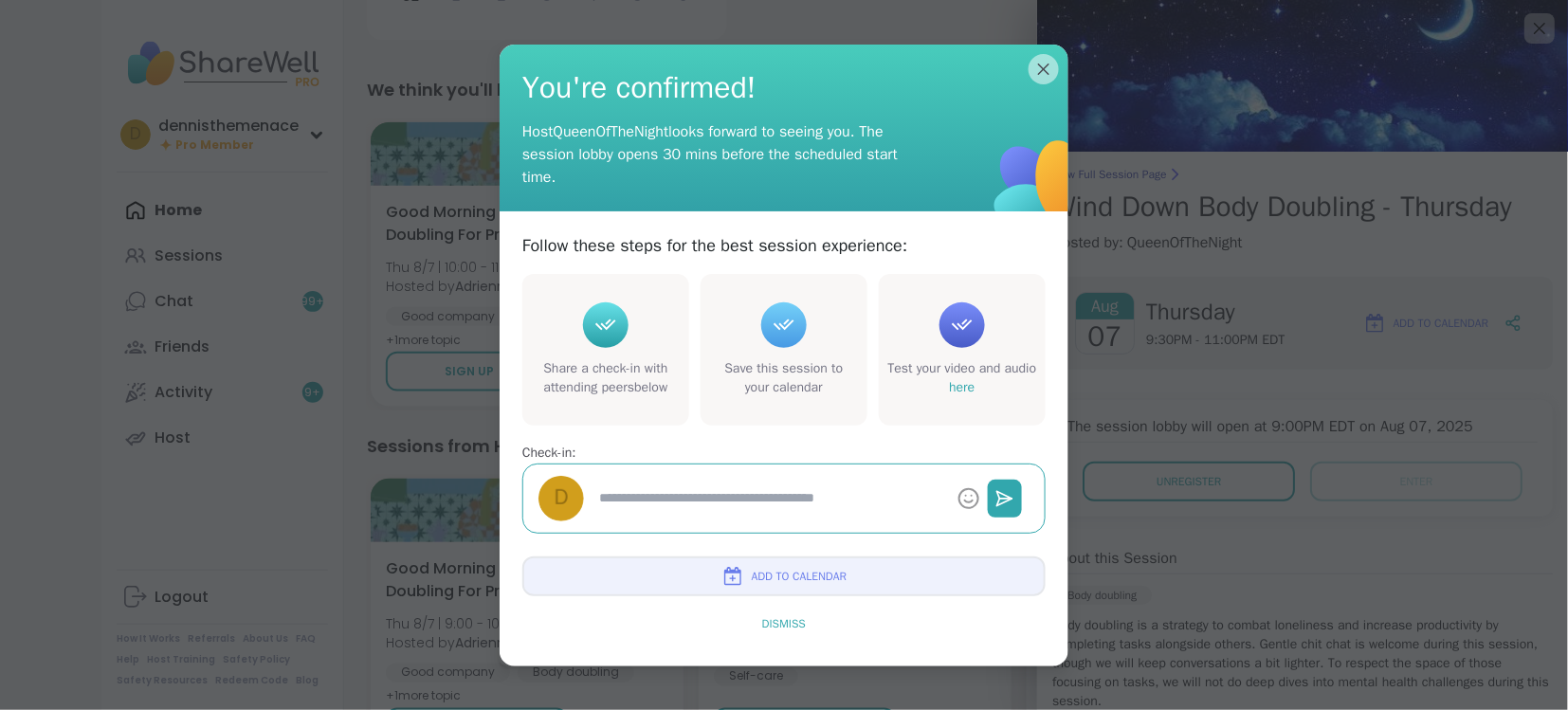 click on "Dismiss" at bounding box center [784, 624] 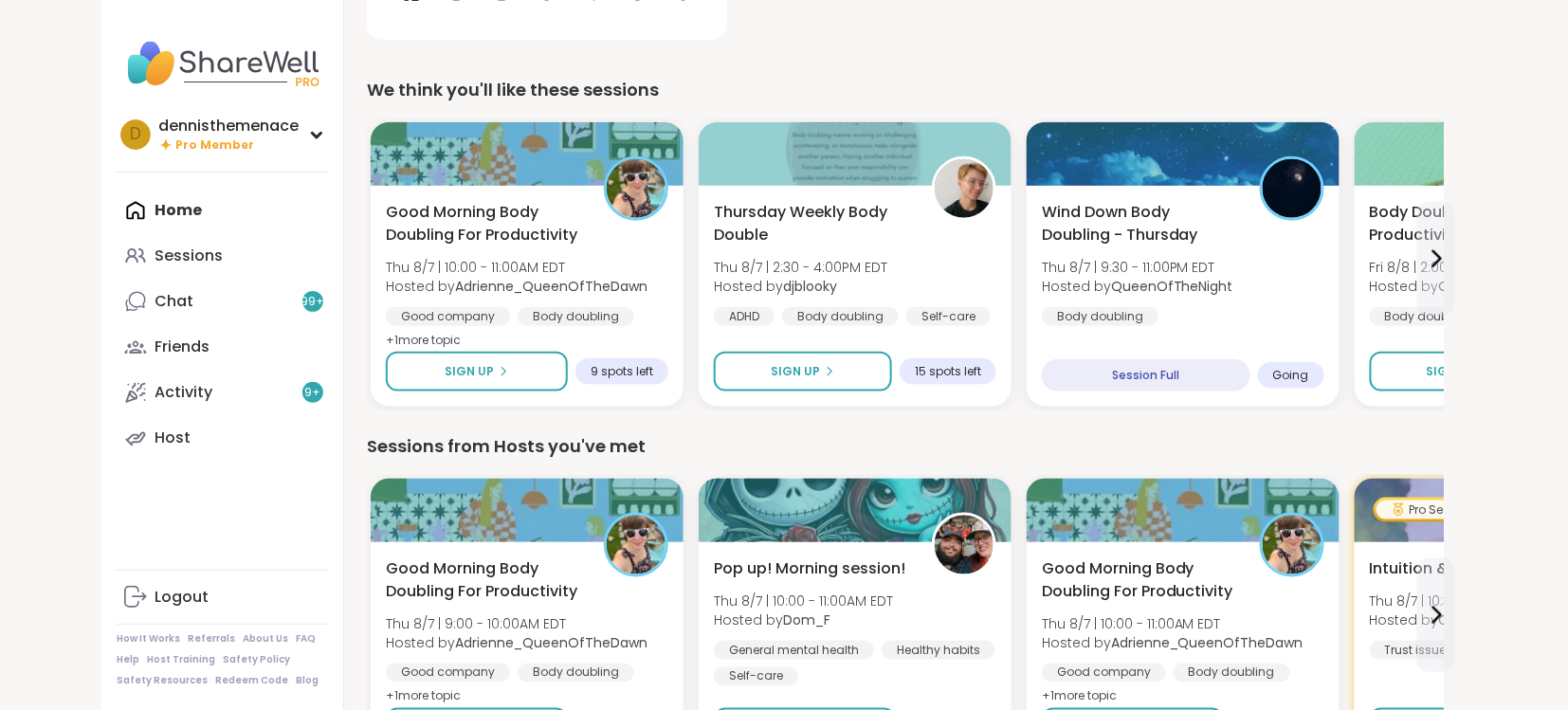 click on "Your Sessions Attending 5 Hosting 0 Calendar Calendar Select... Previous Month Next Month August 2025 Su Mo Tu We Th Fr Sa 27 28 29 30 31 1 2 3 4 5 6 7 8 9 10 11 12 13 14 15 16 17 18 19 20 21 22 23 24 25 26 27 28 29 30 31 1 2 3 4 5 6 Upcoming 7 Aug Body Doubling For Productivity - Thursday 3:30PM - 5:00PM EDT 8 Aug Body Doubling For Productivity - Friday 3:30PM - 5:00PM EDT 12 Aug Good Afternoon Body Doubling For Productivity 1:00PM - 2:00PM EDT We think you'll like these sessions Good Morning Body Doubling For Productivity Thu 8/7 | 10:00 - 11:00AM EDT Hosted by  Adrienne_QueenOfTheDawn Good company Body doubling Goal-setting + 1  more topic Sign Up 9 spots left Thursday Weekly Body Double Thu 8/7 | 2:30 - 4:00PM EDT Hosted by  djblooky ADHD Body doubling Self-care Sign Up 15 spots left Wind Down Body Doubling - Thursday Thu 8/7 | 9:30 - 11:00PM EDT Hosted by  QueenOfTheNight Body doubling Session Full Going Body Doubling For Productivity - Friday Fri 8/8 | 2:00 - 3:30PM EDT Hosted by  QueenOfTheNight Grief" at bounding box center [905, 1065] 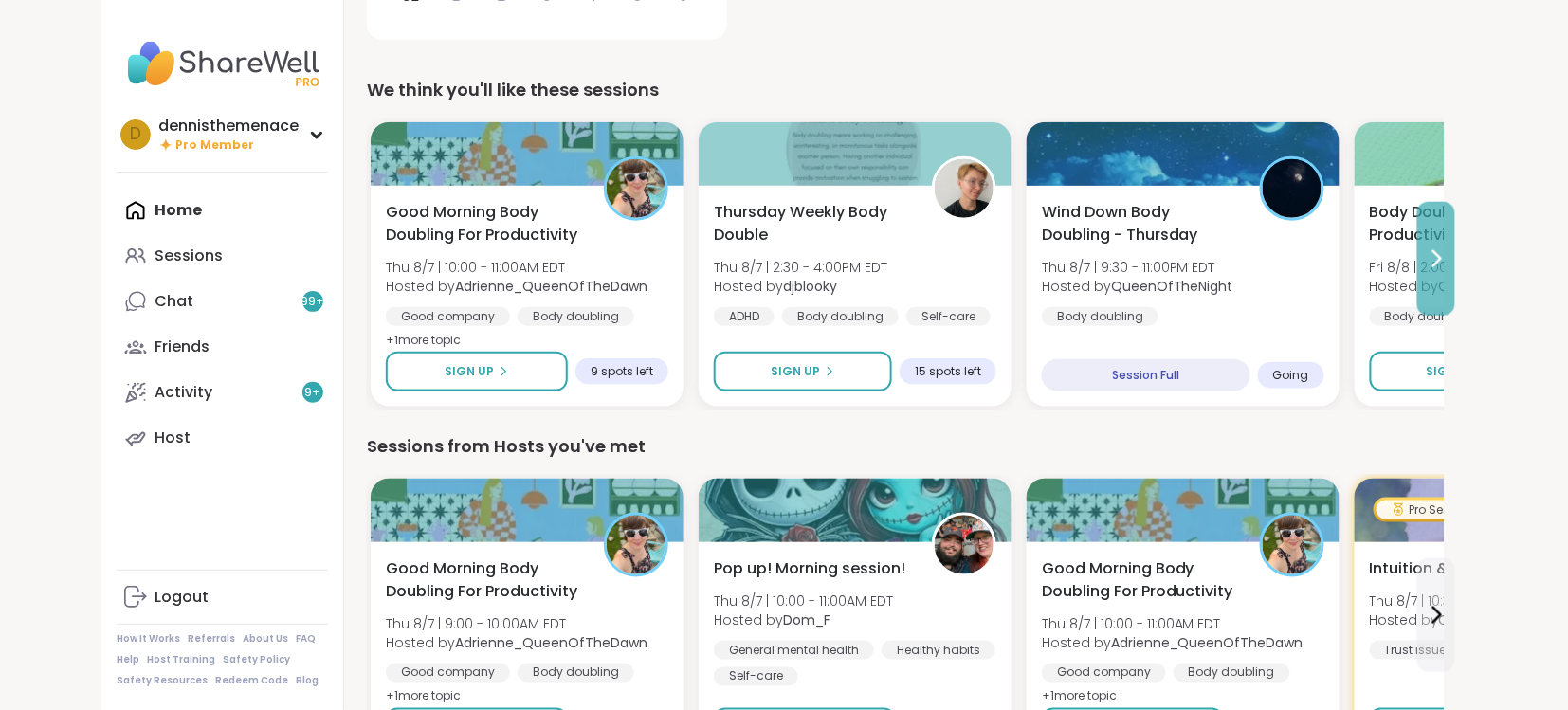click 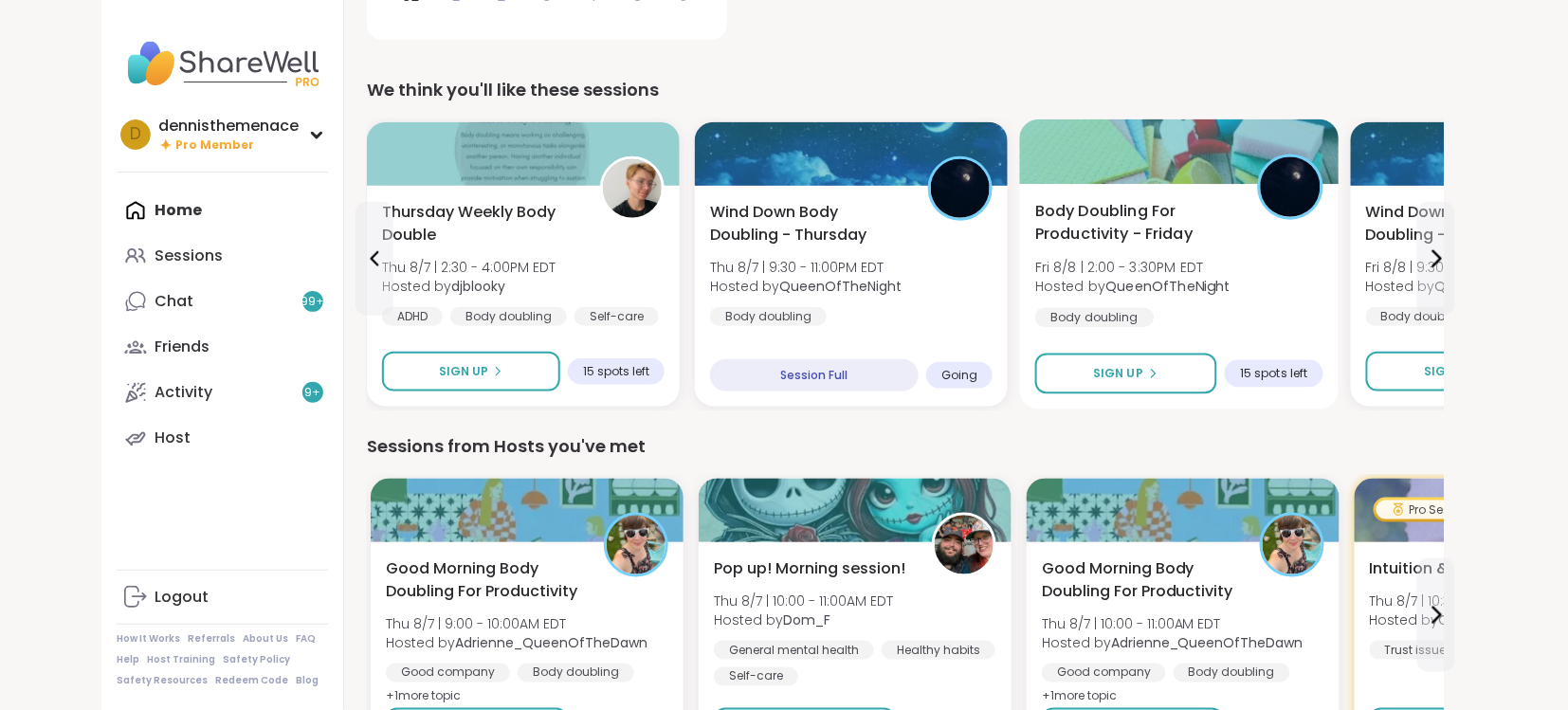 click on "QueenOfTheNight" at bounding box center (1168, 286) 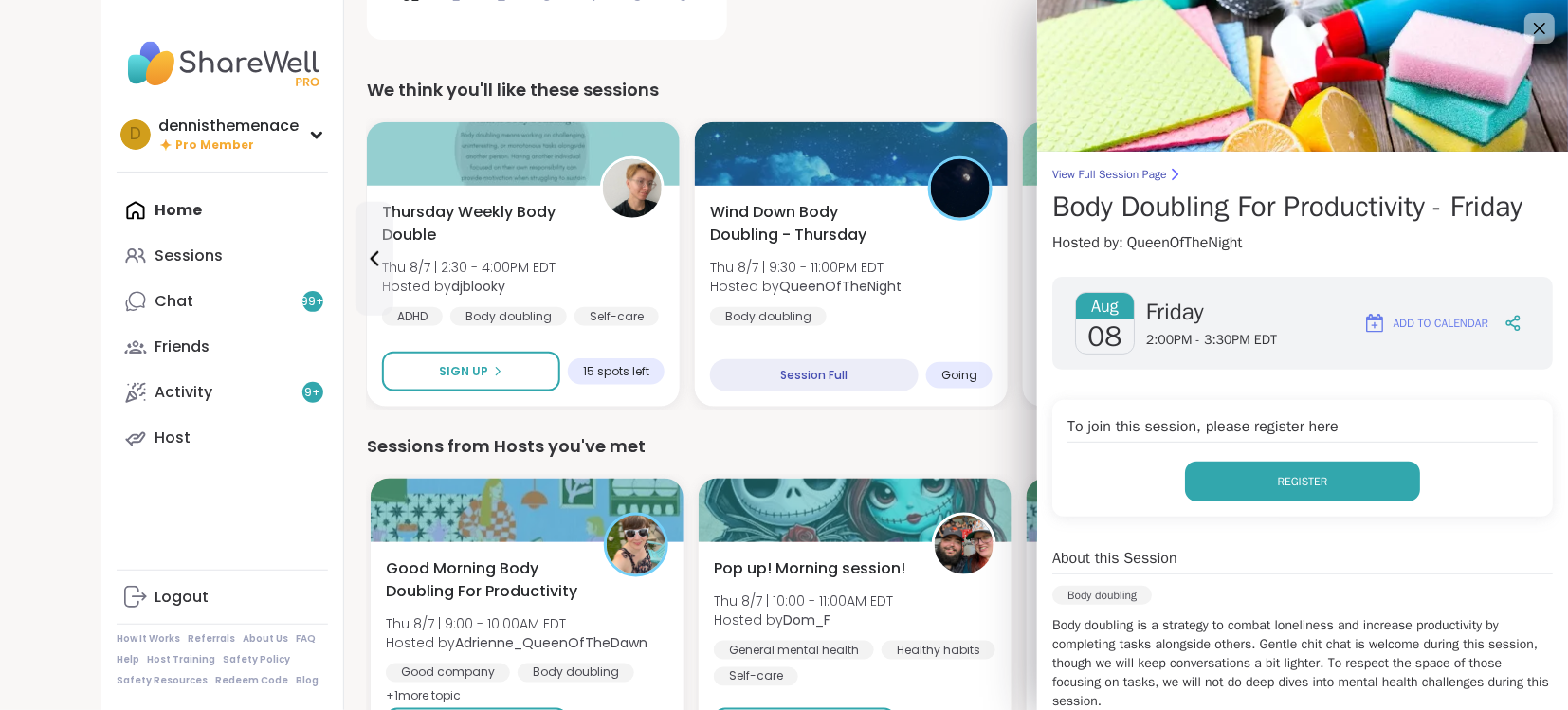 click on "Register" at bounding box center (1303, 482) 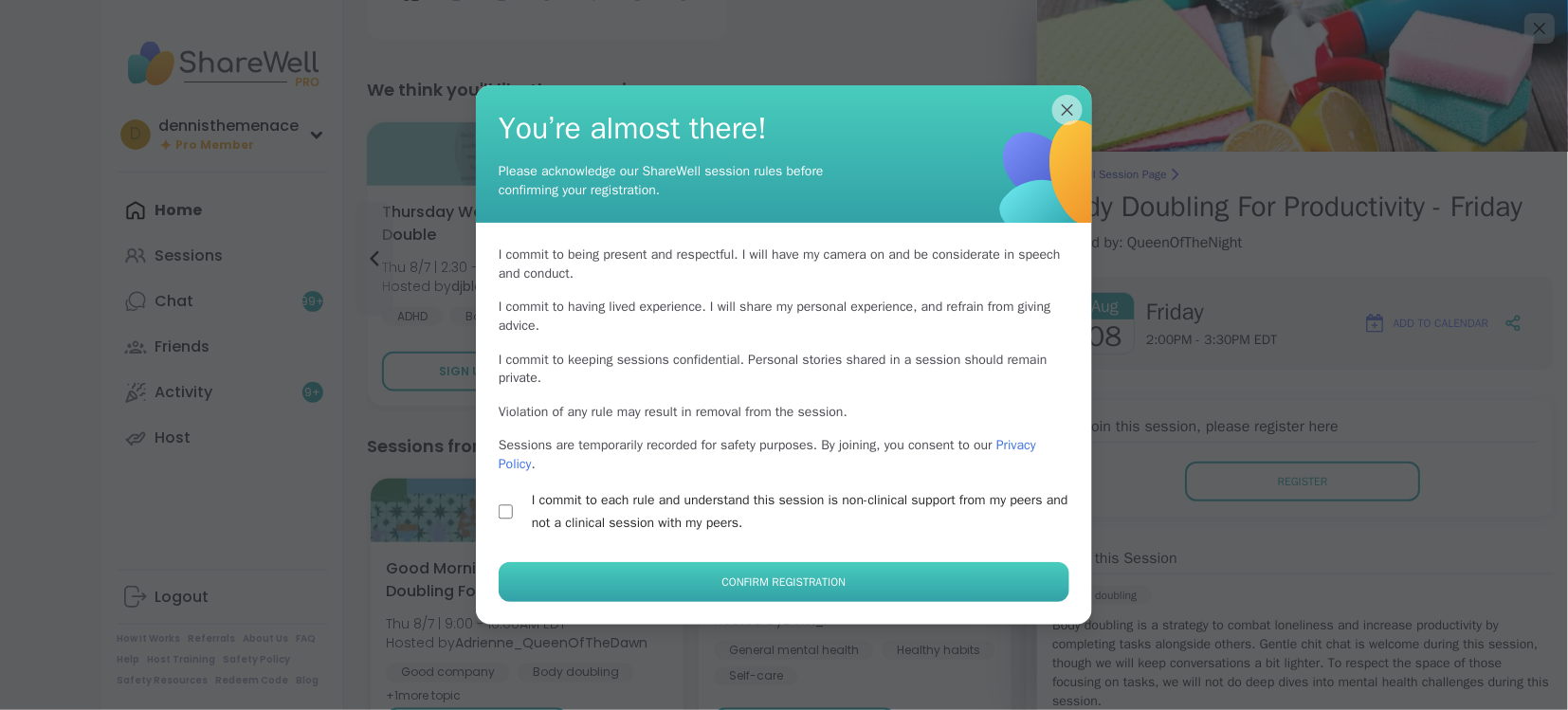 click on "Confirm Registration" at bounding box center (784, 582) 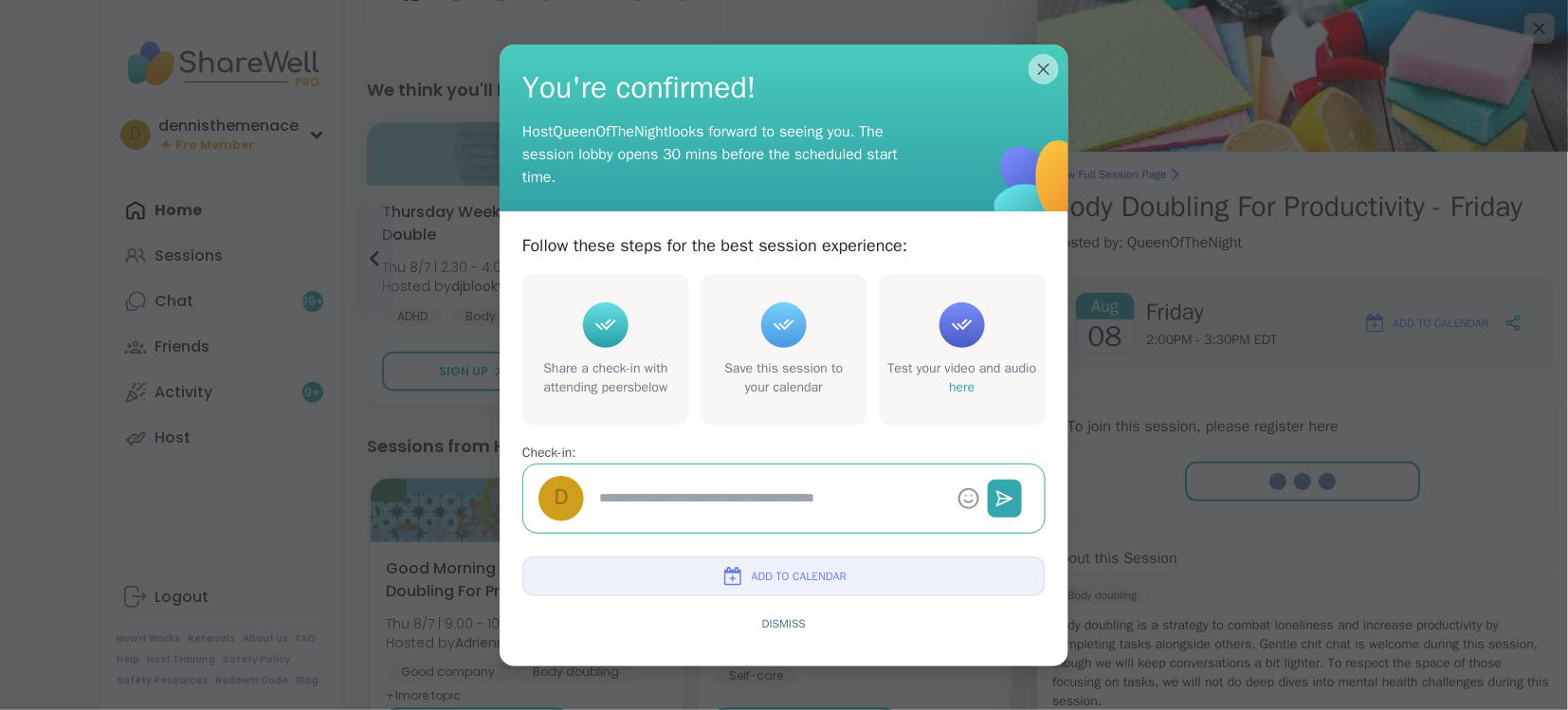 type on "*" 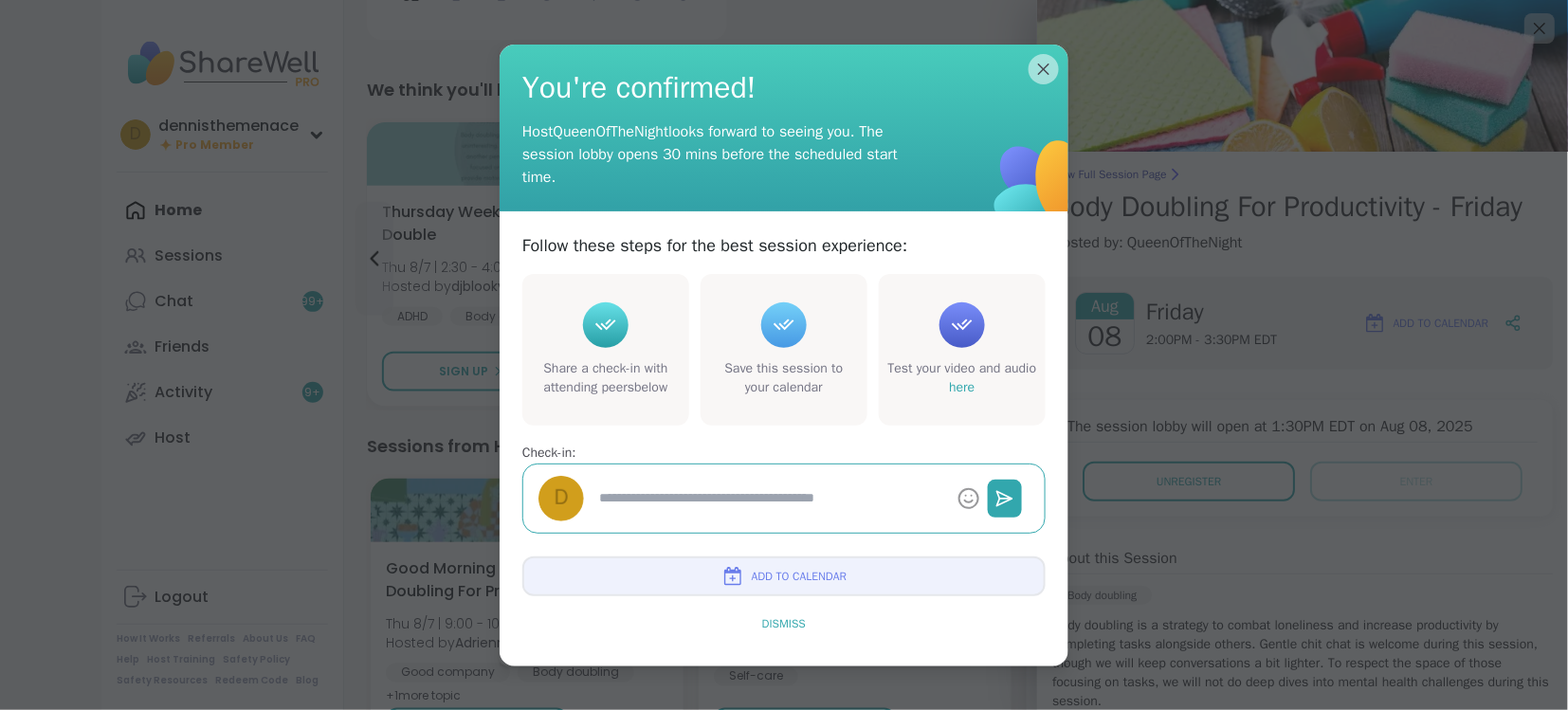 click on "Dismiss" at bounding box center (784, 624) 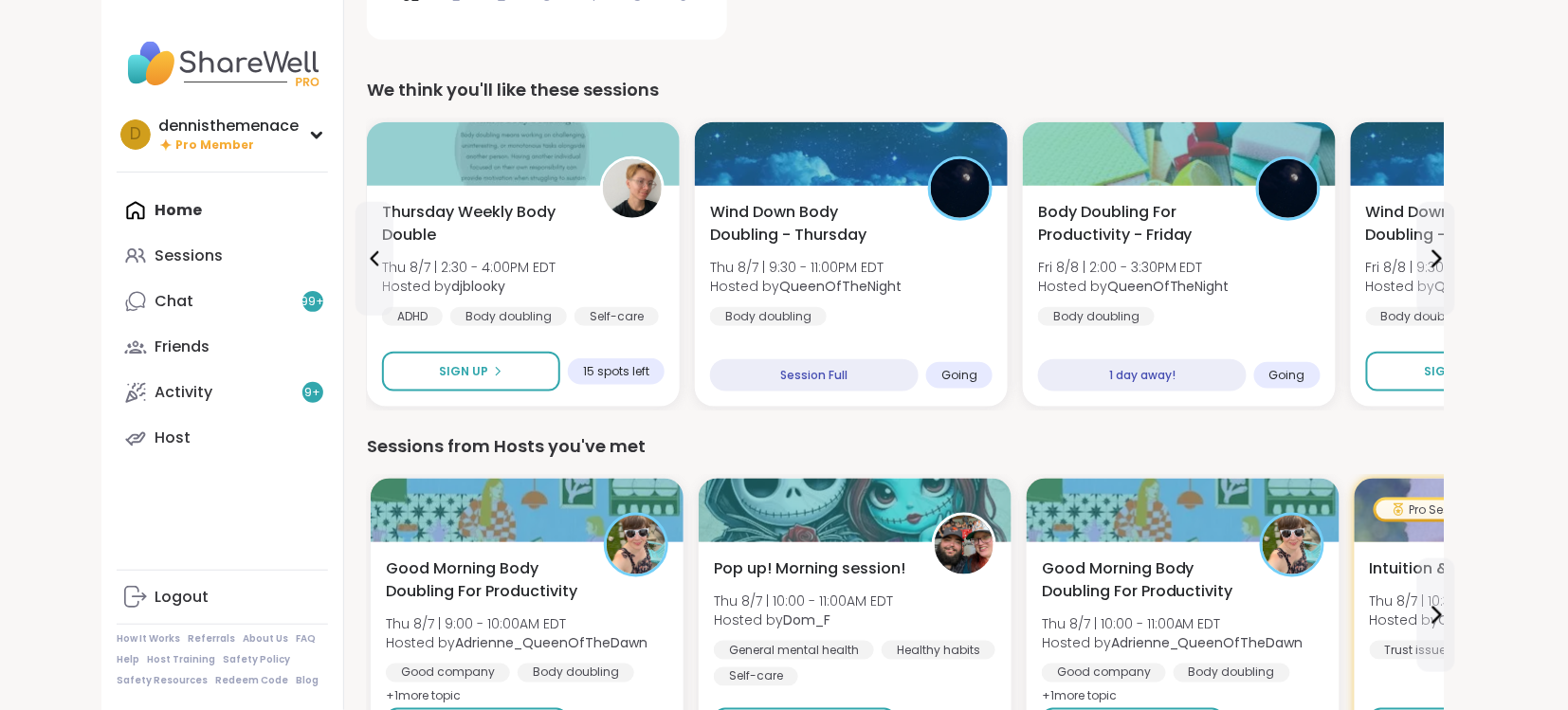 click on "Calendar Select... Previous Month Next Month August 2025 Su Mo Tu We Th Fr Sa 27 28 29 30 31 1 2 3 4 5 6 7 8 9 10 11 12 13 14 15 16 17 18 19 20 21 22 23 24 25 26 27 28 29 30 31 1 2 3 4 5 6 Upcoming 7 Aug Body Doubling For Productivity - Thursday 3:30PM - 5:00PM EDT 8 Aug Body Doubling For Productivity - Friday 3:30PM - 5:00PM EDT 12 Aug Good Afternoon Body Doubling For Productivity 1:00PM - 2:00PM EDT" at bounding box center [905, -169] 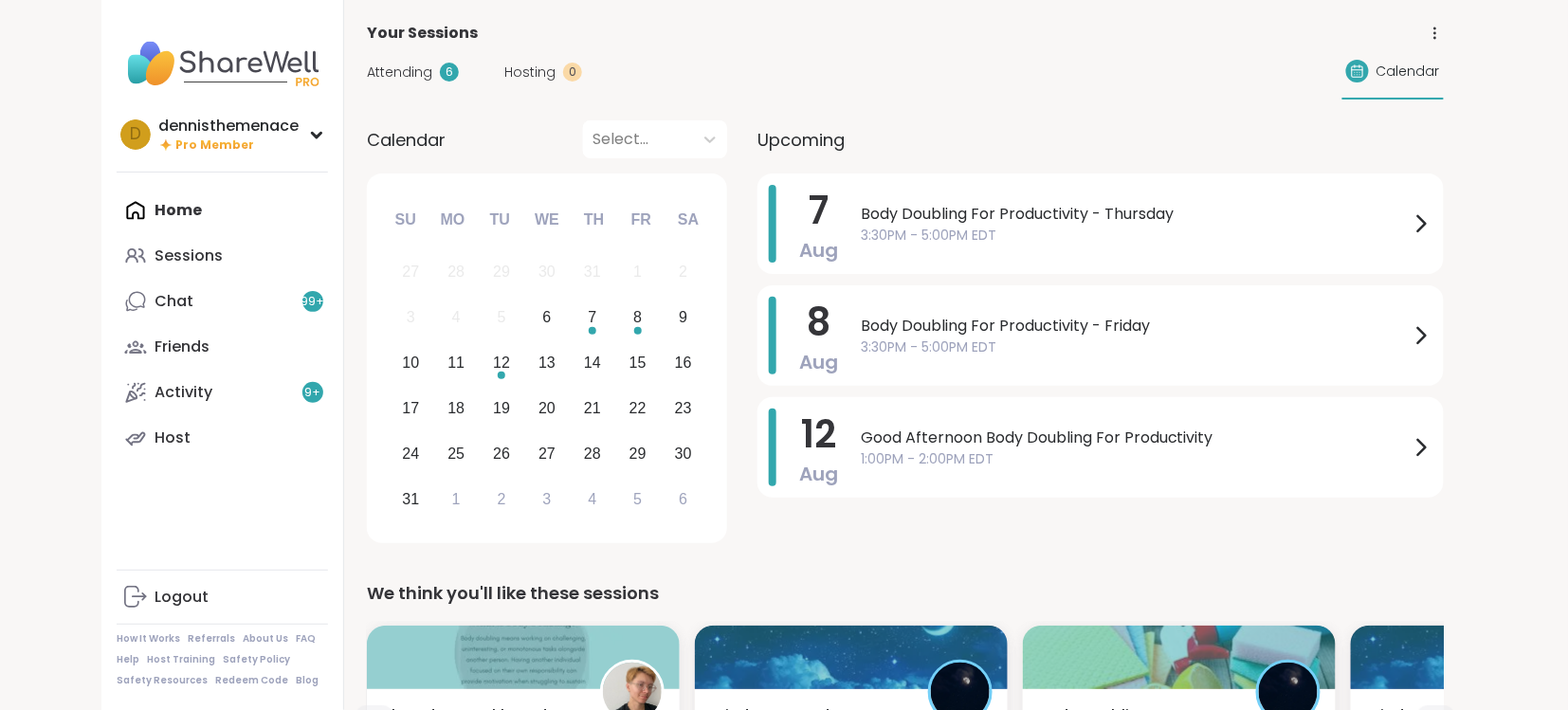 scroll, scrollTop: 0, scrollLeft: 0, axis: both 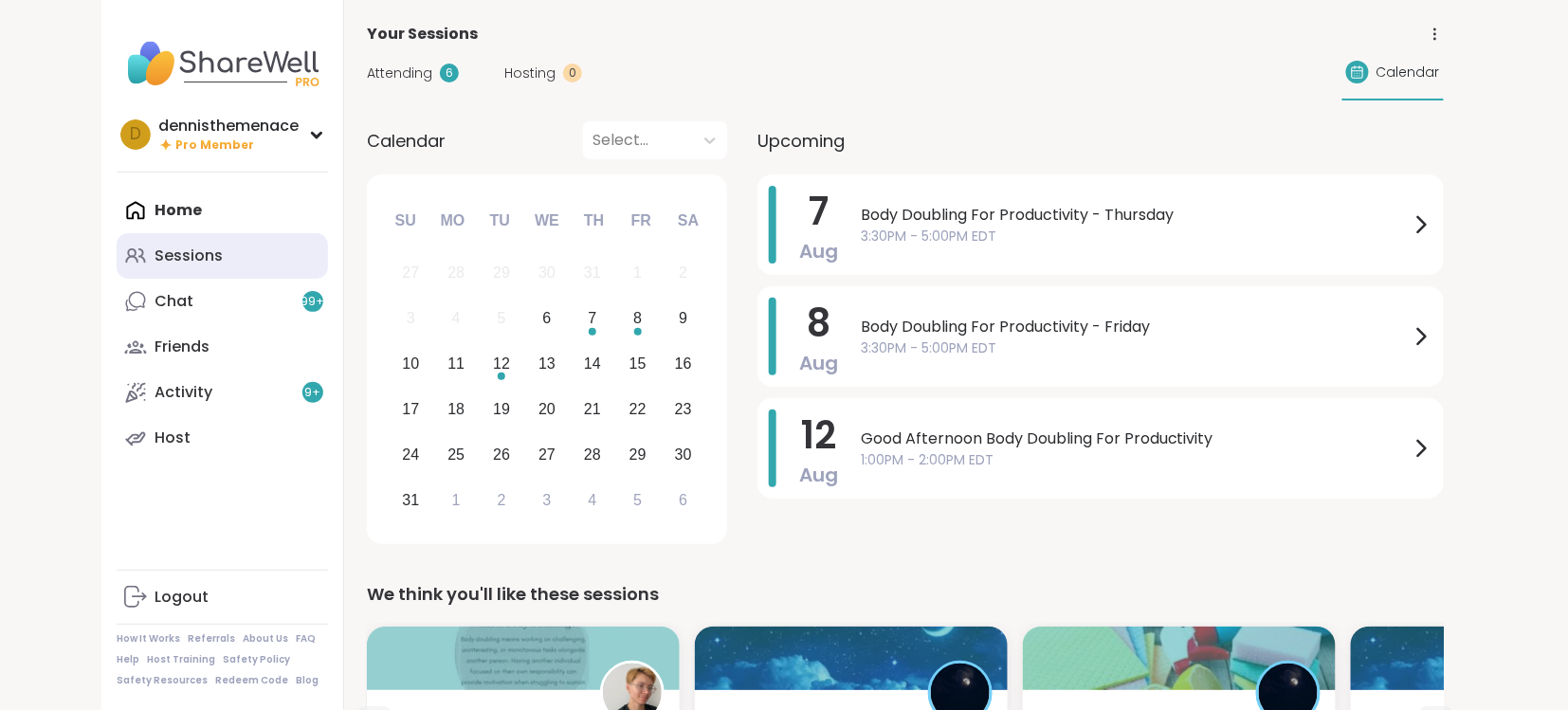 click on "Sessions" at bounding box center [189, 256] 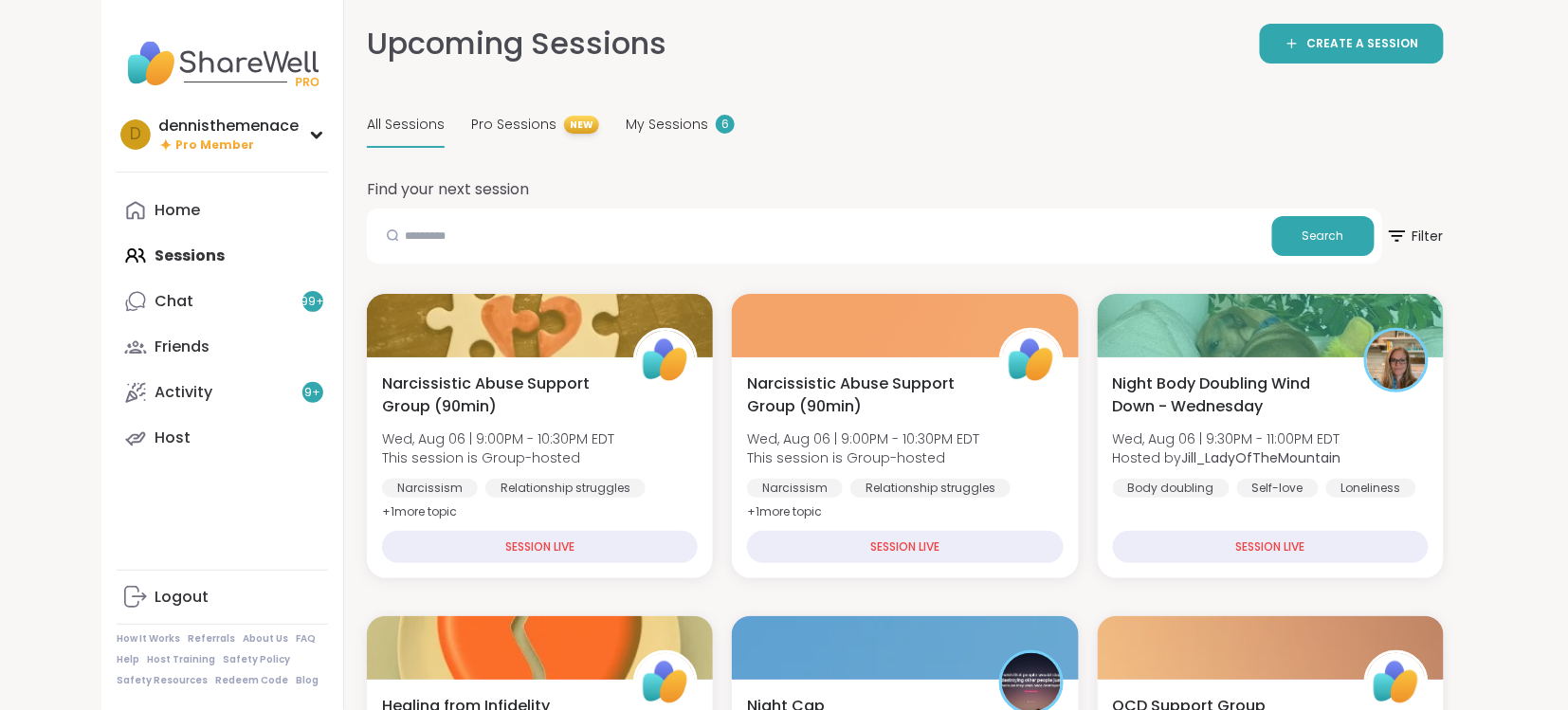 click on "All Sessions" at bounding box center (406, 124) 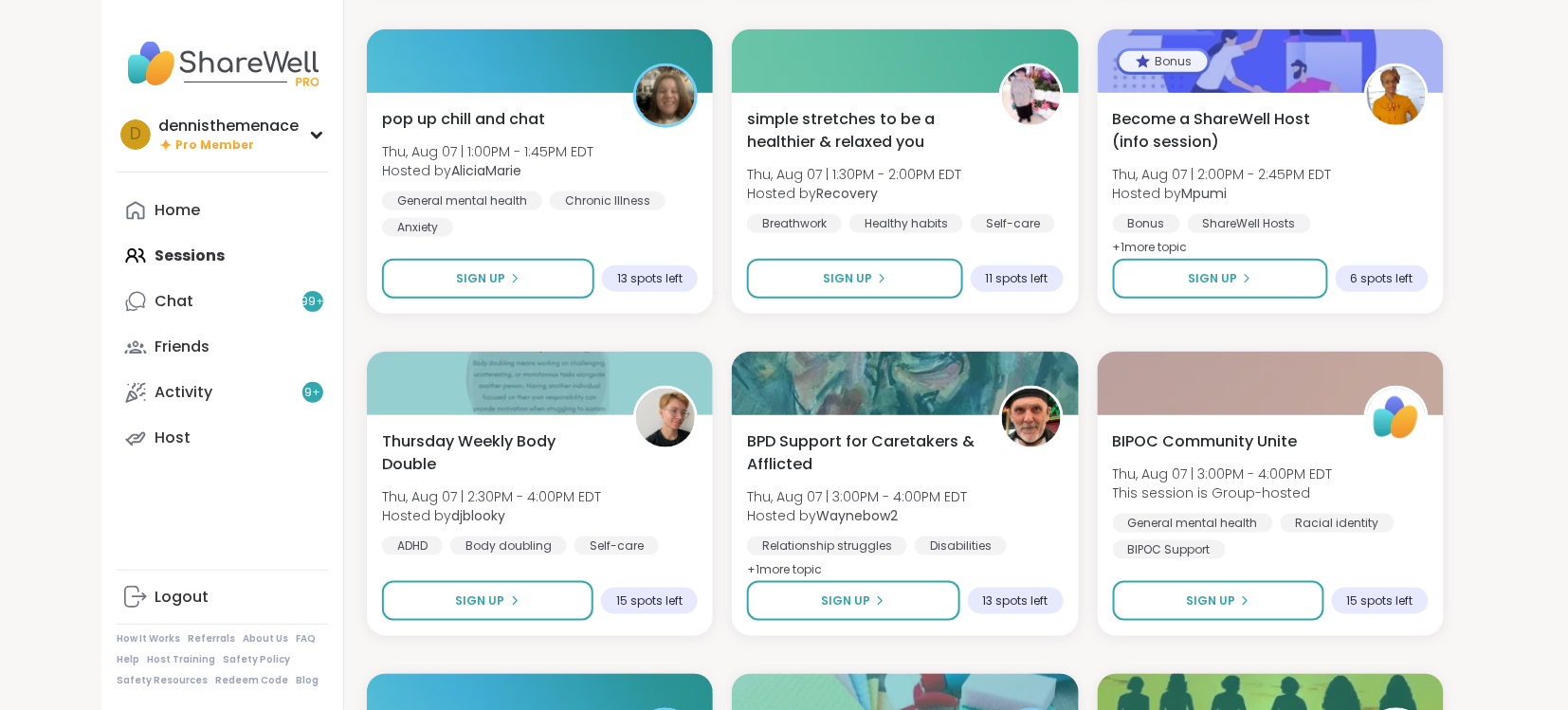 scroll, scrollTop: 2879, scrollLeft: 0, axis: vertical 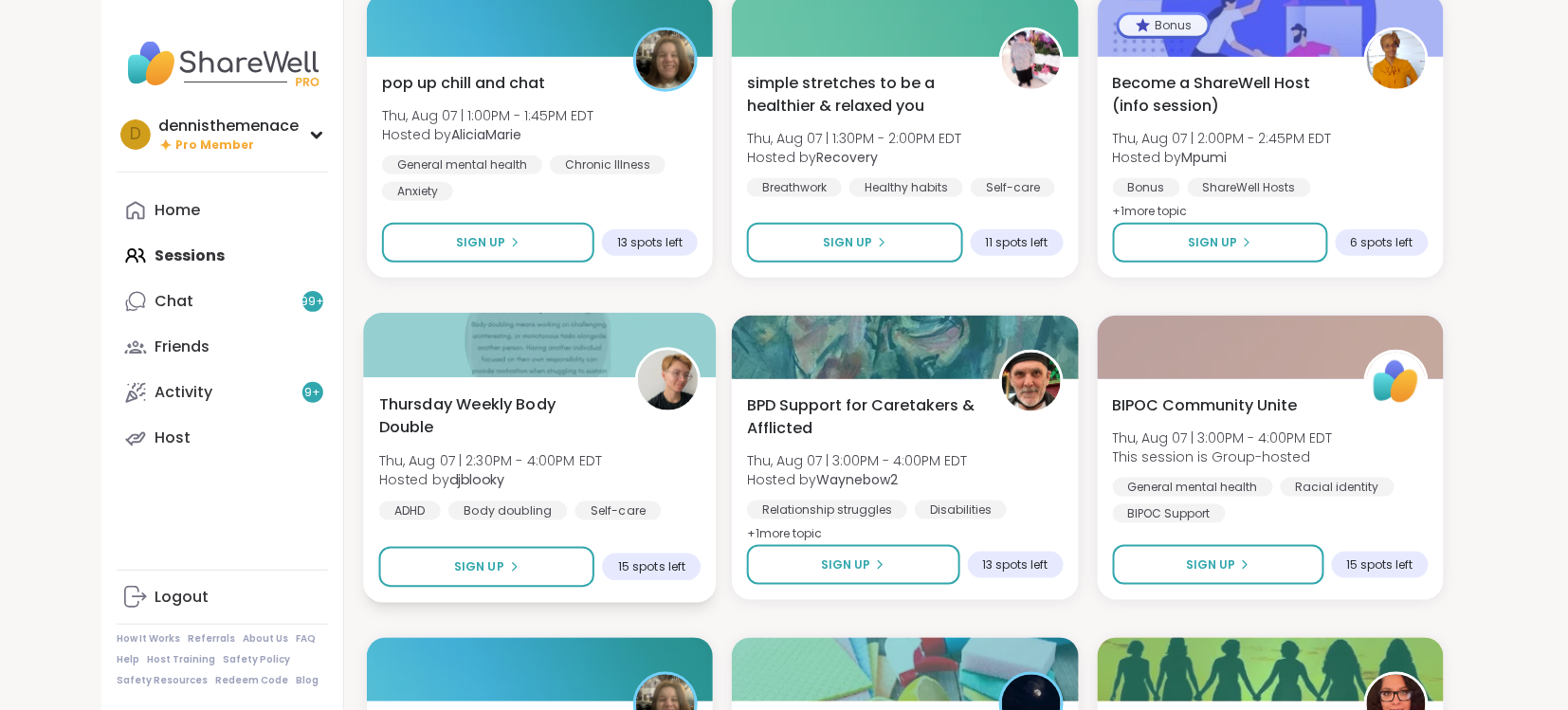 click on "Body doubling" at bounding box center (507, 511) 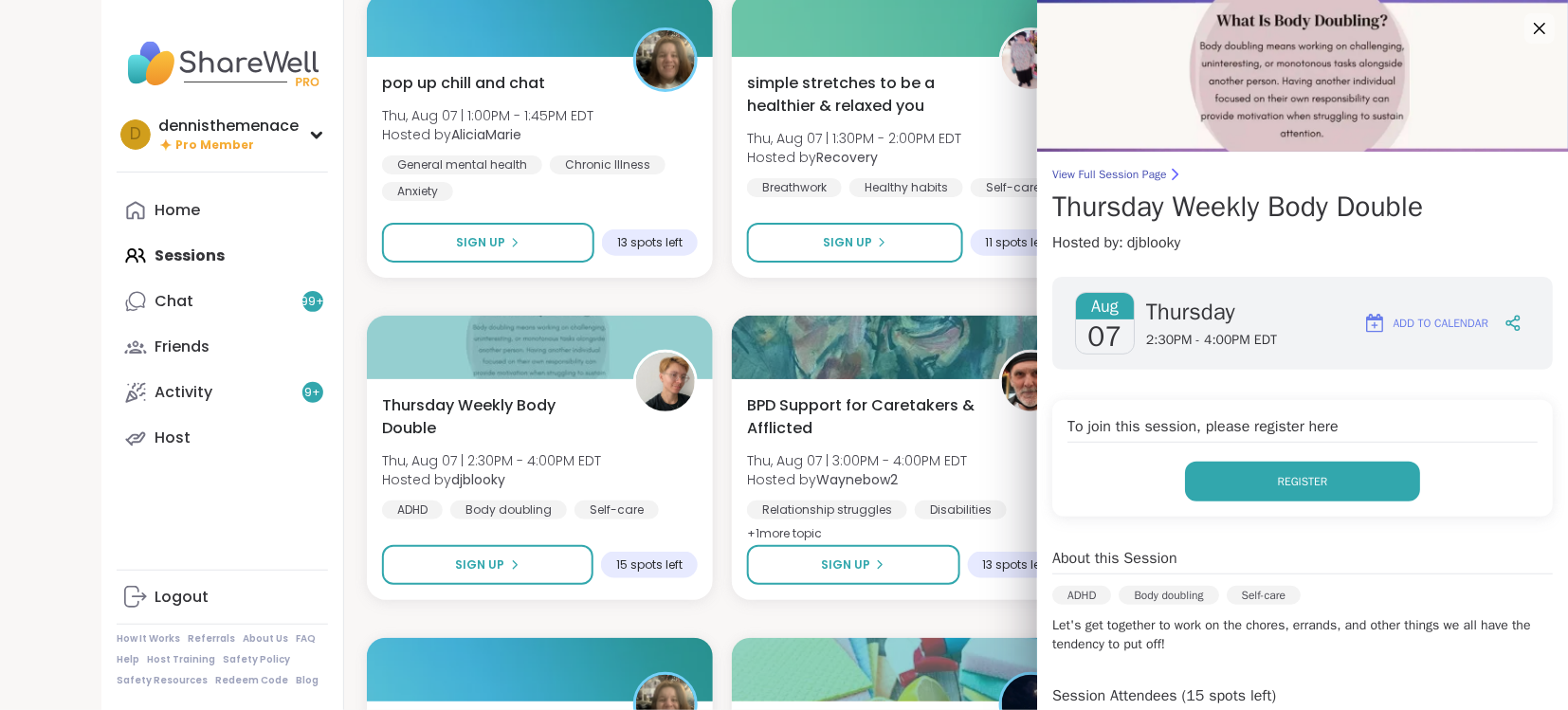 click on "Register" at bounding box center (1303, 482) 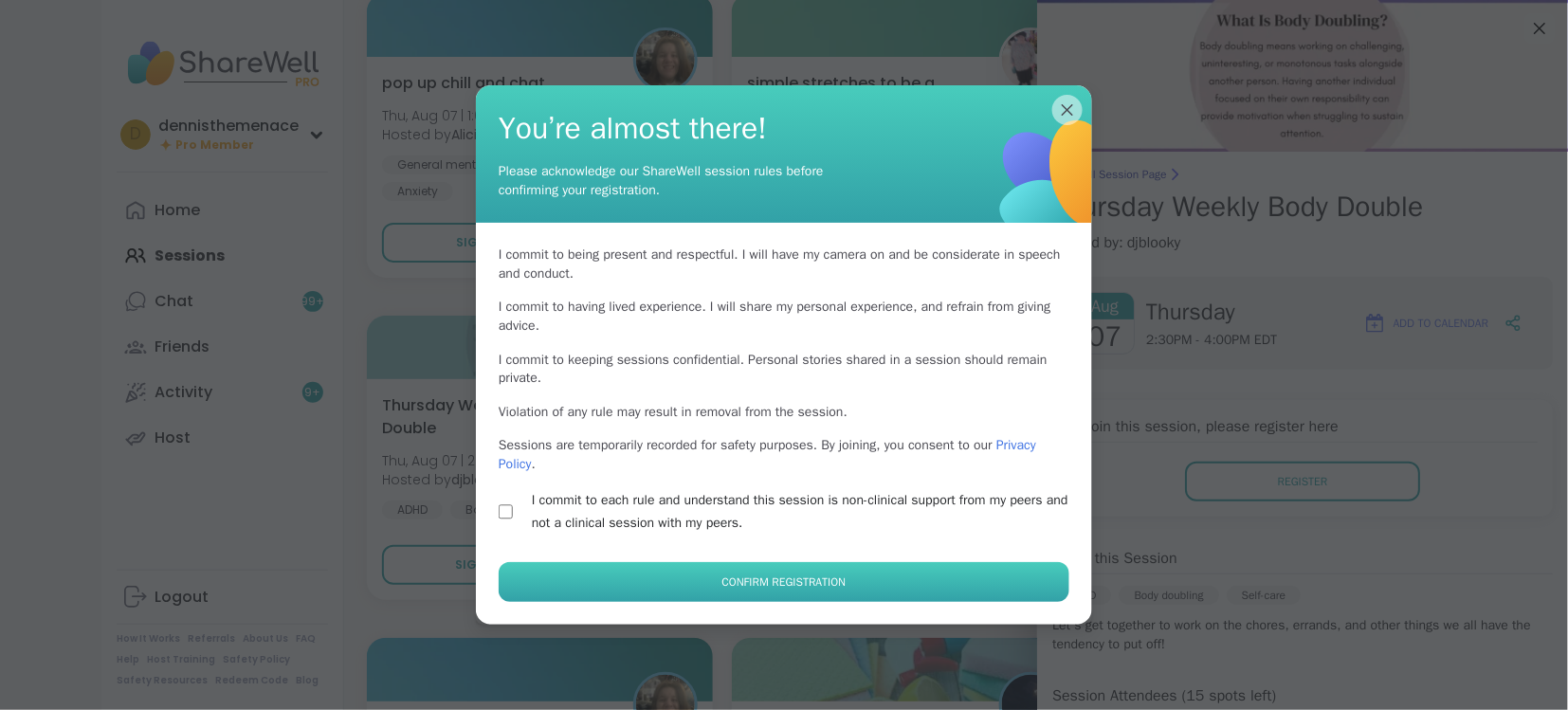 click on "Confirm Registration" at bounding box center [784, 582] 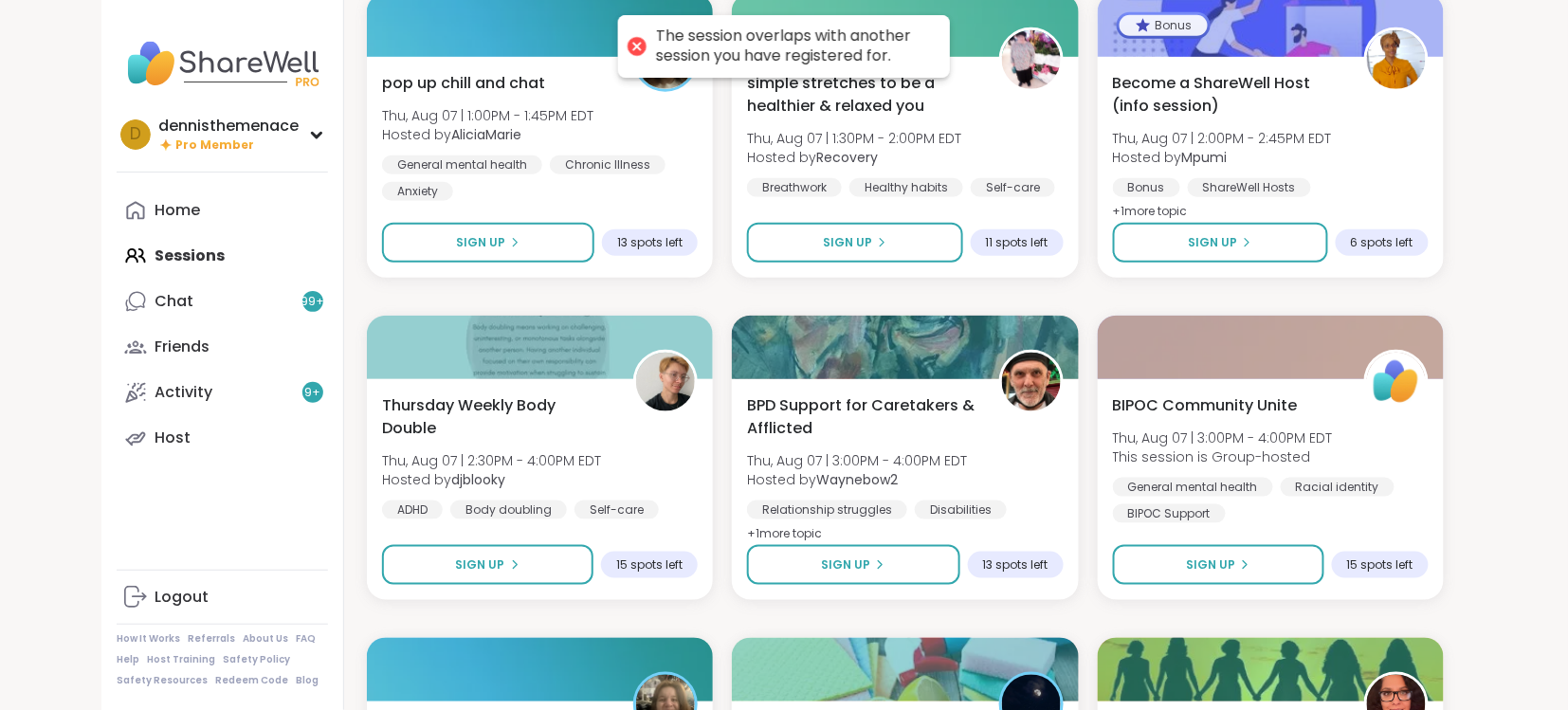 click on "Narcissistic Abuse Support Group (90min) Wed, Aug 06 | 9:00PM - 10:30PM EDT This session is Group-hosted Narcissism Relationship struggles Emotional abuse + 1  more topic SESSION LIVE Narcissistic Abuse Support Group (90min) Wed, Aug 06 | 9:00PM - 10:30PM EDT This session is Group-hosted Narcissism Relationship struggles Emotional abuse + 1  more topic SESSION LIVE Night Body Doubling Wind Down - Wednesday Wed, Aug 06 | 9:30PM - 11:00PM EDT Hosted by  Jill_LadyOfTheMountain Body doubling Self-love Loneliness SESSION LIVE Healing from Infidelity (90min) Wed, Aug 06 | 10:30PM - 12:00AM EDT This session is Group-hosted Relationship struggles Infidelity Emotional abuse + 1  more topic Sign Up 10 spots left Night Cap Wed, Aug 06 | 10:30PM - 12:00AM EDT Hosted by  PhoenixRising83 Personal development Healing Growth Sign Up 2 spots left OCD Support Group Wed, Aug 06 | 11:00PM - 12:00AM EDT This session is Group-hosted Feeling stuck Anxiety Obsessive-compulsive disorder (OCD) Sign Up 13 spots left Hosted by  ADHD" at bounding box center (905, -670) 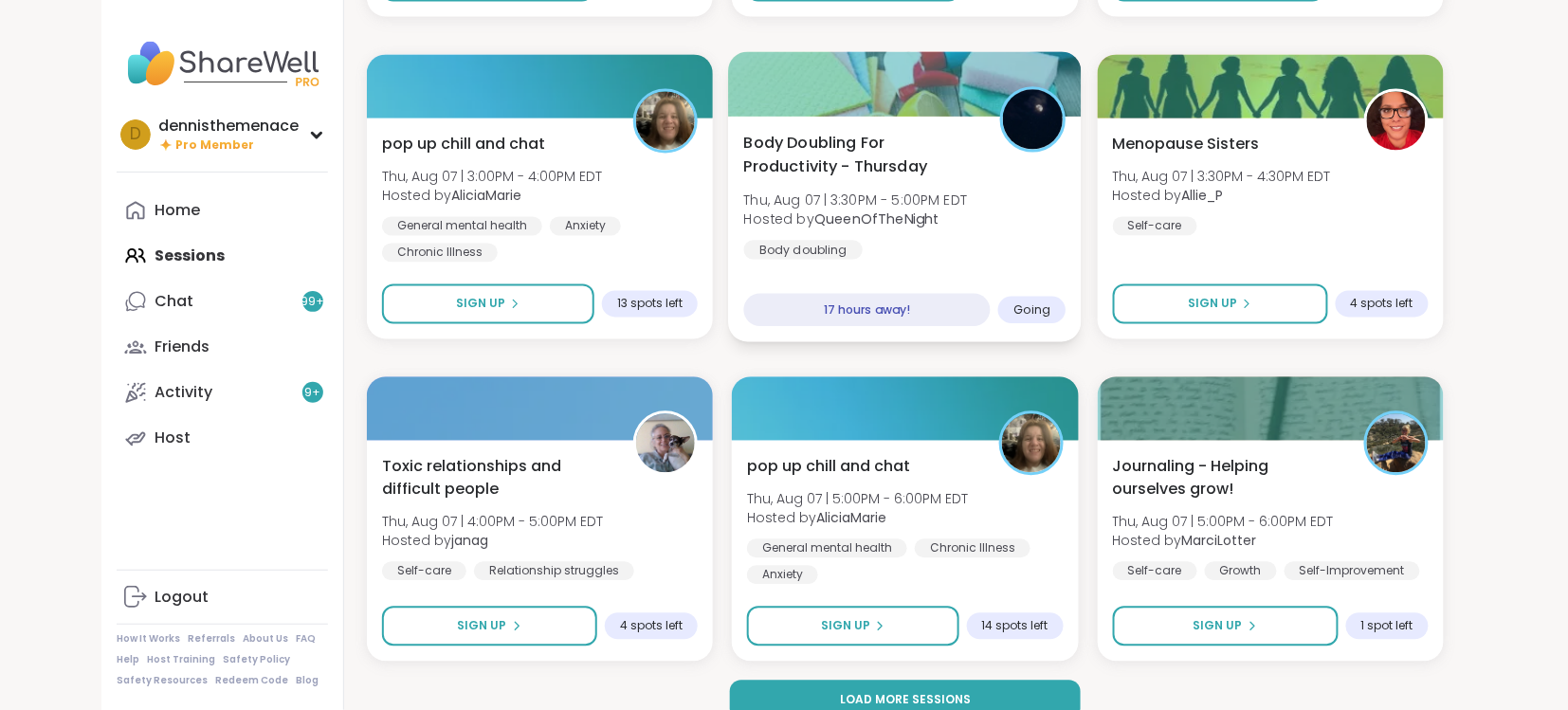 scroll, scrollTop: 3489, scrollLeft: 0, axis: vertical 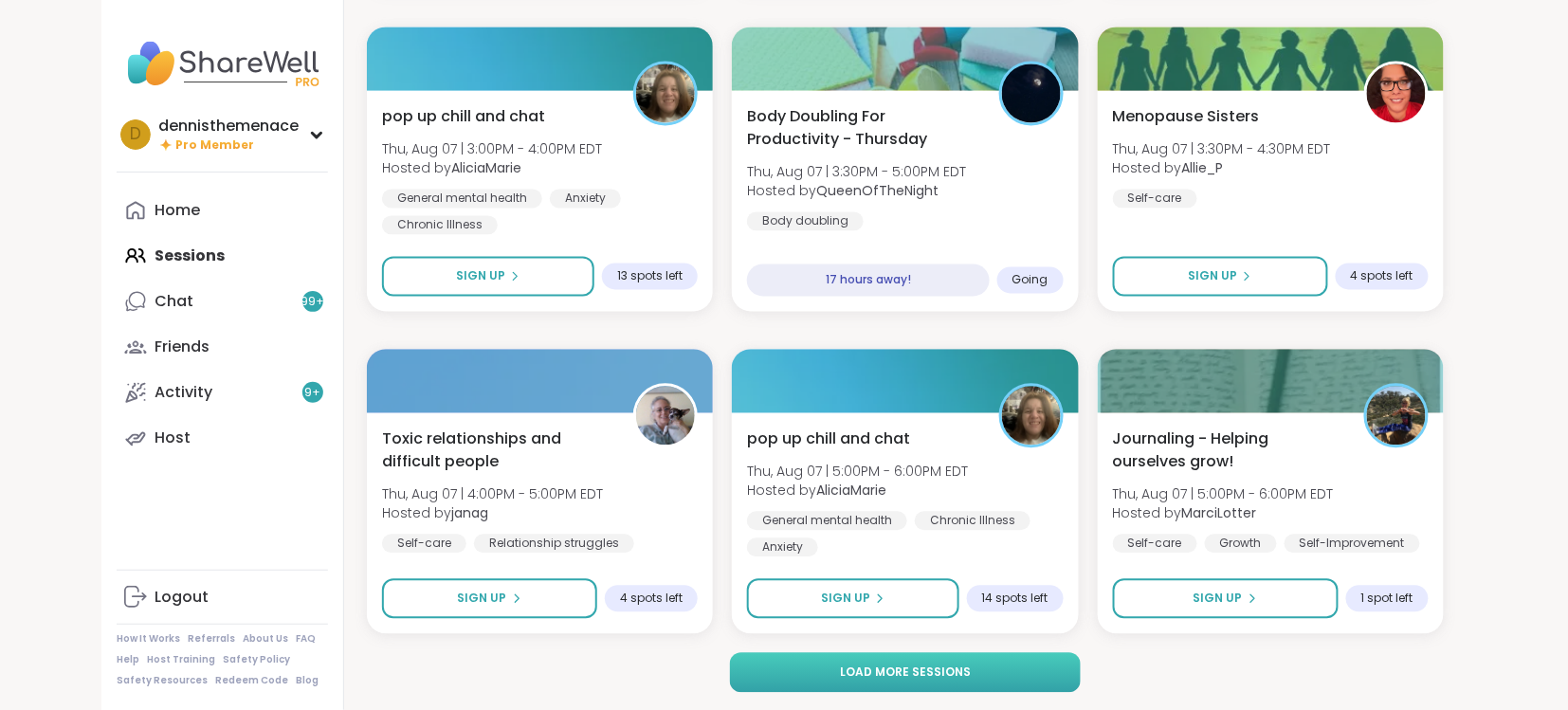click on "Load more sessions" at bounding box center [905, 673] 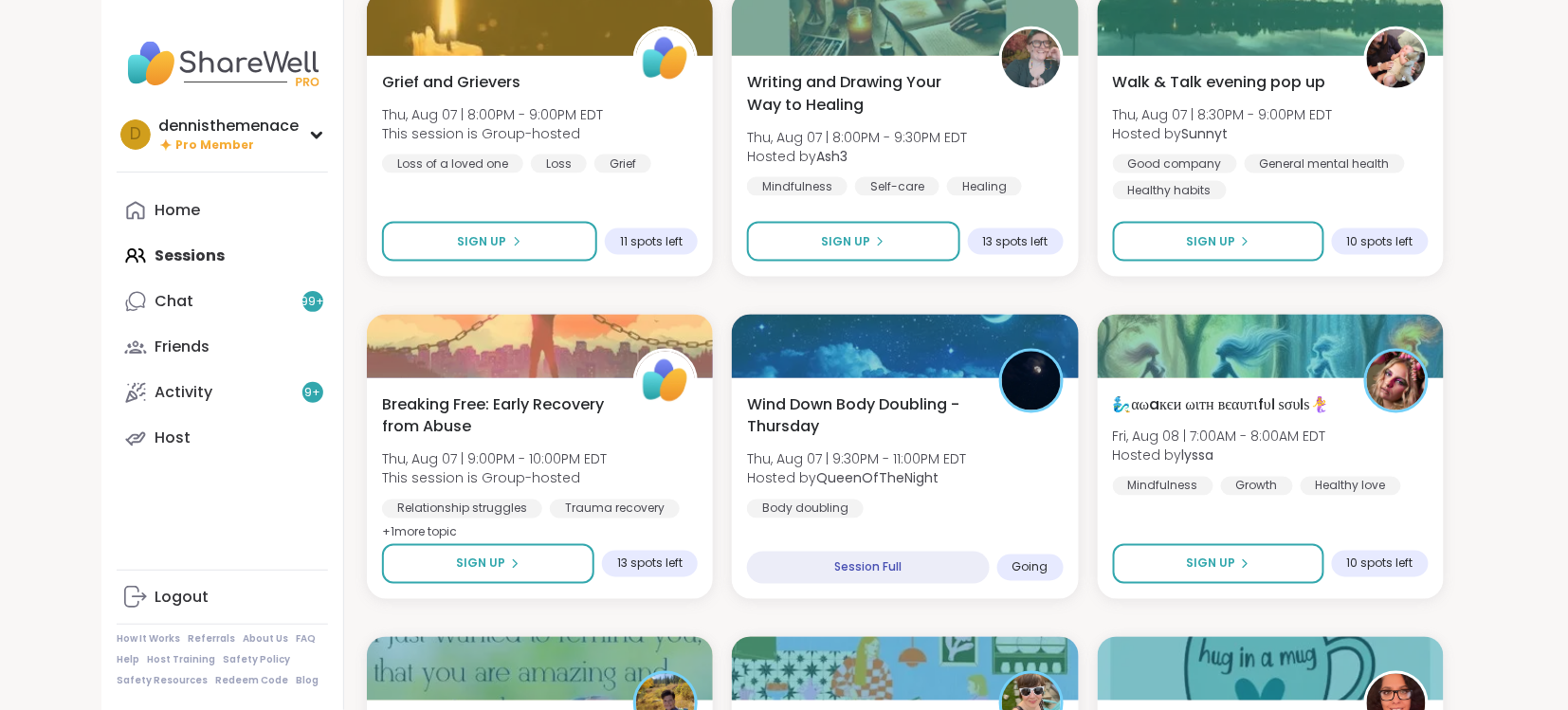 scroll, scrollTop: 5459, scrollLeft: 0, axis: vertical 